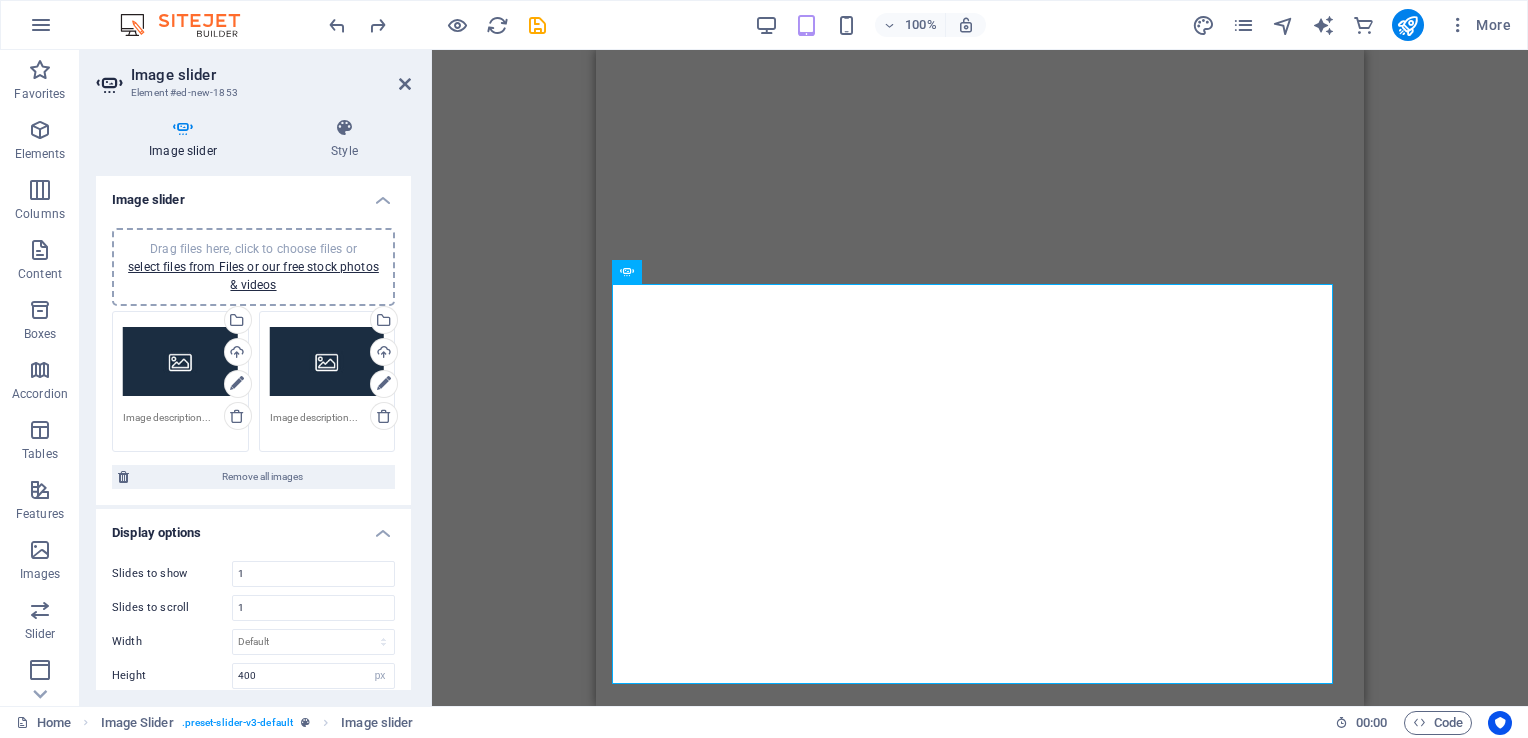select on "px" 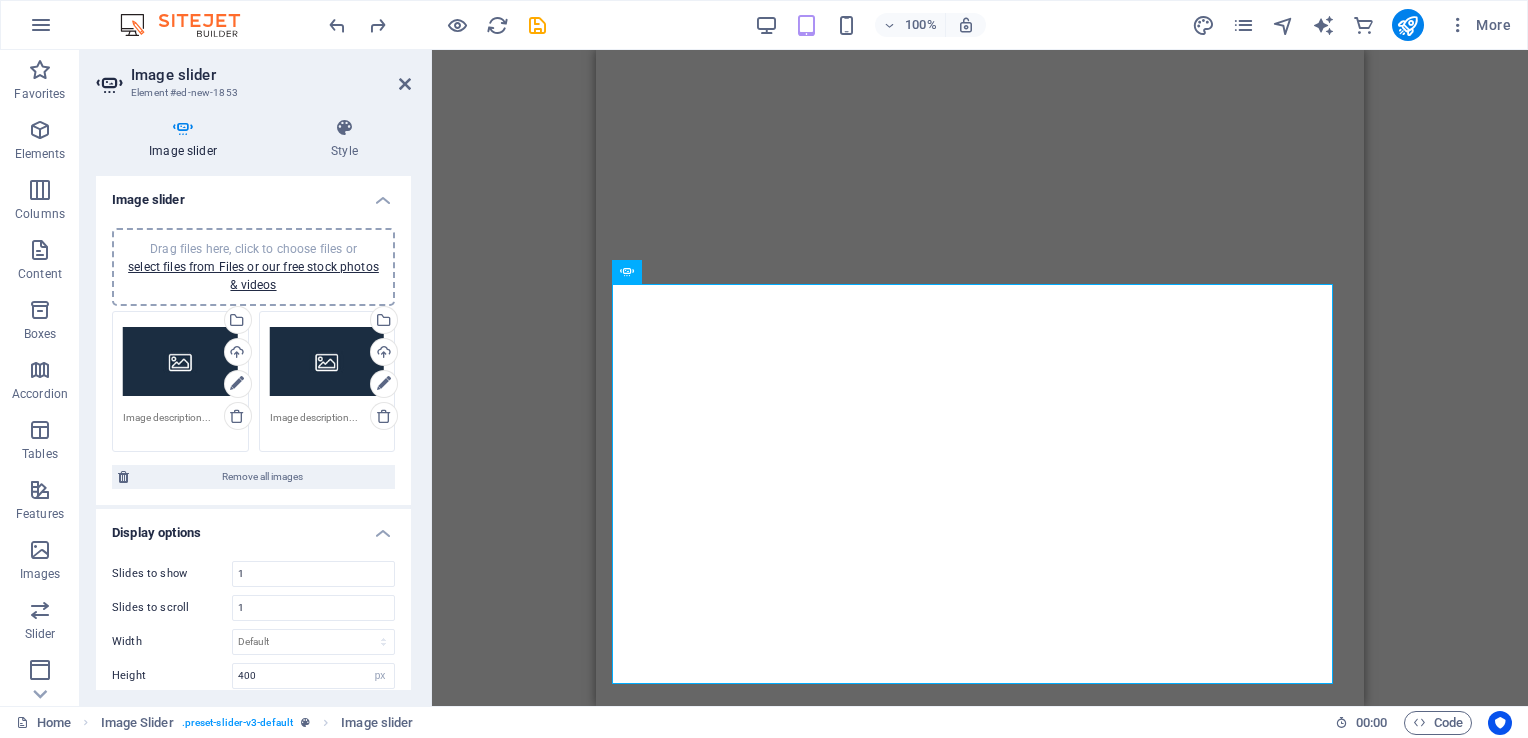 select on "ms" 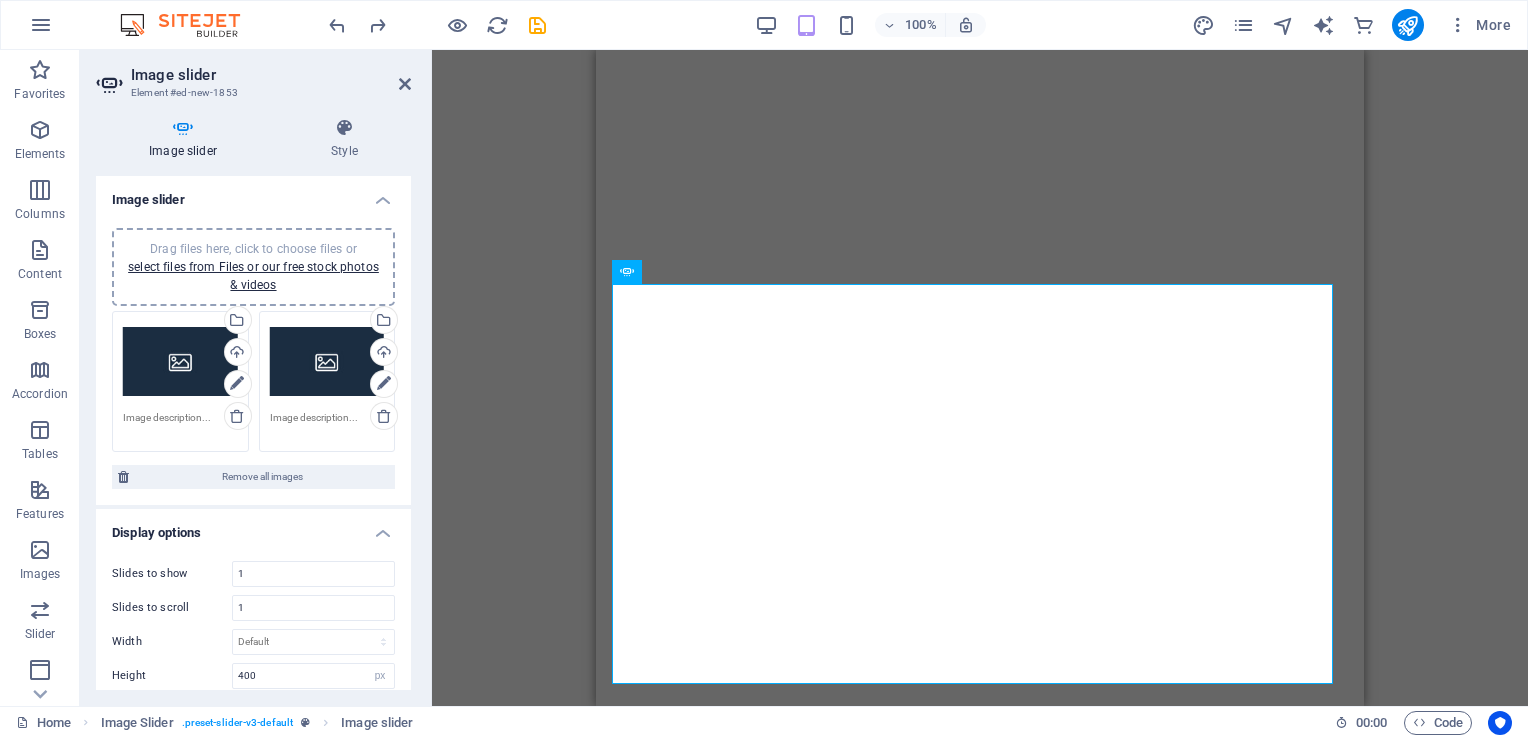 select on "s" 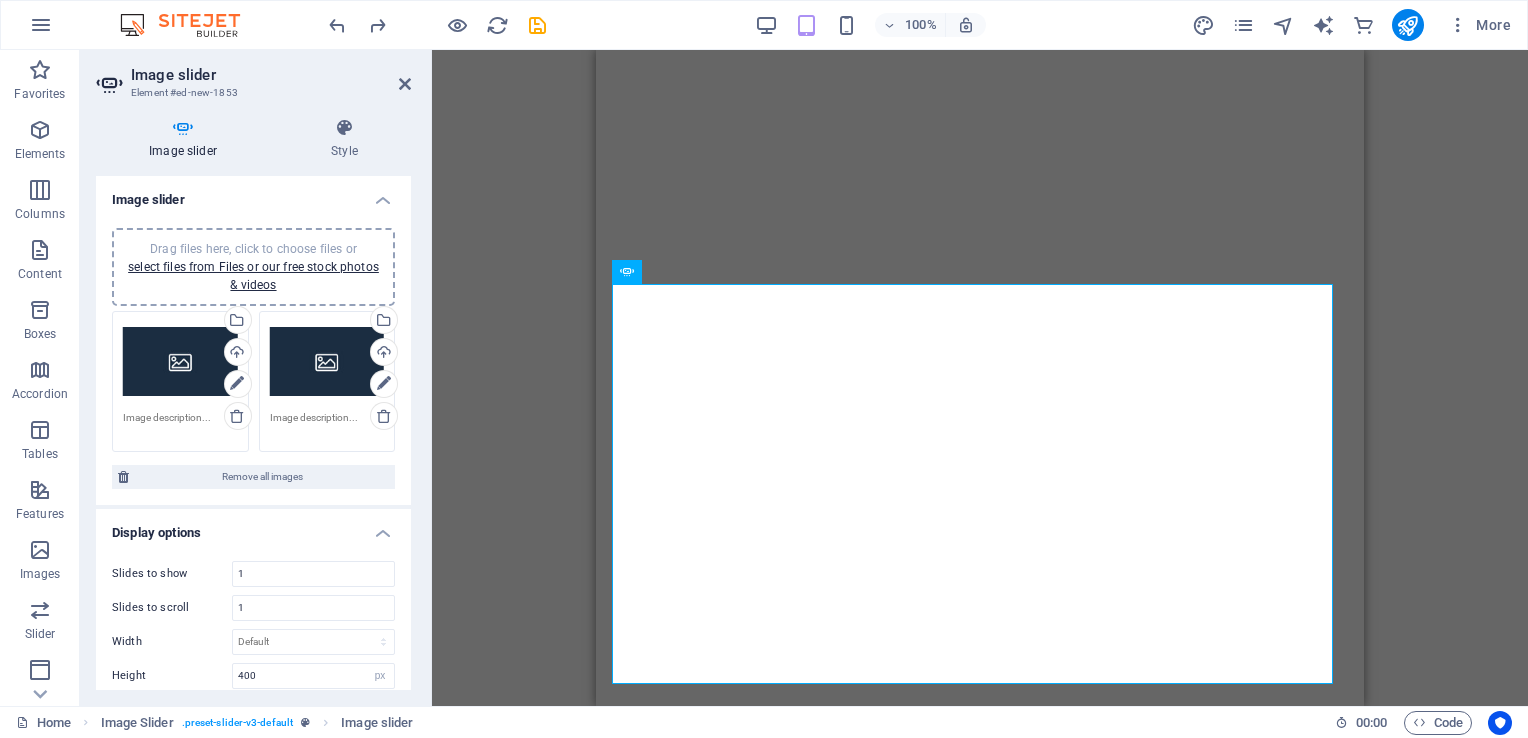 scroll, scrollTop: 0, scrollLeft: 0, axis: both 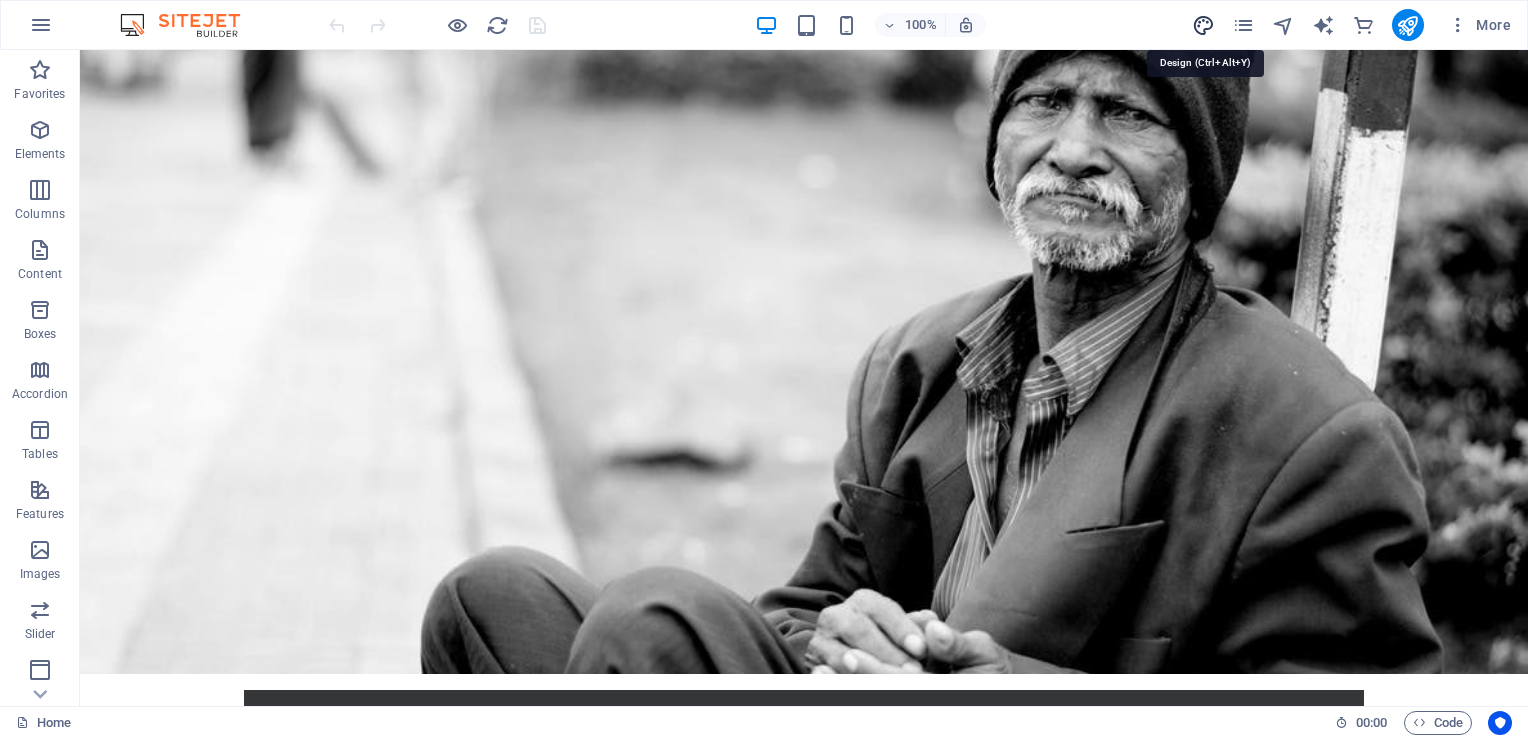 click at bounding box center (1203, 25) 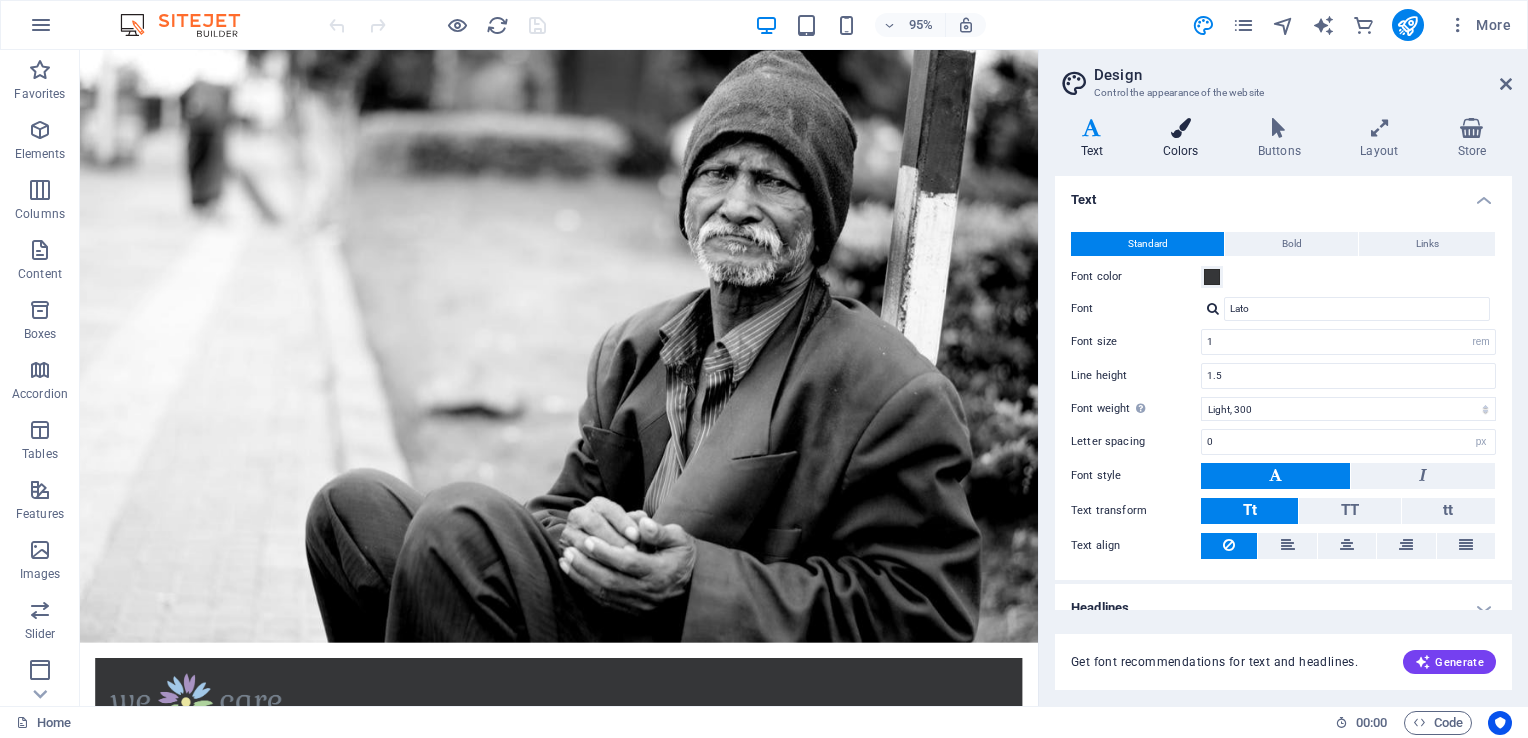 click on "Colors" at bounding box center [1184, 139] 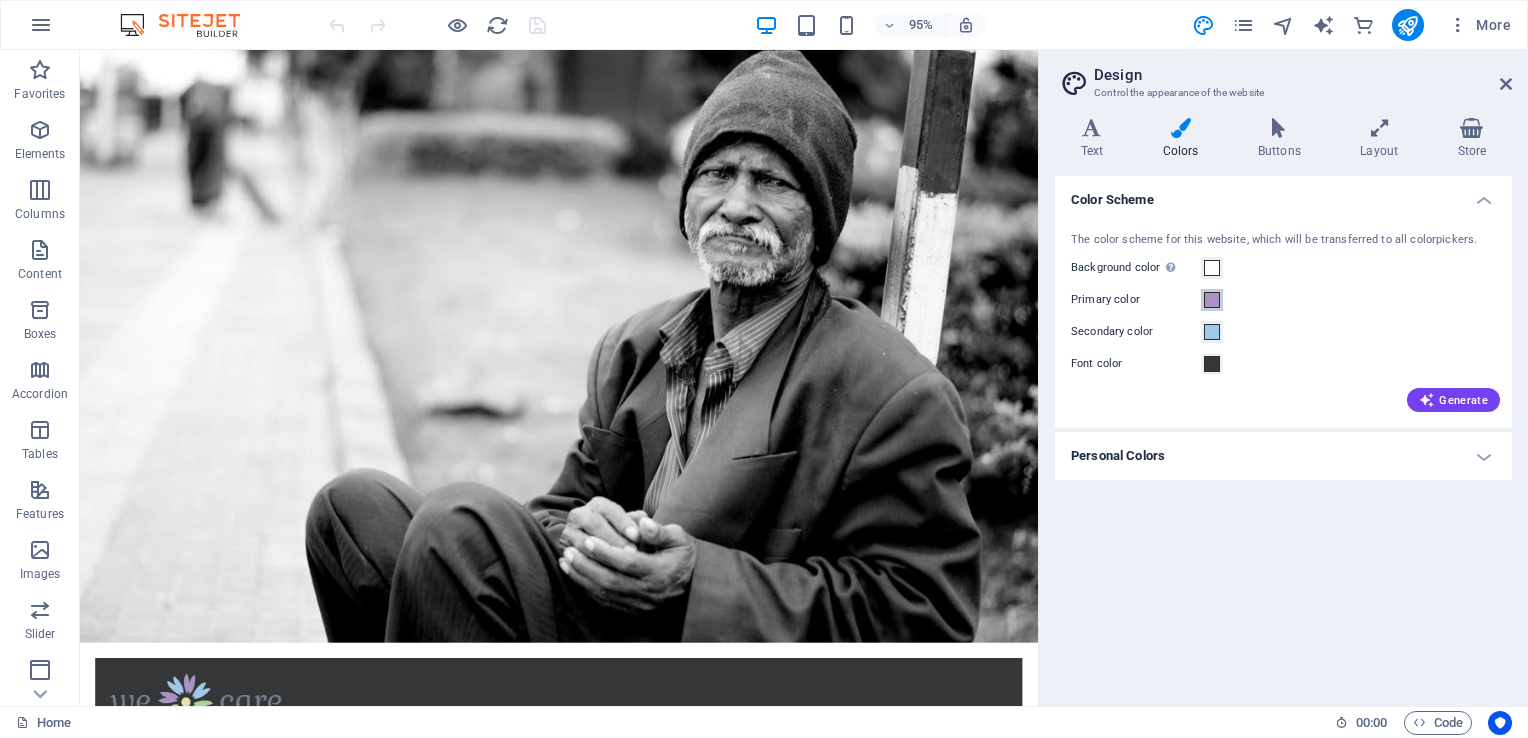 click at bounding box center [1212, 300] 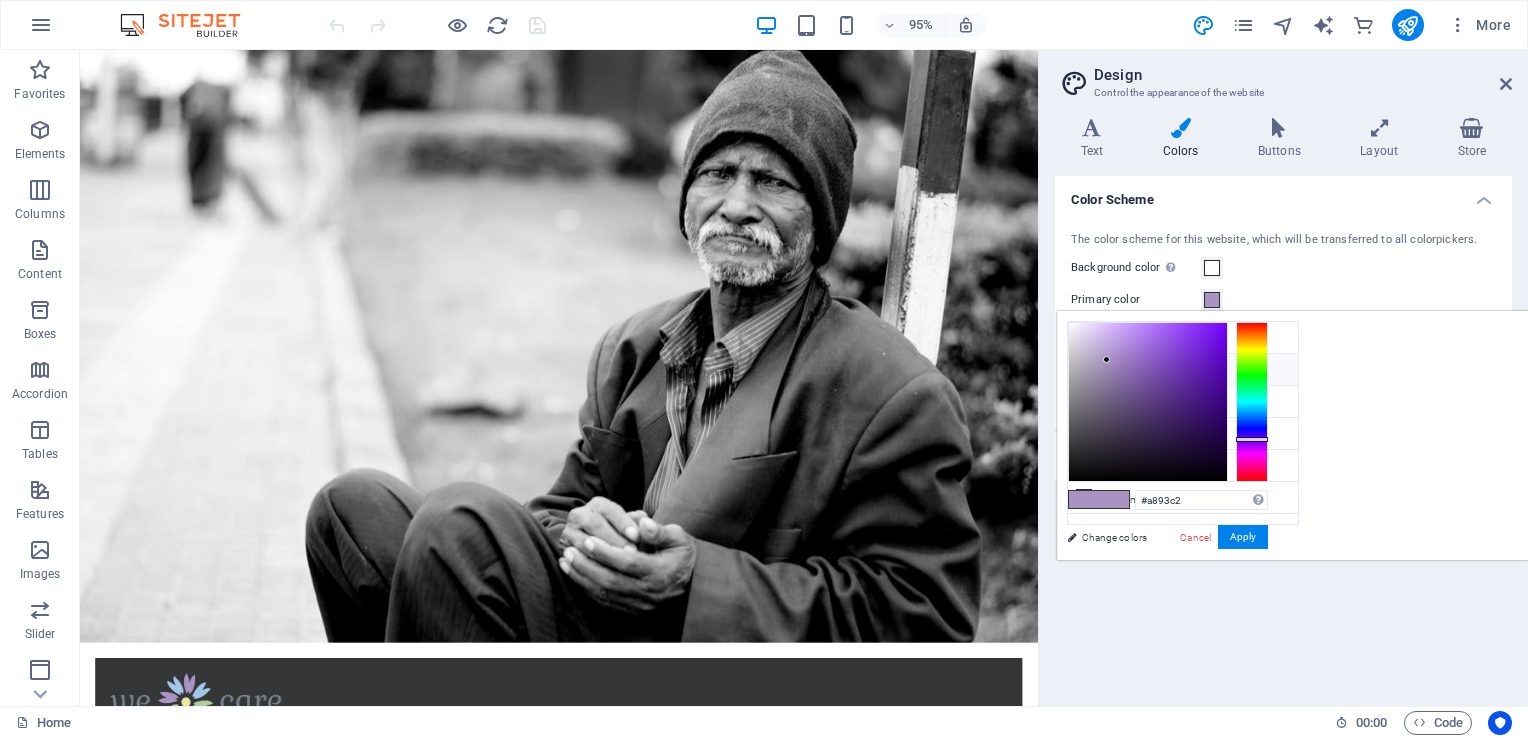 click at bounding box center [1084, 369] 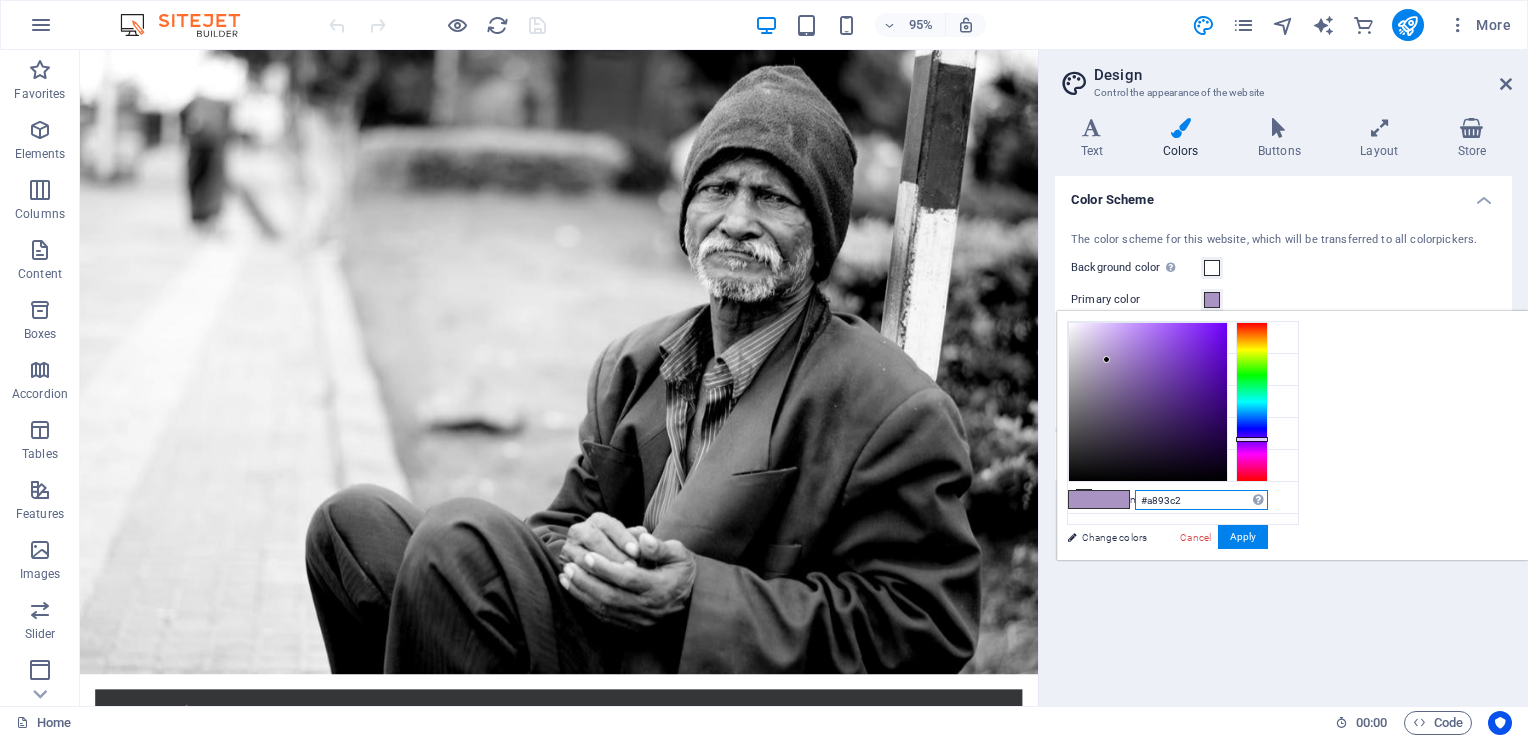click on "#a893c2" at bounding box center (1201, 500) 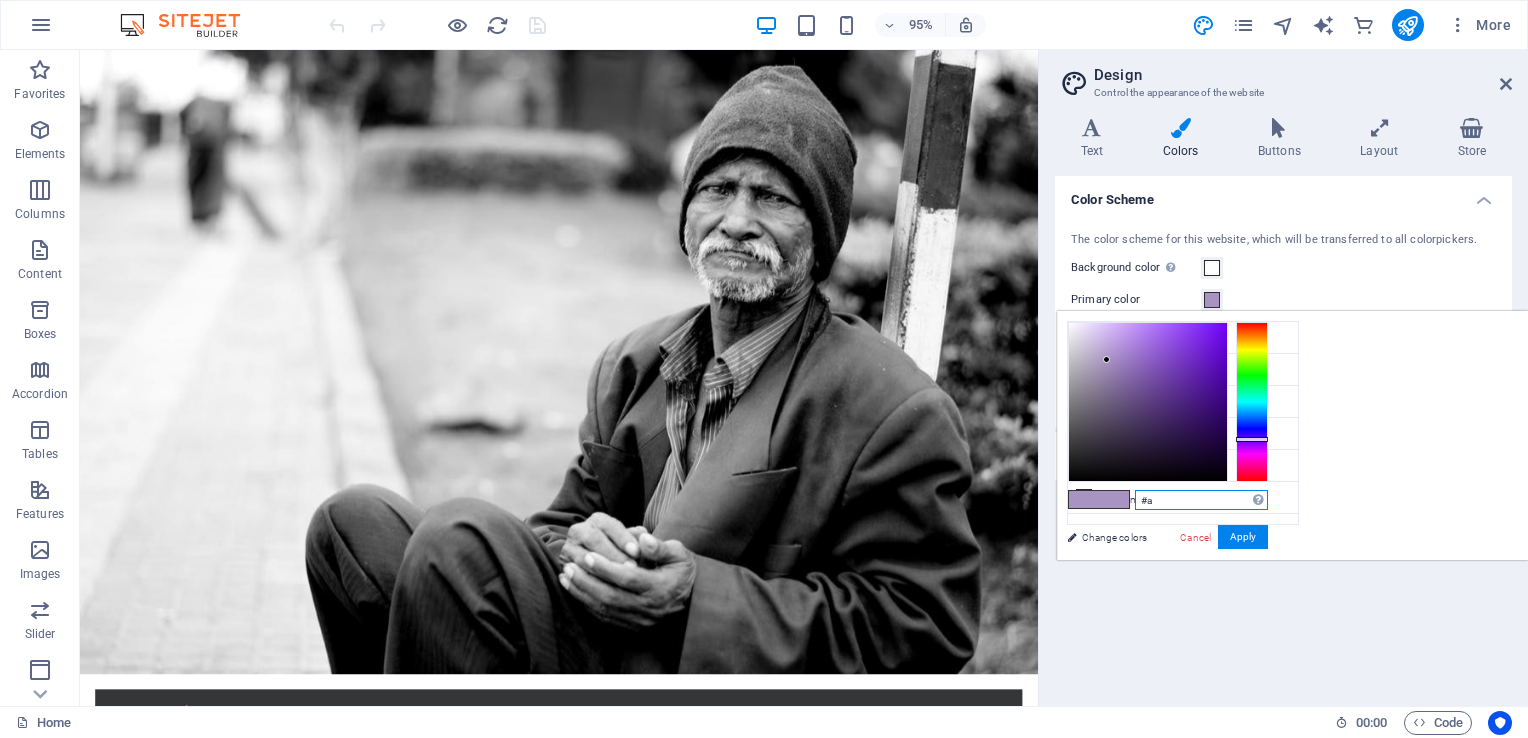 type on "#" 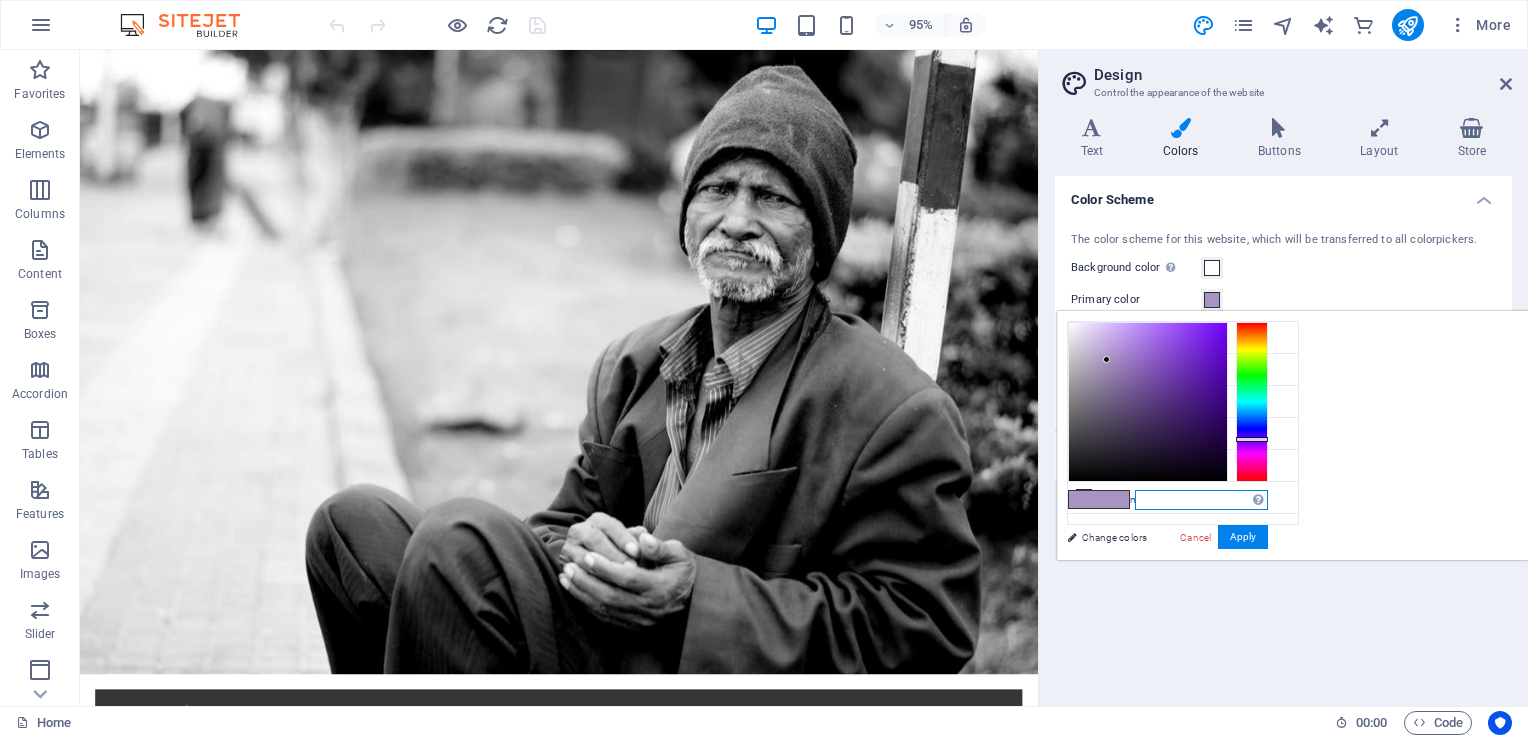 click at bounding box center [1201, 500] 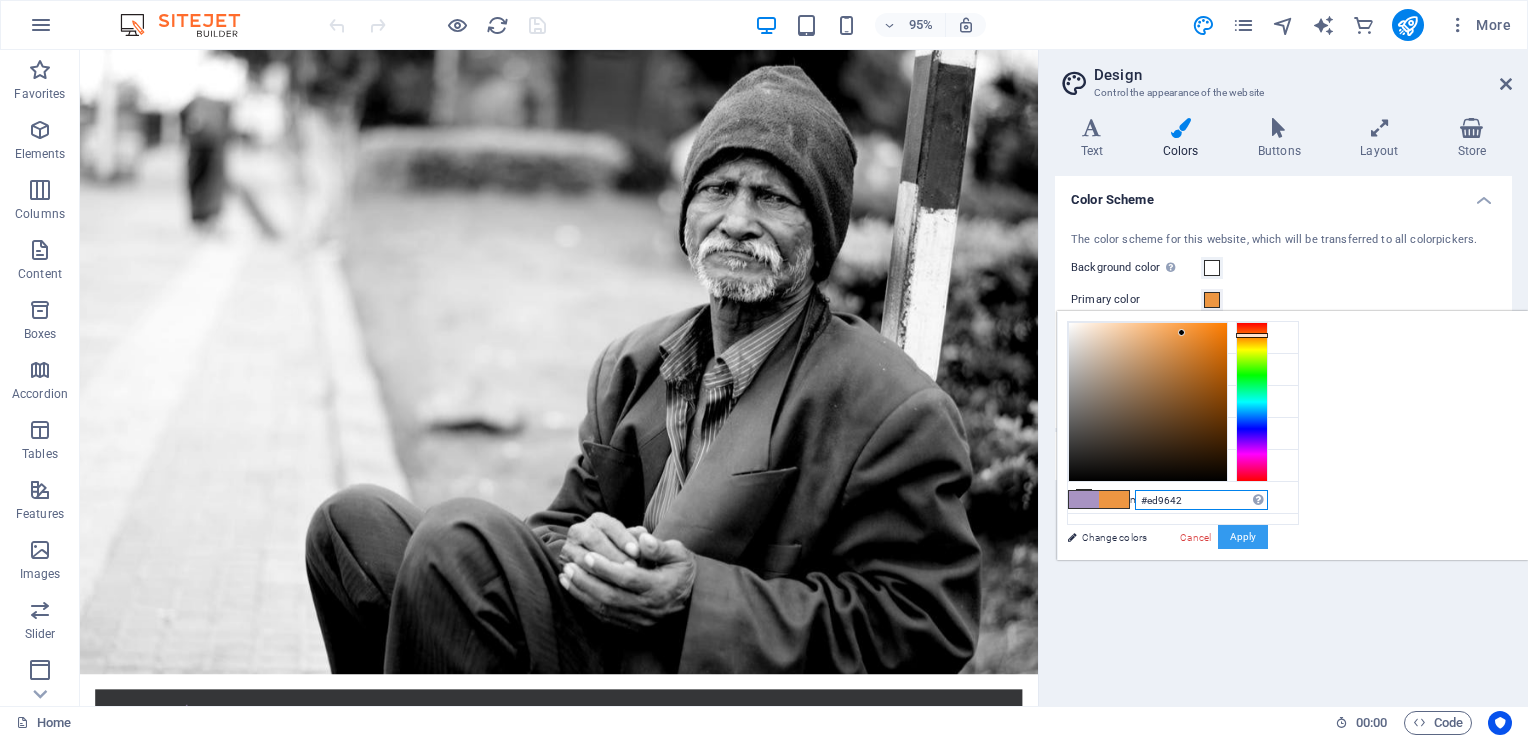 type on "#ed9642" 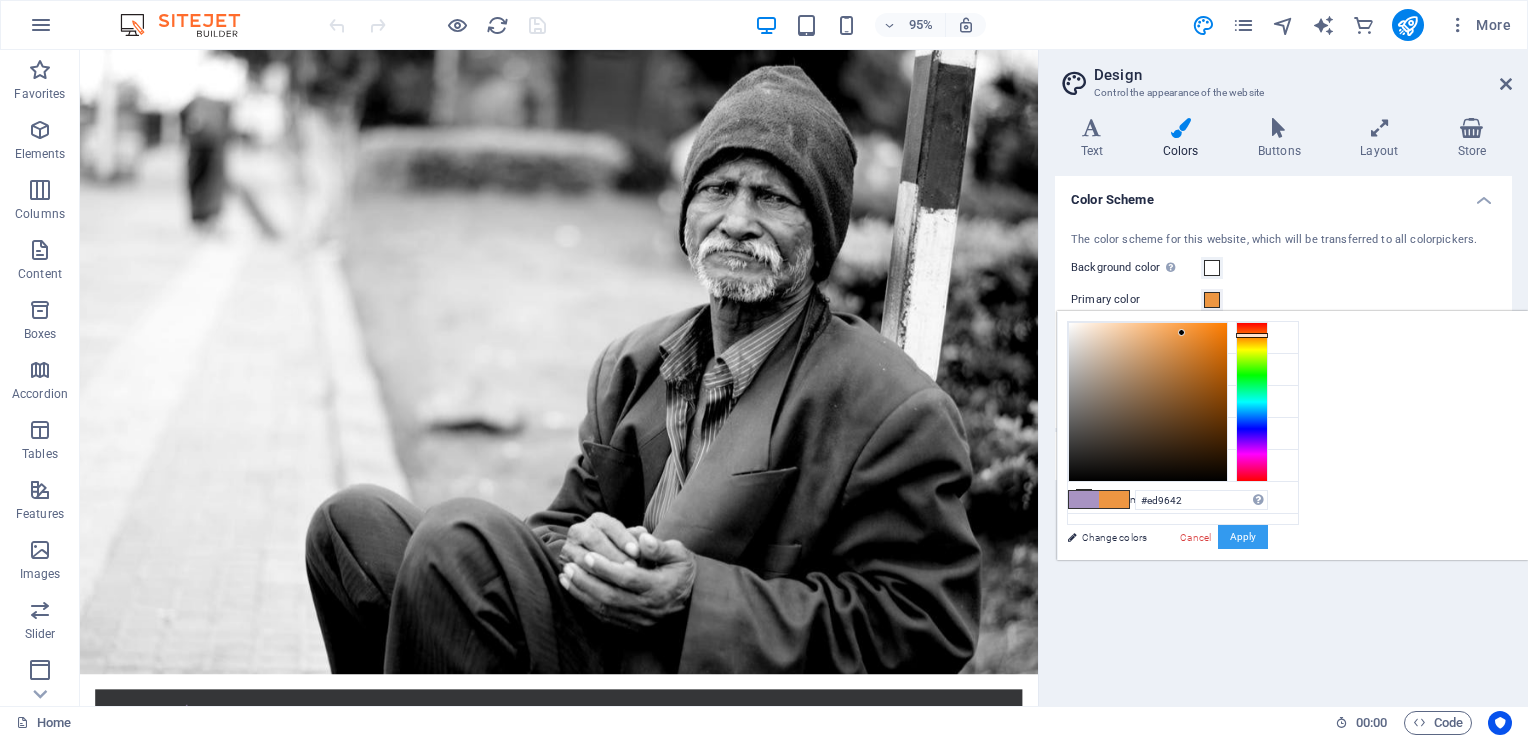click on "Apply" at bounding box center (1243, 537) 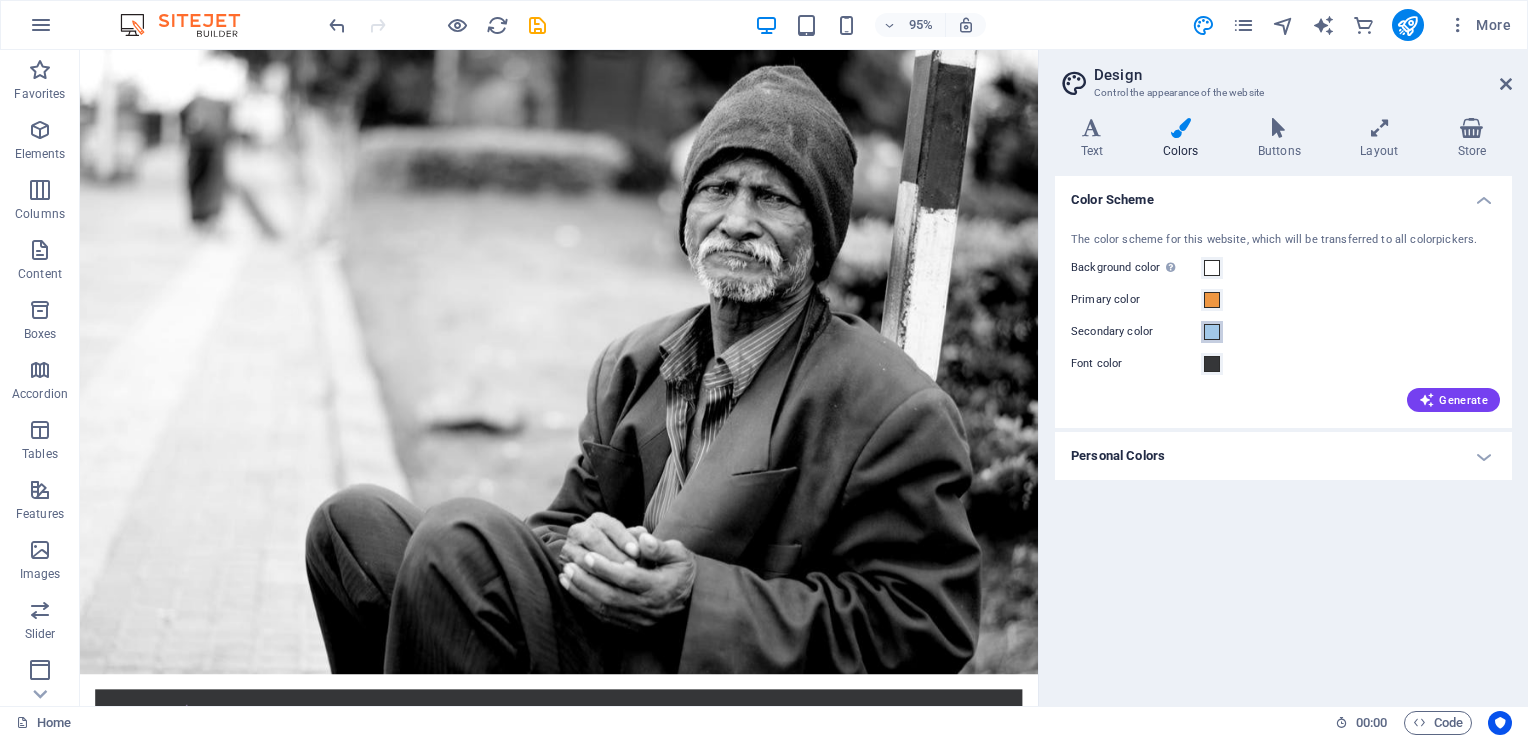click at bounding box center [1212, 332] 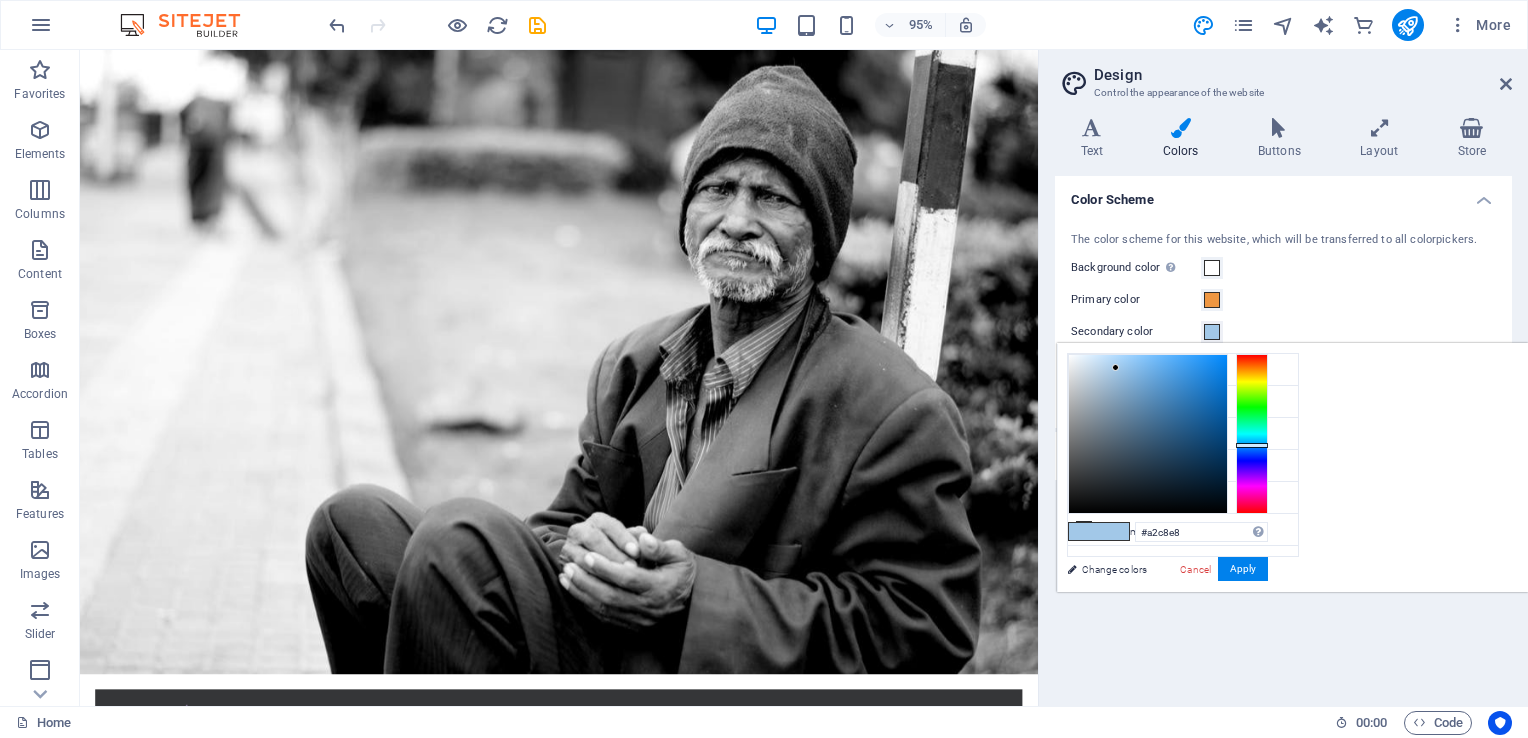 click at bounding box center (1212, 332) 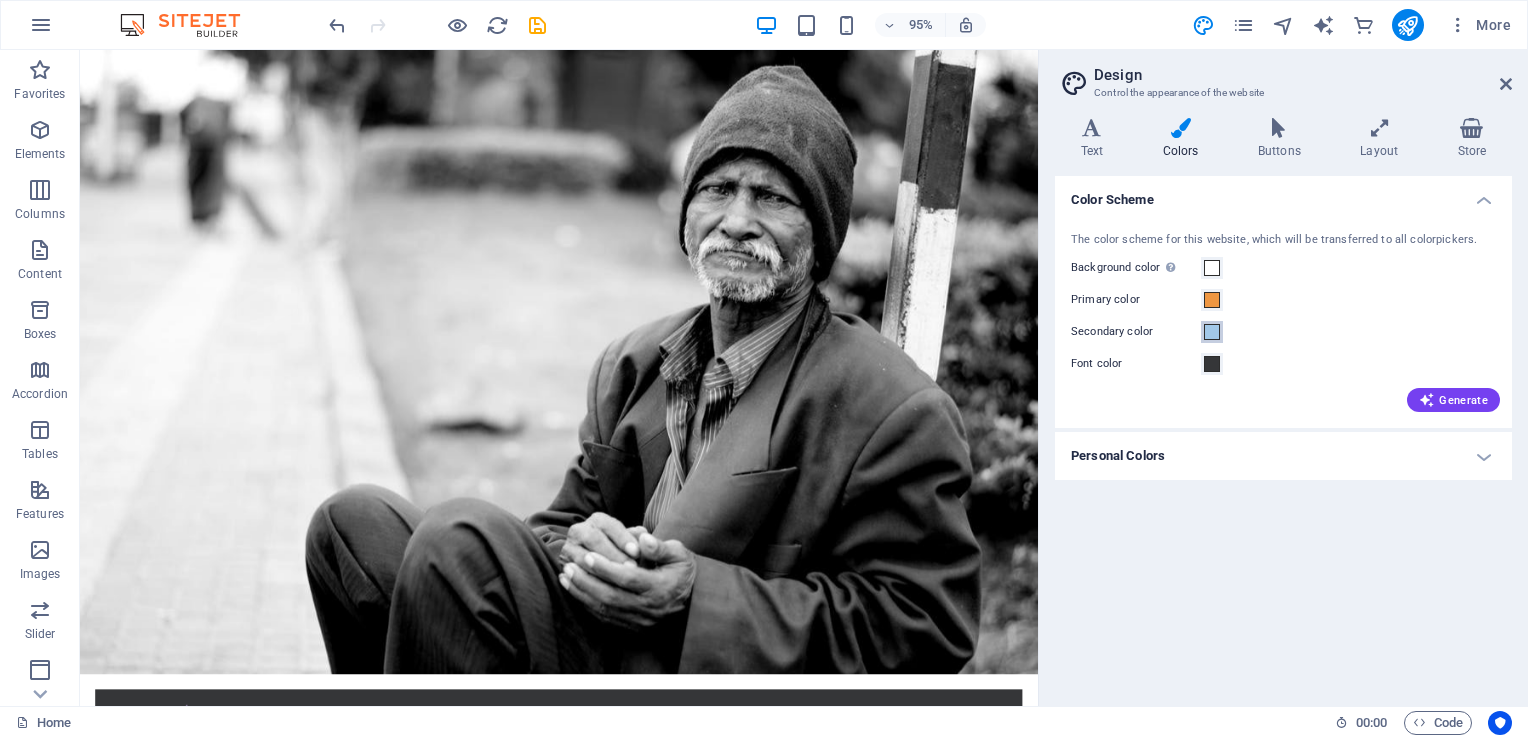 click at bounding box center [1212, 332] 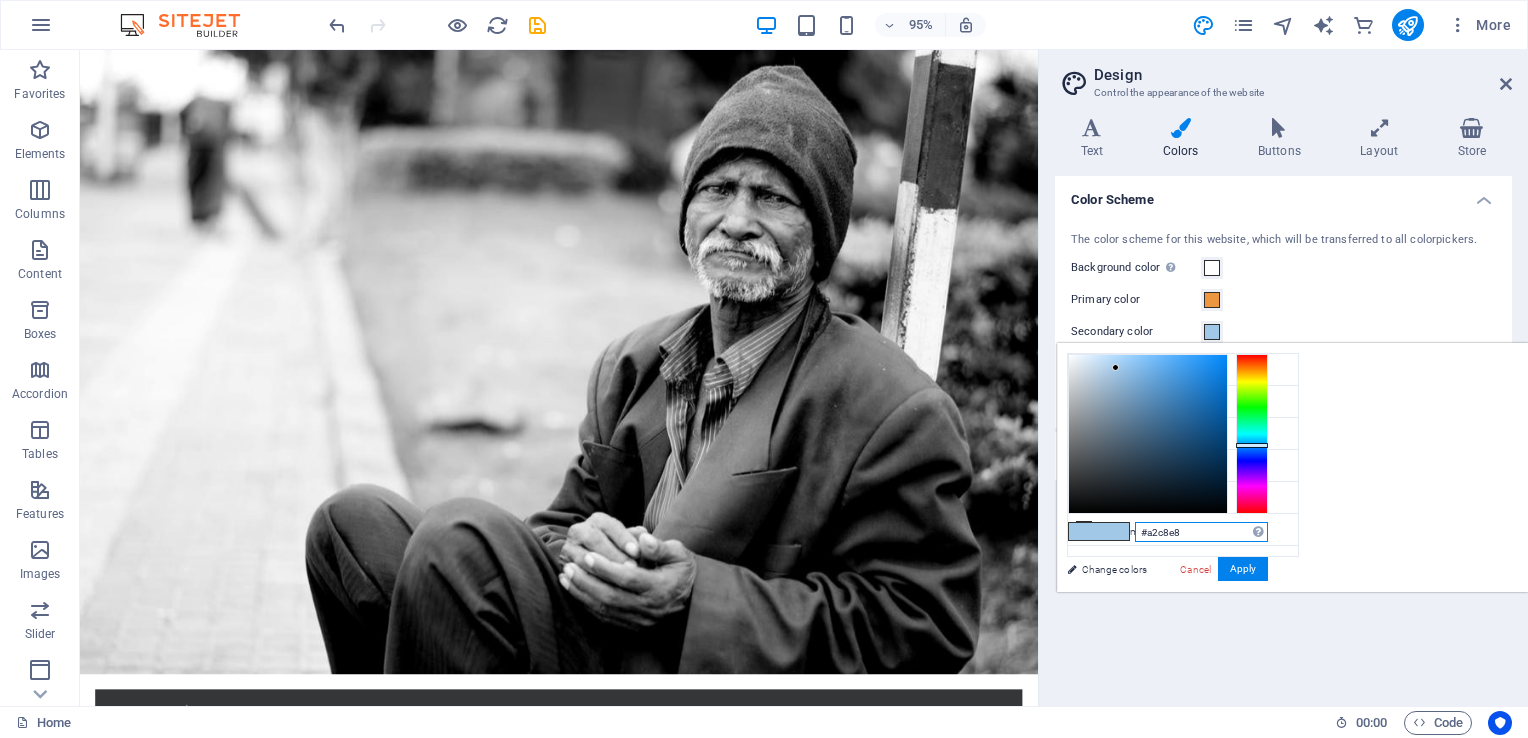 click on "#a2c8e8" at bounding box center (1201, 532) 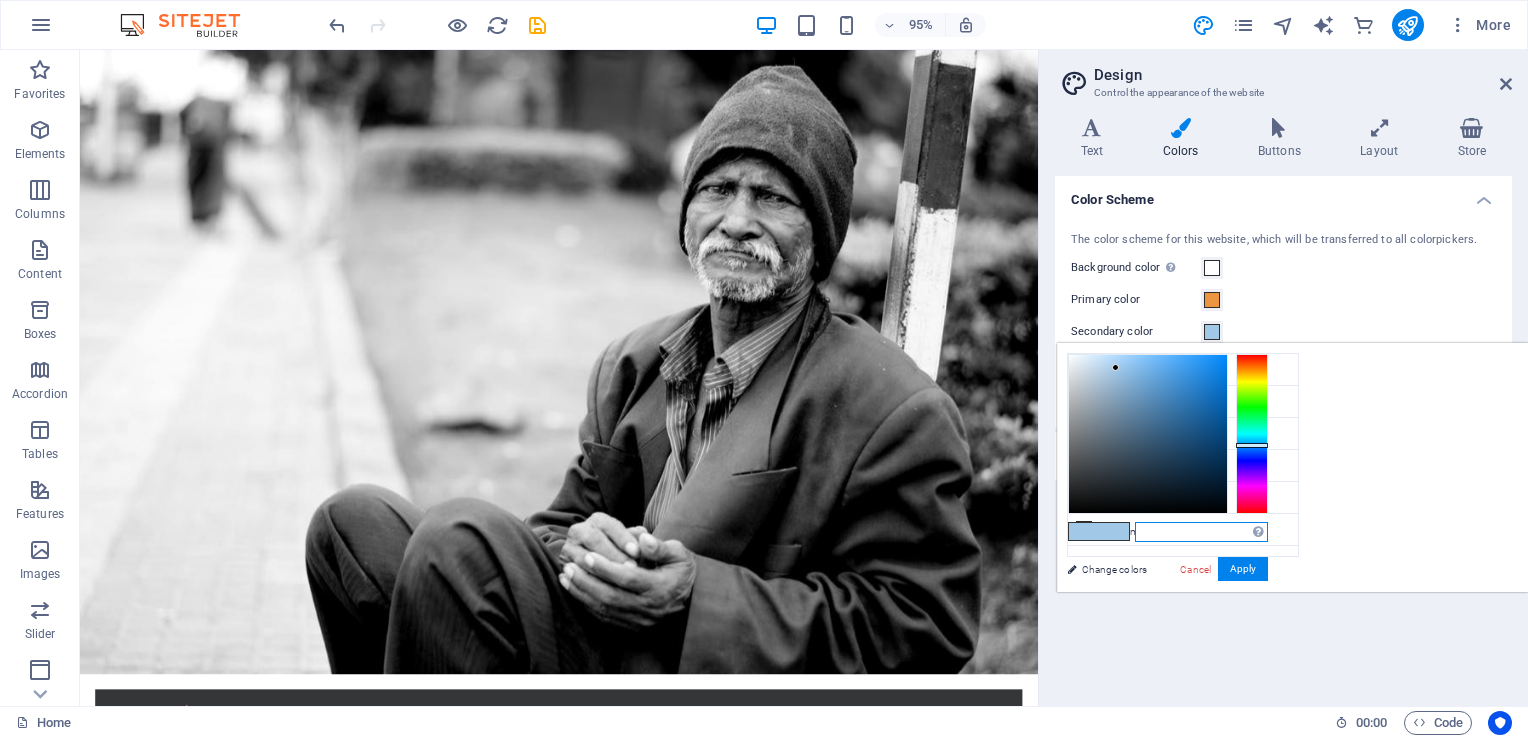 click at bounding box center (1201, 532) 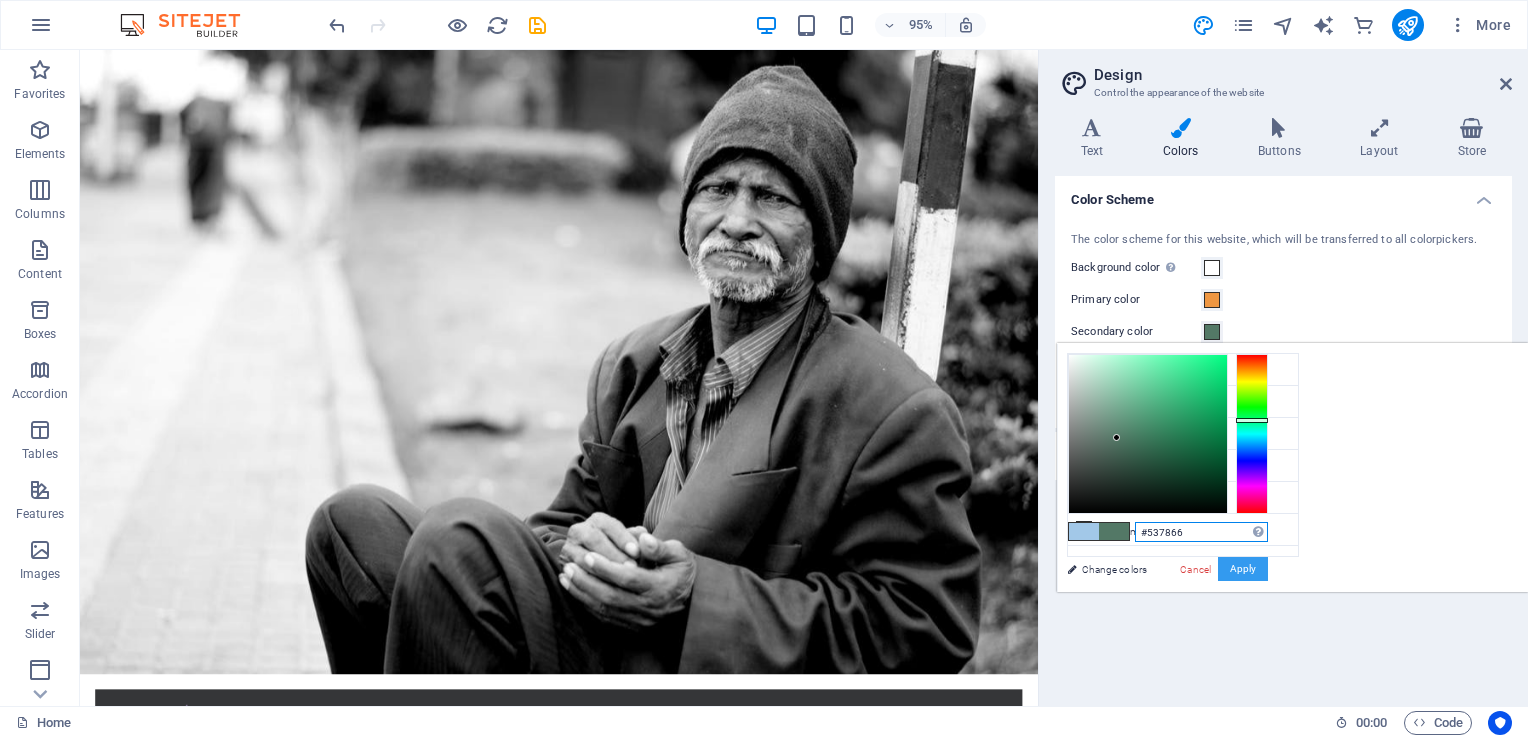 type on "#537866" 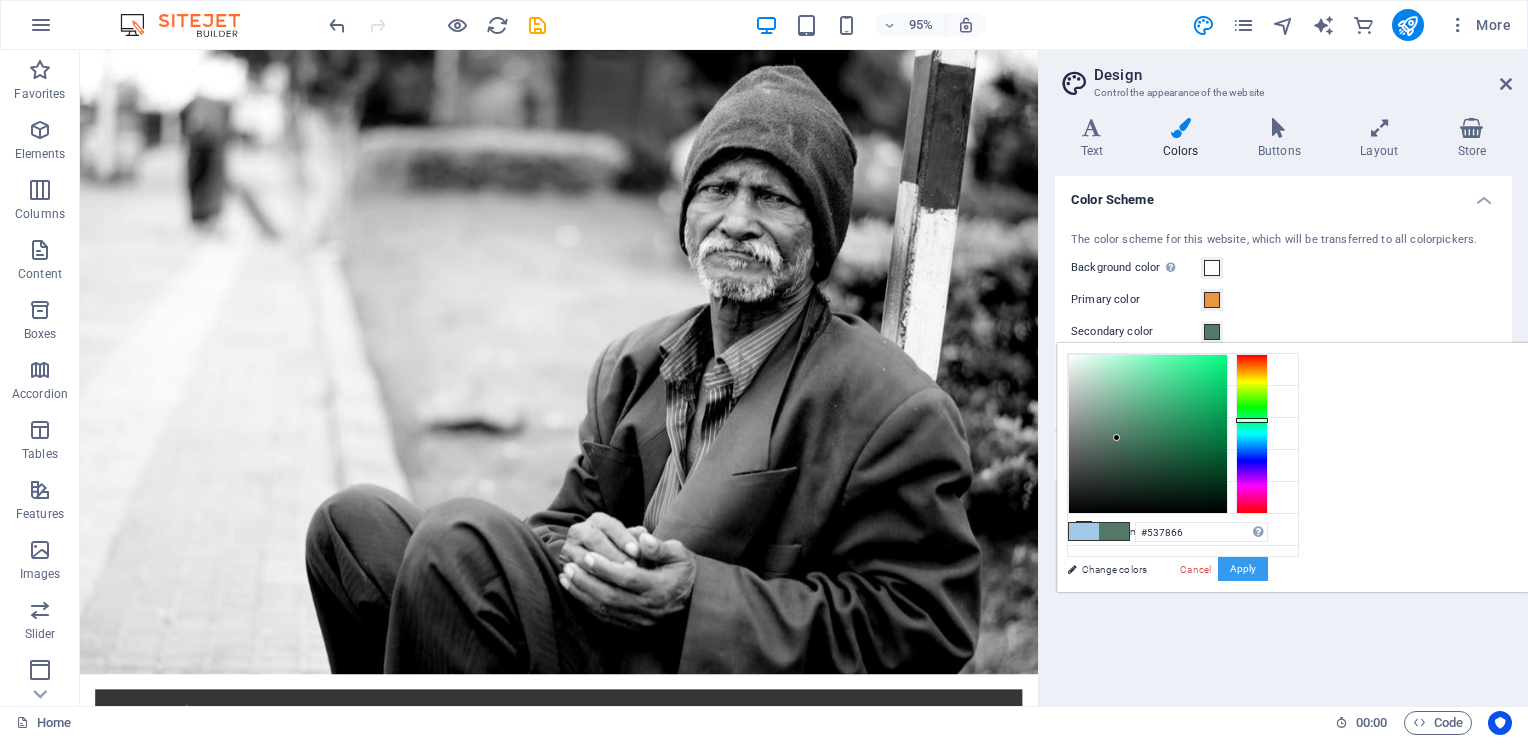 click on "Apply" at bounding box center (1243, 569) 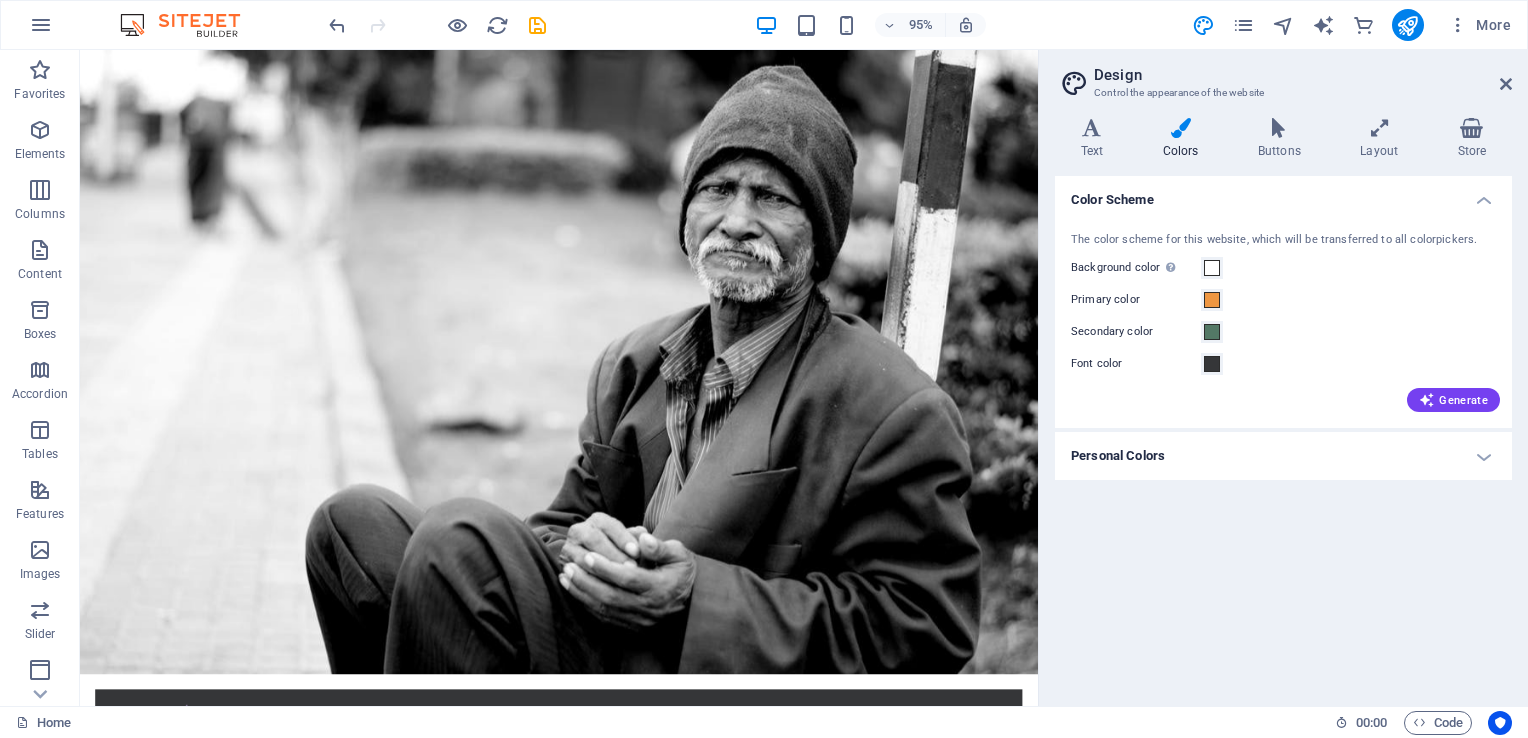 click on "Personal Colors" at bounding box center (1283, 456) 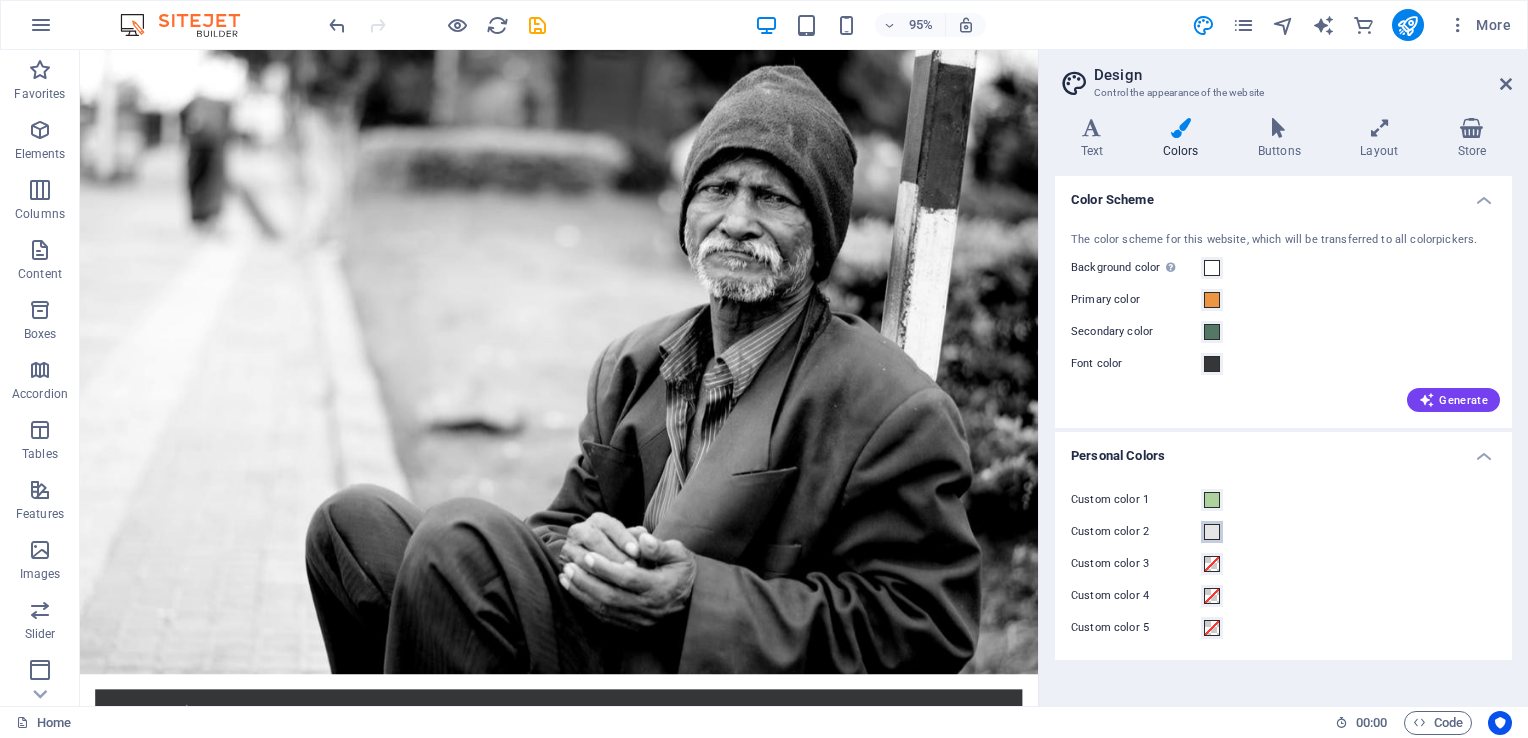 click at bounding box center [1212, 532] 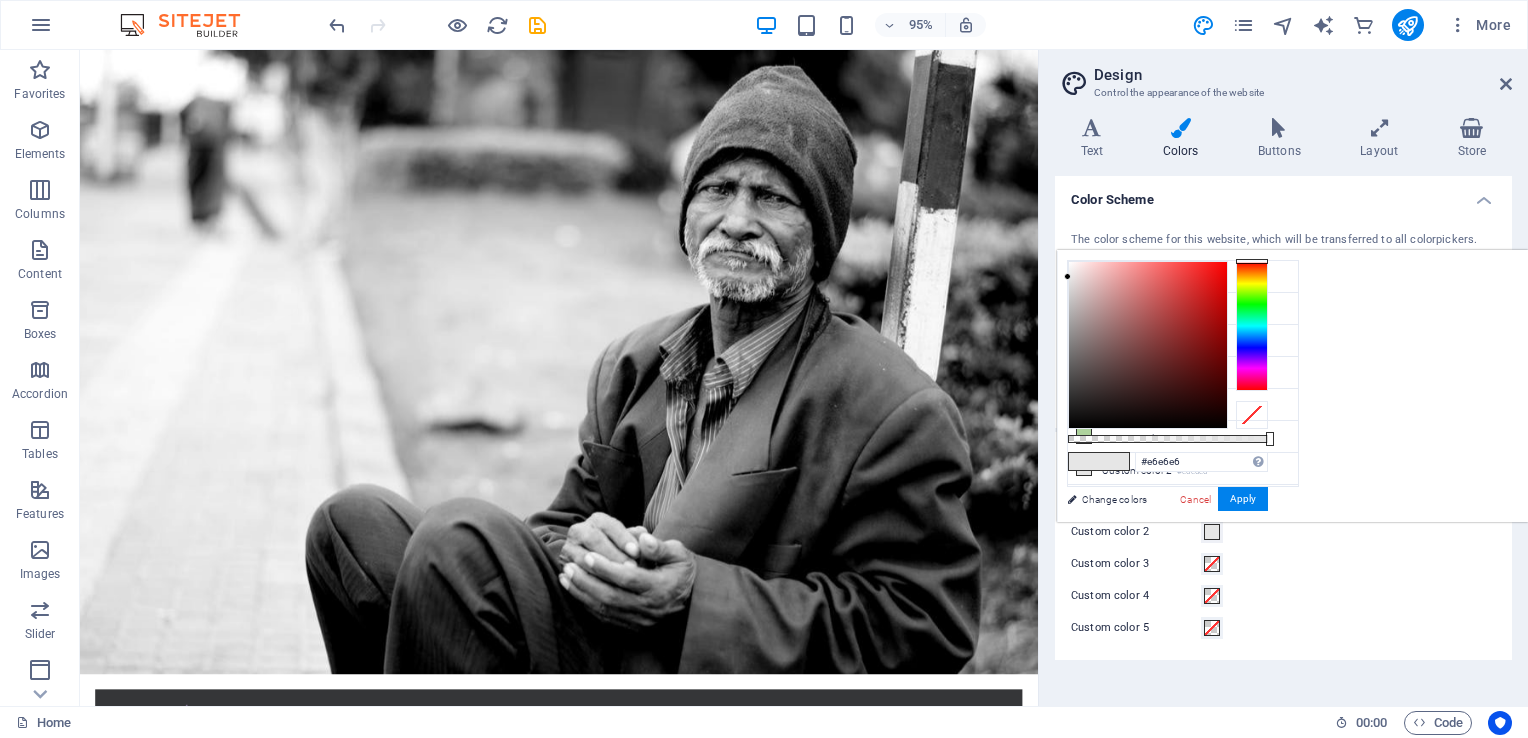 click on "Custom color 1 Custom color 2 Custom color 3 Custom color 4 Custom color 5" at bounding box center [1283, 564] 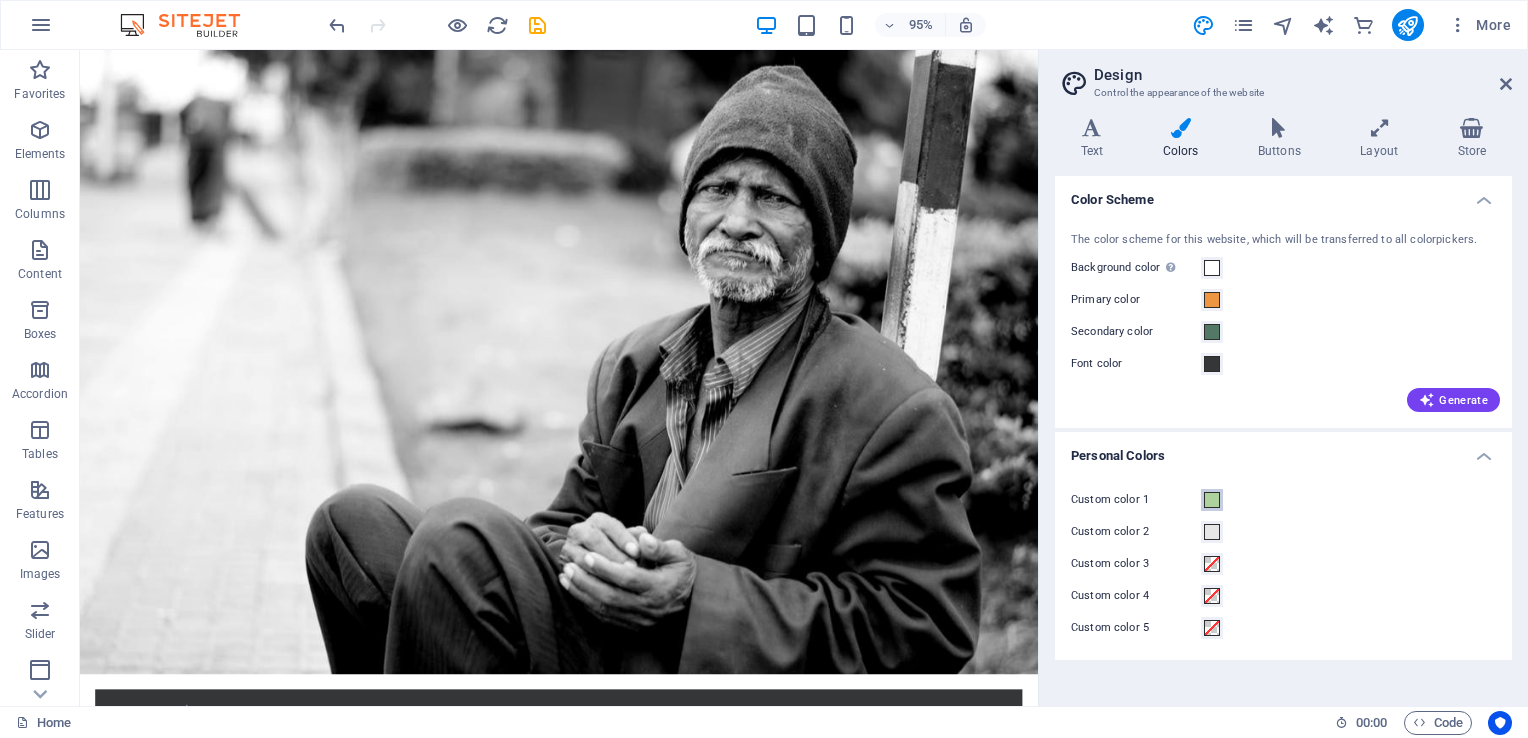 click at bounding box center [1212, 500] 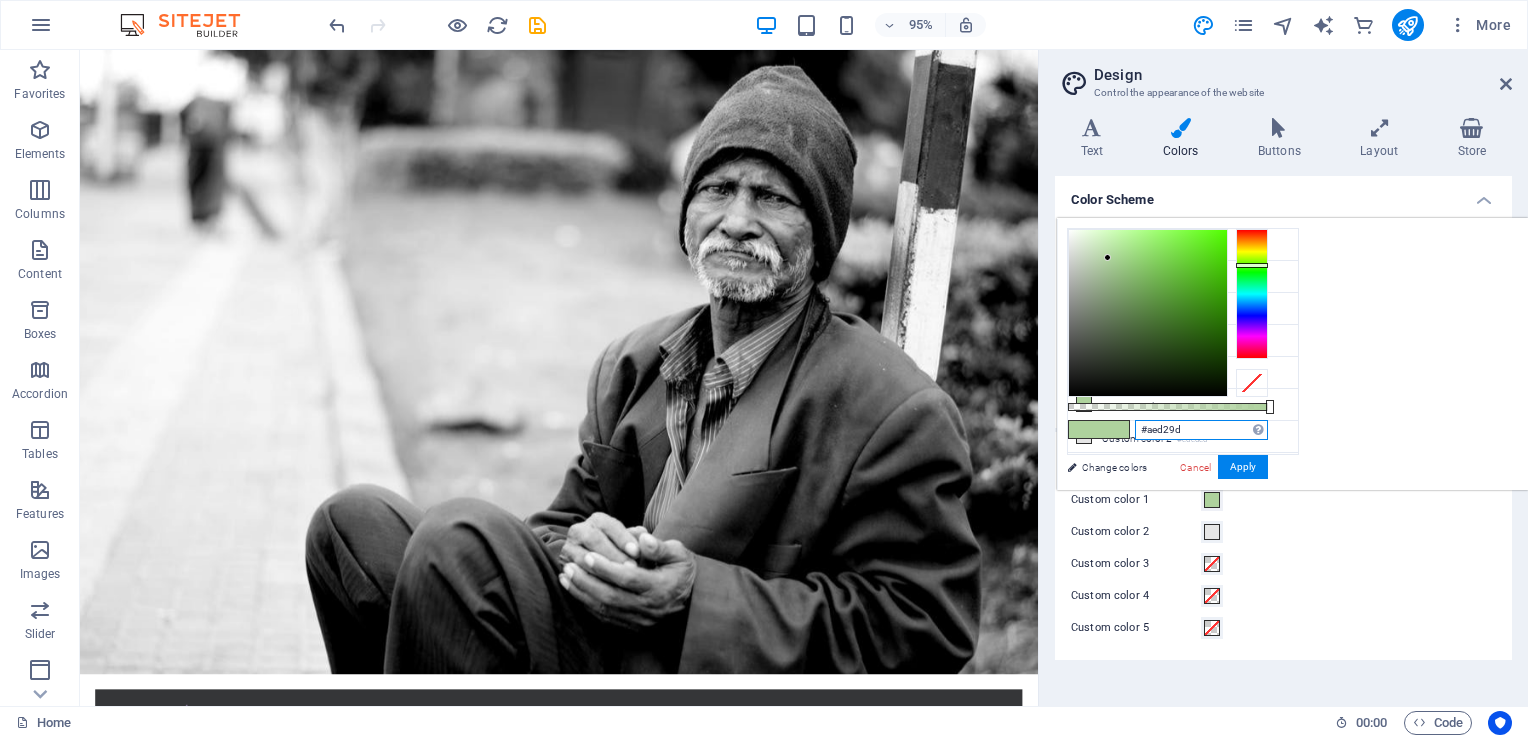 click on "#aed29d" at bounding box center (1201, 430) 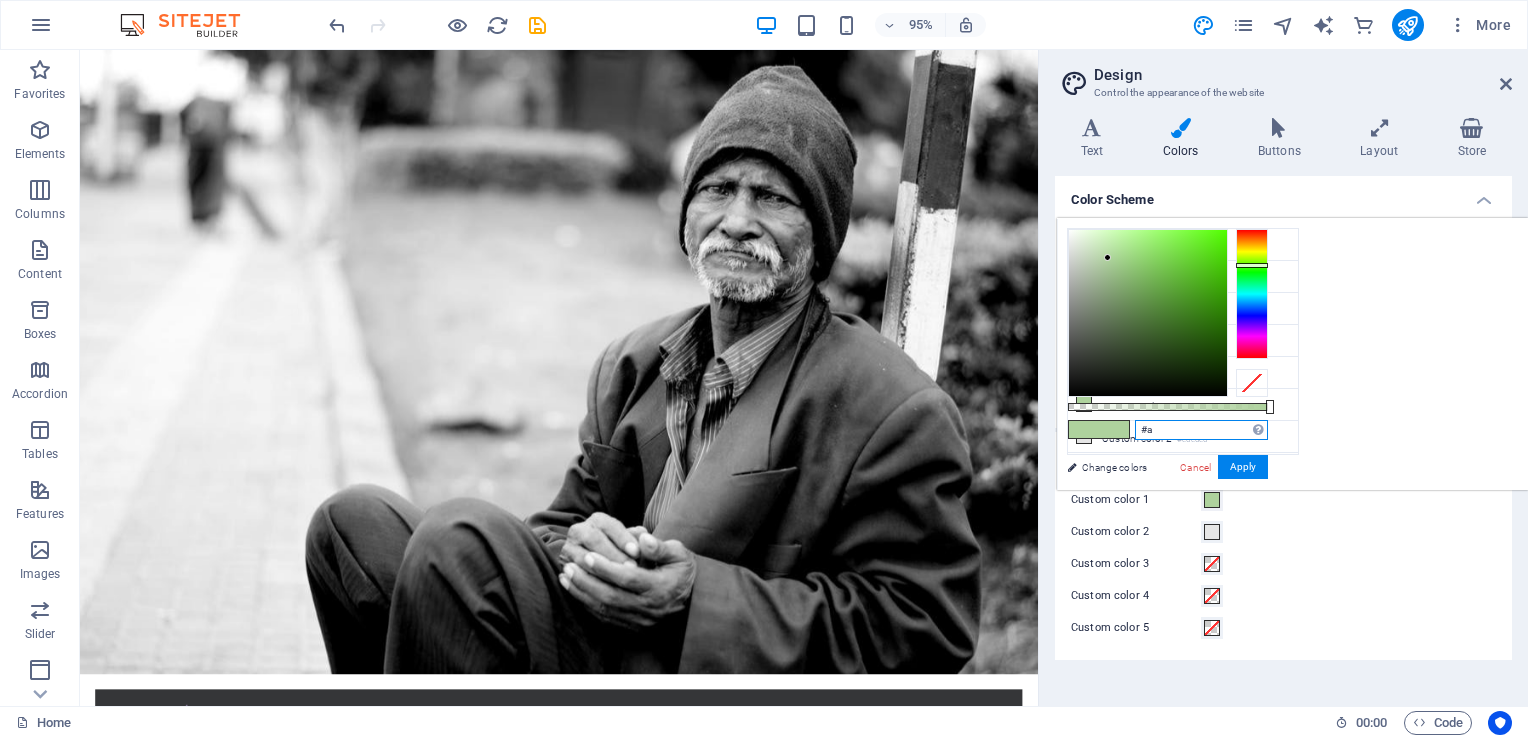 type on "#" 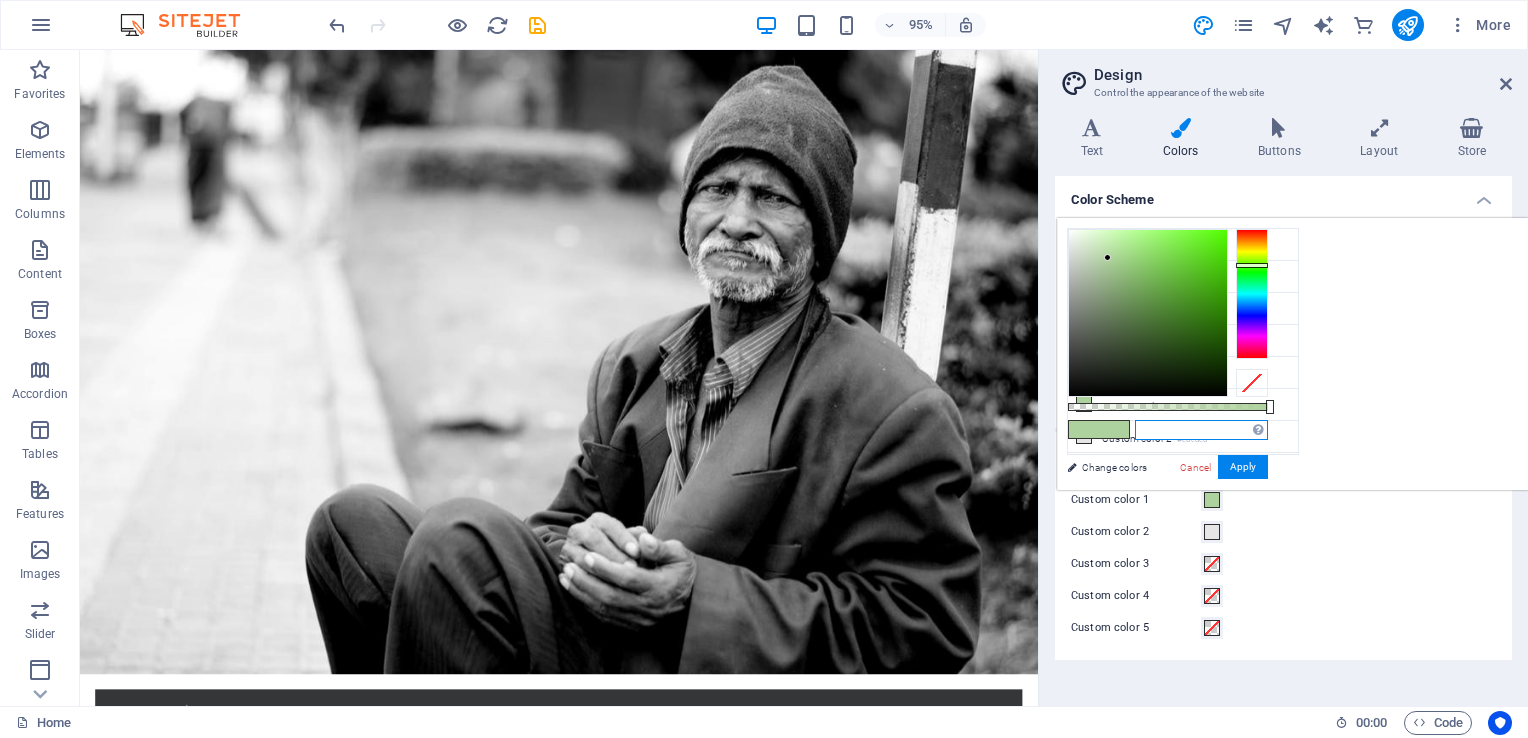 click at bounding box center (1201, 430) 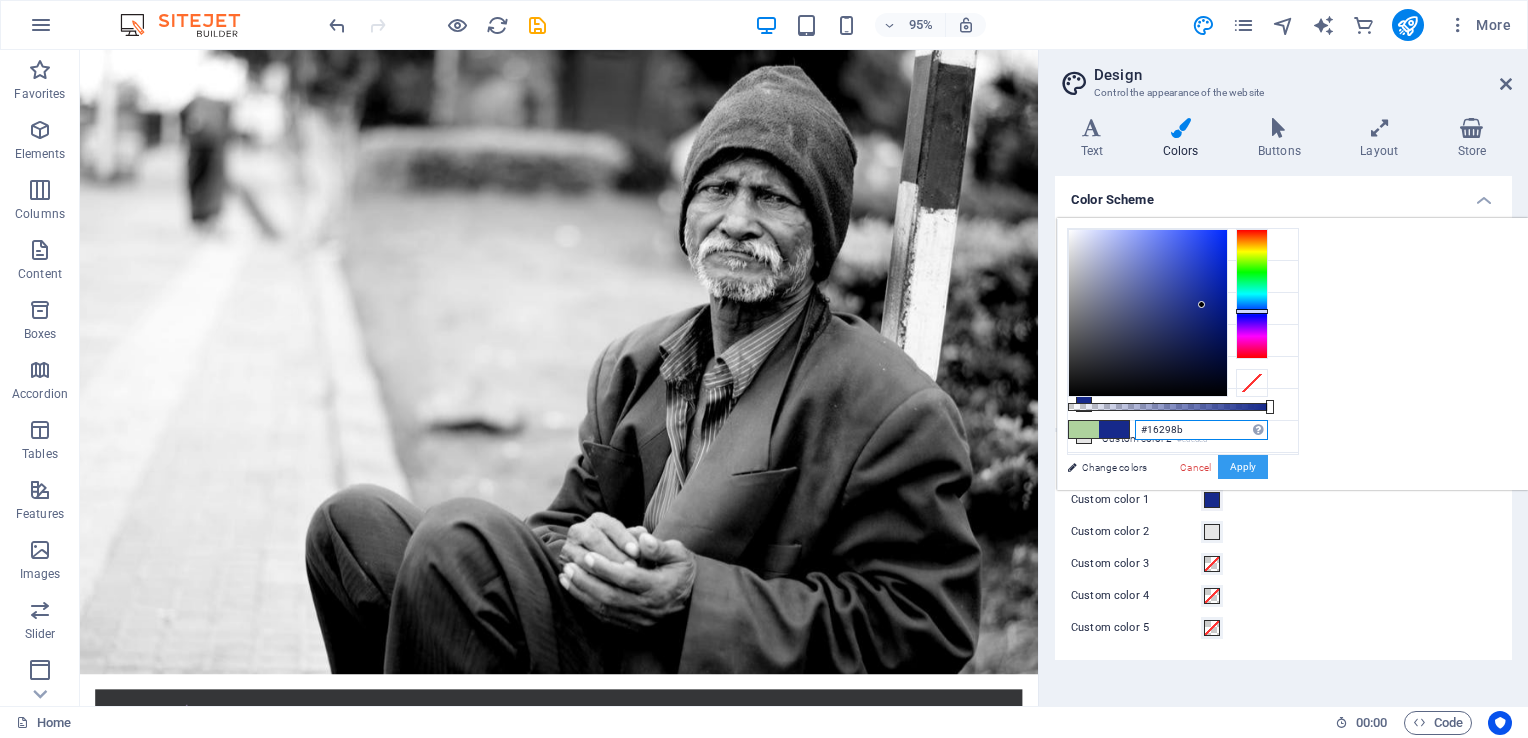 type on "#16298b" 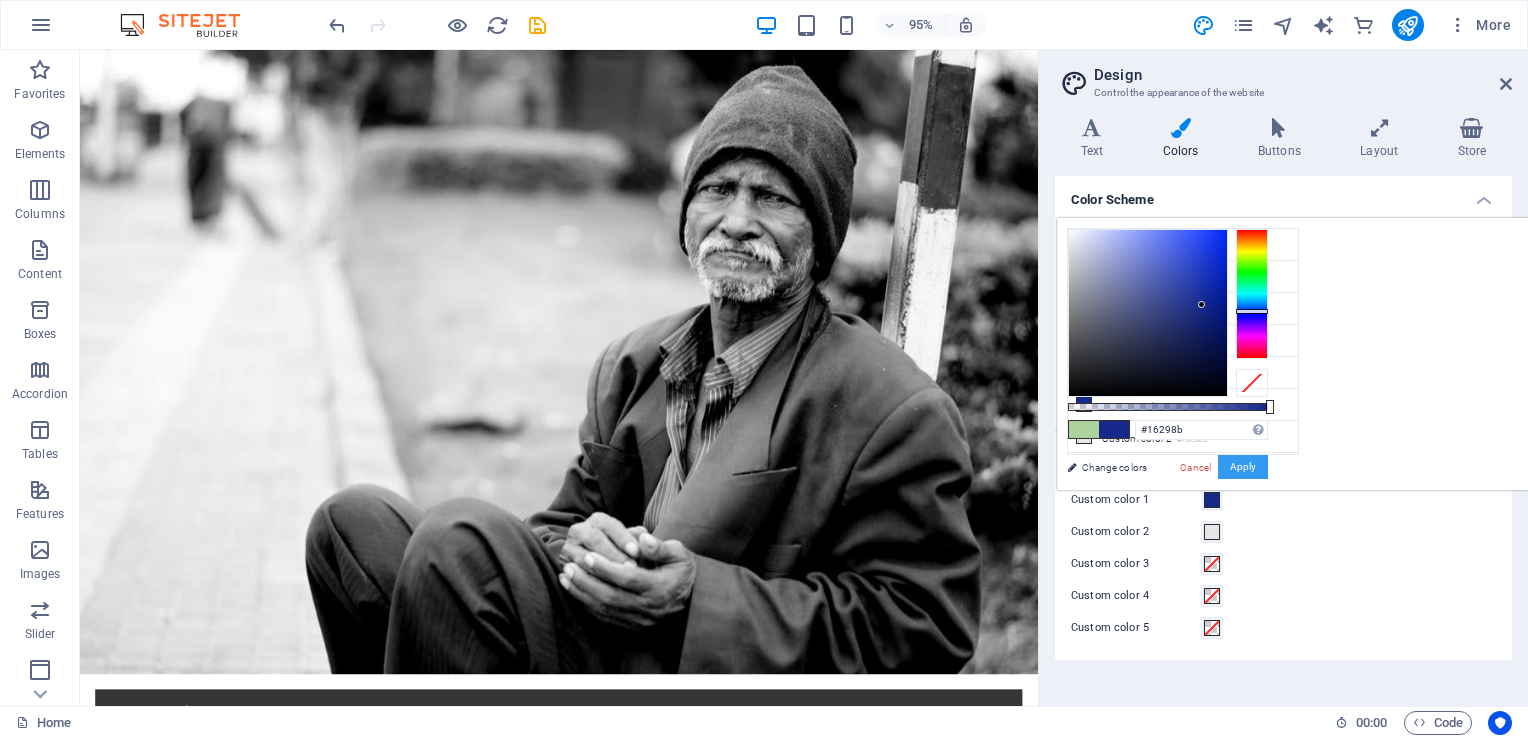 click on "Apply" at bounding box center [1243, 467] 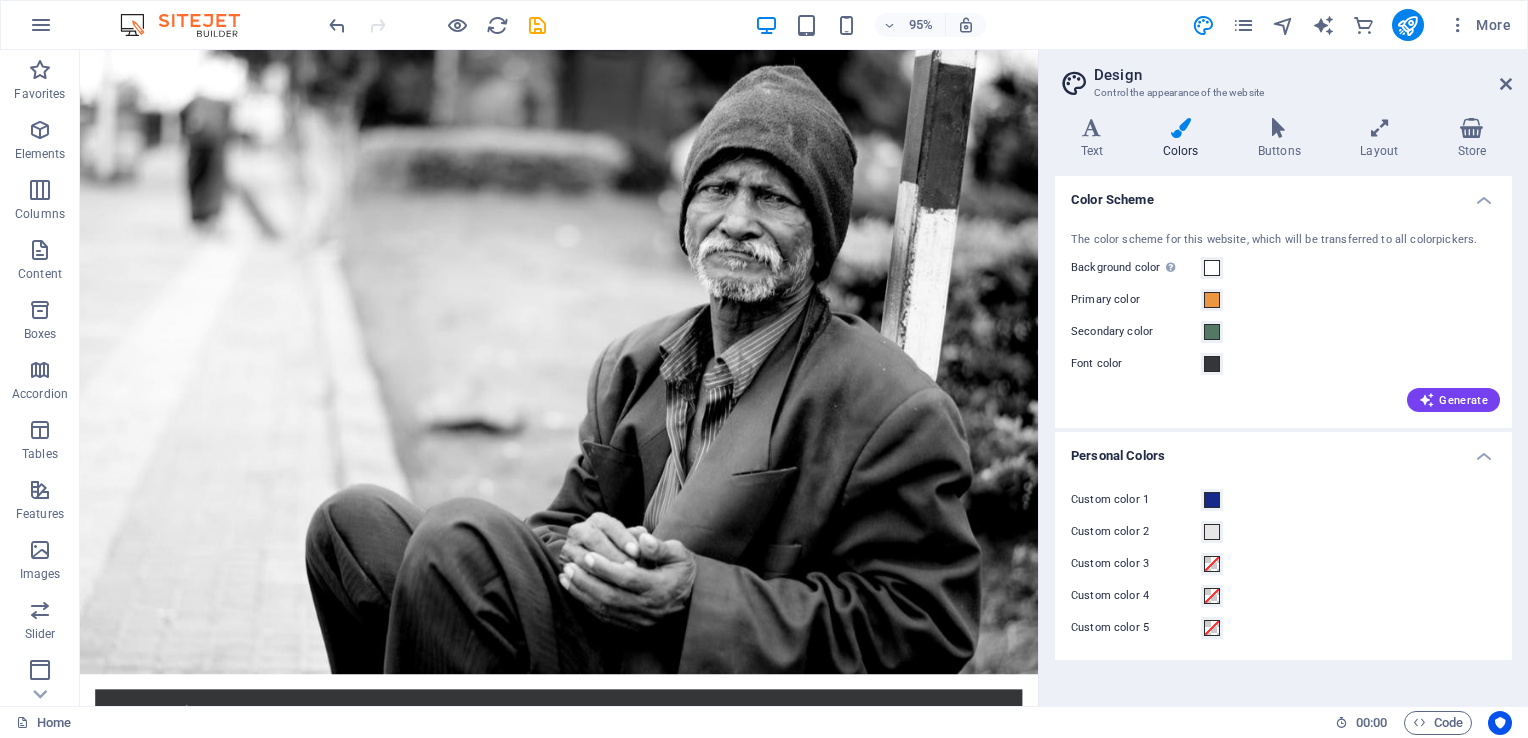 click on "Design Control the appearance of the website Variants  Text  Colors  Buttons  Layout  Store Text Standard Bold Links Font color Font Lato Font size 1 rem px Line height 1.5 Font weight To display the font weight correctly, it may need to be enabled.  Manage Fonts Thin, 100 Extra-light, 200 Light, 300 Regular, 400 Medium, 500 Semi-bold, 600 Bold, 700 Extra-bold, 800 Black, 900 Letter spacing 0 rem px Font style Text transform Tt TT tt Text align Font weight To display the font weight correctly, it may need to be enabled.  Manage Fonts Thin, 100 Extra-light, 200 Light, 300 Regular, 400 Medium, 500 Semi-bold, 600 Bold, 700 Extra-bold, 800 Black, 900 Default Hover / Active Font color Font color Decoration None Decoration None Transition duration 0.3 s Transition function Ease Ease In Ease Out Ease In/Ease Out Linear Headlines All H1 / Textlogo H2 H3 H4 H5 H6 Font color Font Lato Line height 1.5 Font weight To display the font weight correctly, it may need to be enabled.  Manage Fonts Thin, 100 Extra-light, 200 0" at bounding box center (1283, 378) 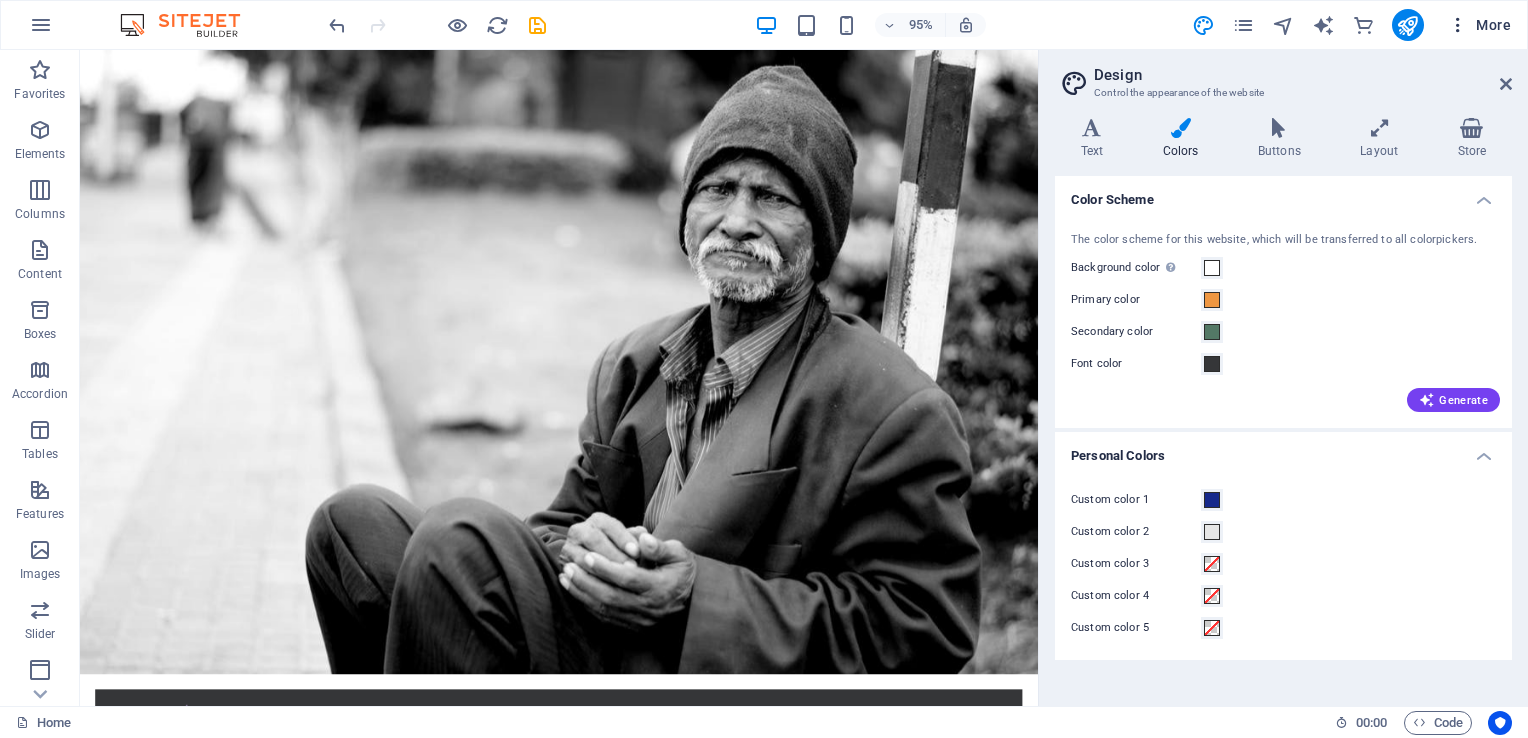 click at bounding box center [1458, 25] 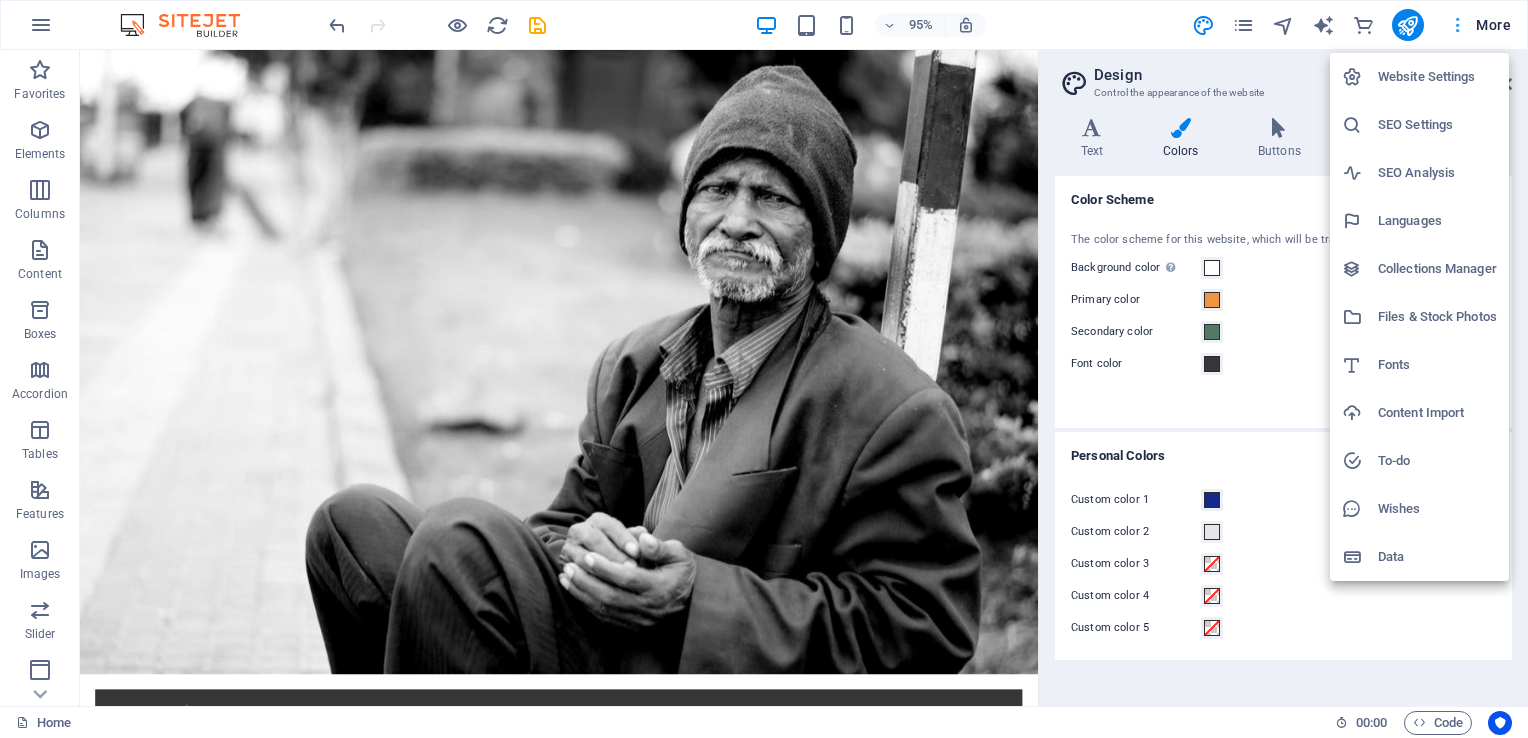 click at bounding box center [764, 369] 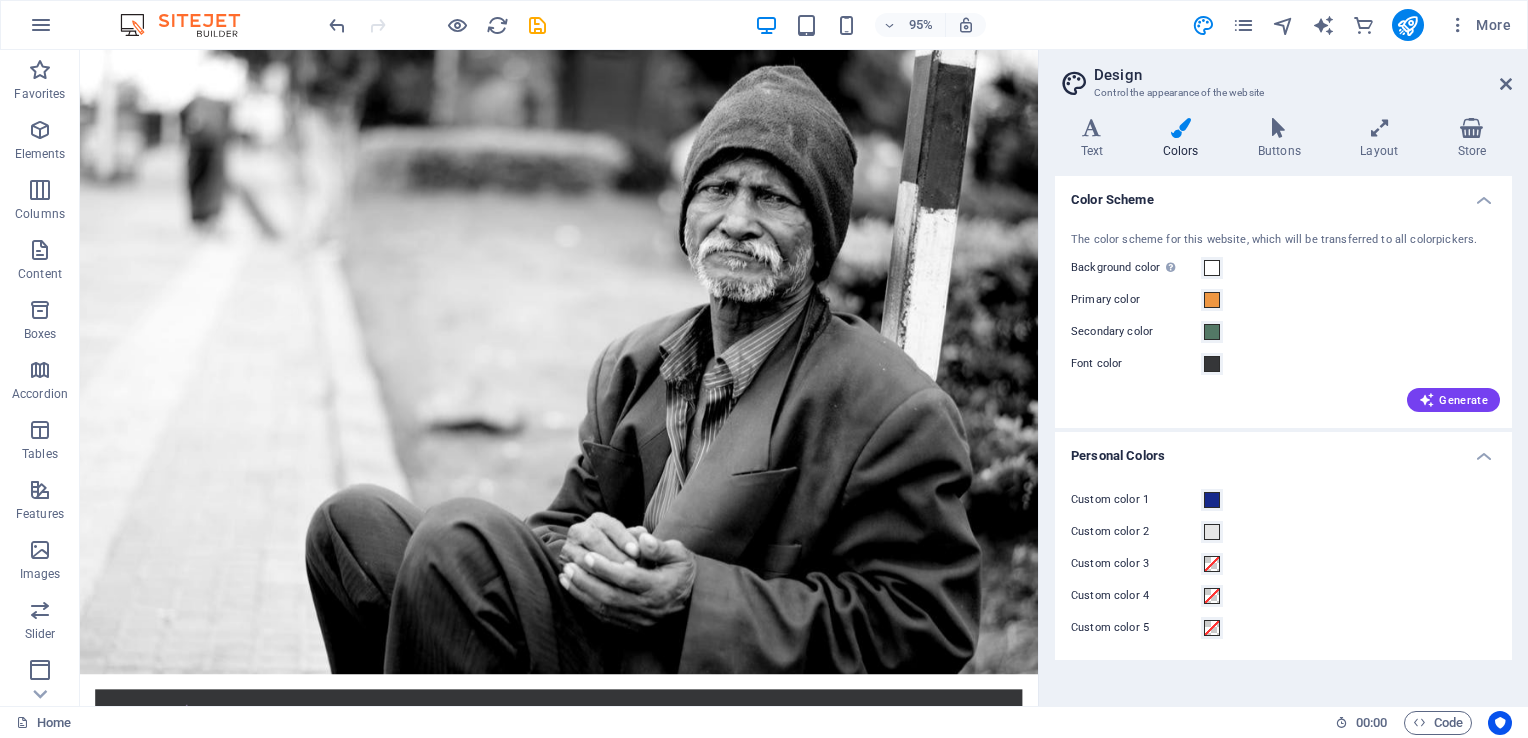 drag, startPoint x: 1488, startPoint y: 470, endPoint x: 1487, endPoint y: 457, distance: 13.038404 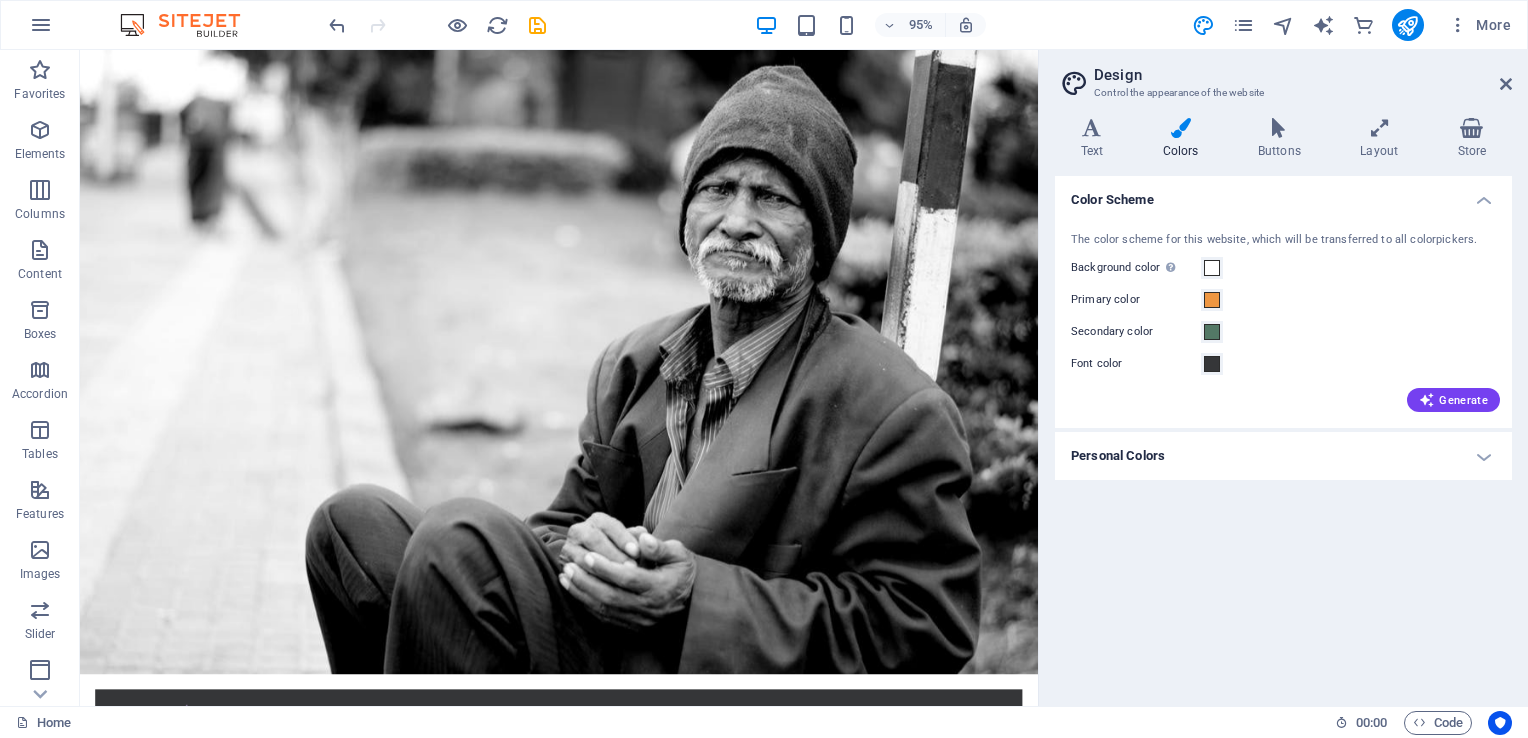 click on "Color Scheme" at bounding box center (1283, 194) 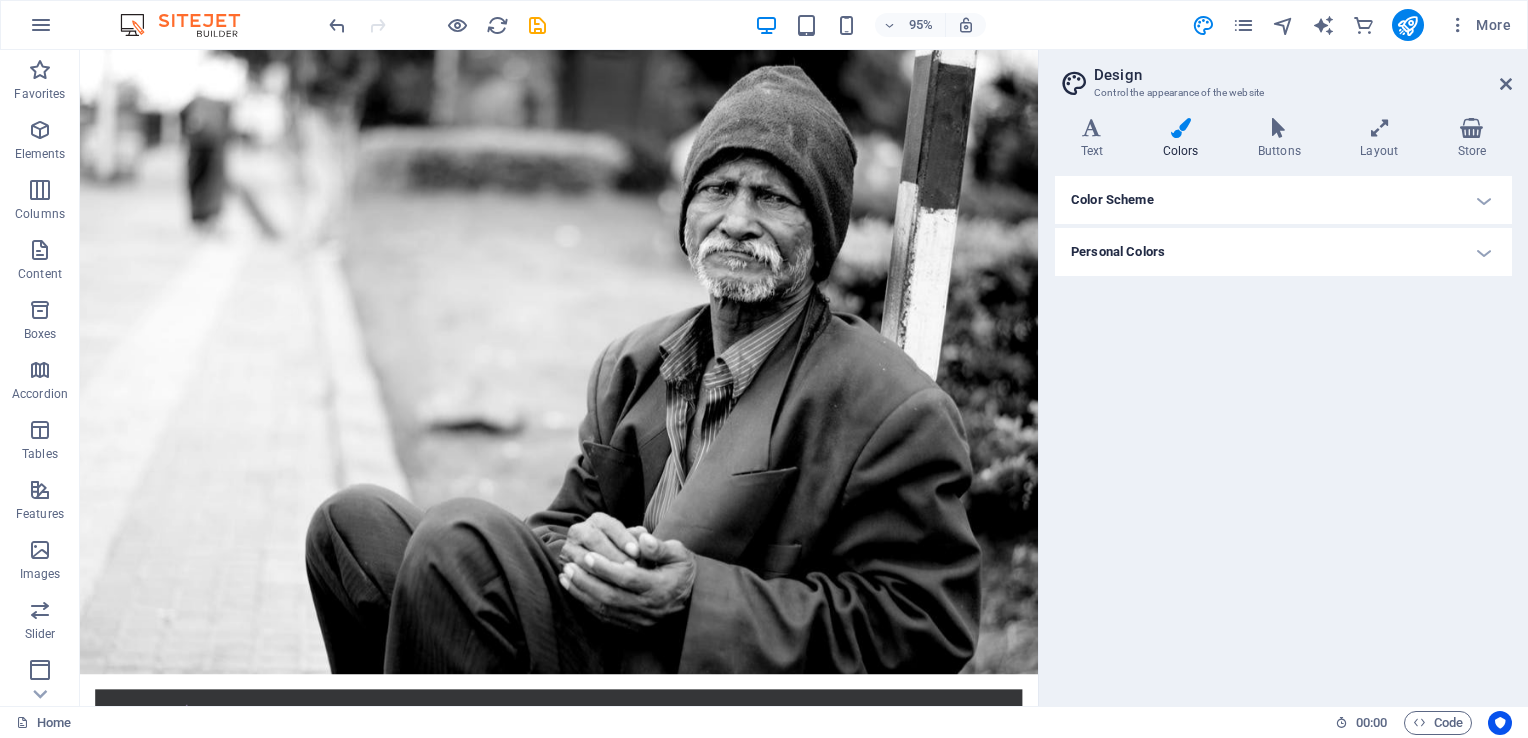 click on "Colors" at bounding box center [1184, 139] 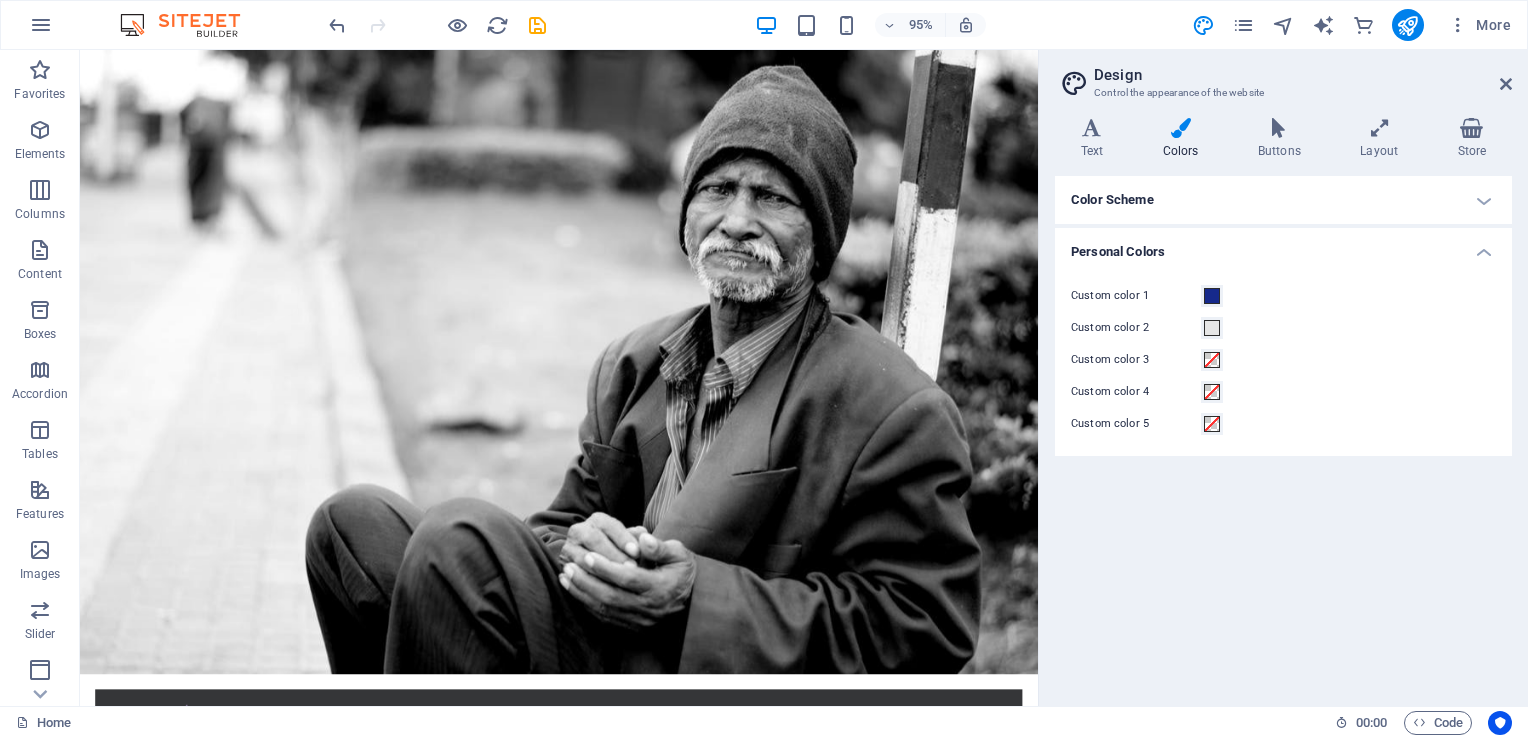 click on "Color Scheme" at bounding box center (1283, 200) 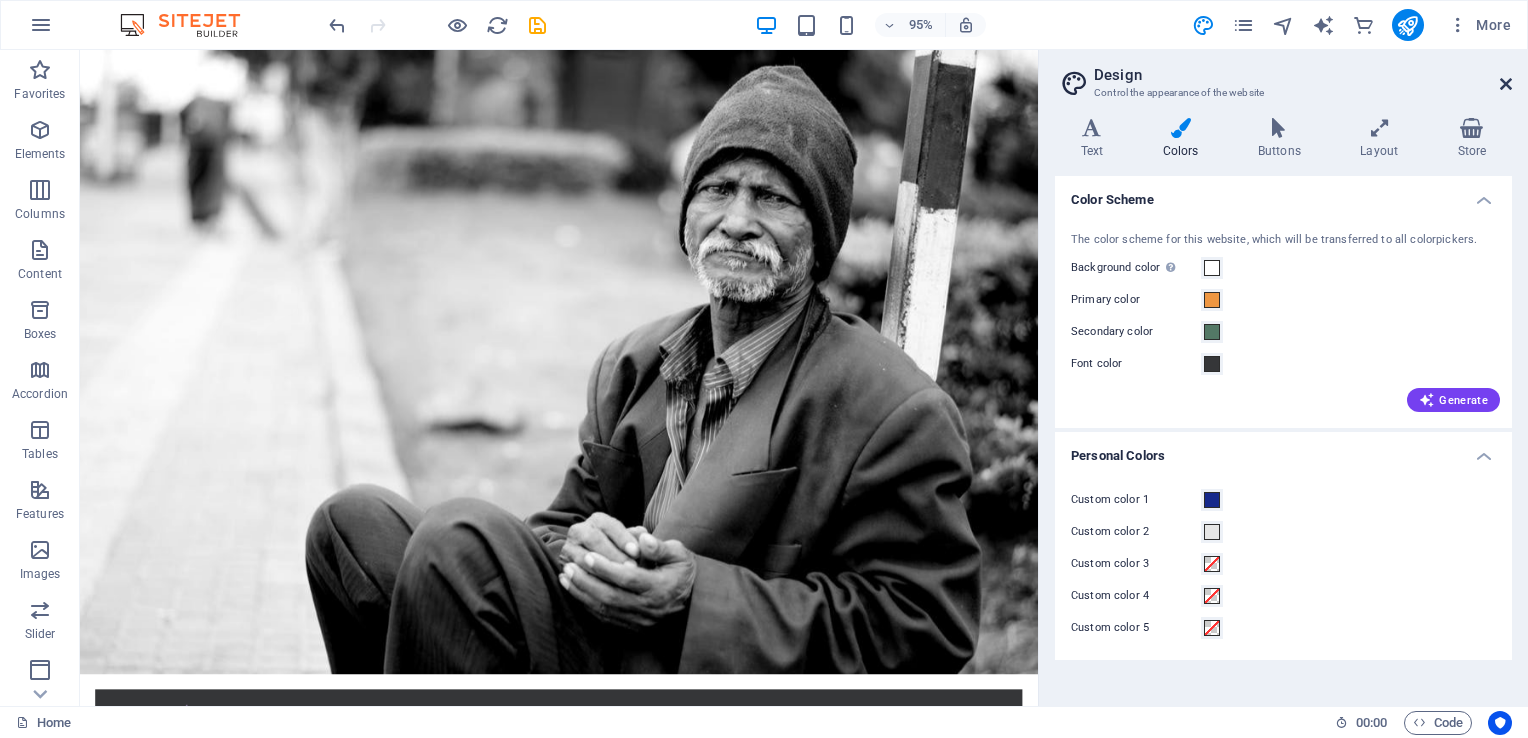 click at bounding box center (1506, 84) 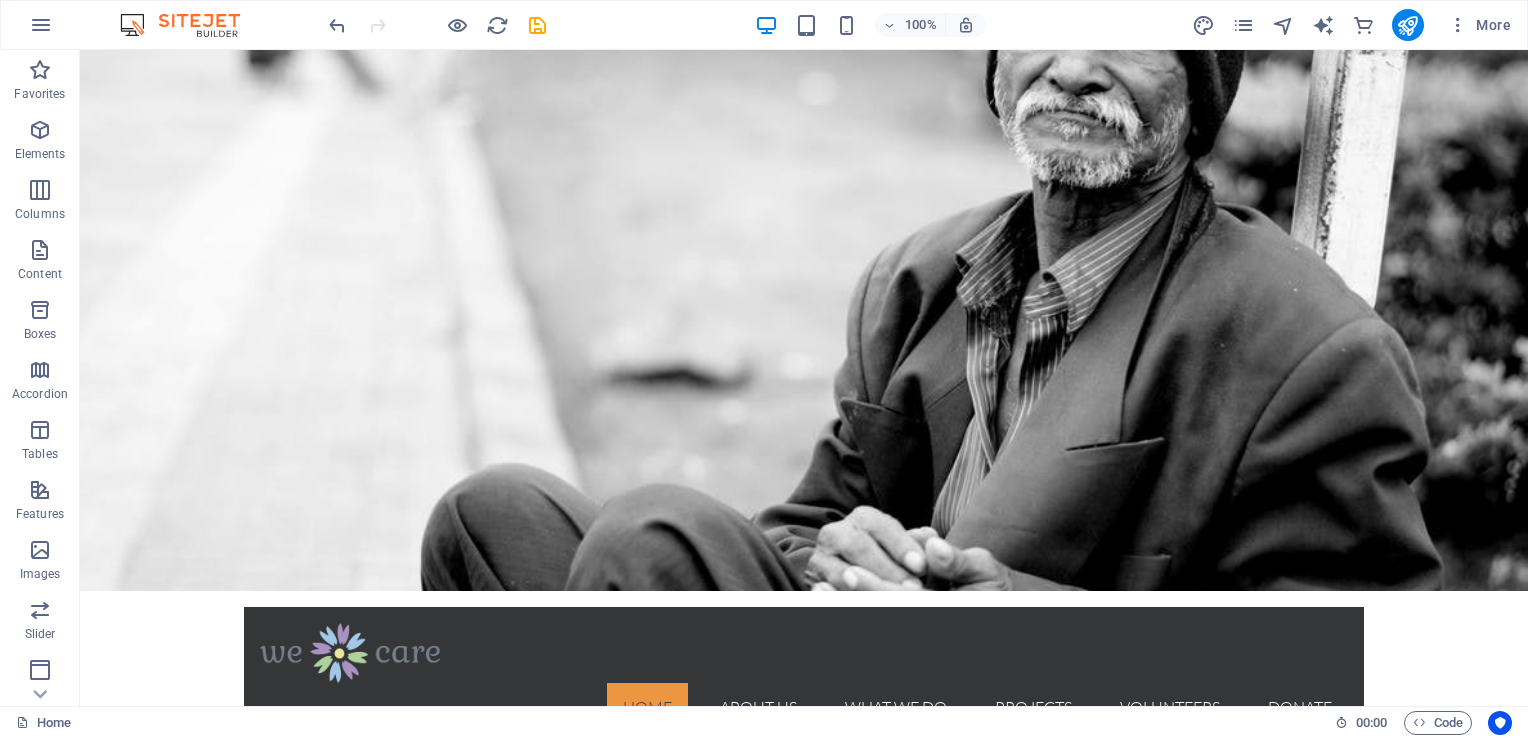scroll, scrollTop: 0, scrollLeft: 0, axis: both 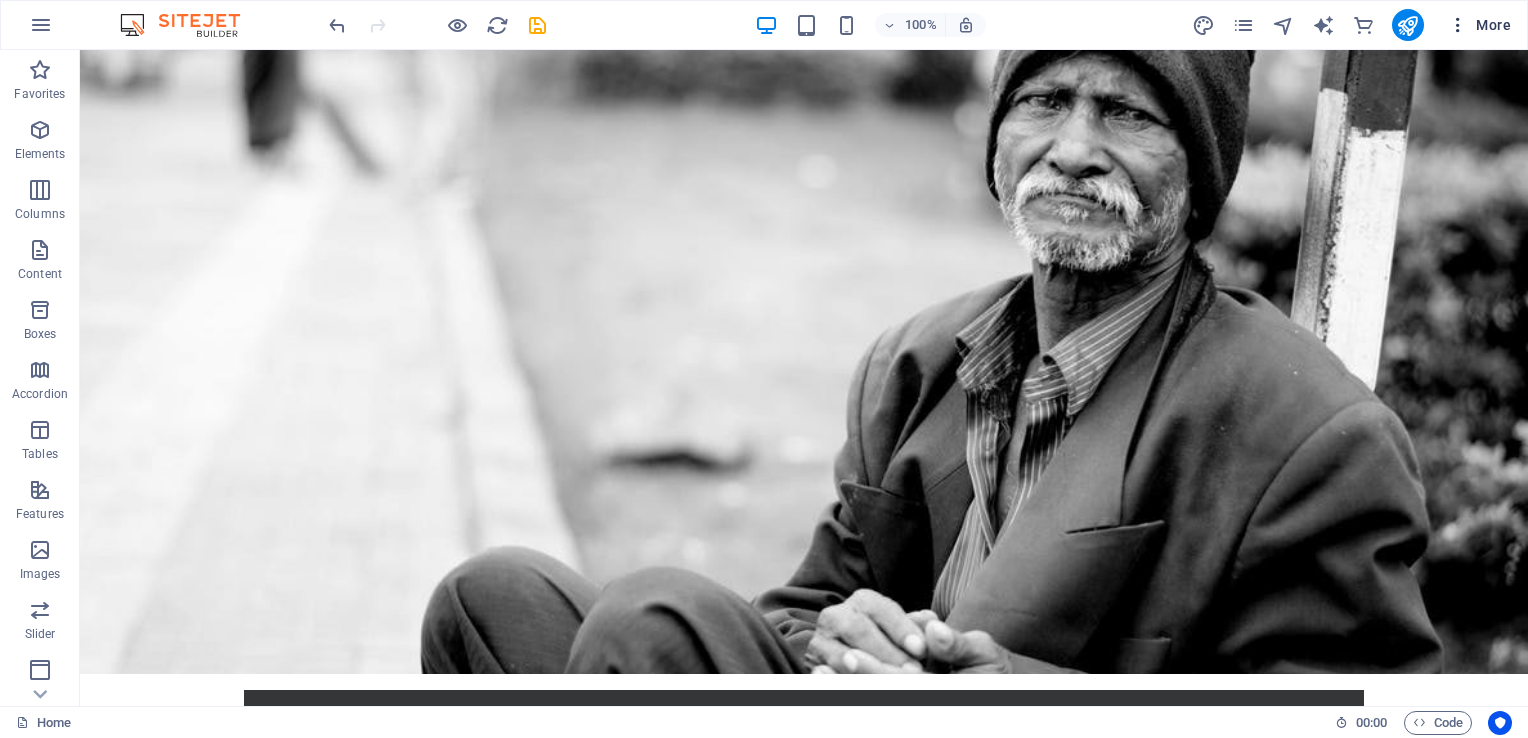 click at bounding box center [1458, 25] 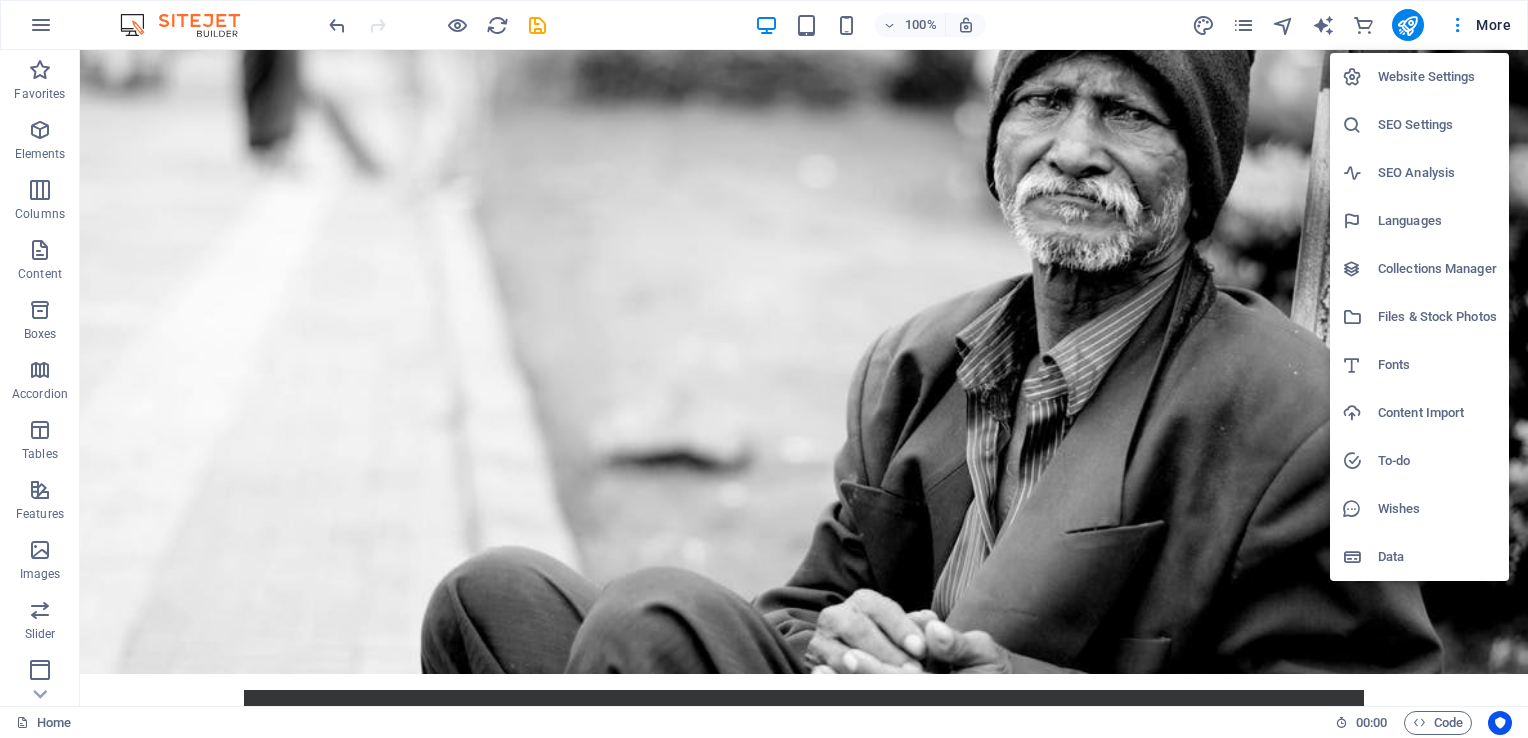 click at bounding box center [764, 369] 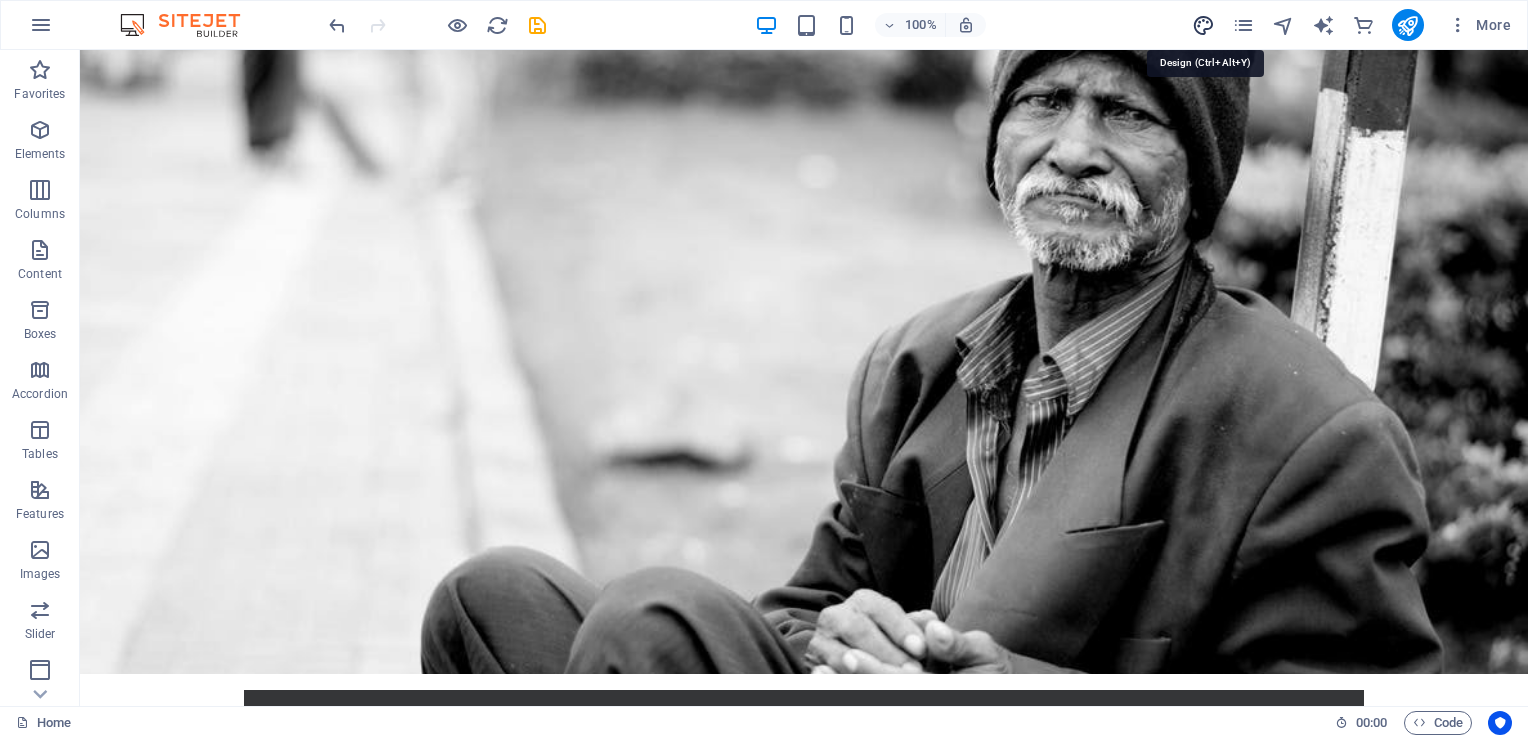 click at bounding box center (1203, 25) 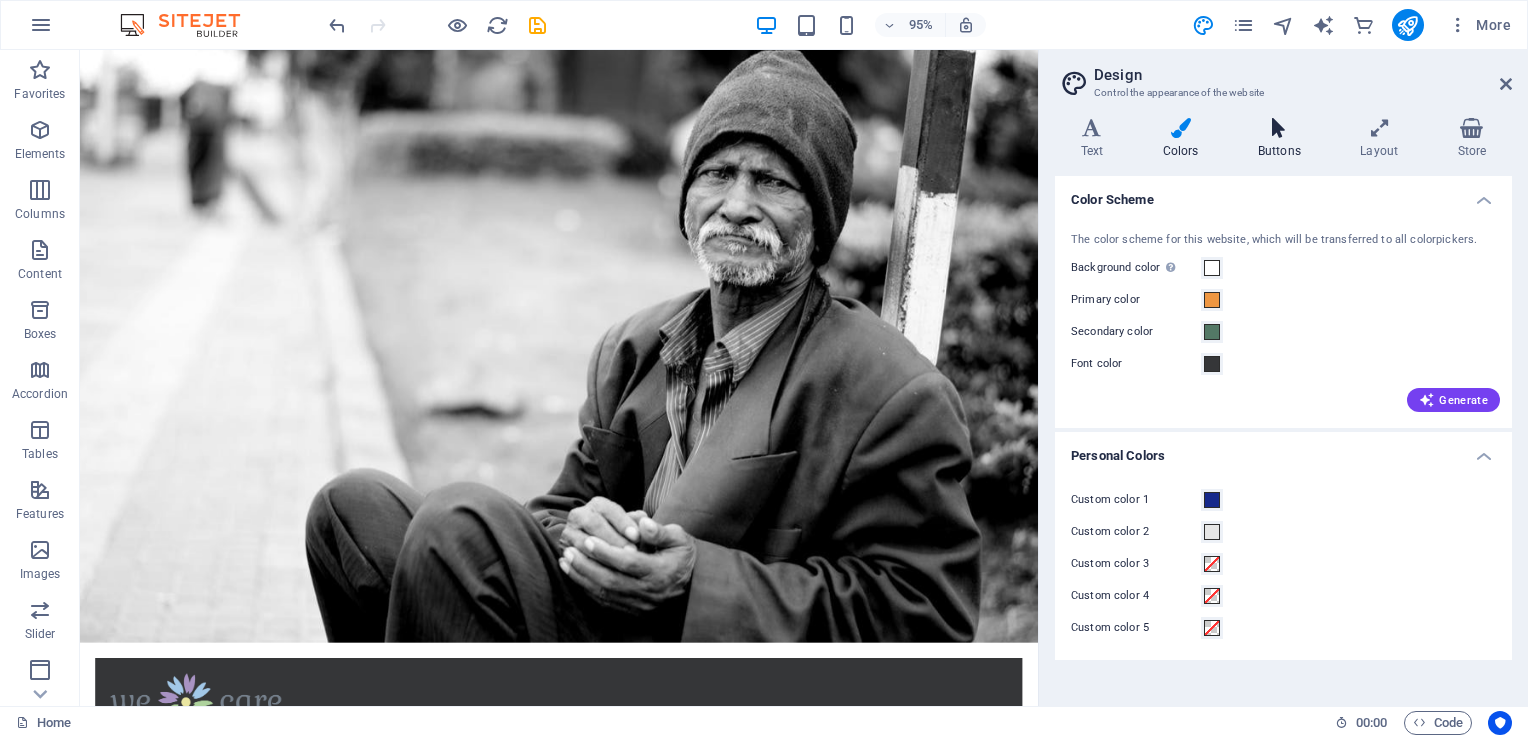 click on "Buttons" at bounding box center [1283, 139] 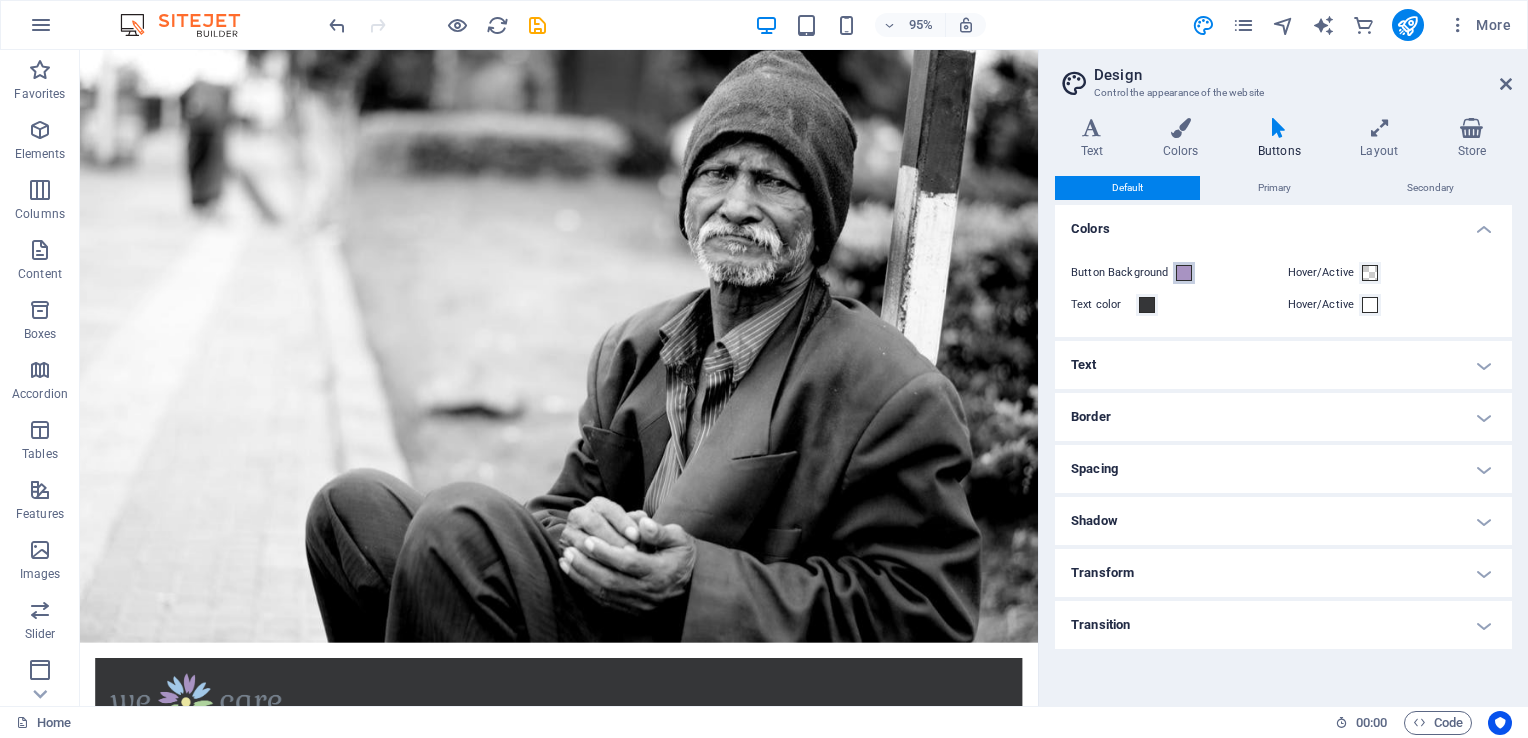 click at bounding box center [1184, 273] 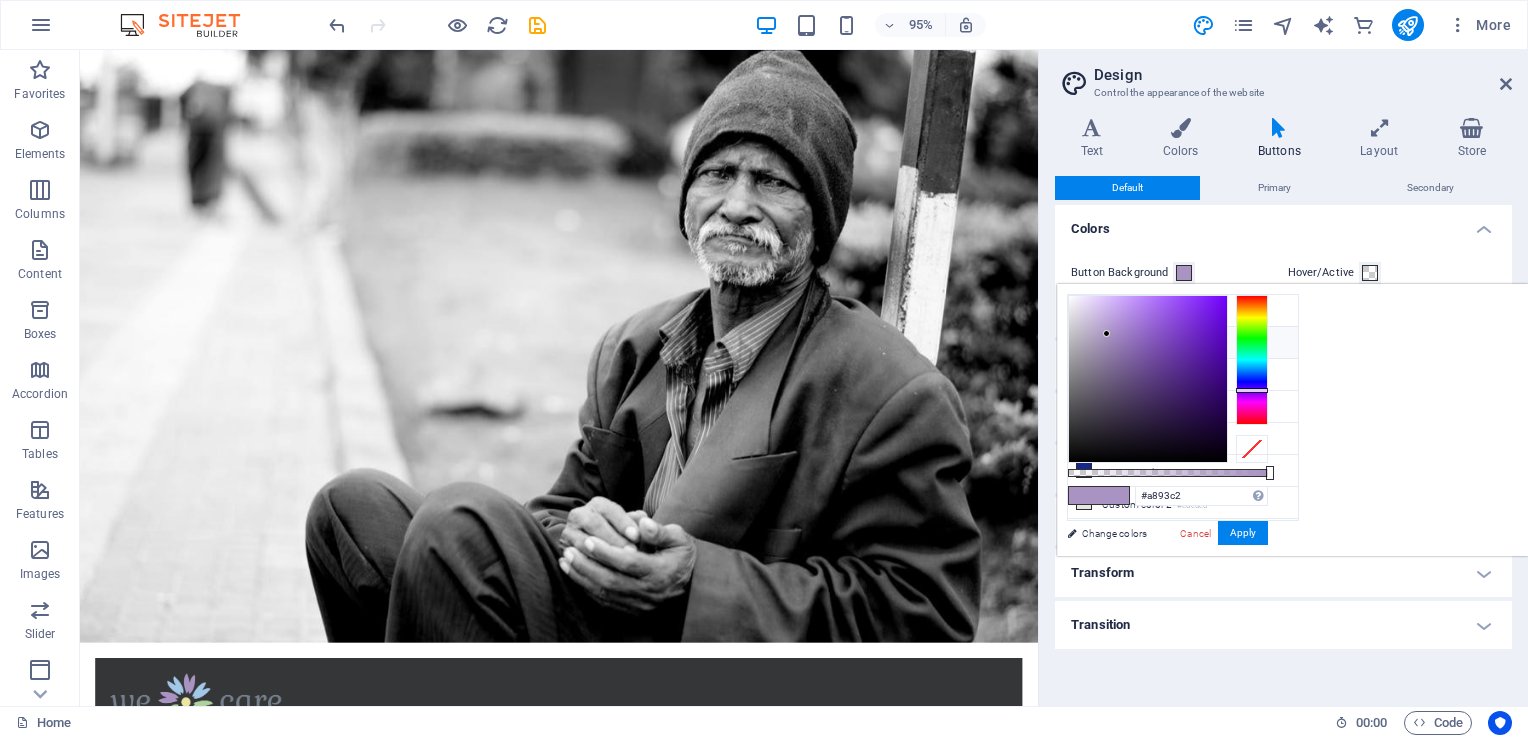 click at bounding box center [1084, 342] 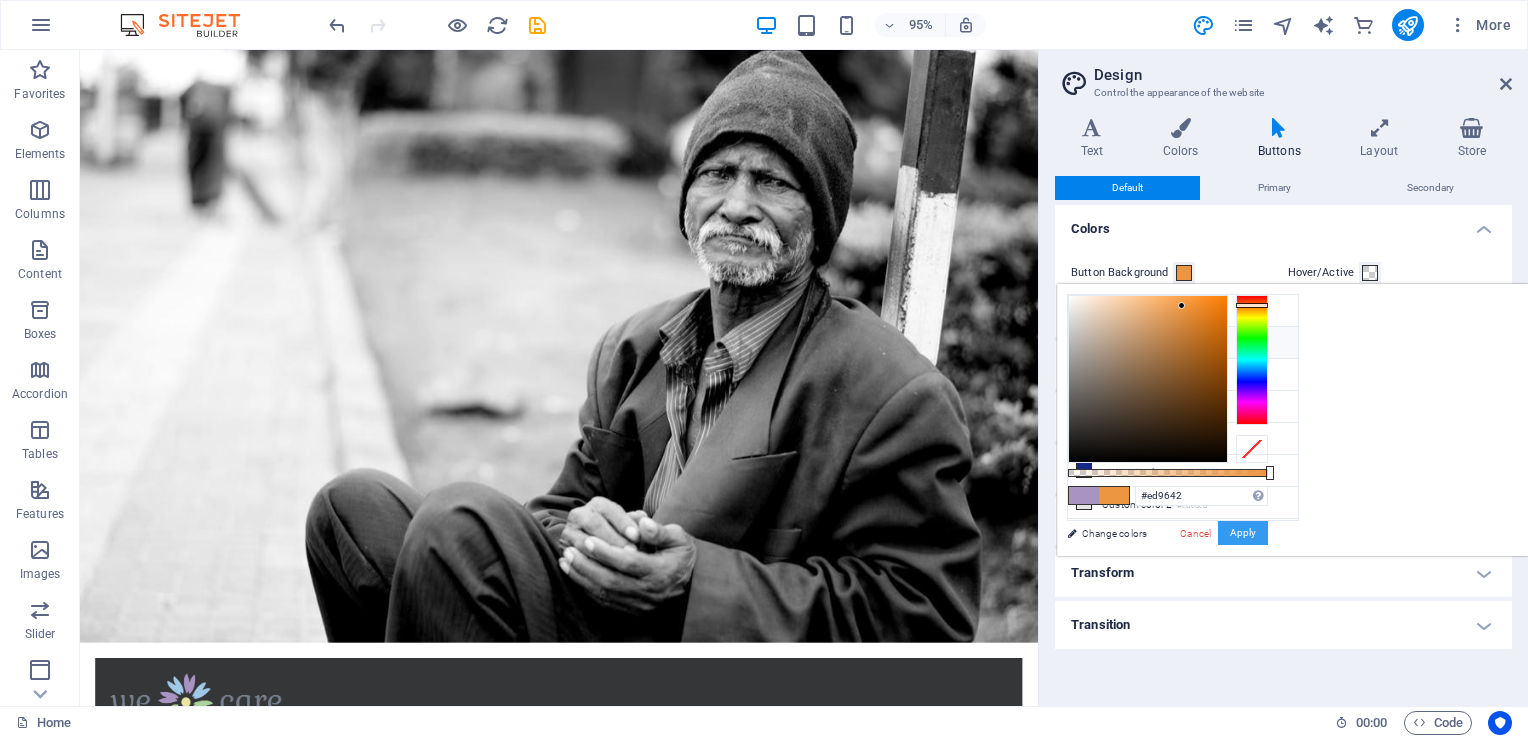 click on "Apply" at bounding box center [1243, 533] 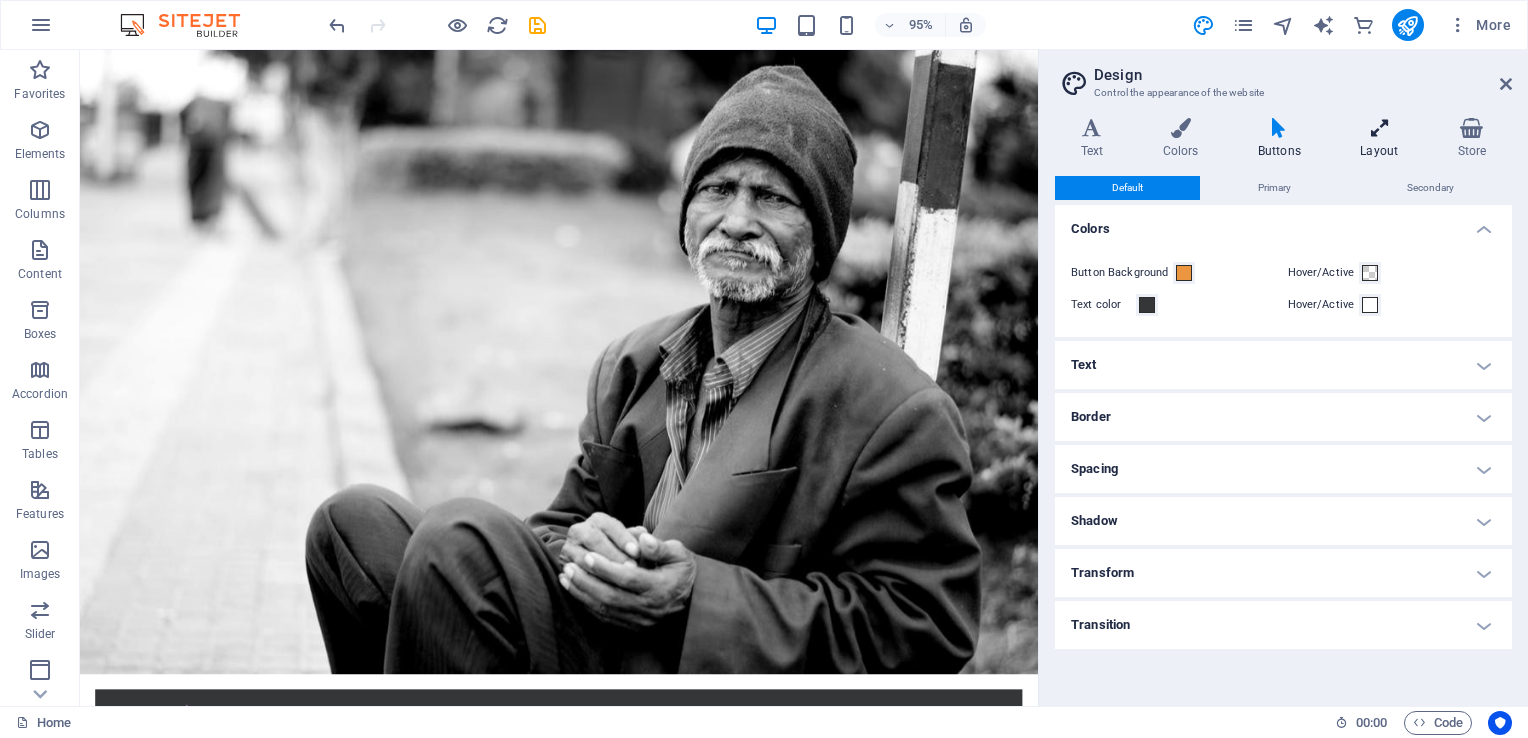 click at bounding box center (1379, 128) 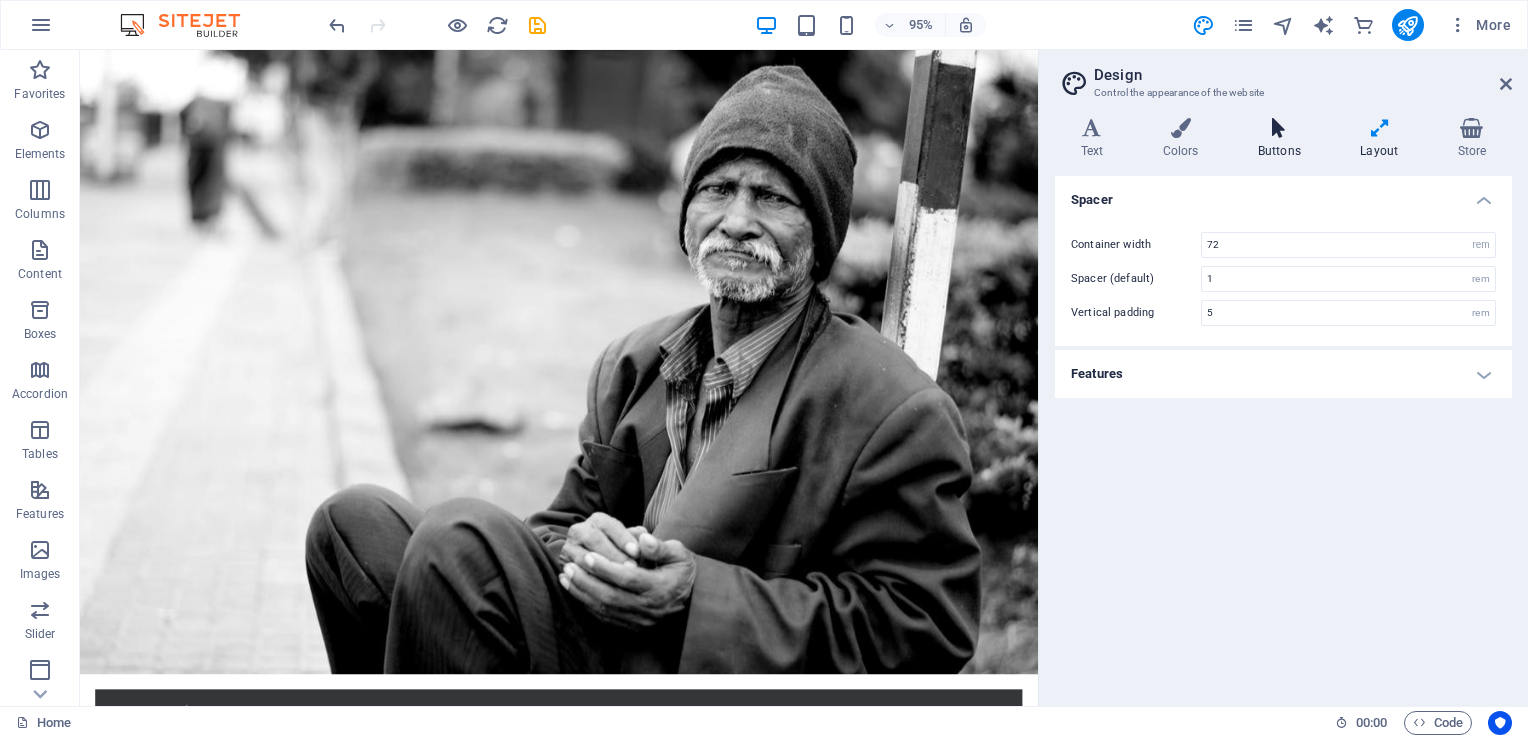click on "Buttons" at bounding box center (1283, 139) 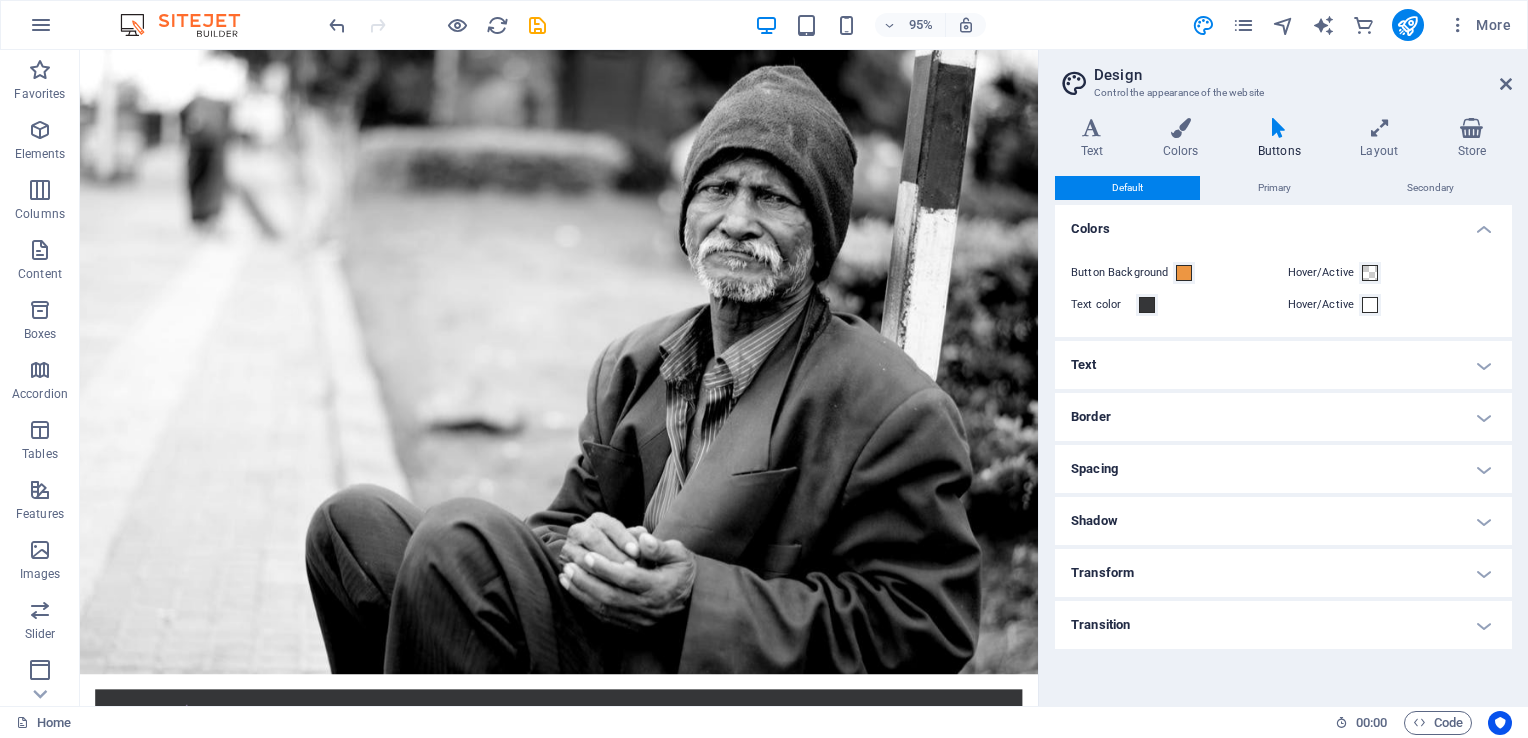 click on "Border" at bounding box center [1283, 417] 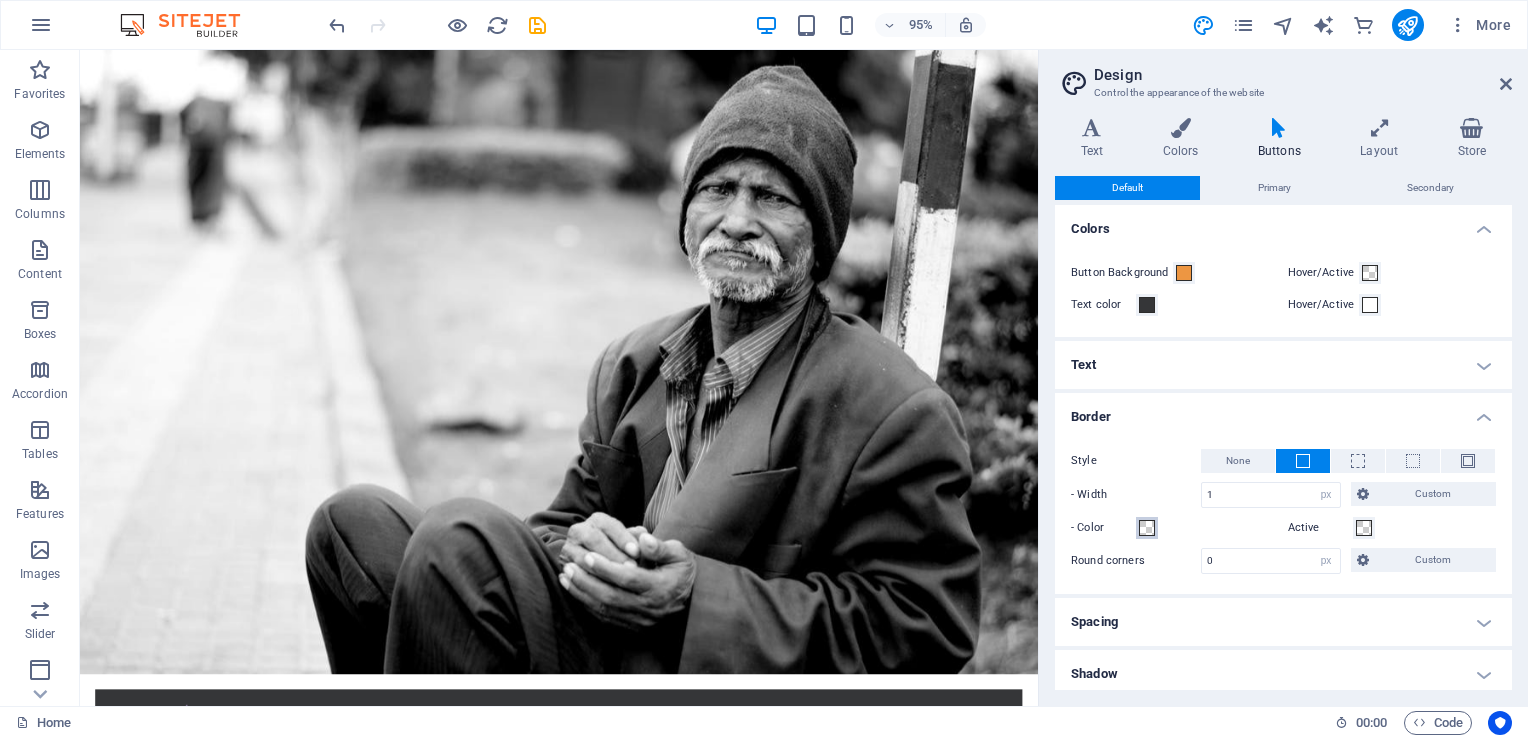 click at bounding box center [1147, 528] 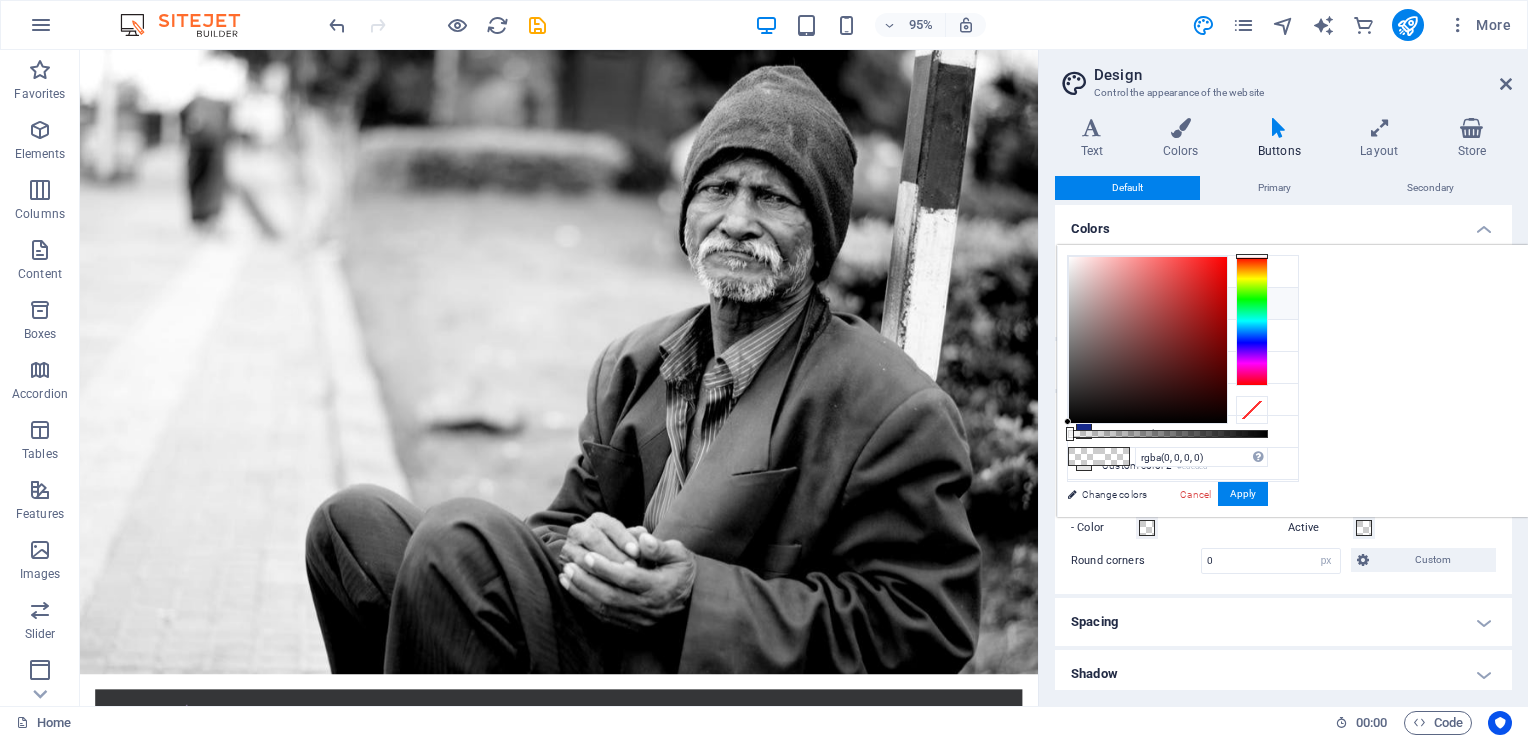 click at bounding box center [1084, 303] 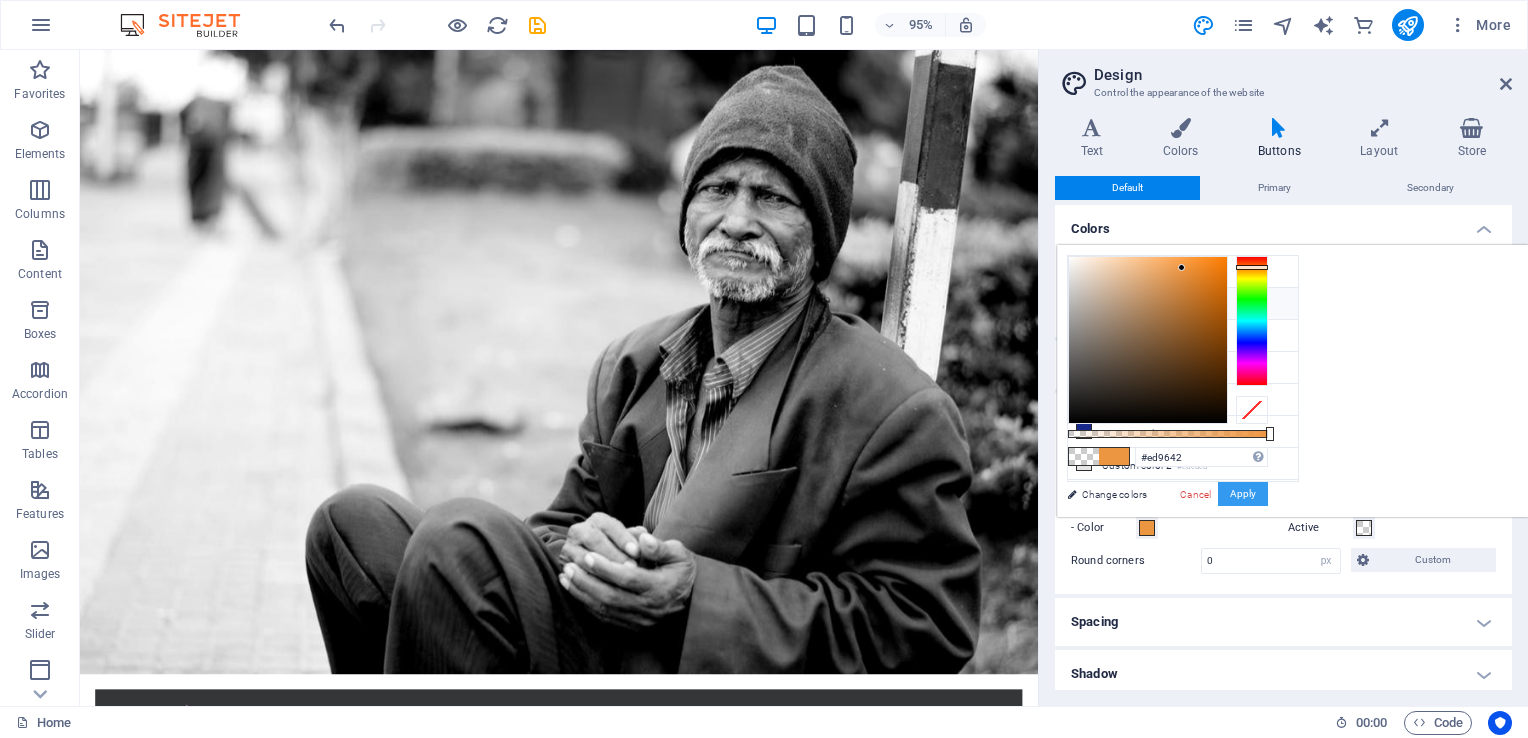 click on "Apply" at bounding box center [1243, 494] 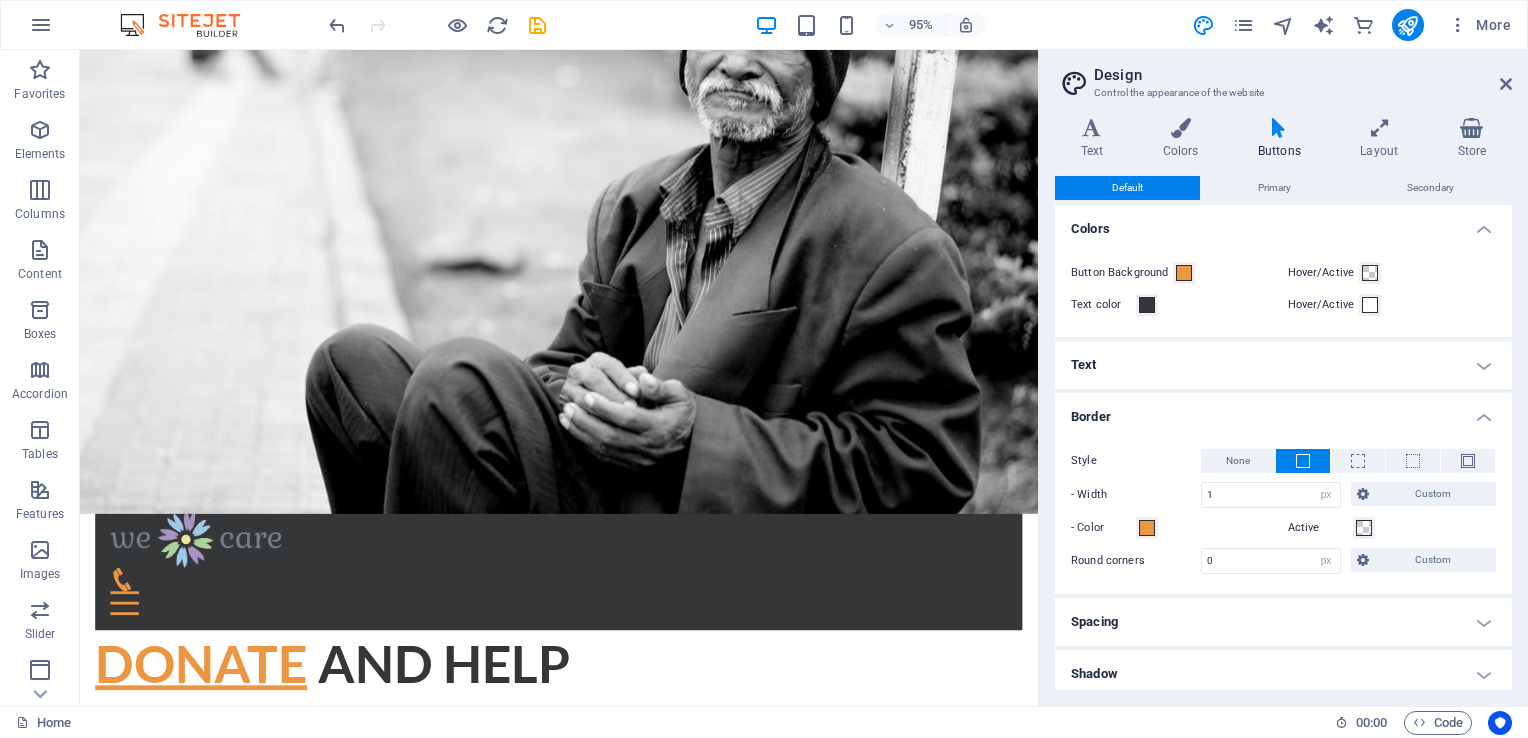 scroll, scrollTop: 0, scrollLeft: 0, axis: both 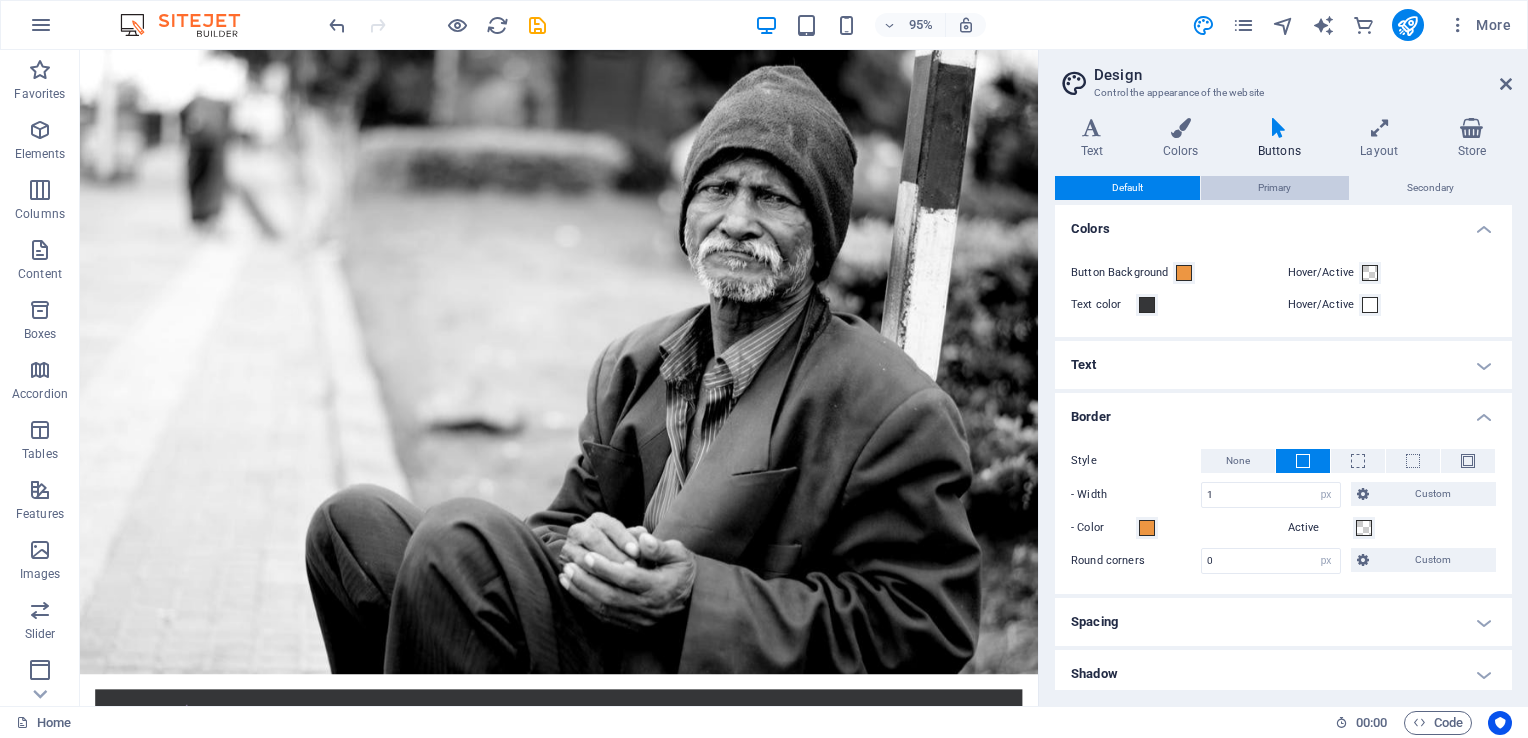 click on "Primary" at bounding box center [1274, 188] 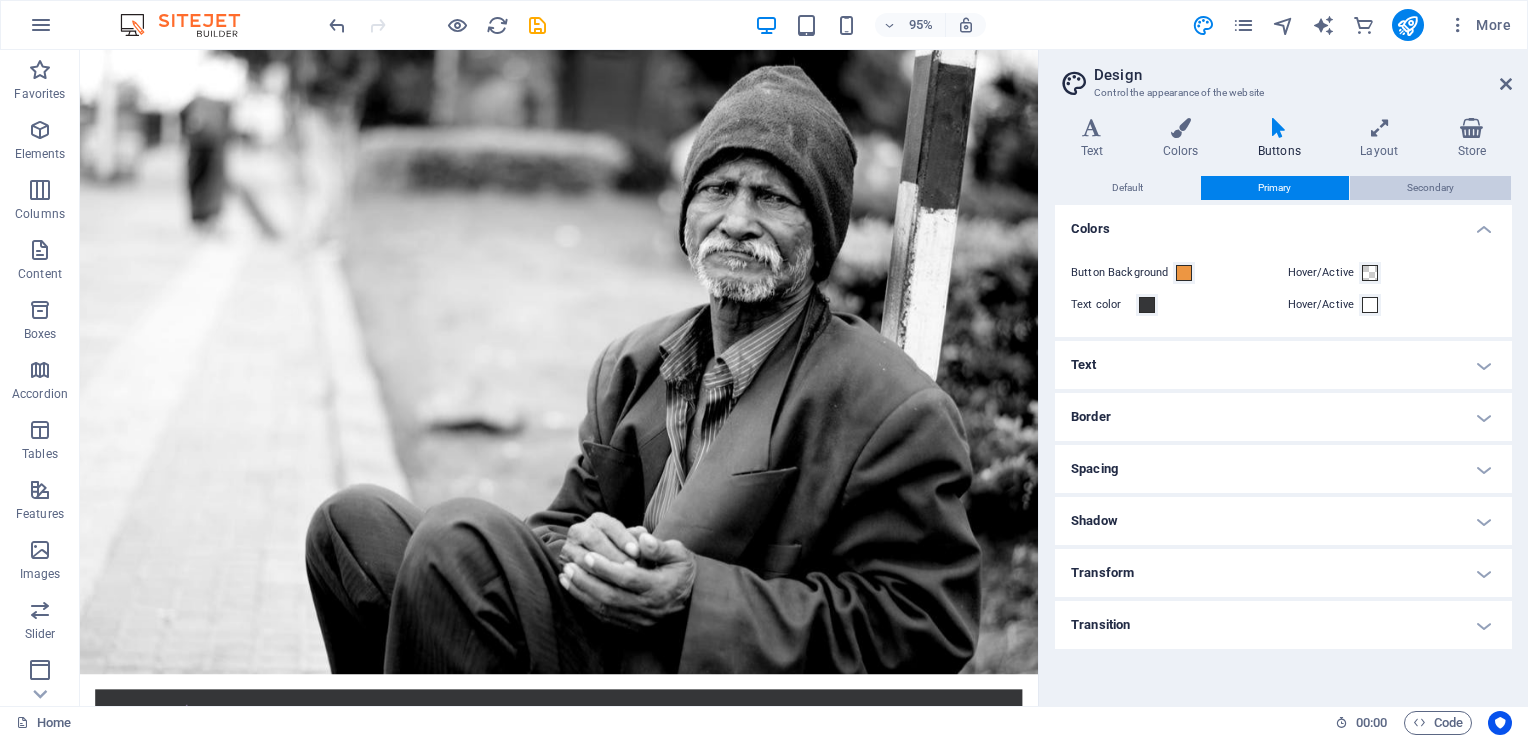 click on "Secondary" at bounding box center (1430, 188) 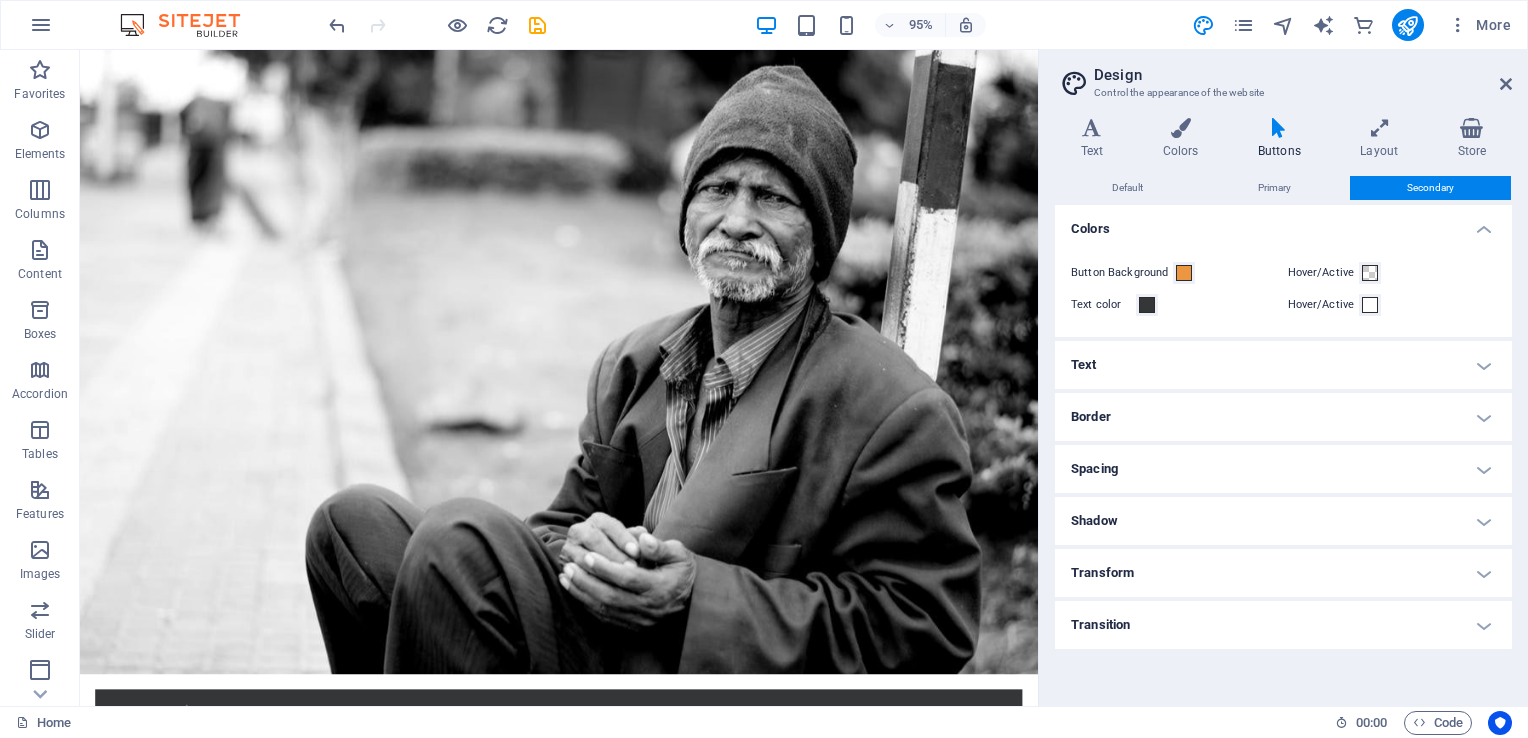 click at bounding box center [1279, 128] 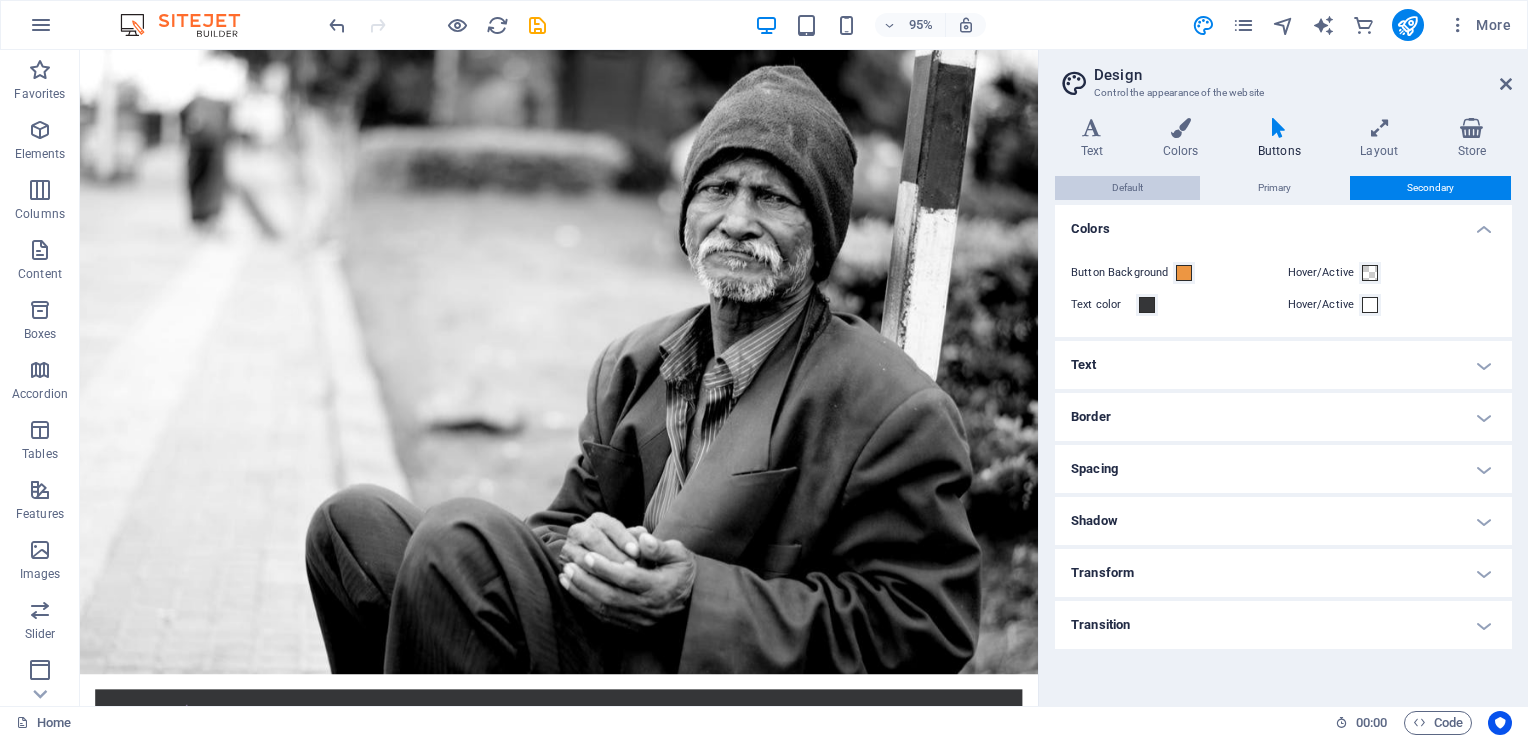 click on "Default" at bounding box center (1127, 188) 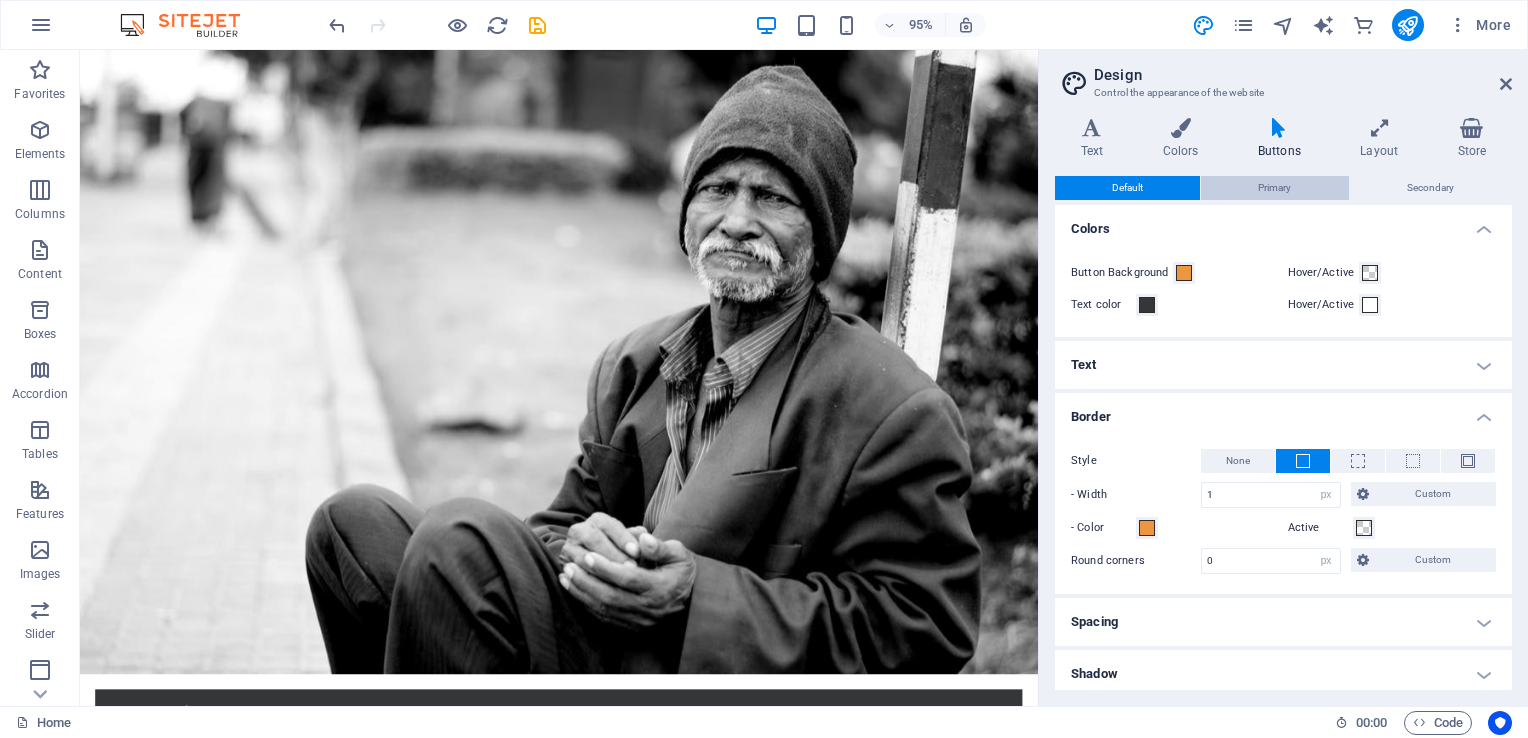 click on "Primary" at bounding box center [1274, 188] 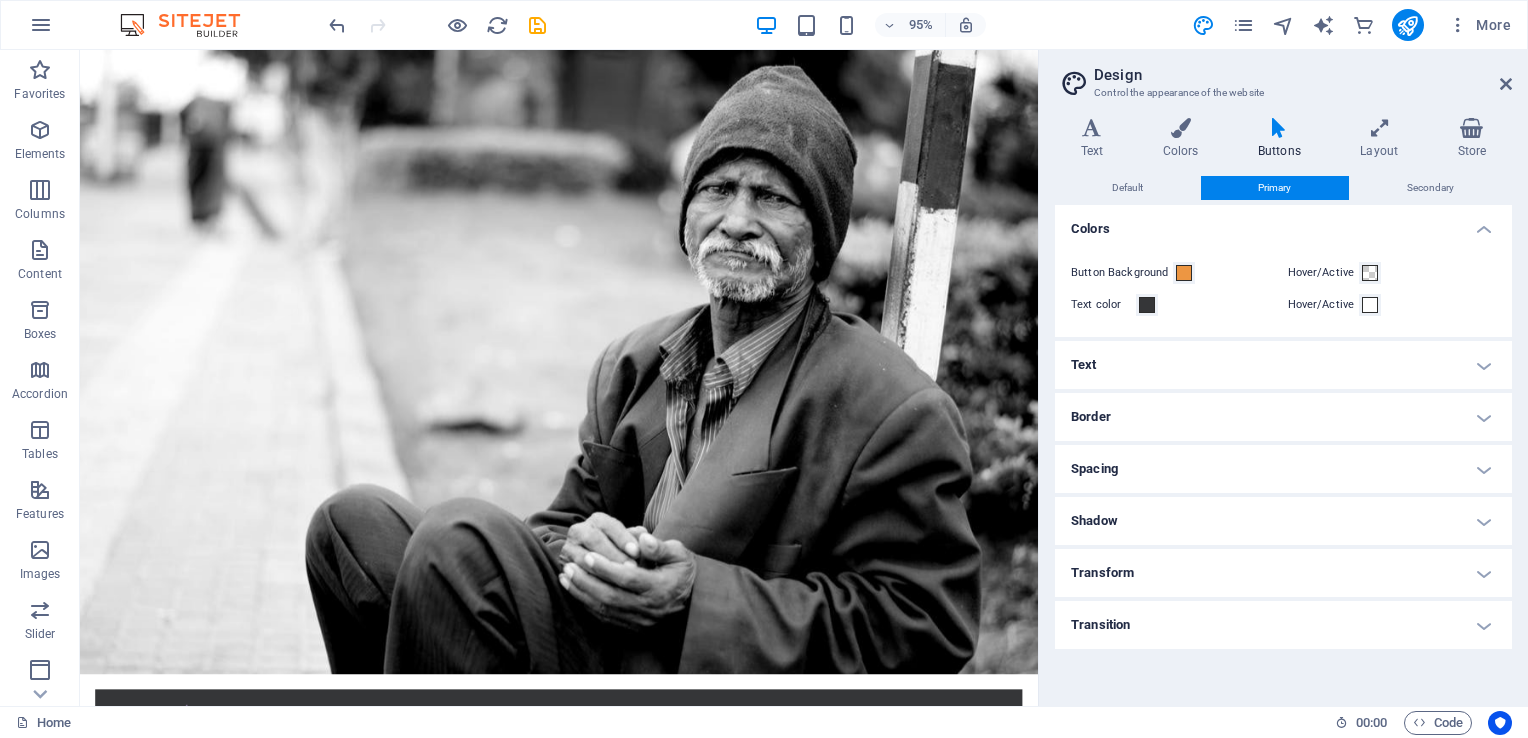 click on "Design Control the appearance of the website" at bounding box center (1285, 76) 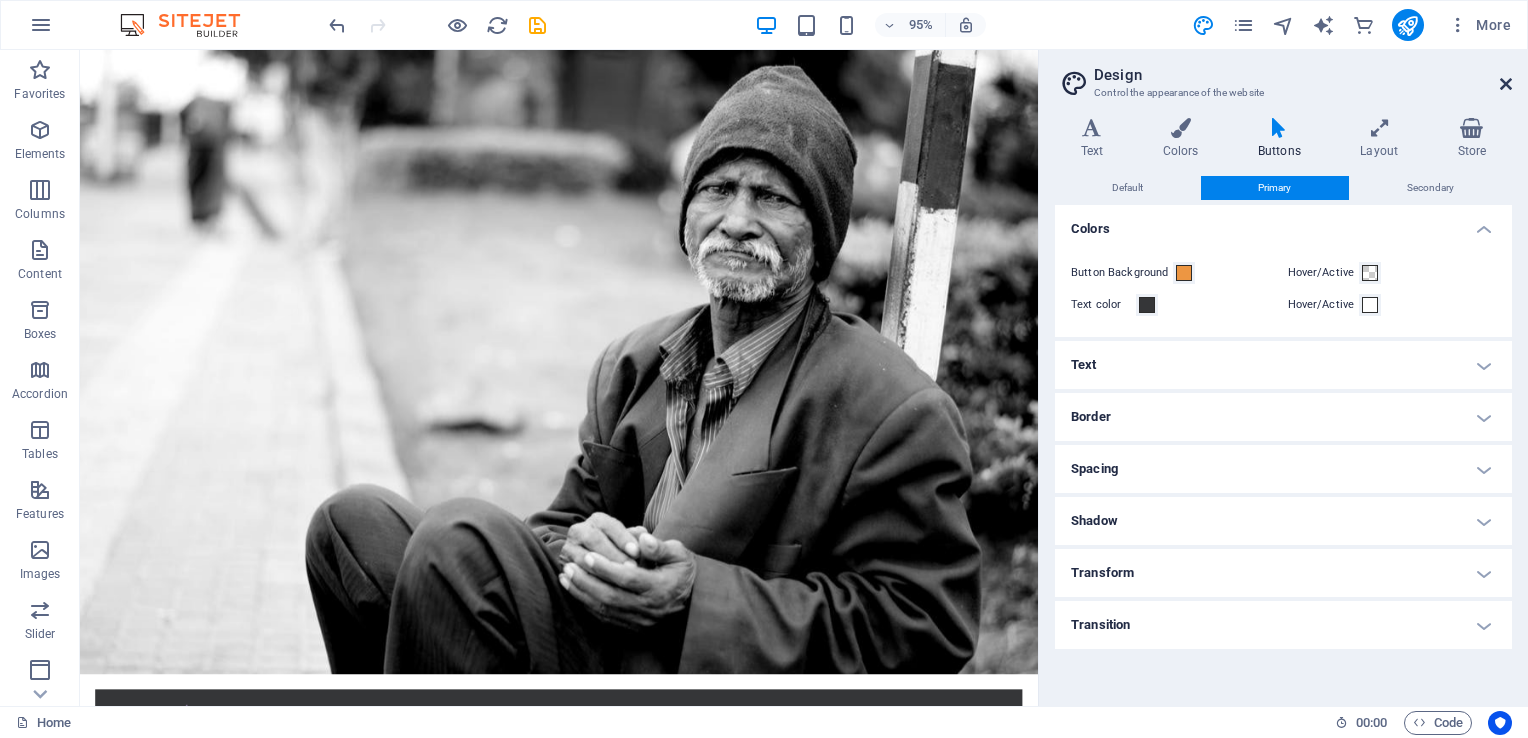 click at bounding box center (1506, 84) 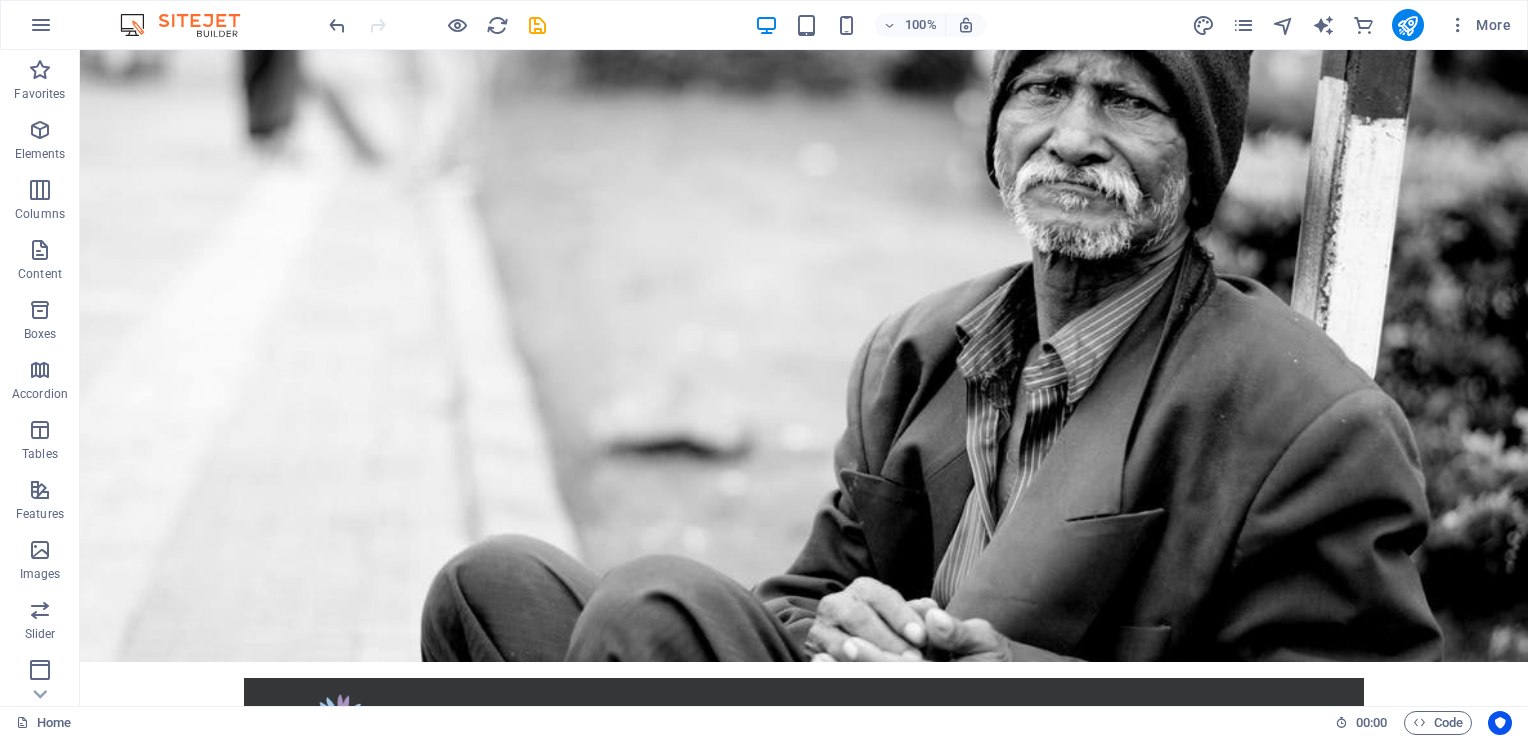 scroll, scrollTop: 0, scrollLeft: 0, axis: both 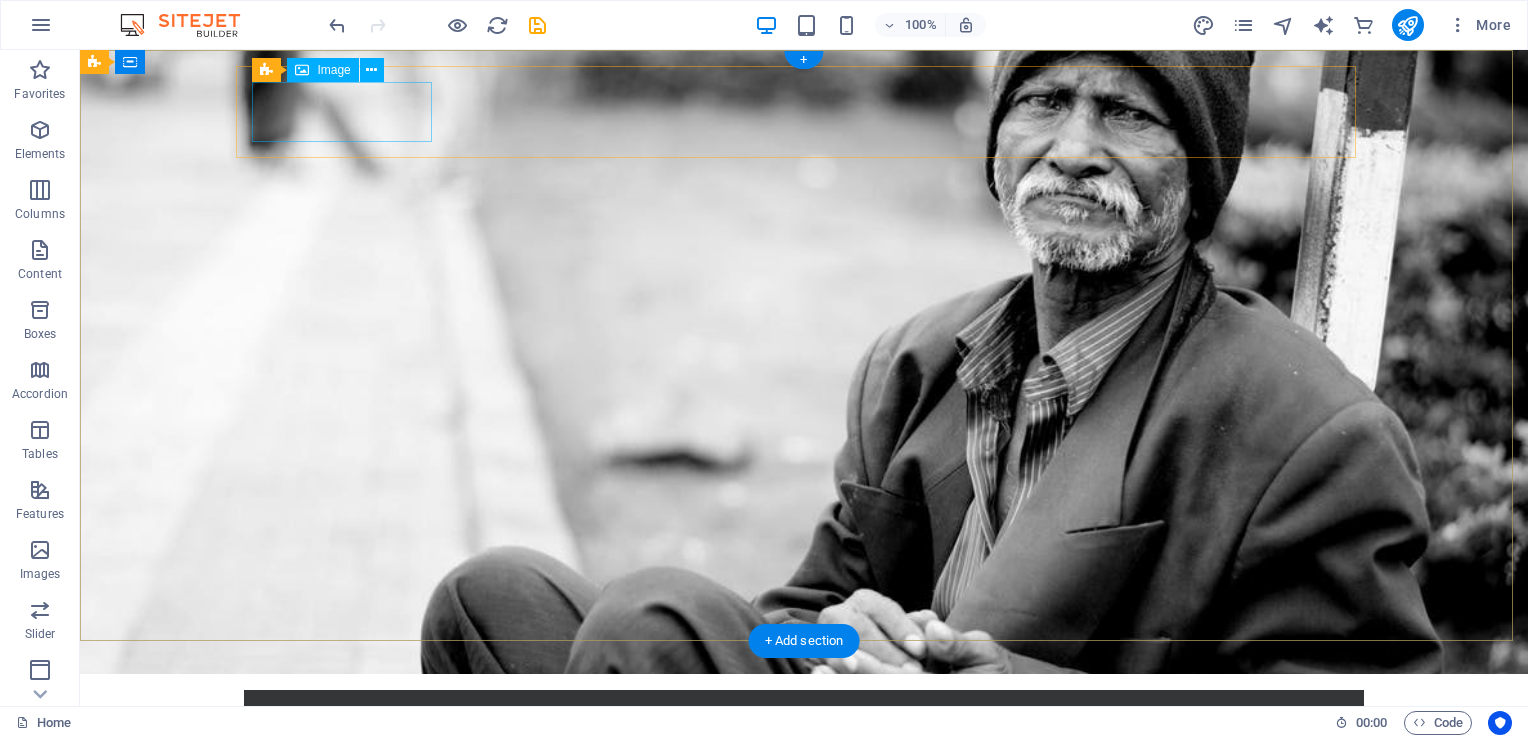 click at bounding box center (804, 736) 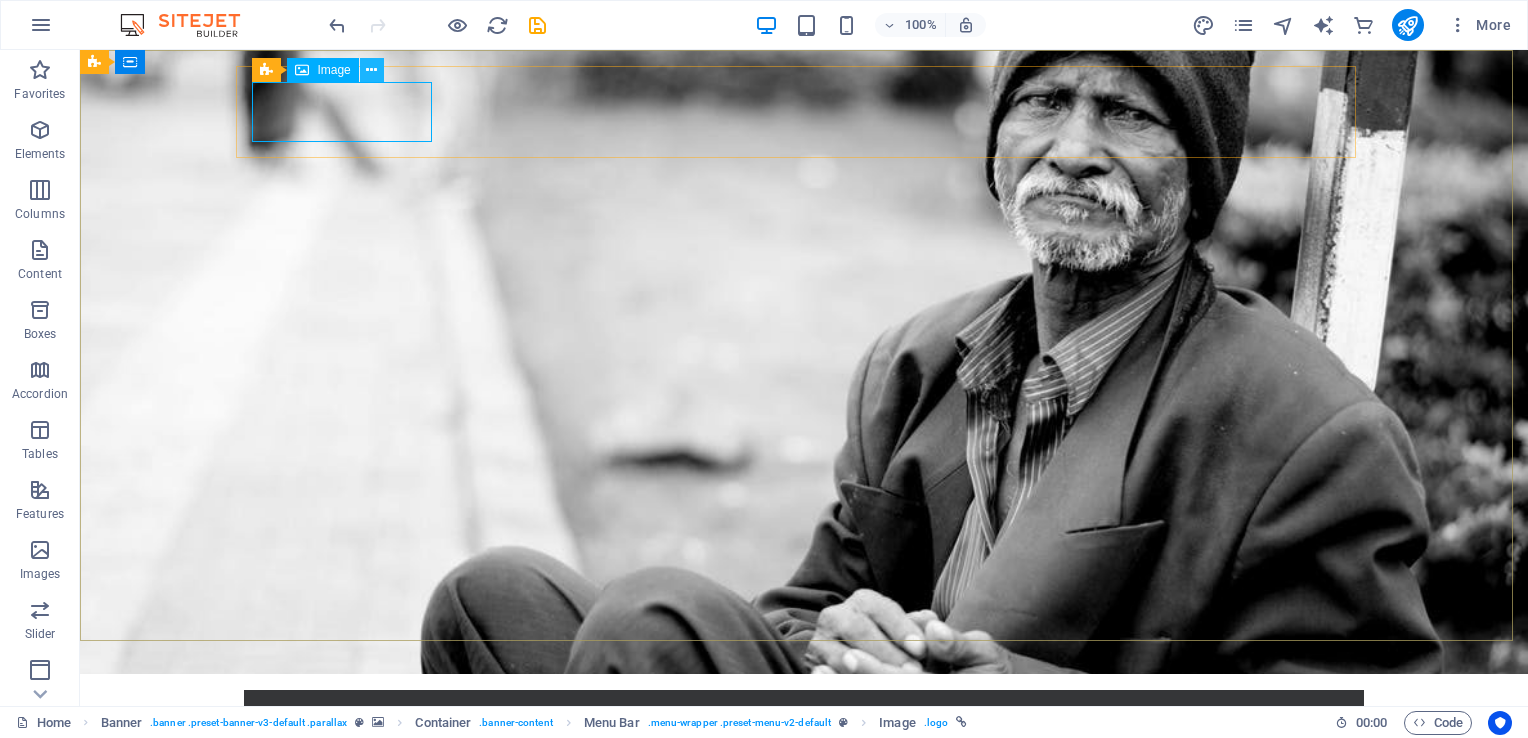click at bounding box center (371, 70) 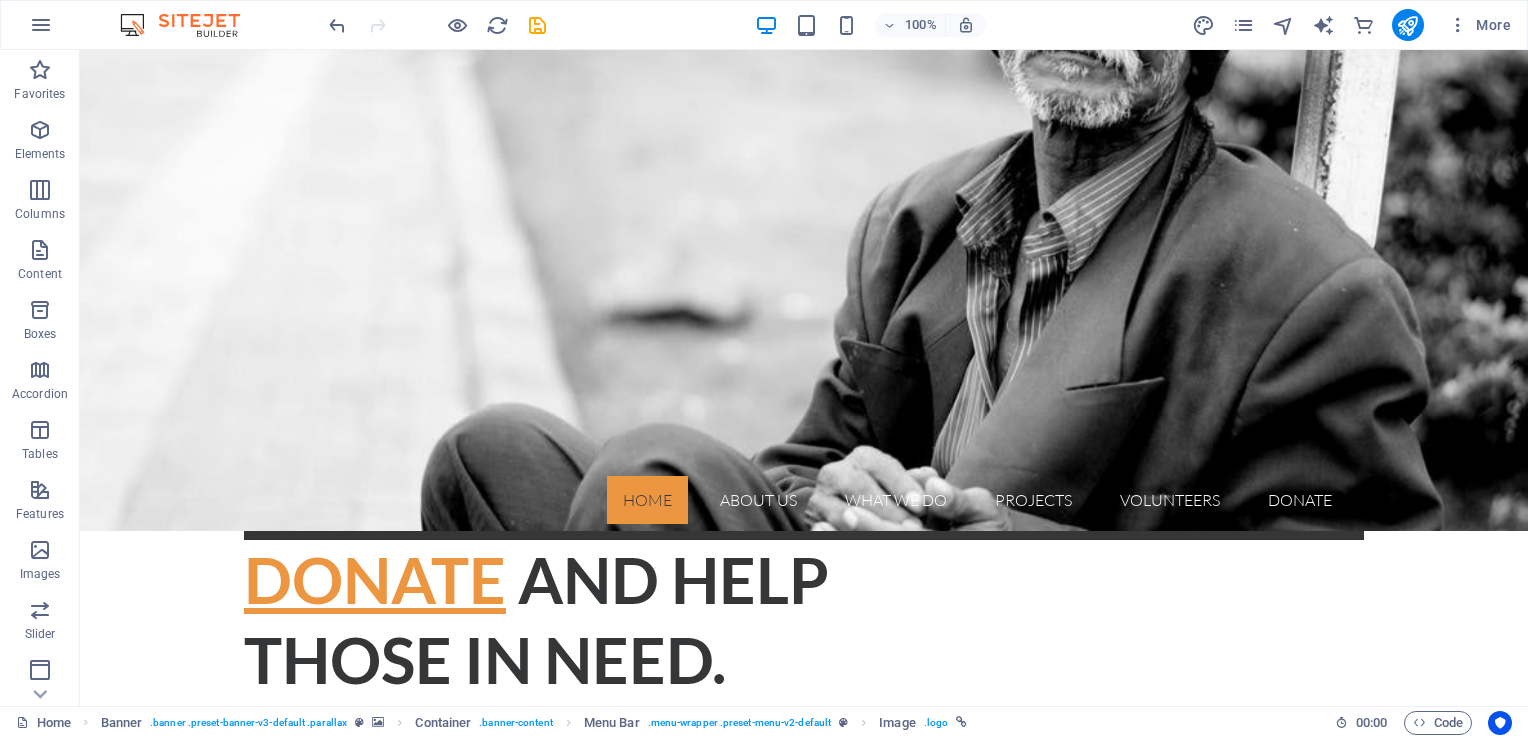 scroll, scrollTop: 293, scrollLeft: 0, axis: vertical 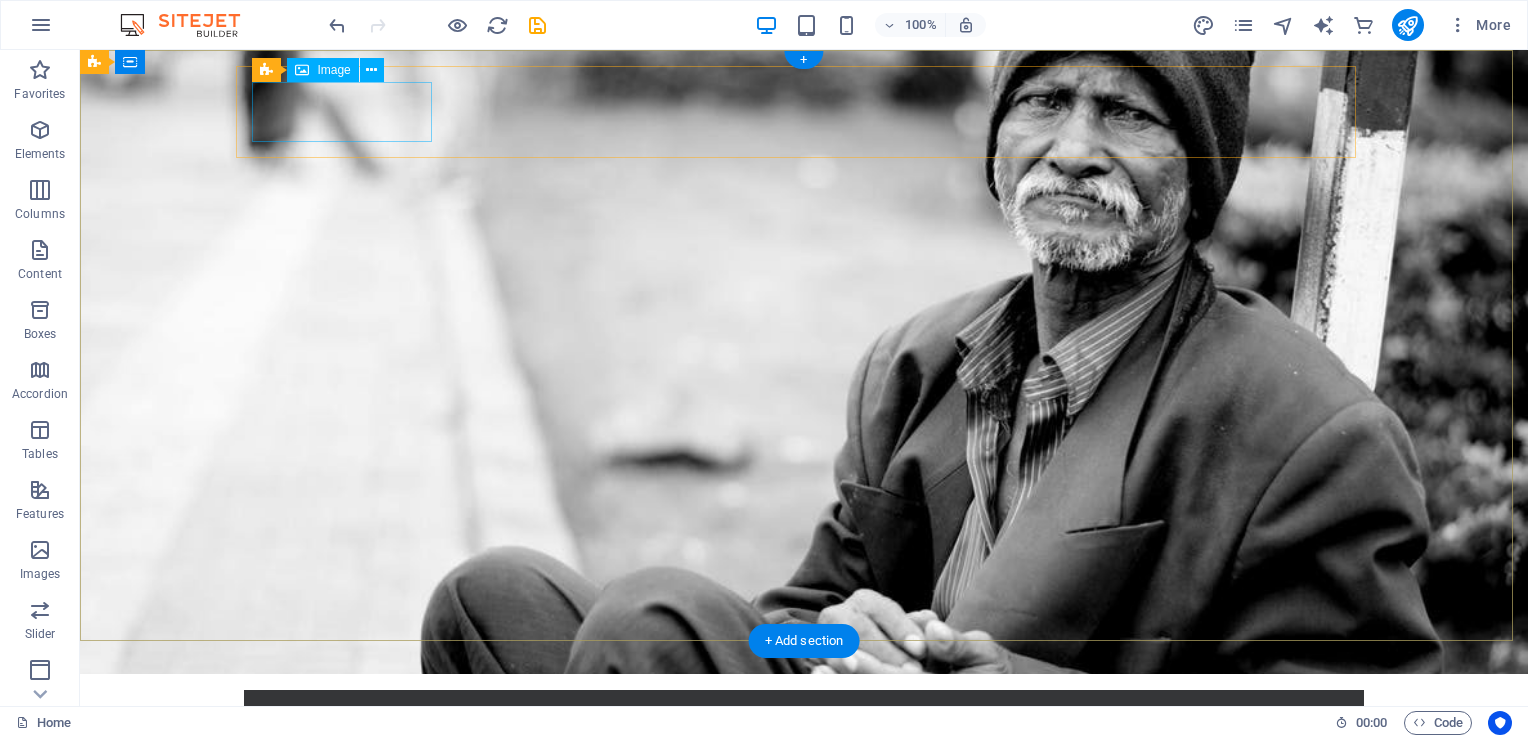 click at bounding box center (804, 736) 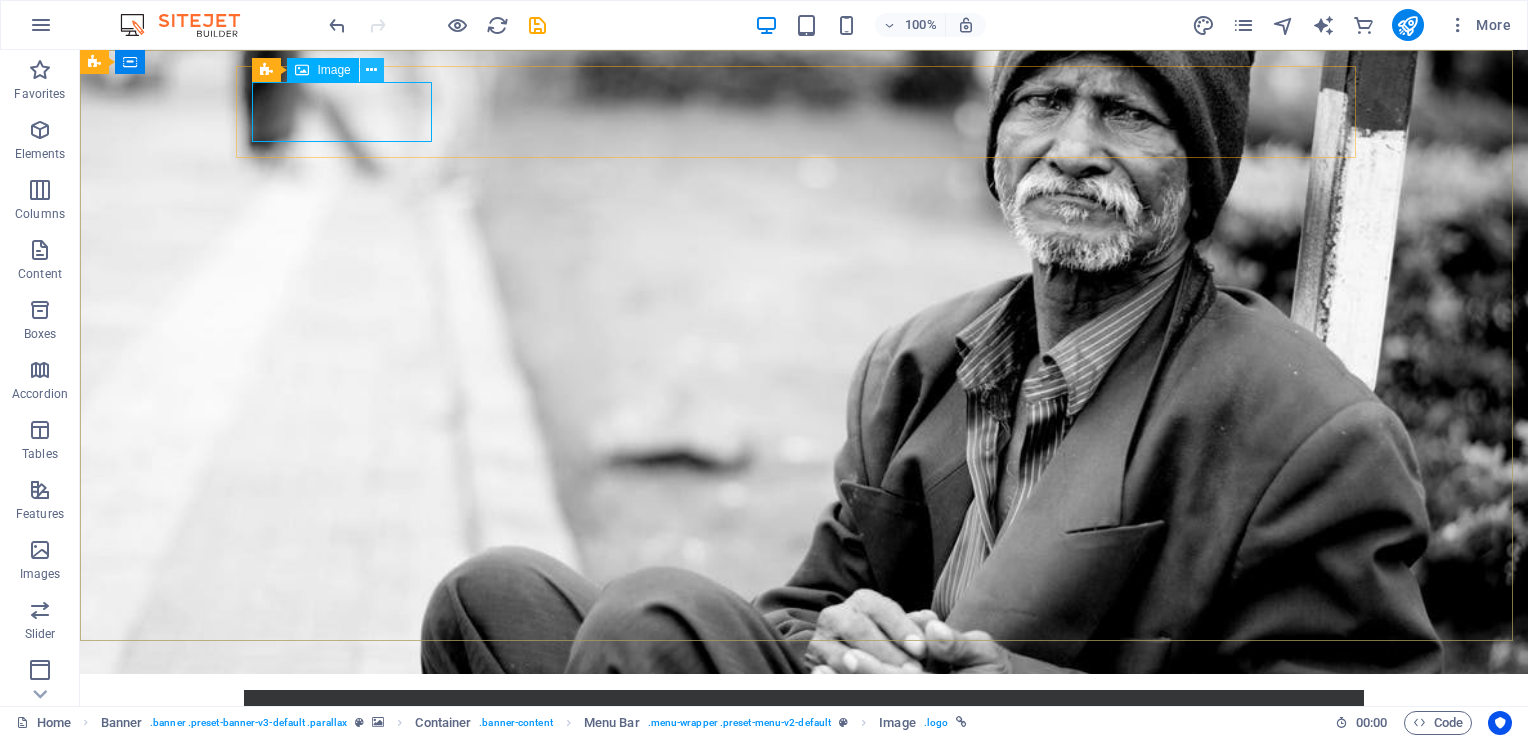 click at bounding box center [371, 70] 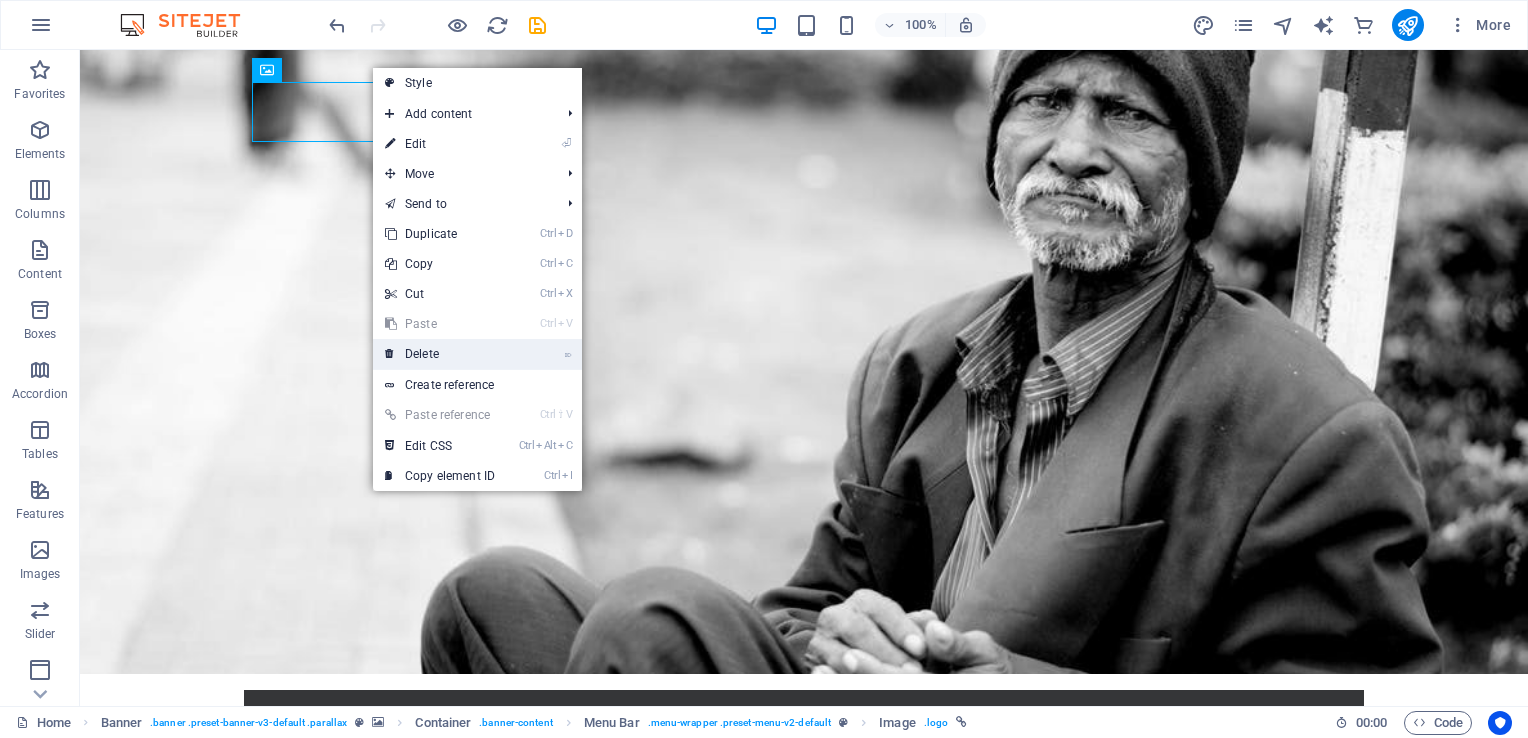click on "⌦  Delete" at bounding box center [440, 354] 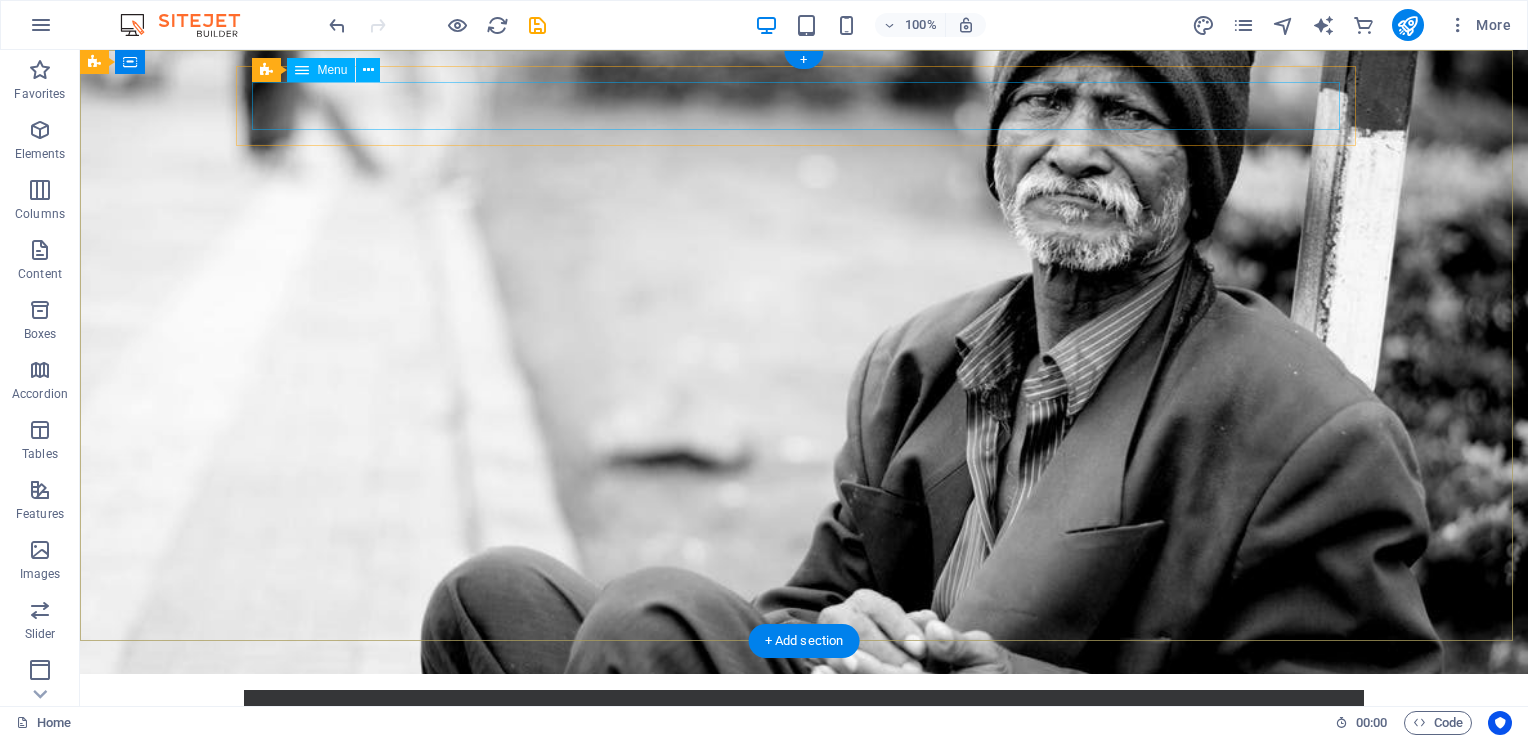 click on "Home About us What we do Projects Volunteers Donate" at bounding box center (804, 730) 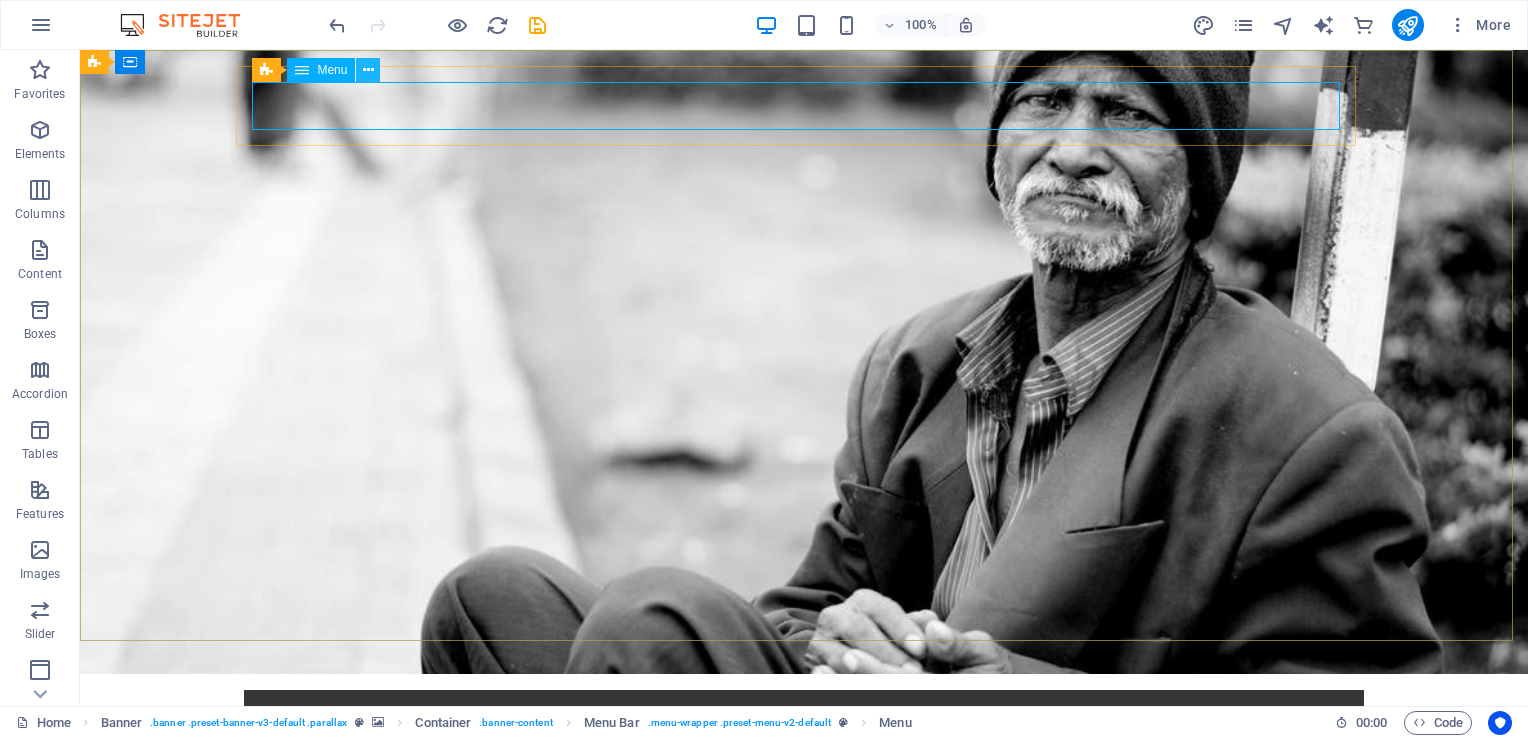 click at bounding box center (368, 70) 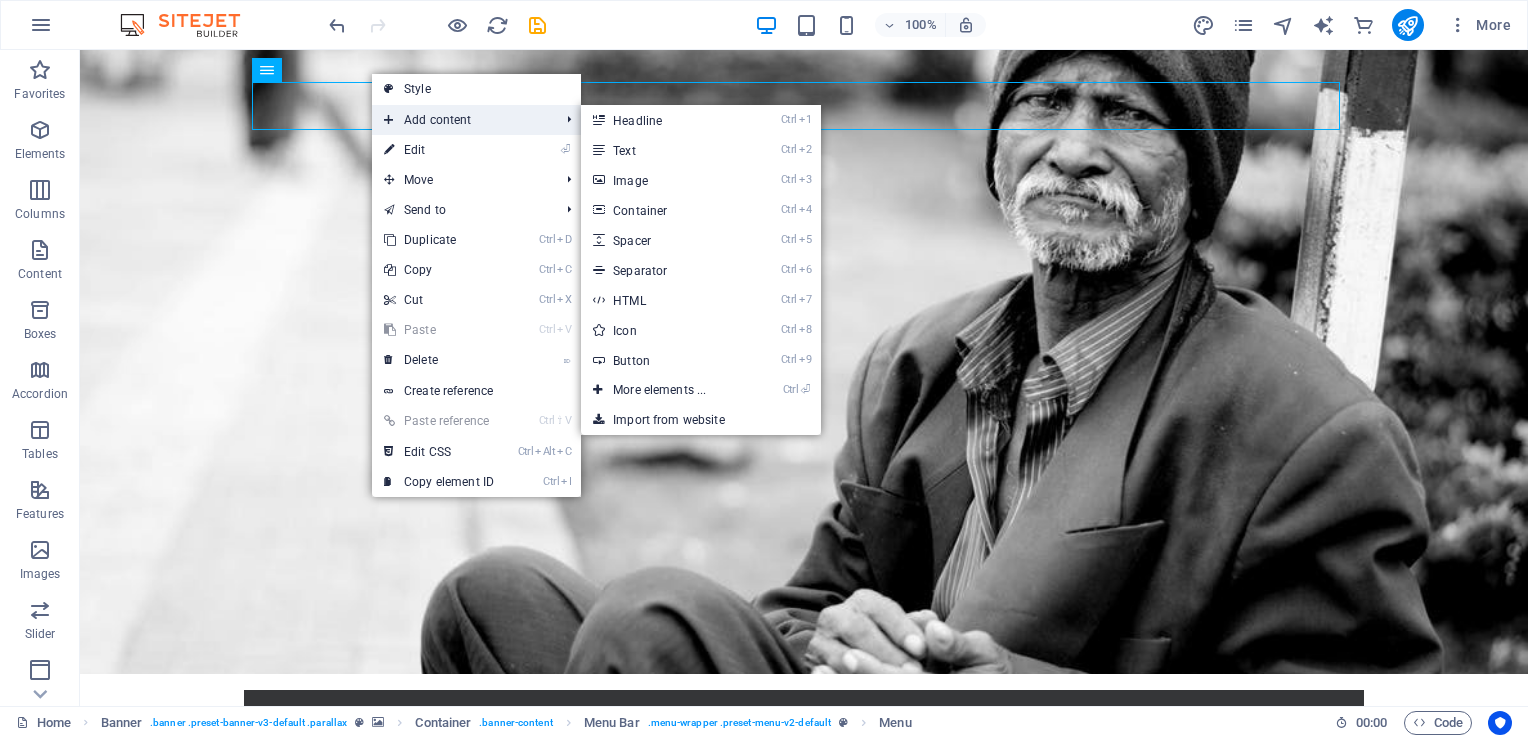 click on "Add content" at bounding box center [461, 120] 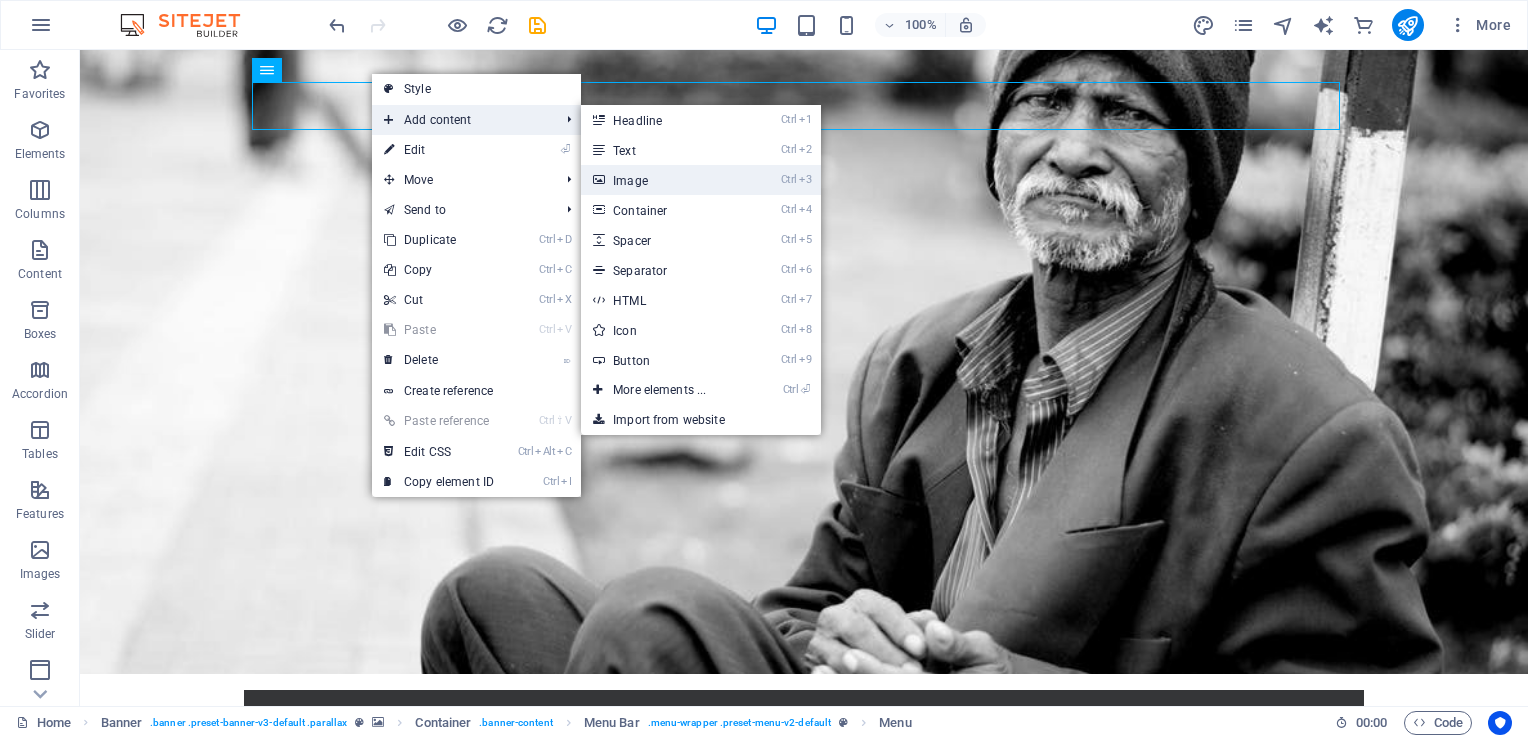 click on "Ctrl 3  Image" at bounding box center [663, 180] 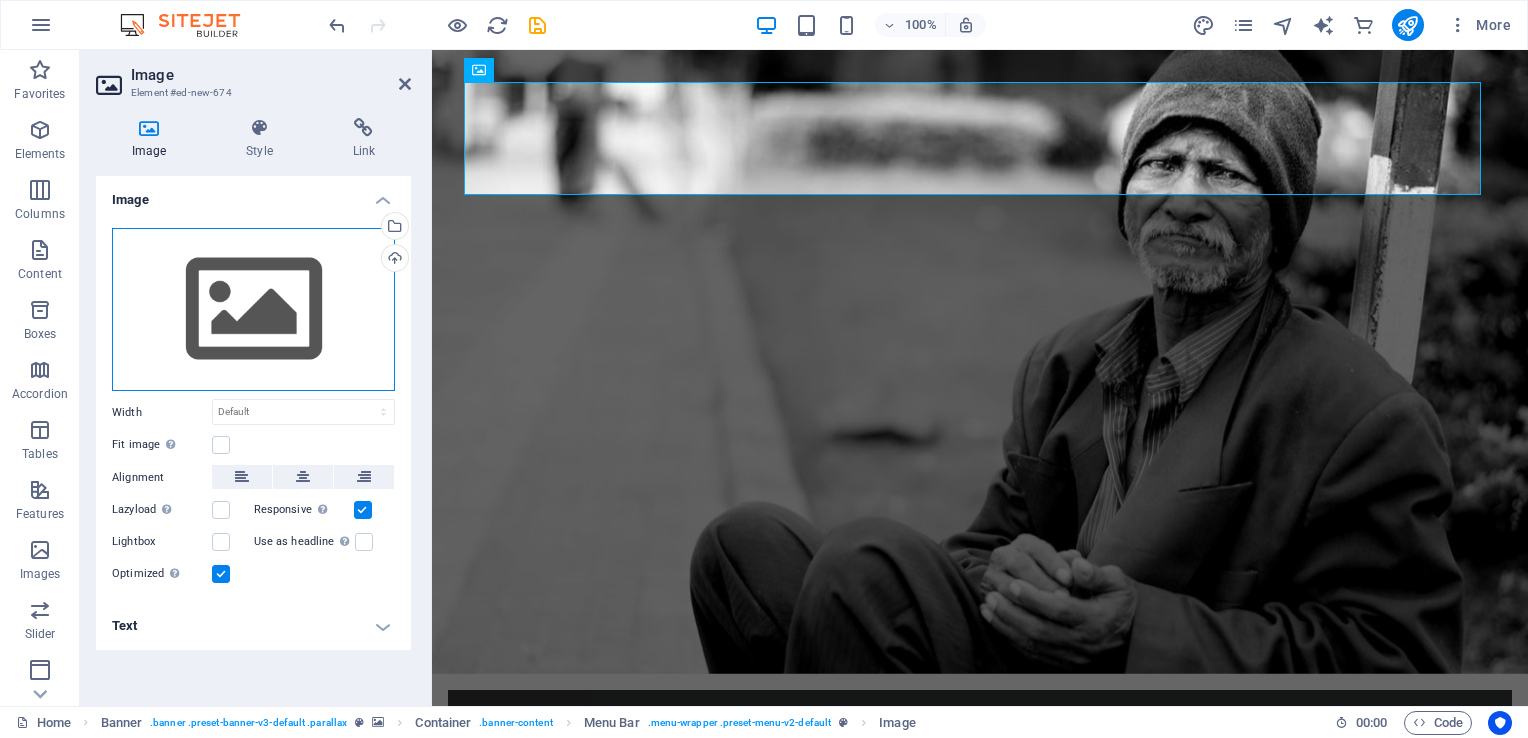 click on "Drag files here, click to choose files or select files from Files or our free stock photos & videos" at bounding box center [253, 310] 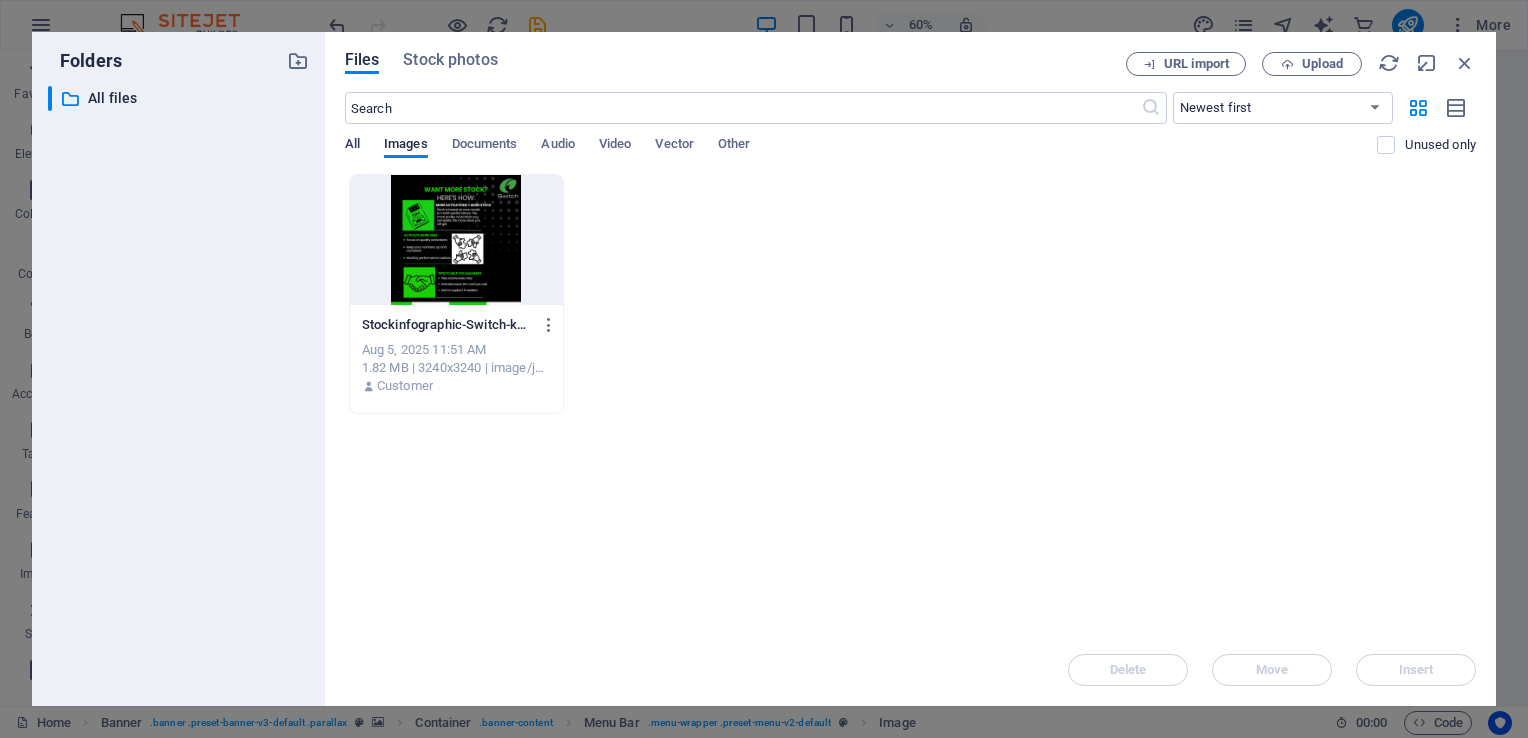 click on "All" at bounding box center [352, 146] 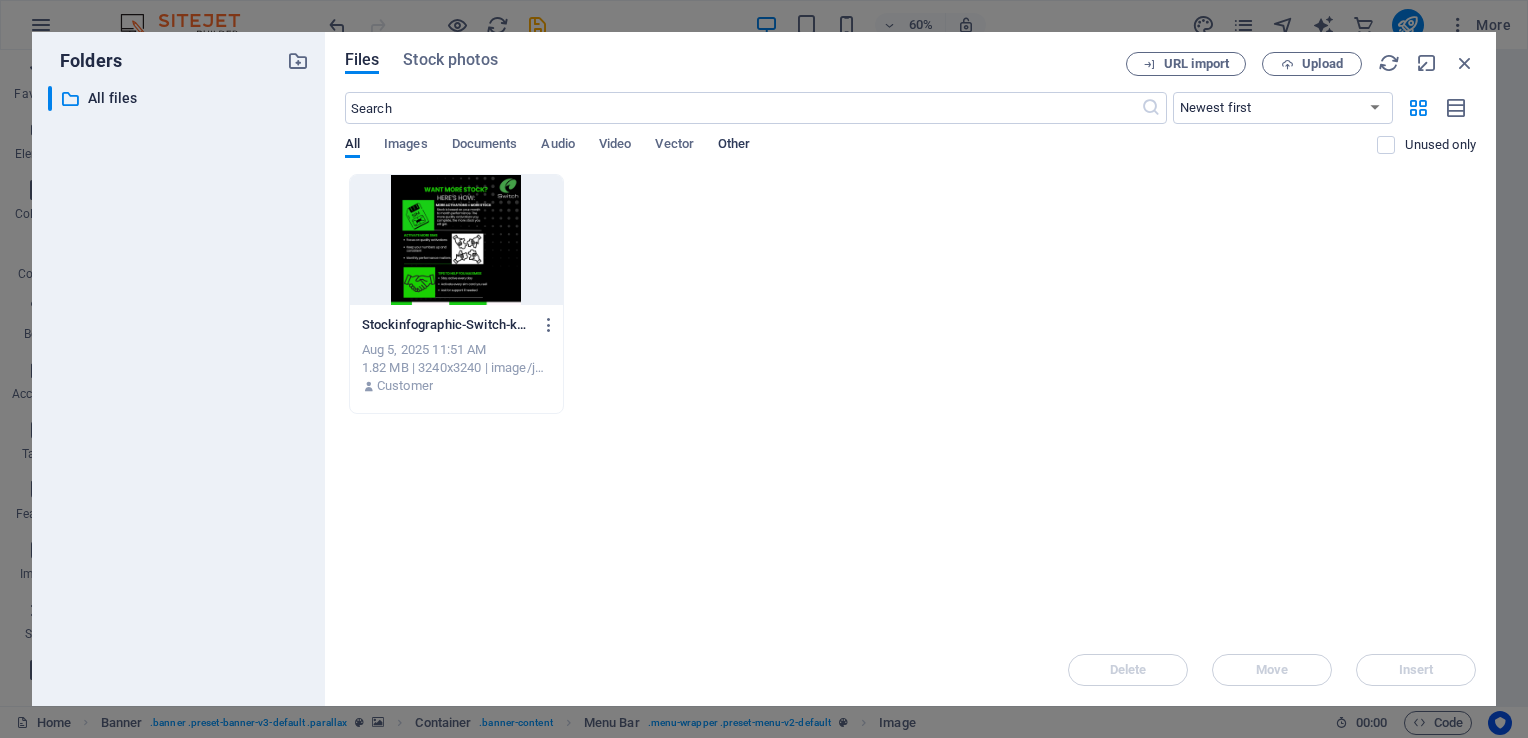 click on "Other" at bounding box center (734, 146) 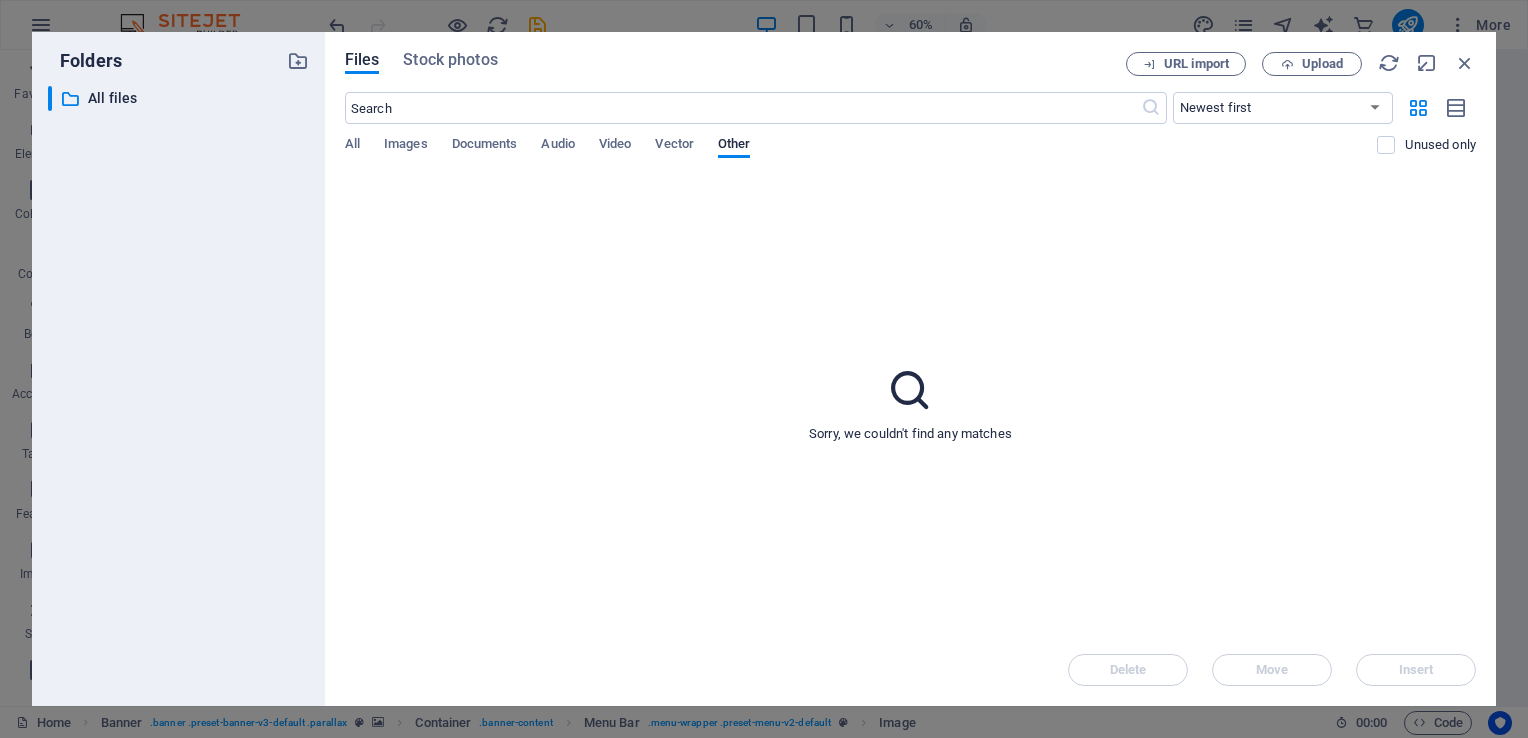 click on "All Images Documents Audio Video Vector Other" at bounding box center [861, 155] 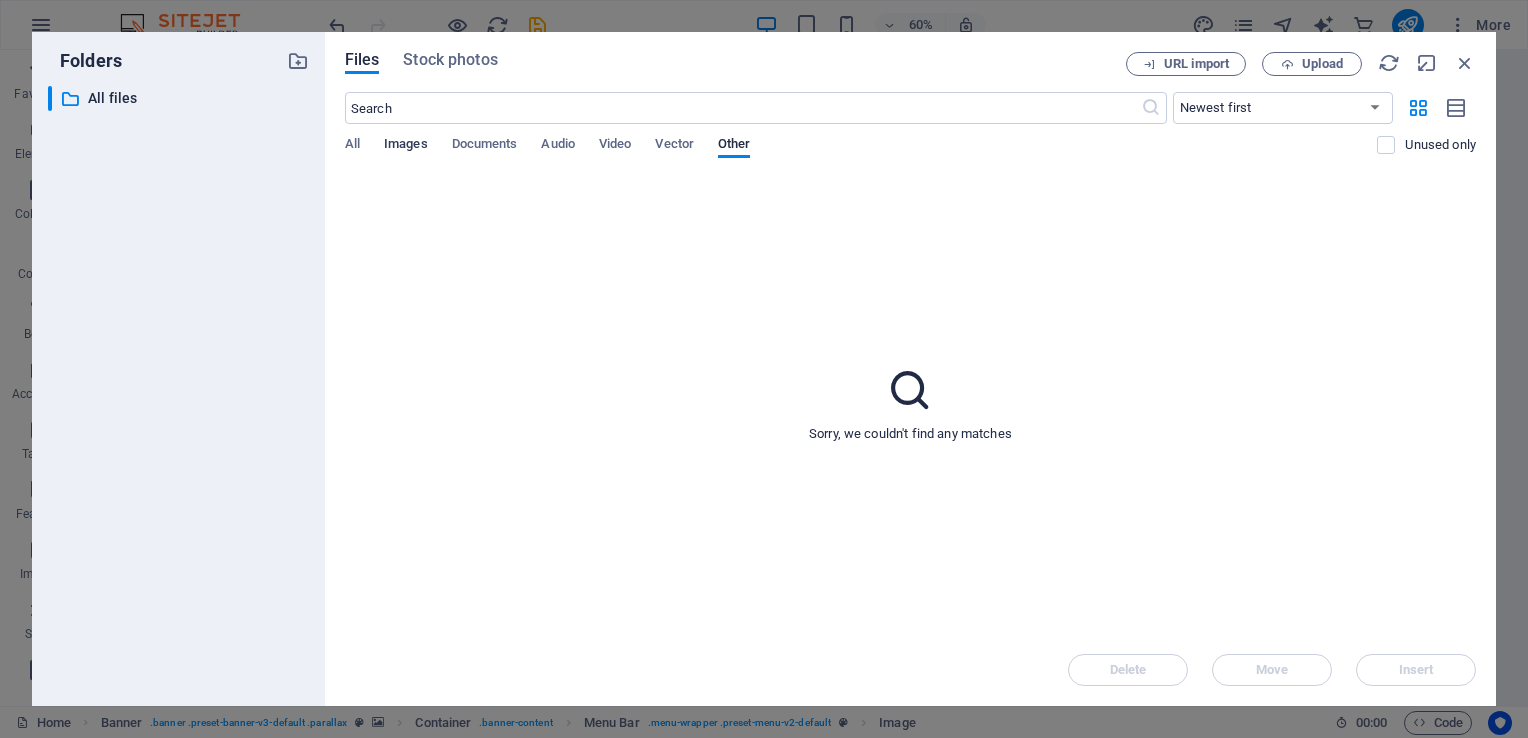 click on "Images" at bounding box center [406, 146] 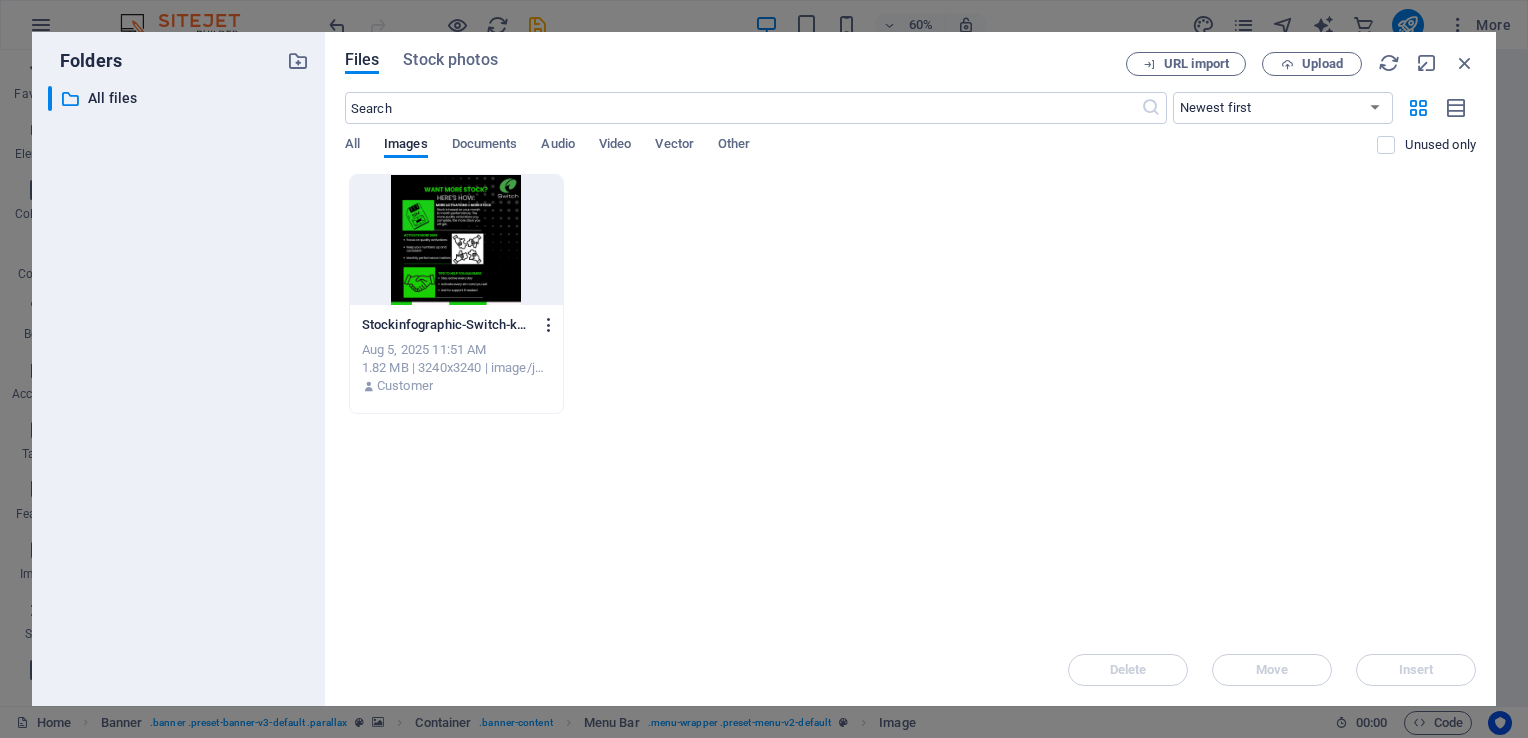 click at bounding box center (549, 325) 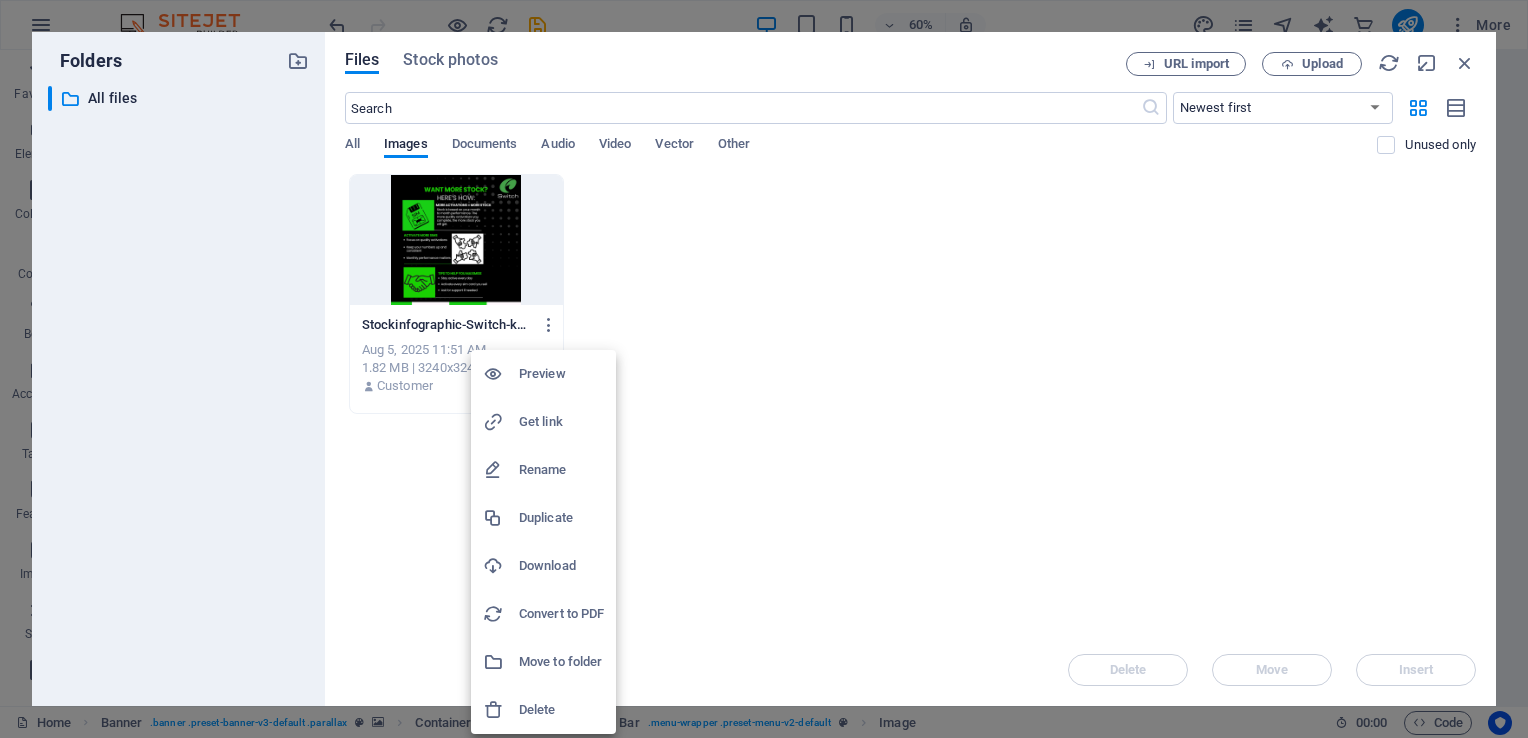 click on "Delete" at bounding box center (561, 710) 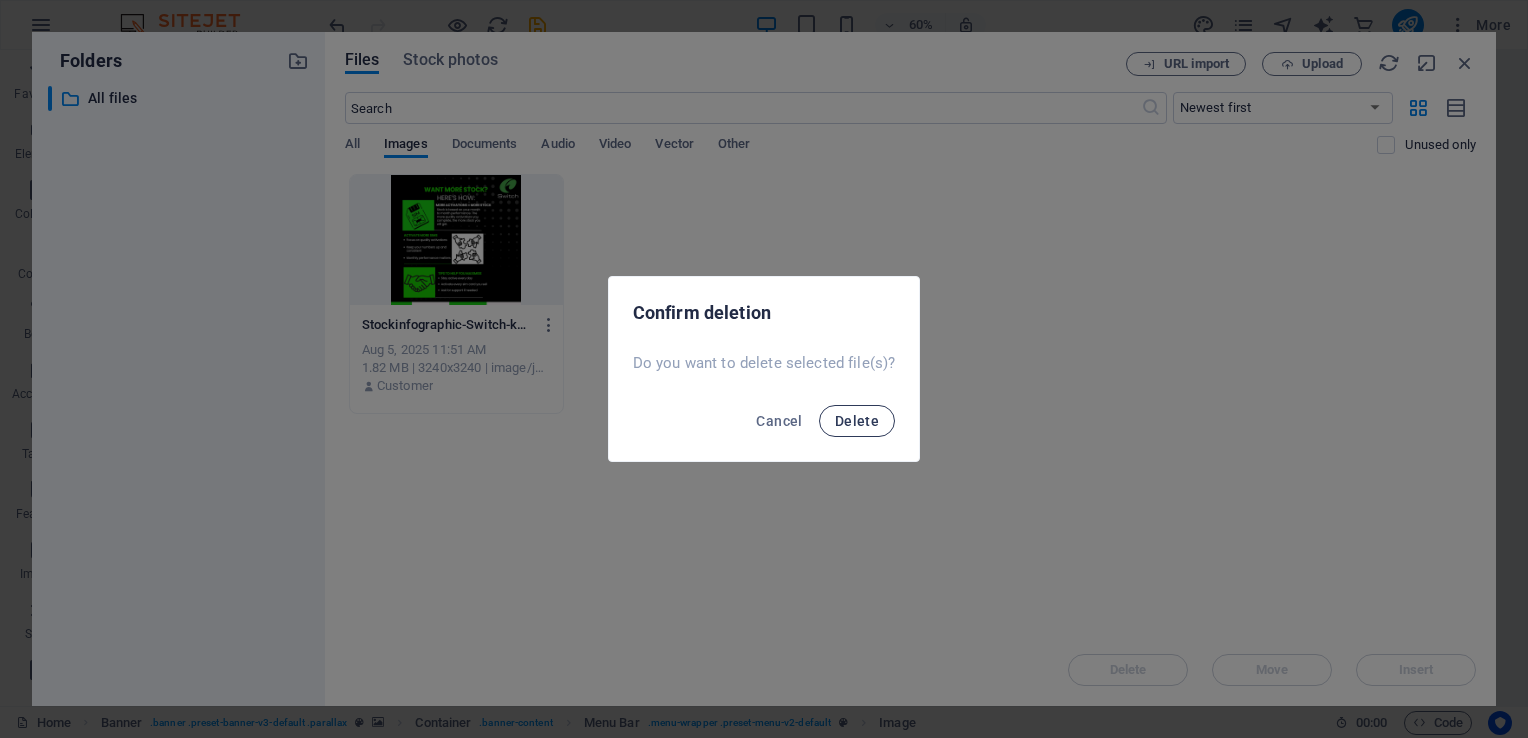 click on "Delete" at bounding box center [857, 421] 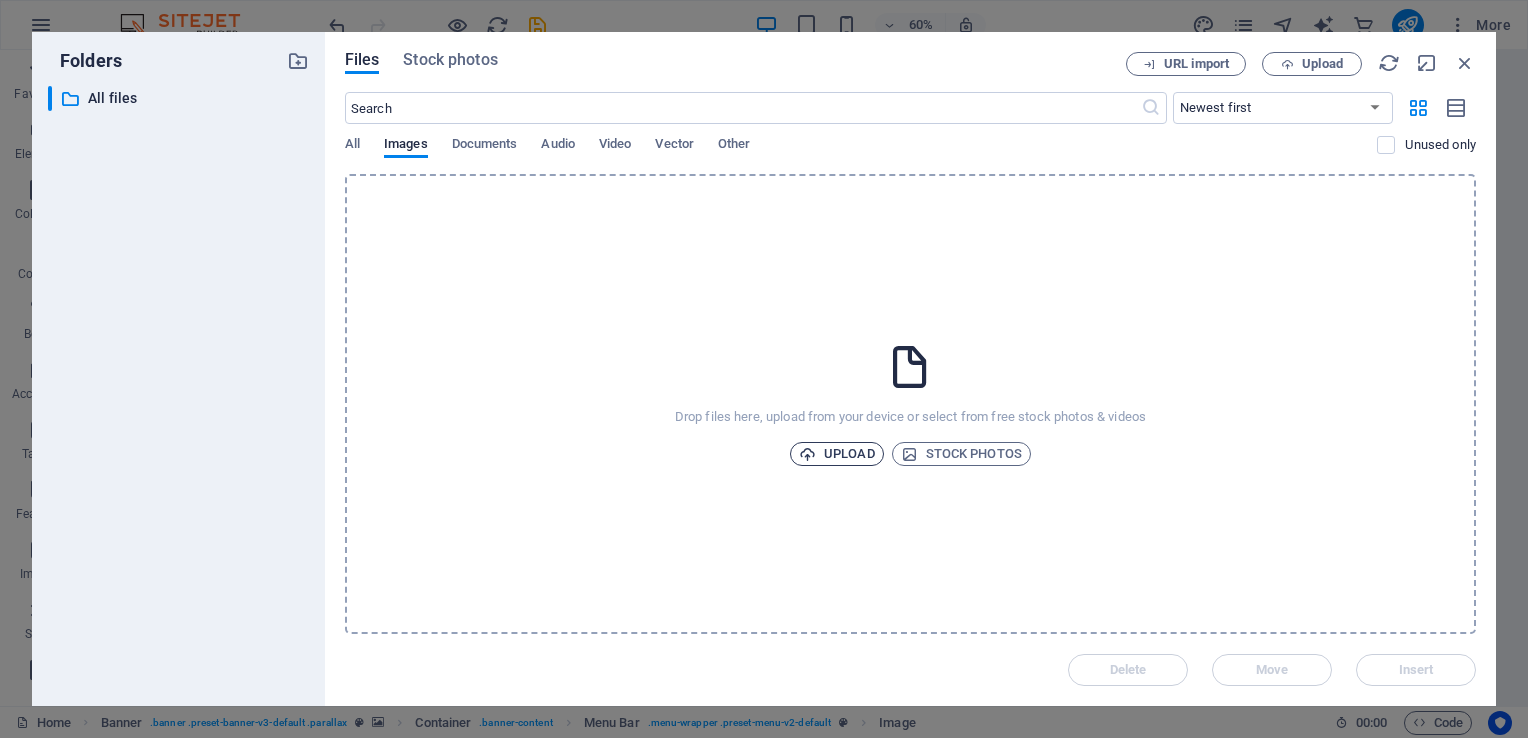 click on "Upload" at bounding box center (837, 454) 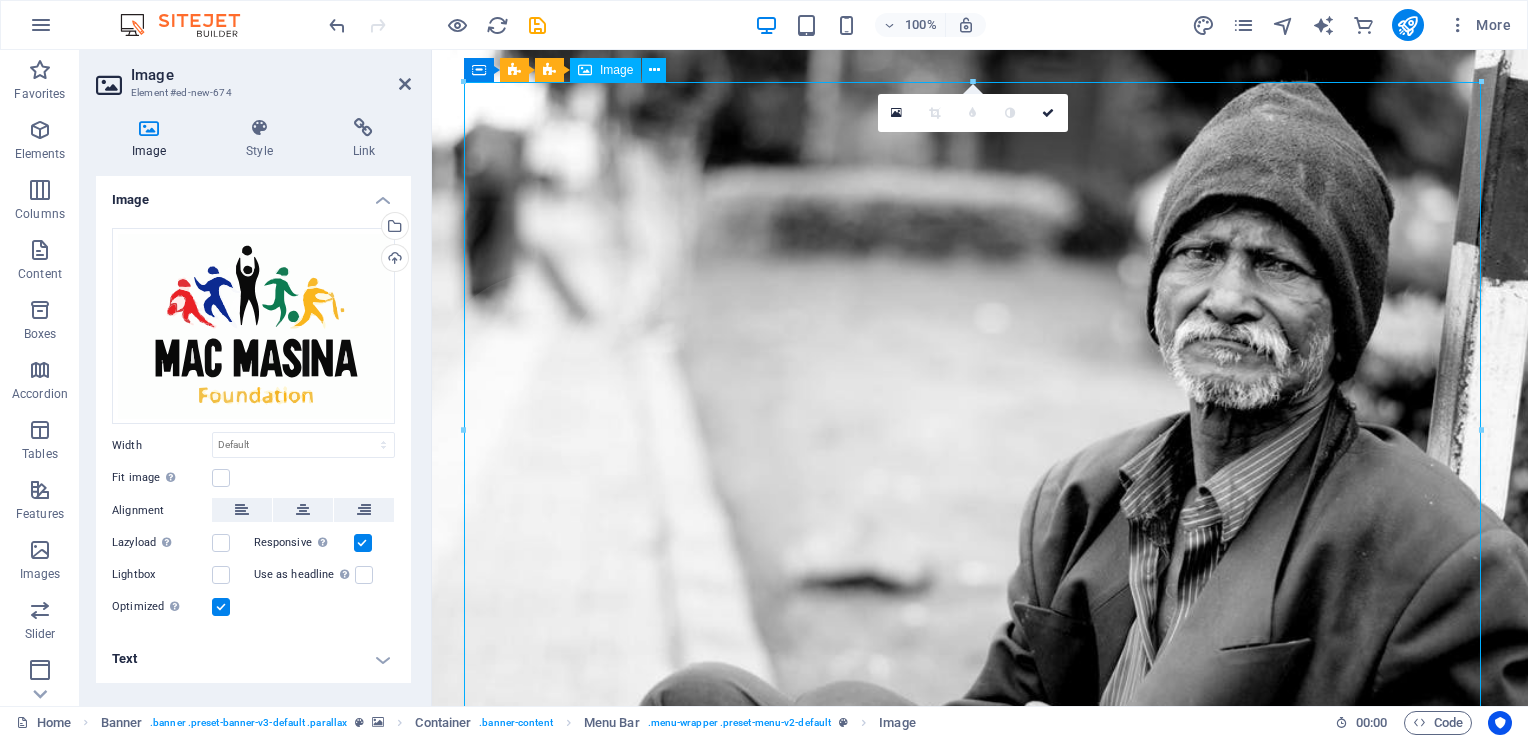 scroll, scrollTop: 12, scrollLeft: 0, axis: vertical 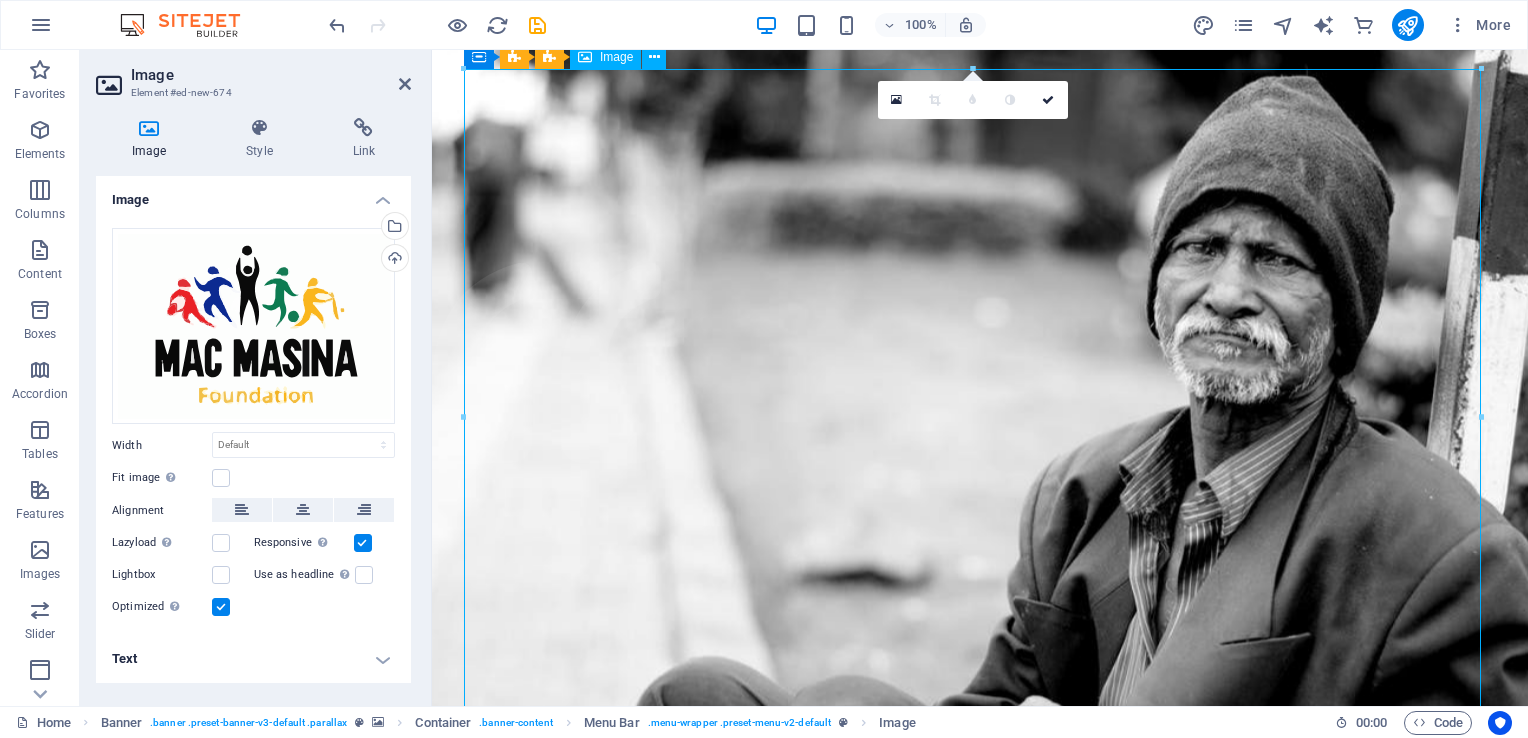 drag, startPoint x: 1289, startPoint y: 674, endPoint x: 1198, endPoint y: 334, distance: 351.96732 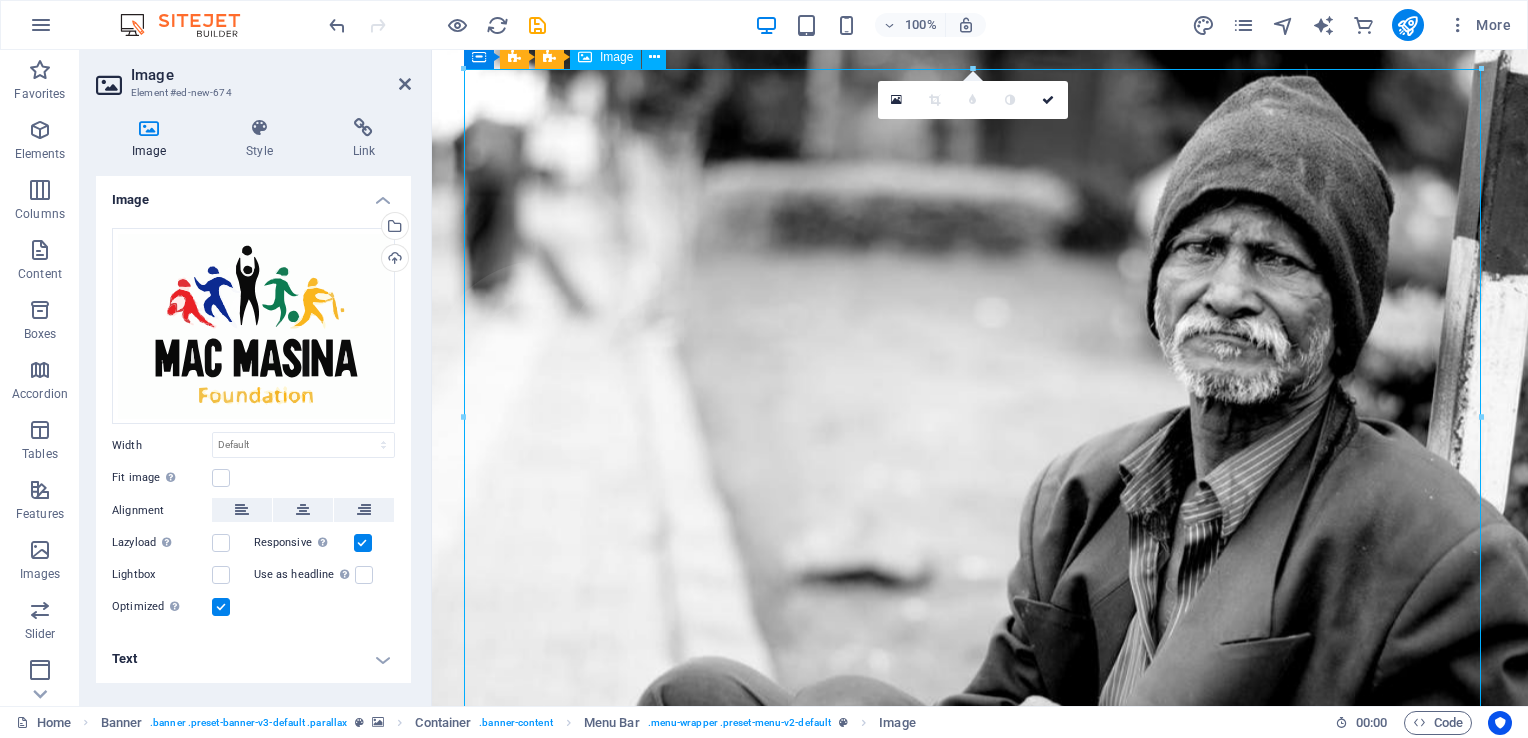 click at bounding box center [980, 1309] 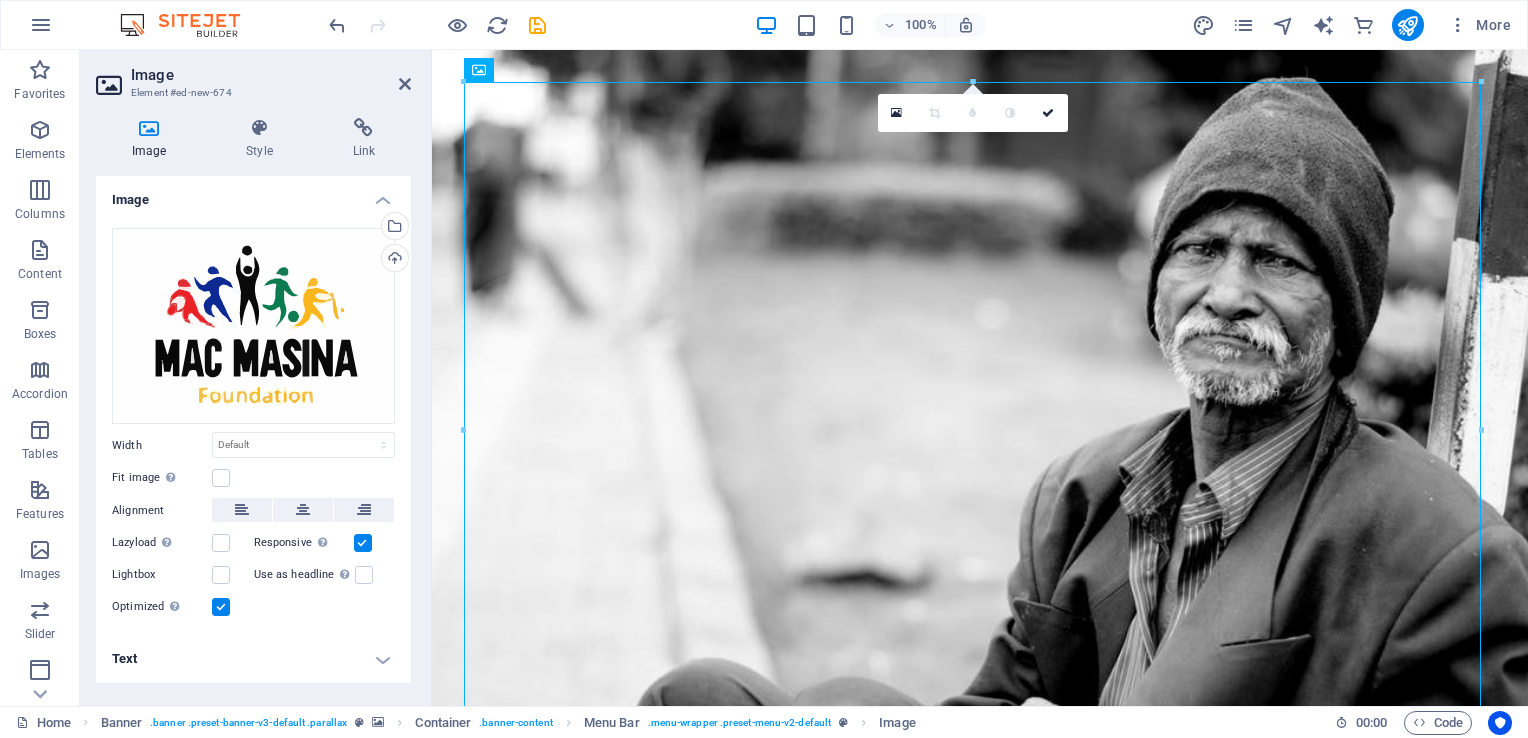 scroll, scrollTop: 0, scrollLeft: 0, axis: both 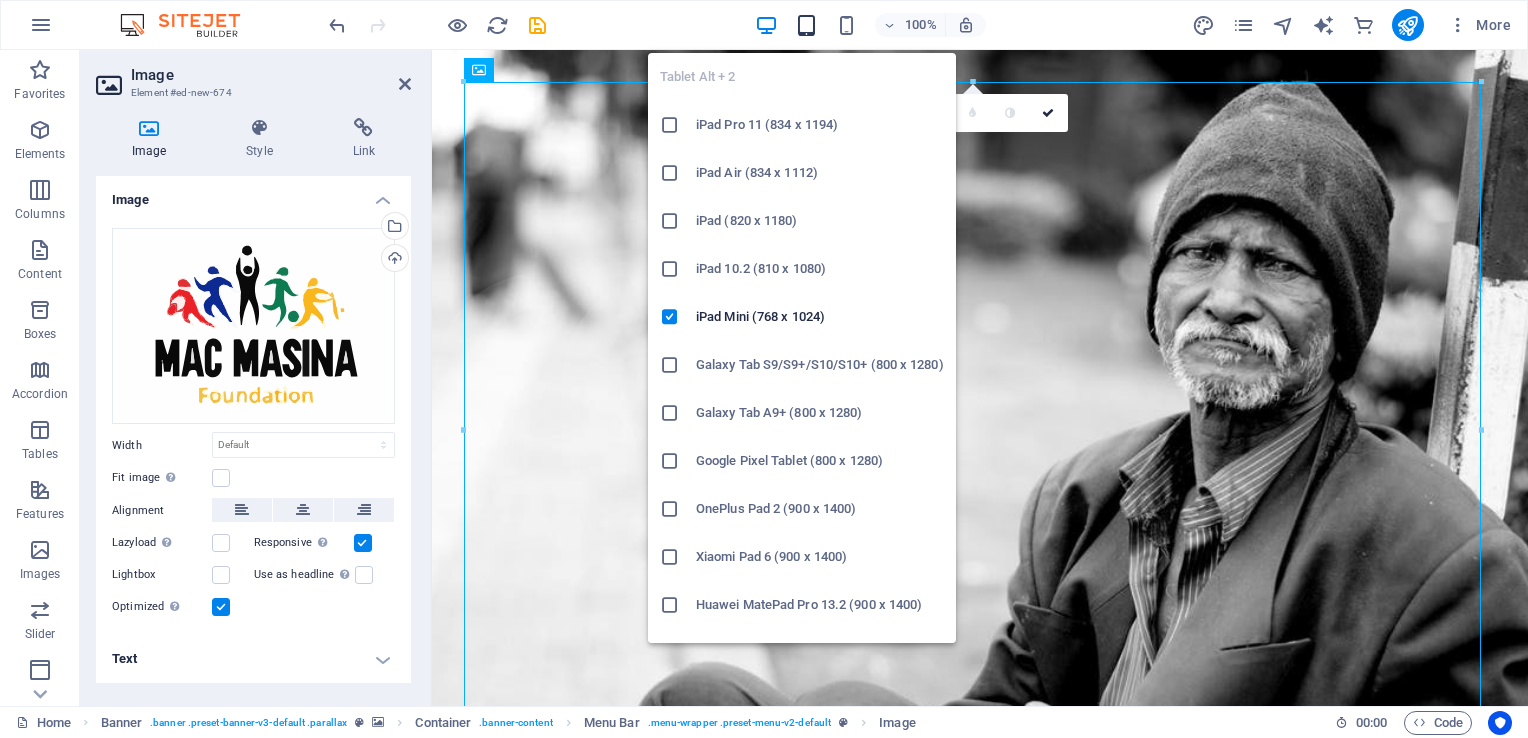 click on "Tablet Alt + 2 iPad Pro 11 (834 x 1194) iPad Air (834 x 1112) iPad (820 x 1180) iPad 10.2 (810 x 1080) iPad Mini (768 x 1024) Galaxy Tab S9/S9+/S10/S10+ (800 x 1280) Galaxy Tab A9+ (800 x 1280) Google Pixel Tablet (800 x 1280) OnePlus Pad 2 (900 x 1400) Xiaomi Pad 6 (900 x 1400) Huawei MatePad Pro 13.2 (900 x 1400) Huawei MatePad mini (600 x 1024) Fire HD 10 (800 x 1280) Fire HD 8 (600 x 1024)" at bounding box center [802, 340] 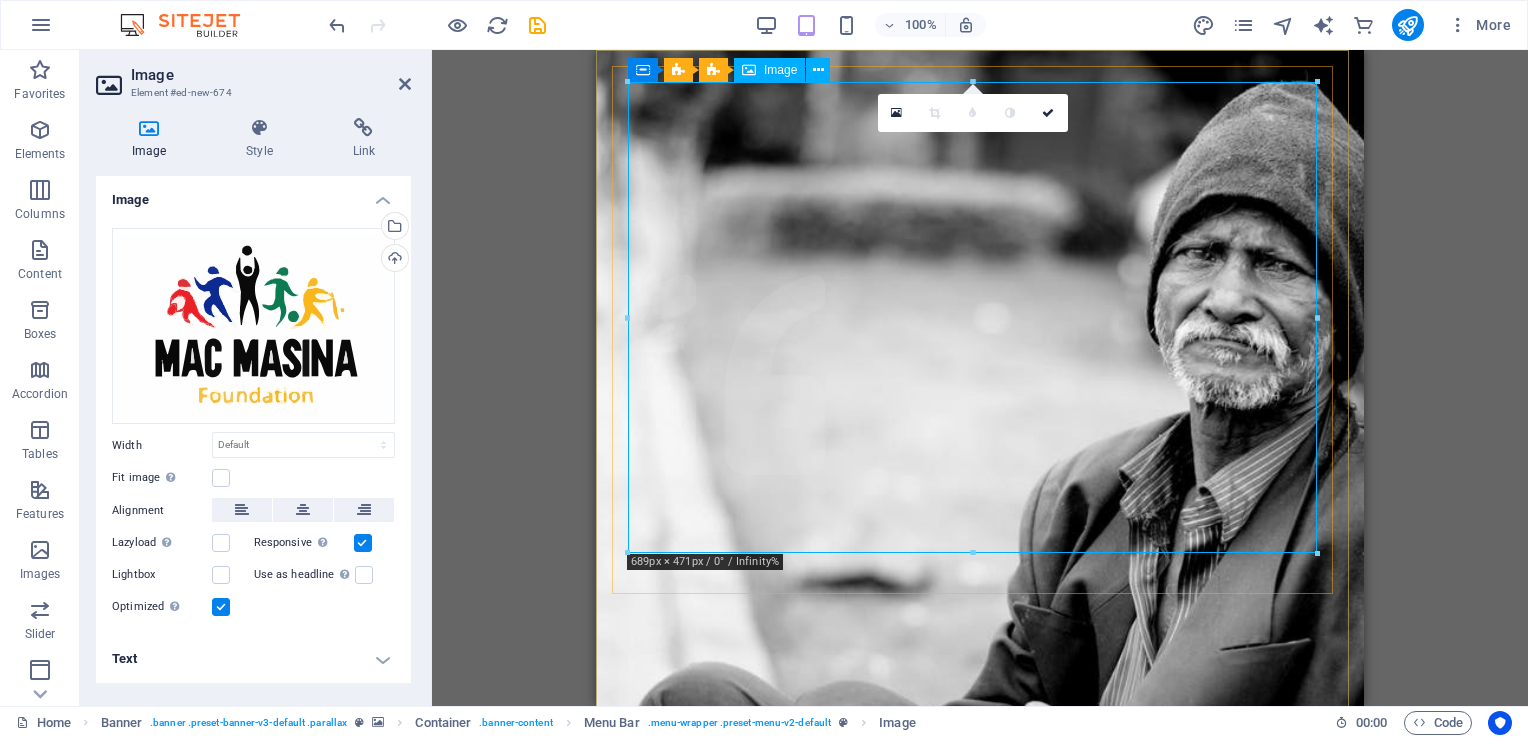drag, startPoint x: 1915, startPoint y: 605, endPoint x: 1068, endPoint y: 378, distance: 876.8911 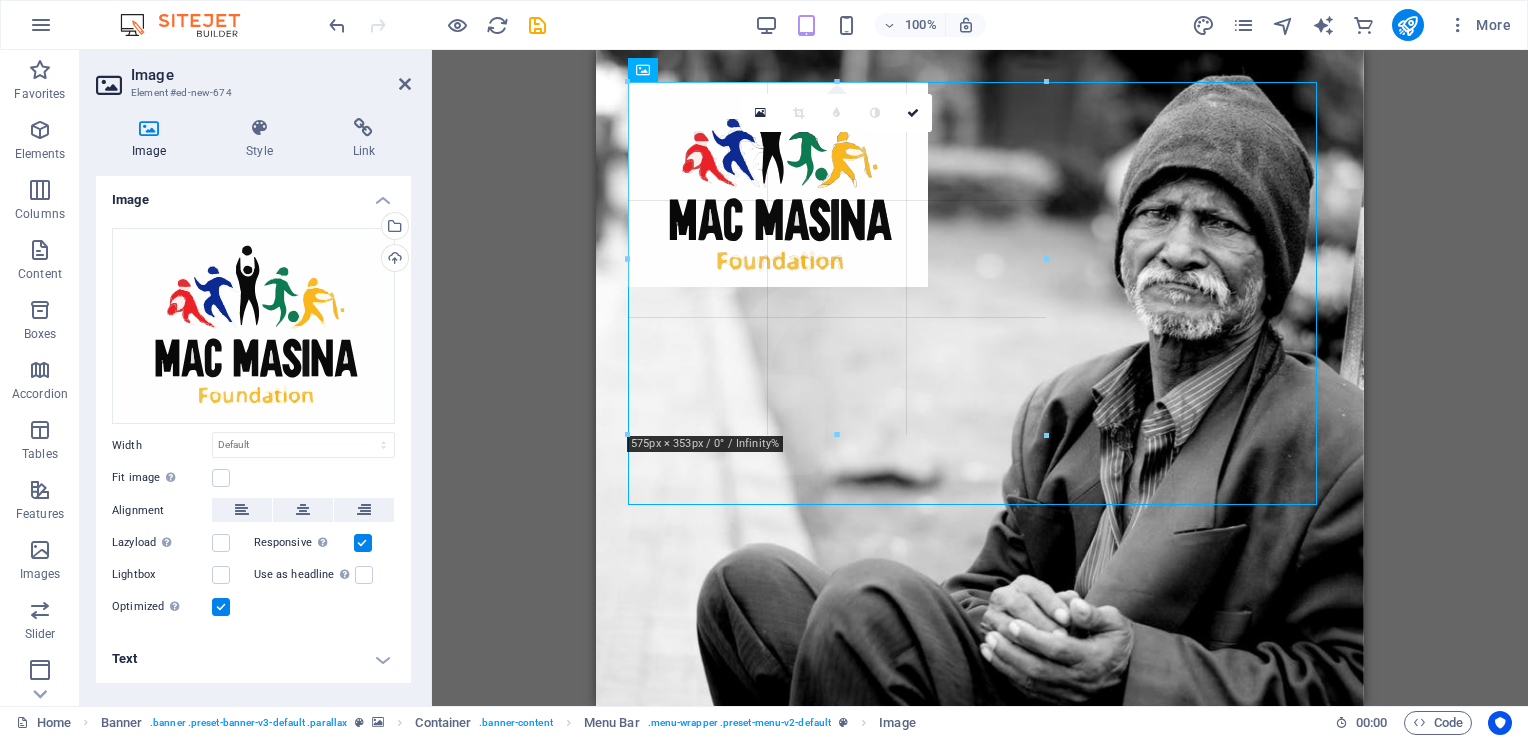 drag, startPoint x: 1320, startPoint y: 553, endPoint x: 826, endPoint y: 338, distance: 538.7588 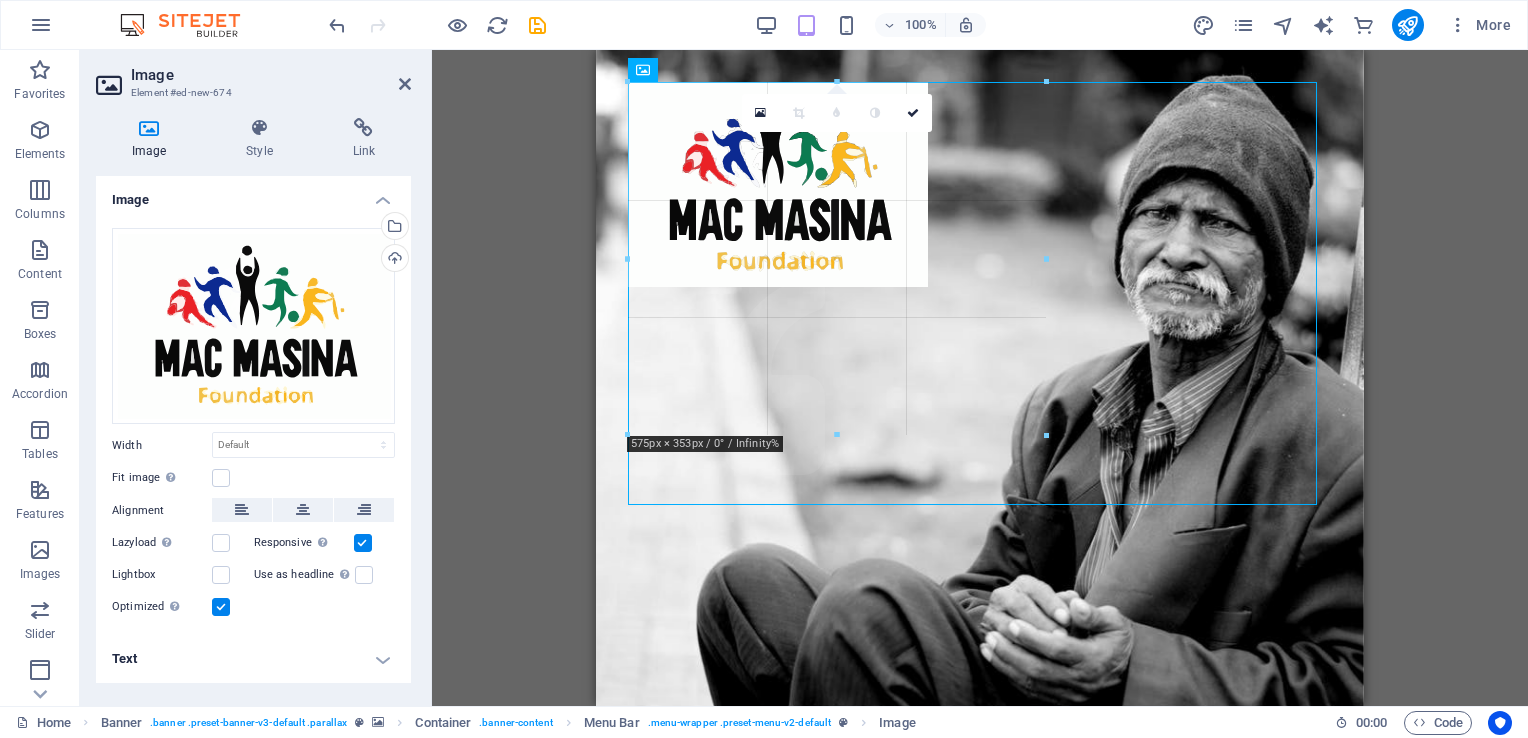 type on "570" 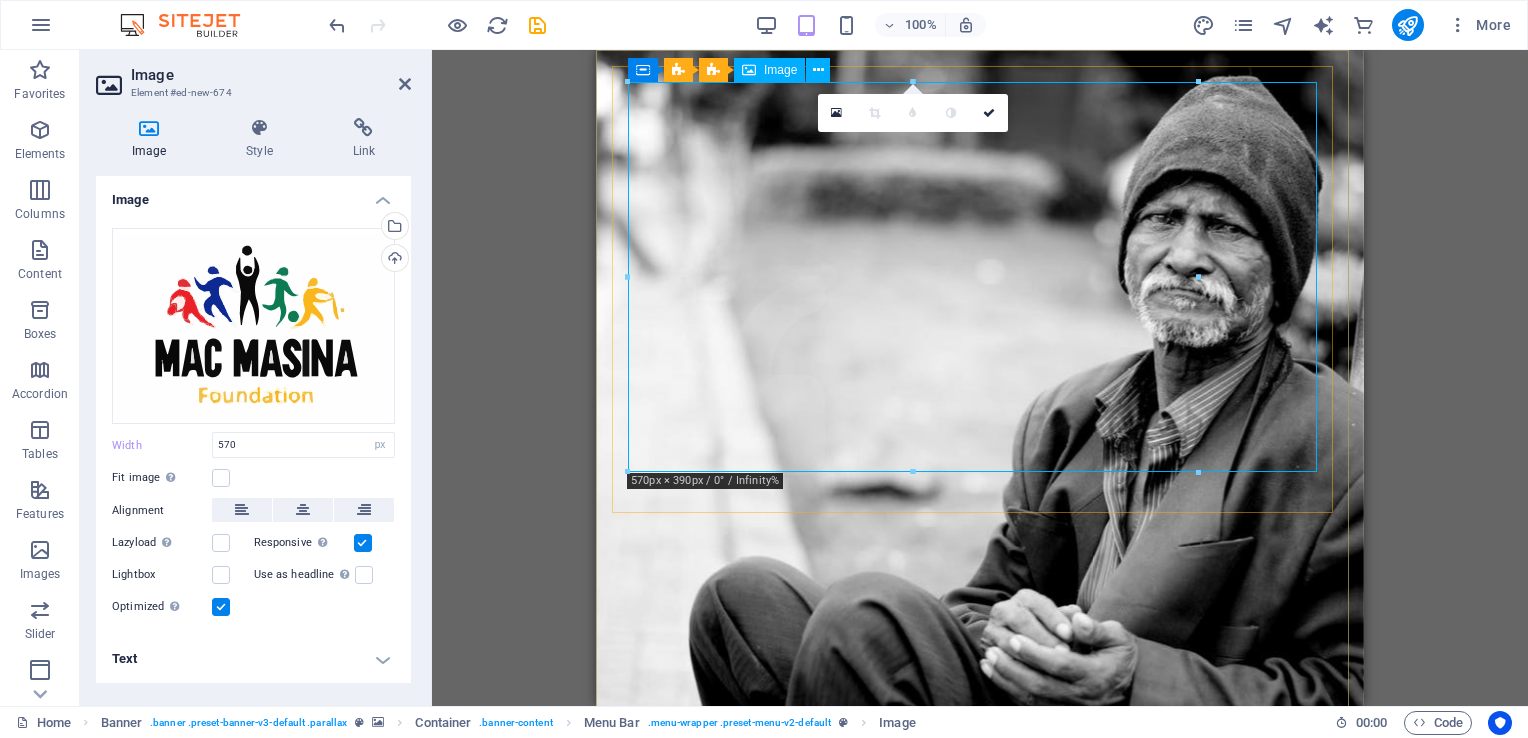drag, startPoint x: 1795, startPoint y: 519, endPoint x: 845, endPoint y: 267, distance: 982.85504 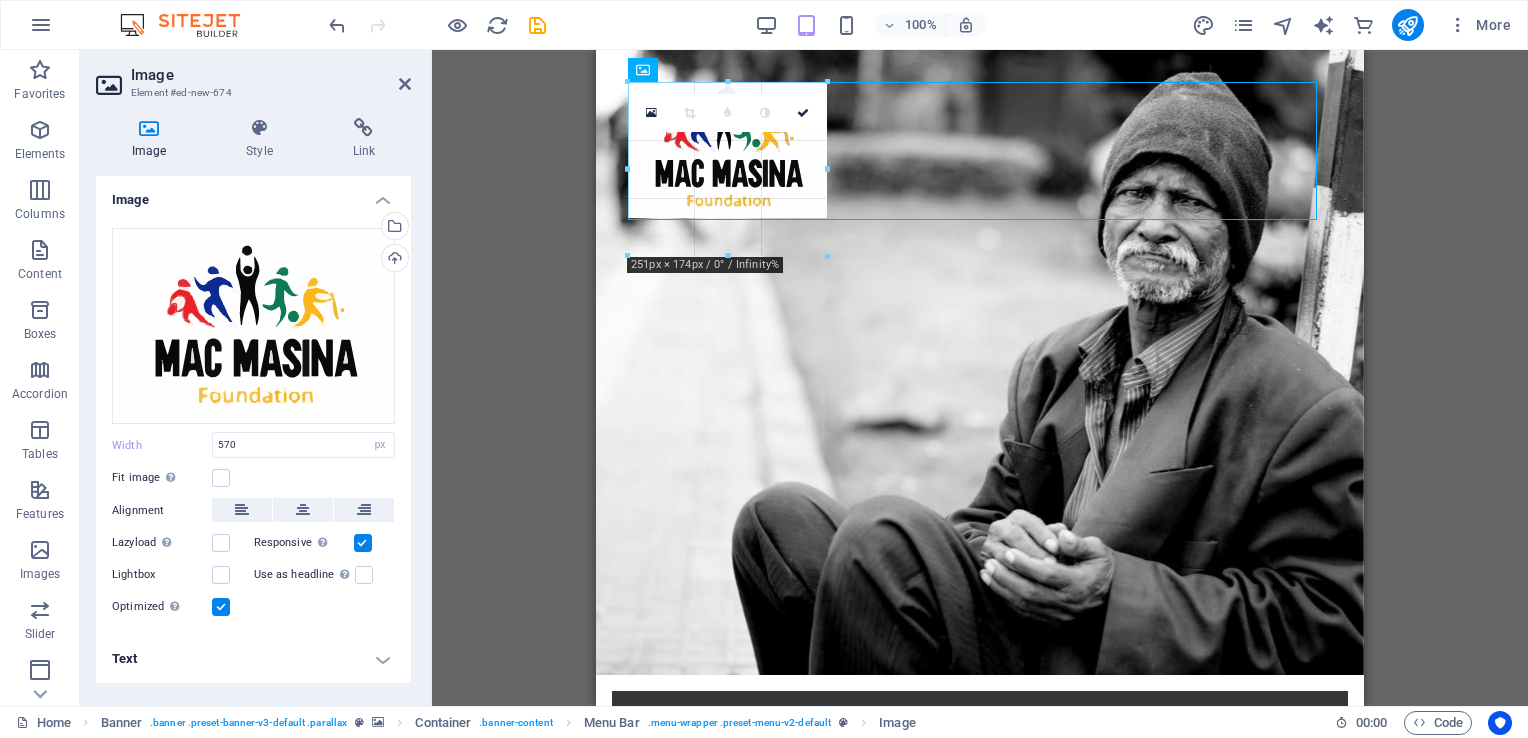 click at bounding box center (972, 151) 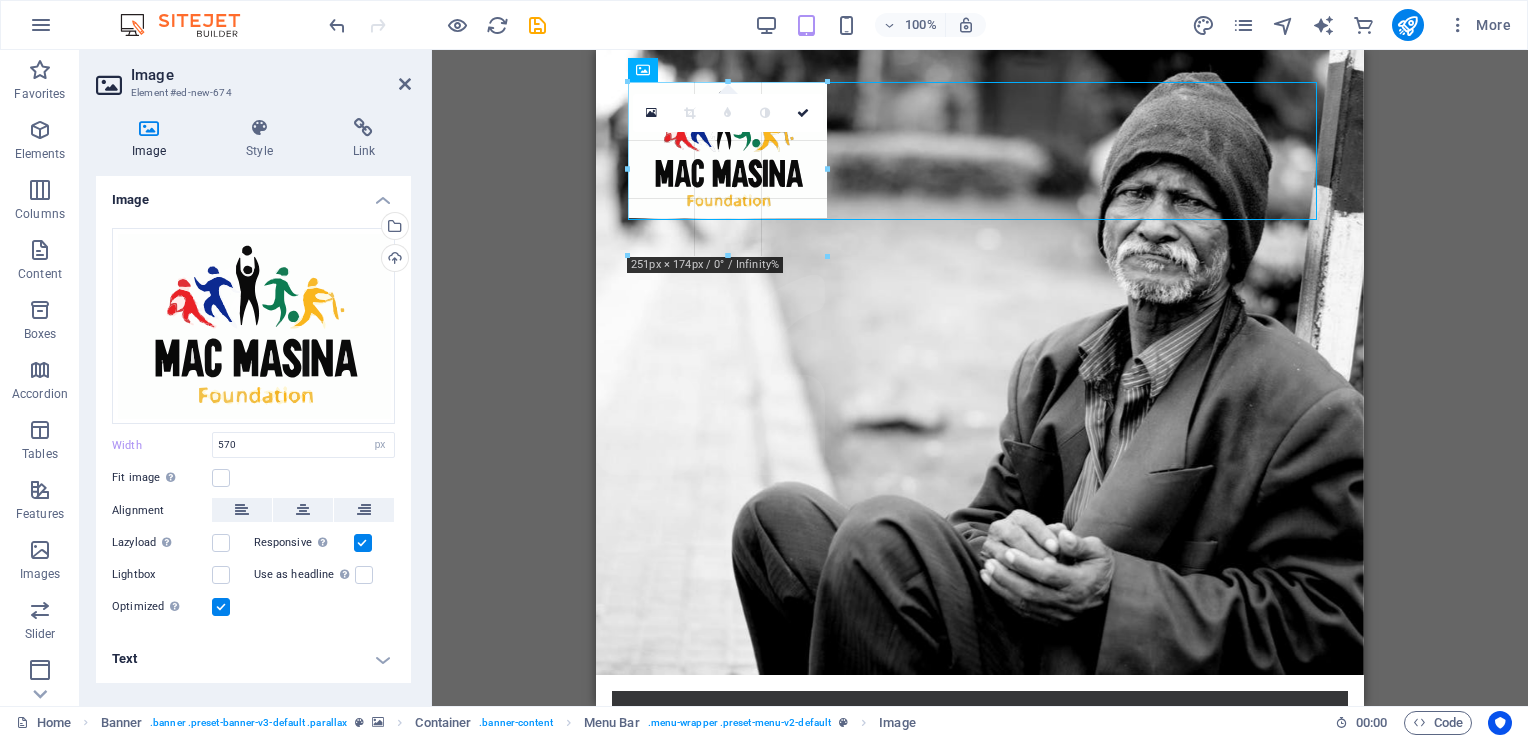 type on "199" 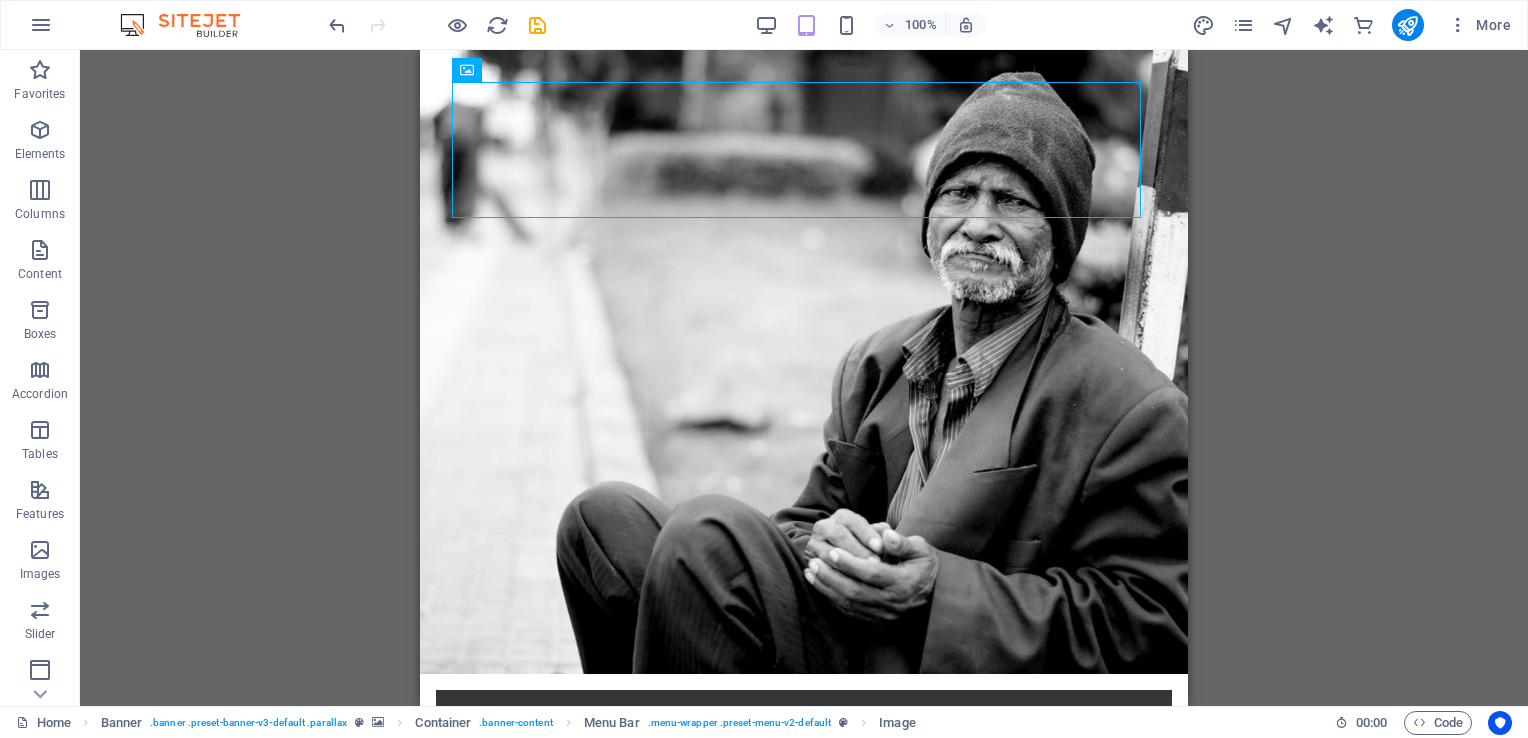 click on "Drag here to replace the existing content. Press “Ctrl” if you want to create a new element.
H1   Banner   Banner   Container   Container   Banner   Menu Bar   HTML   Container   Preset   Menu   Image   Text   Spacer   Container   Banner   Image" at bounding box center [804, 378] 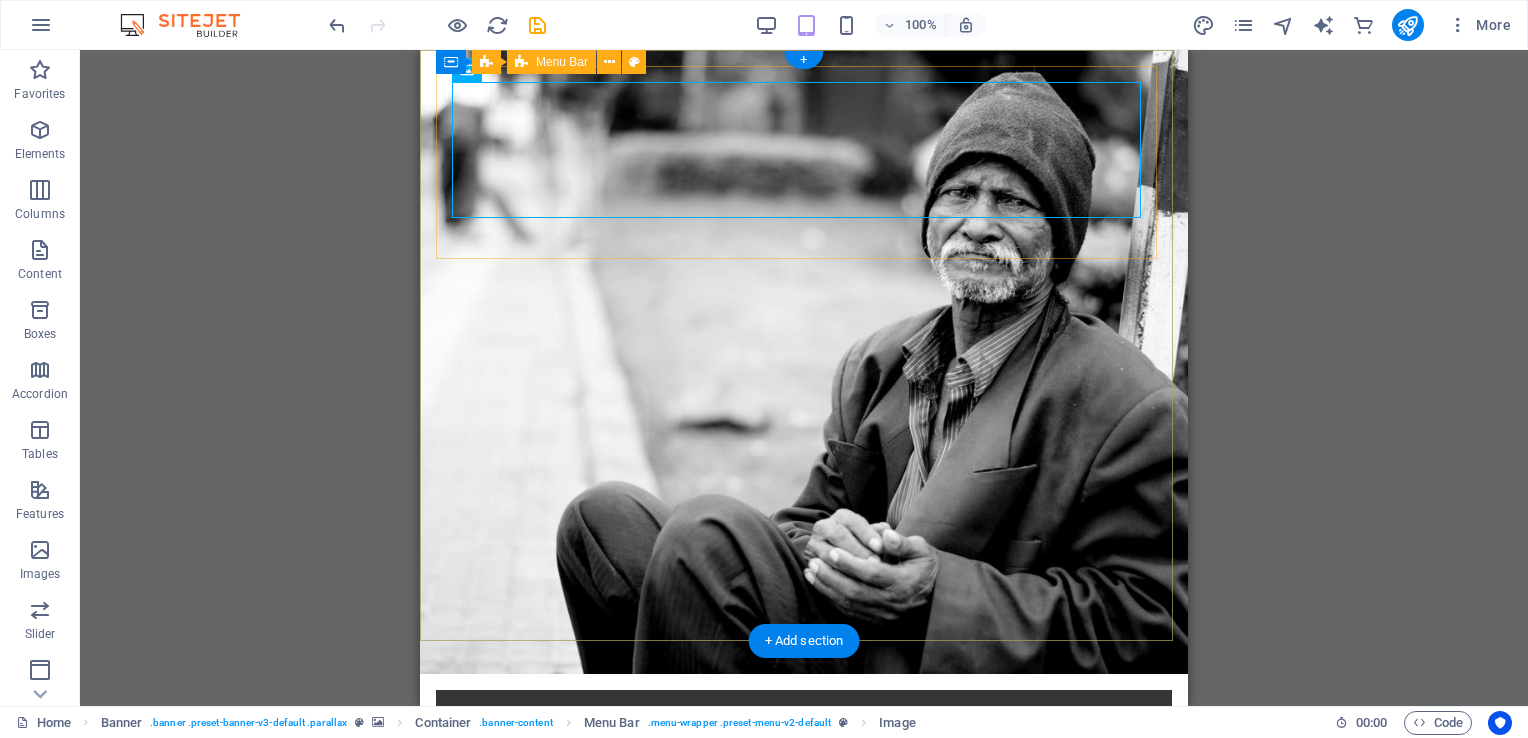 click on "Home About us What we do Projects Volunteers Donate" at bounding box center [804, 799] 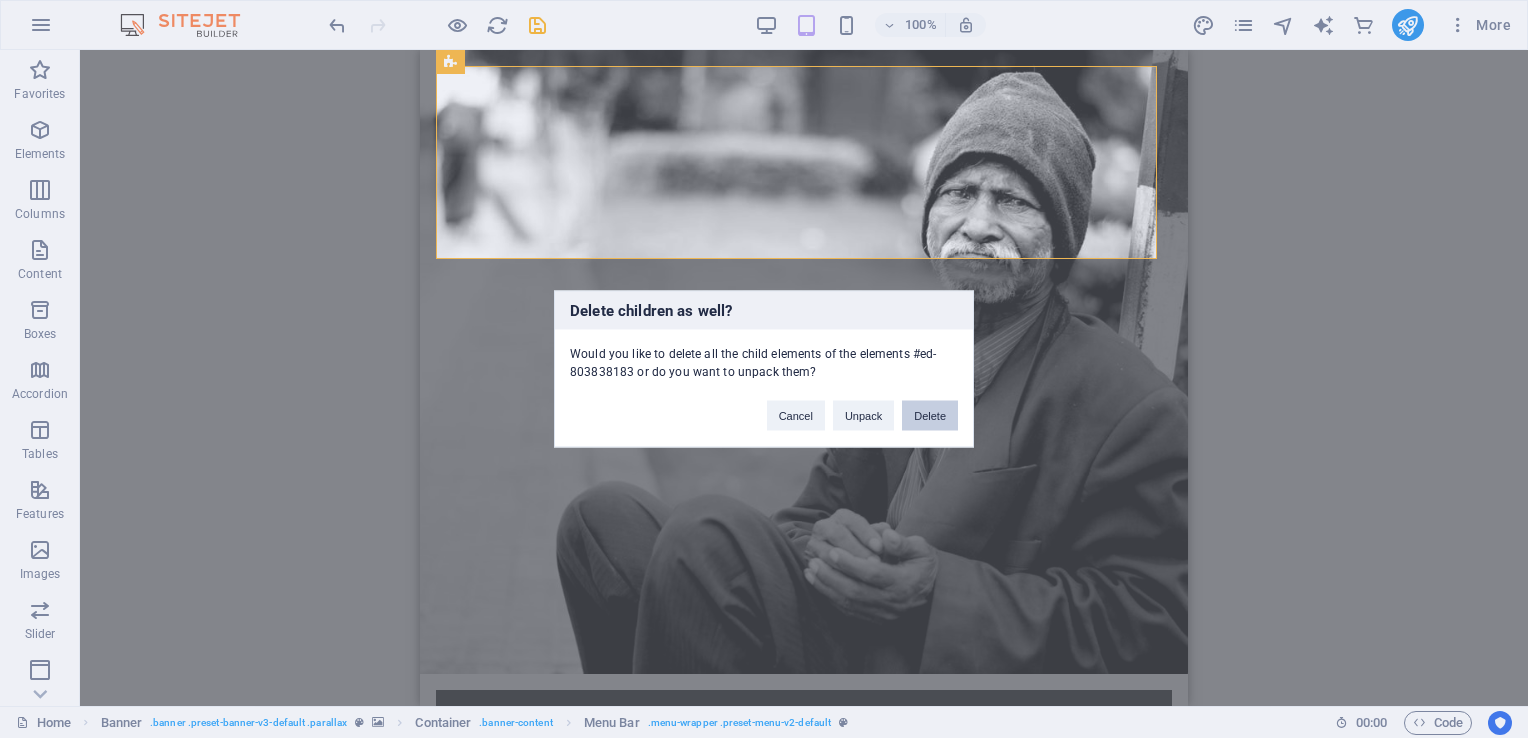 type 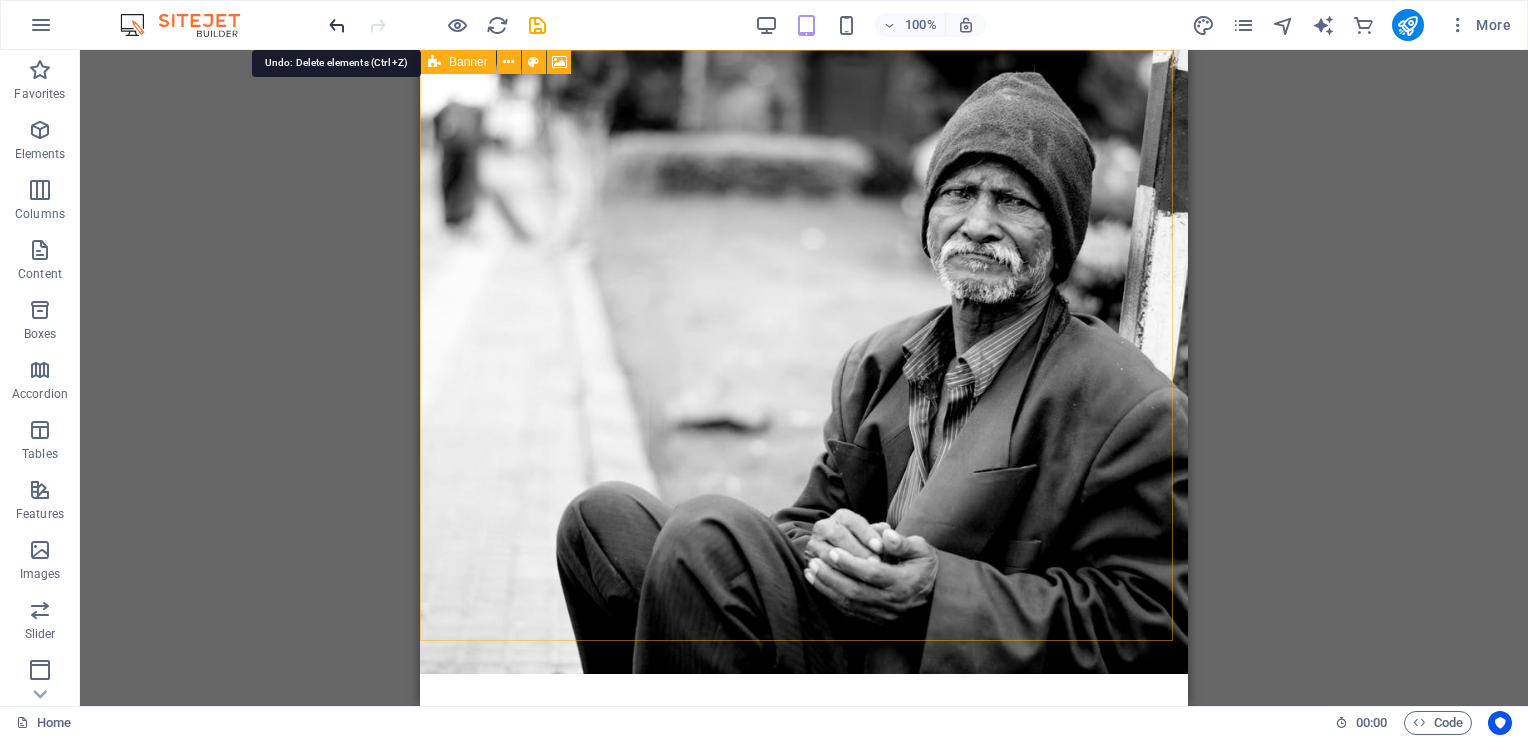 click at bounding box center [337, 25] 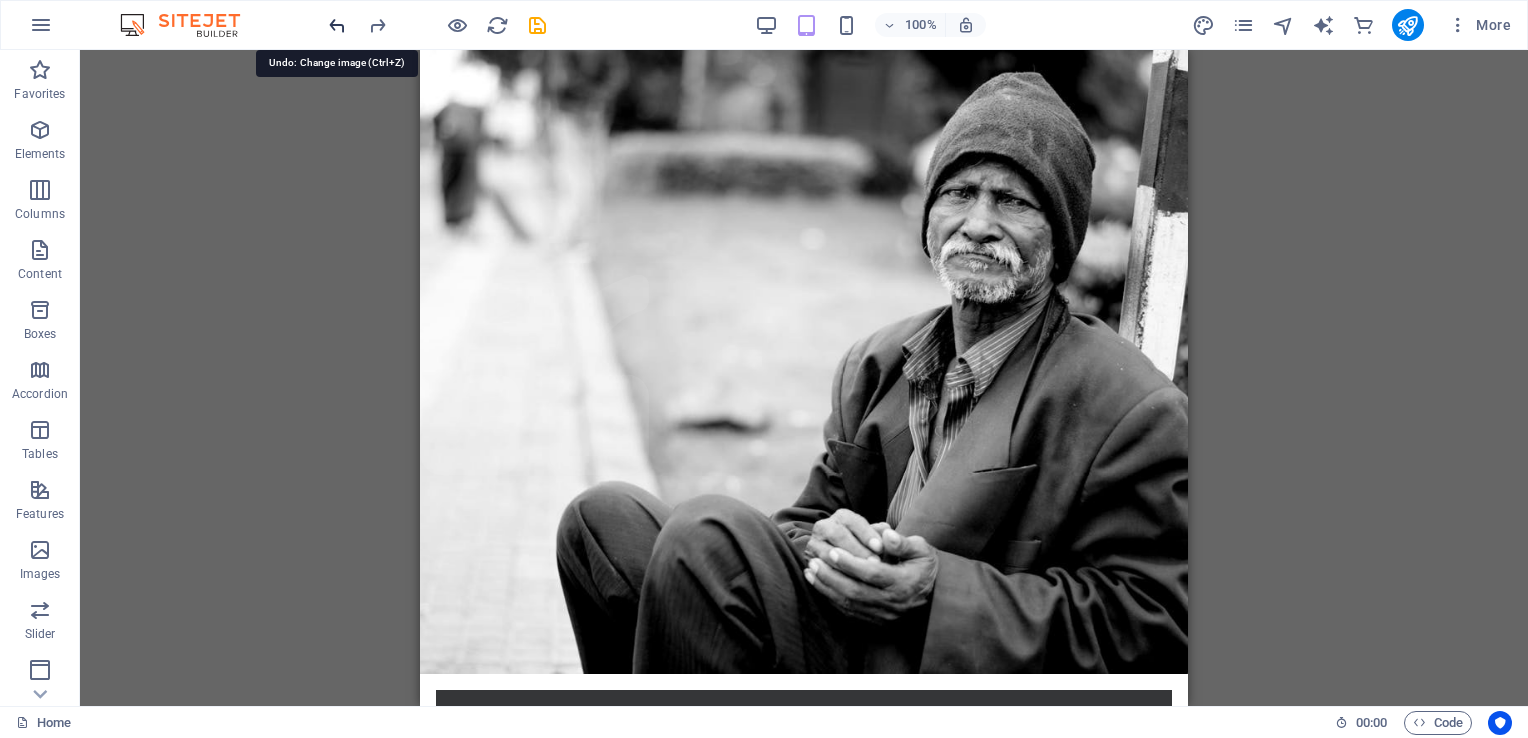 click at bounding box center [337, 25] 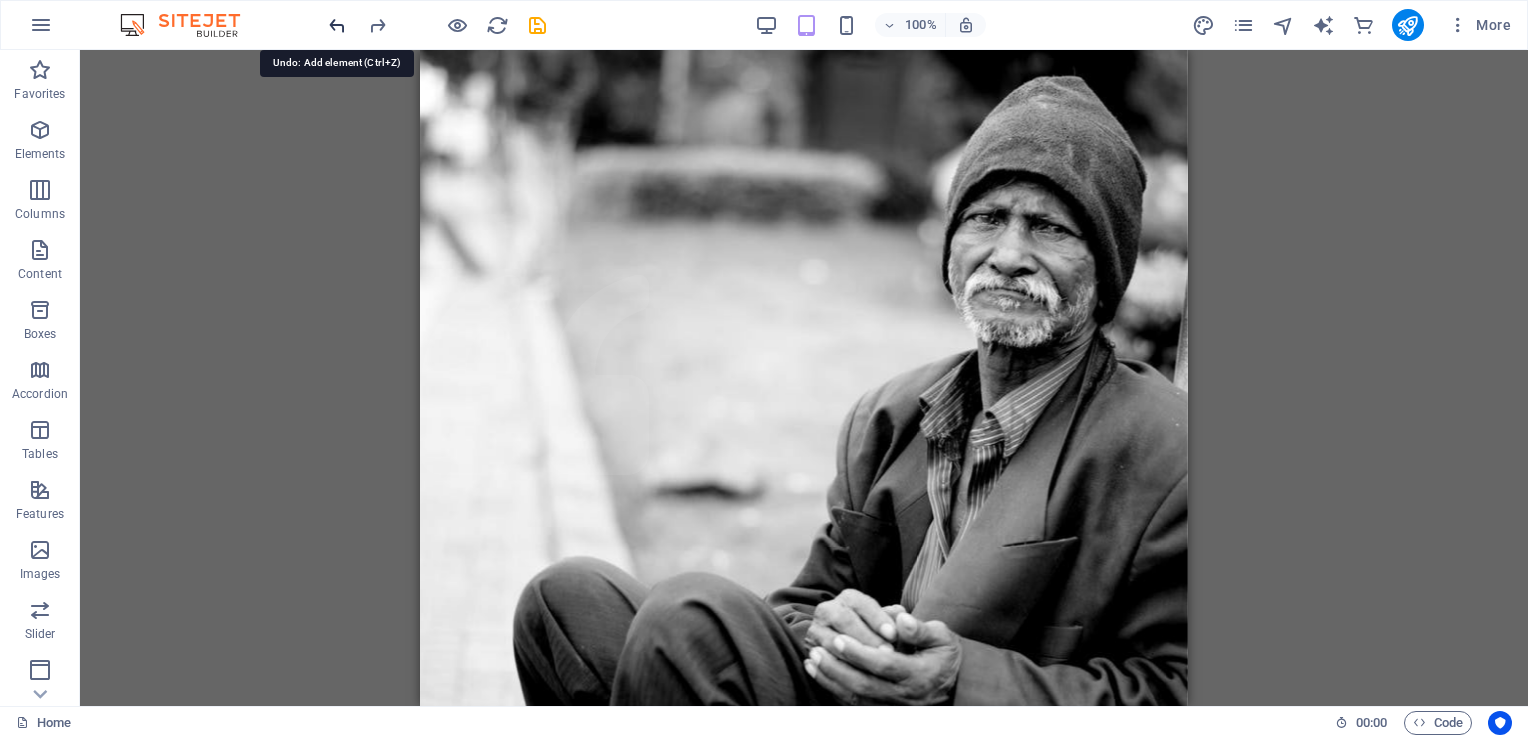 click at bounding box center (337, 25) 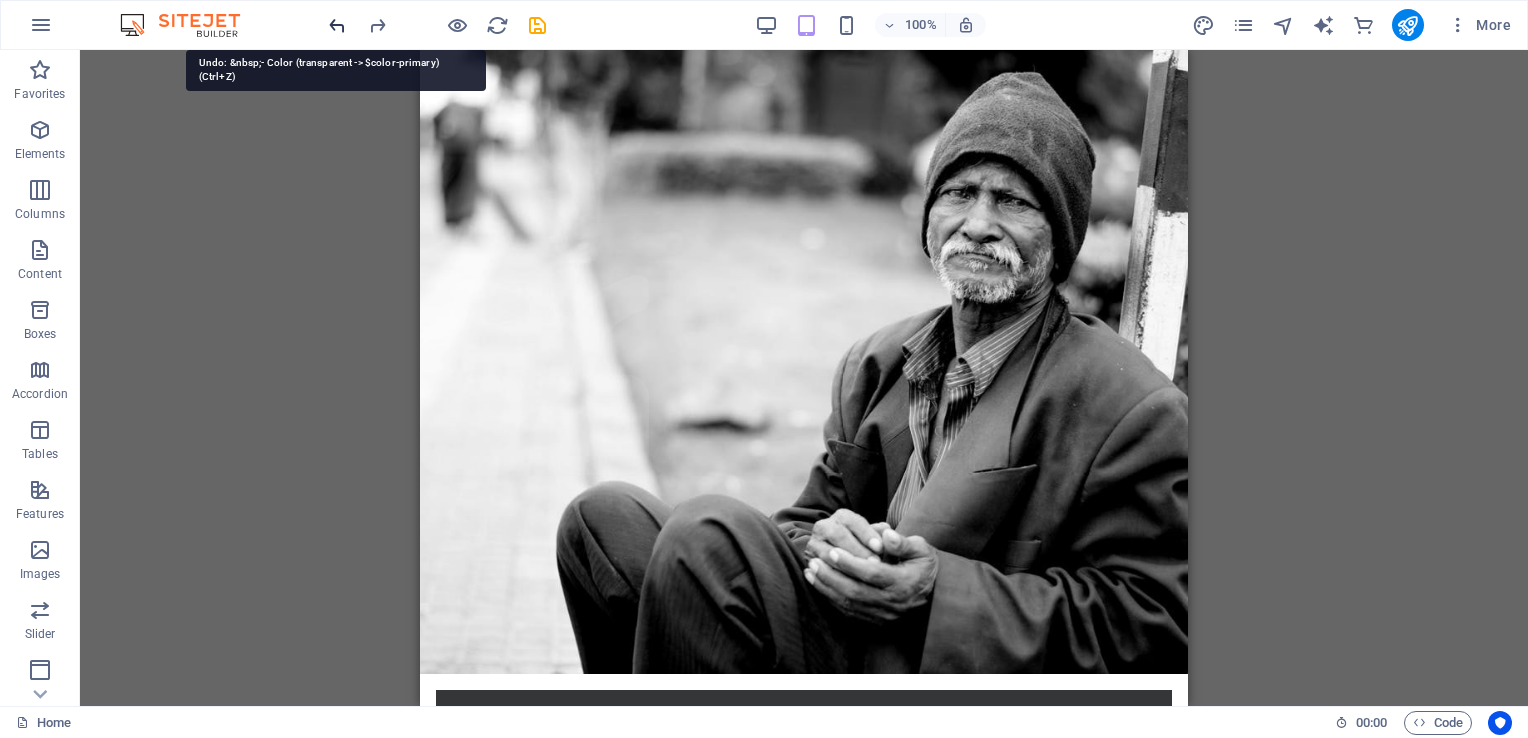 click at bounding box center [337, 25] 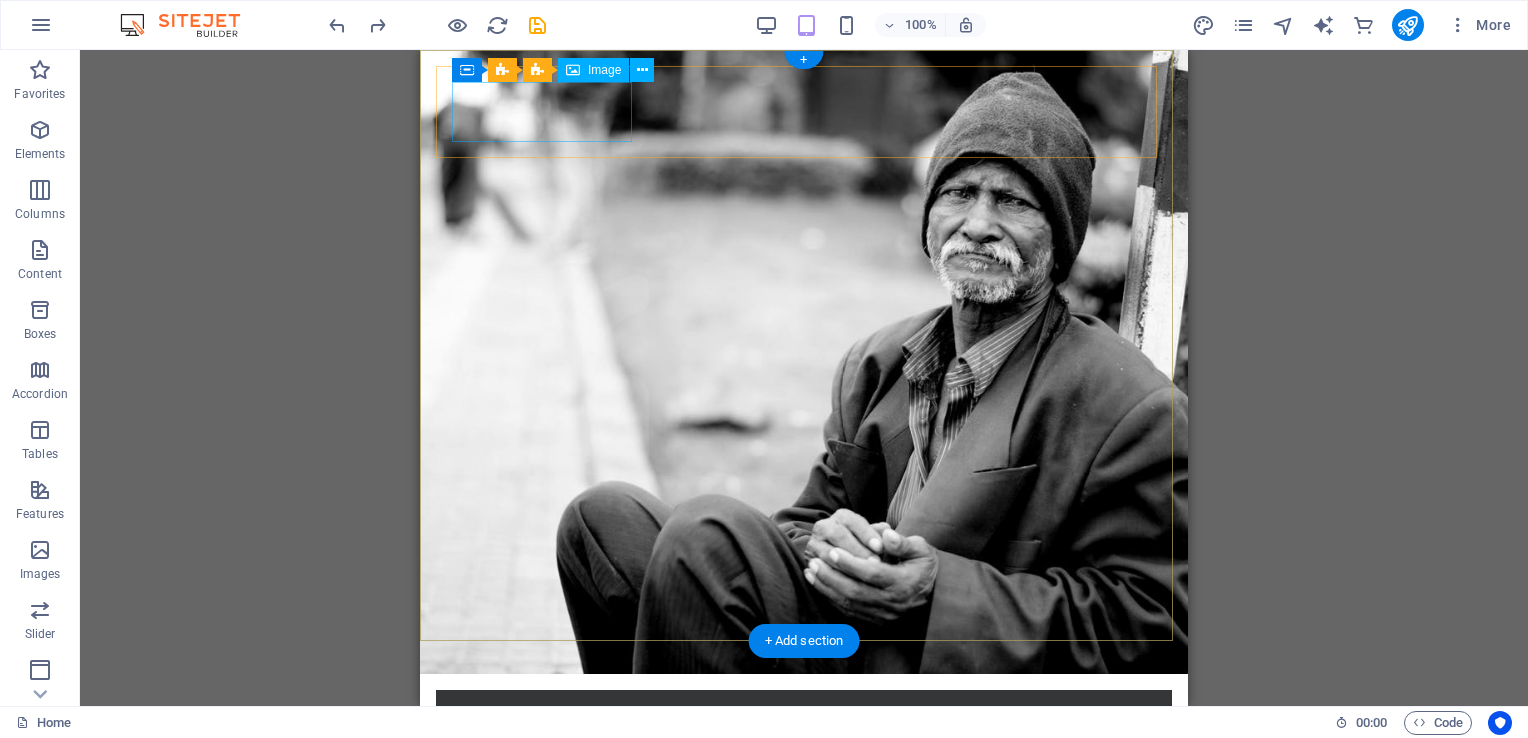 click at bounding box center [804, 736] 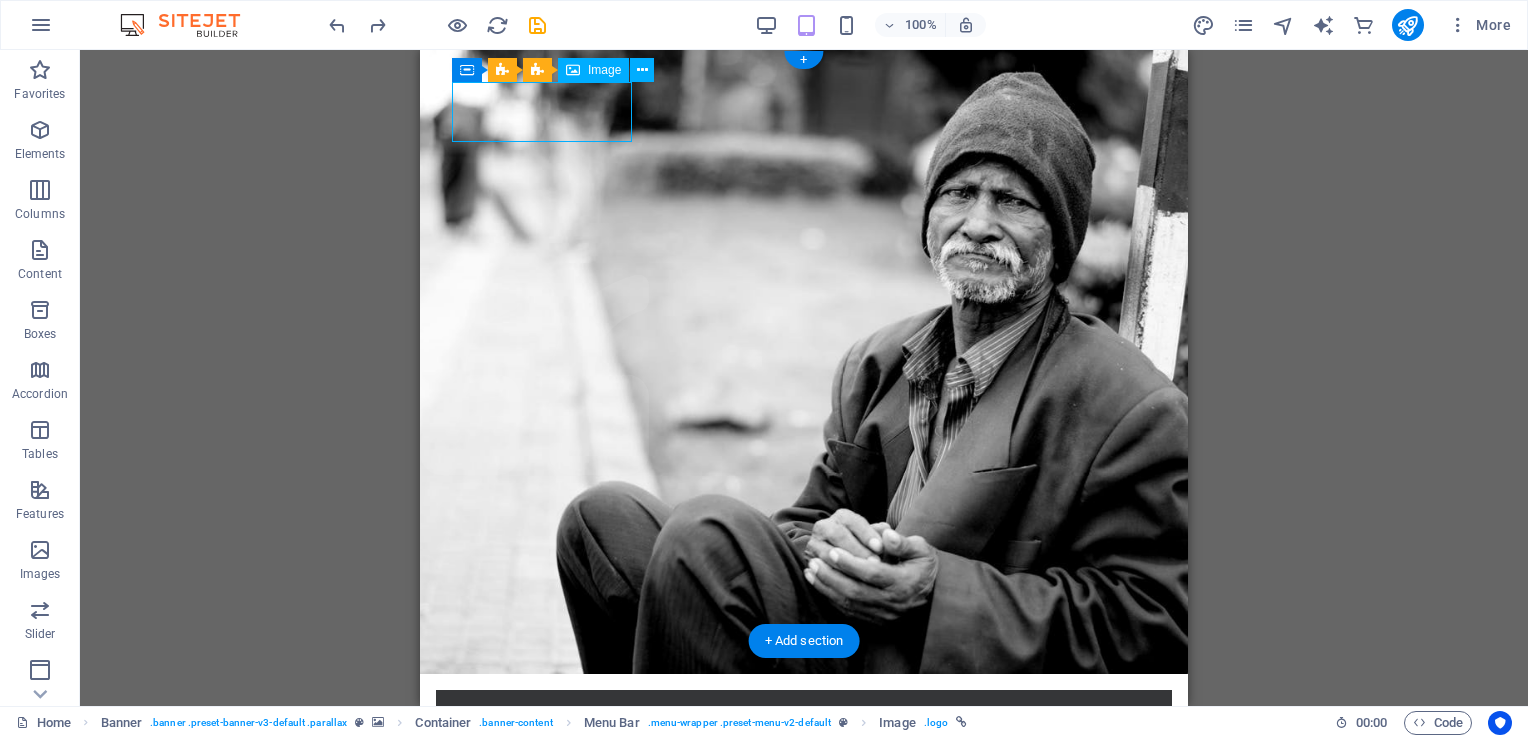 click at bounding box center [804, 736] 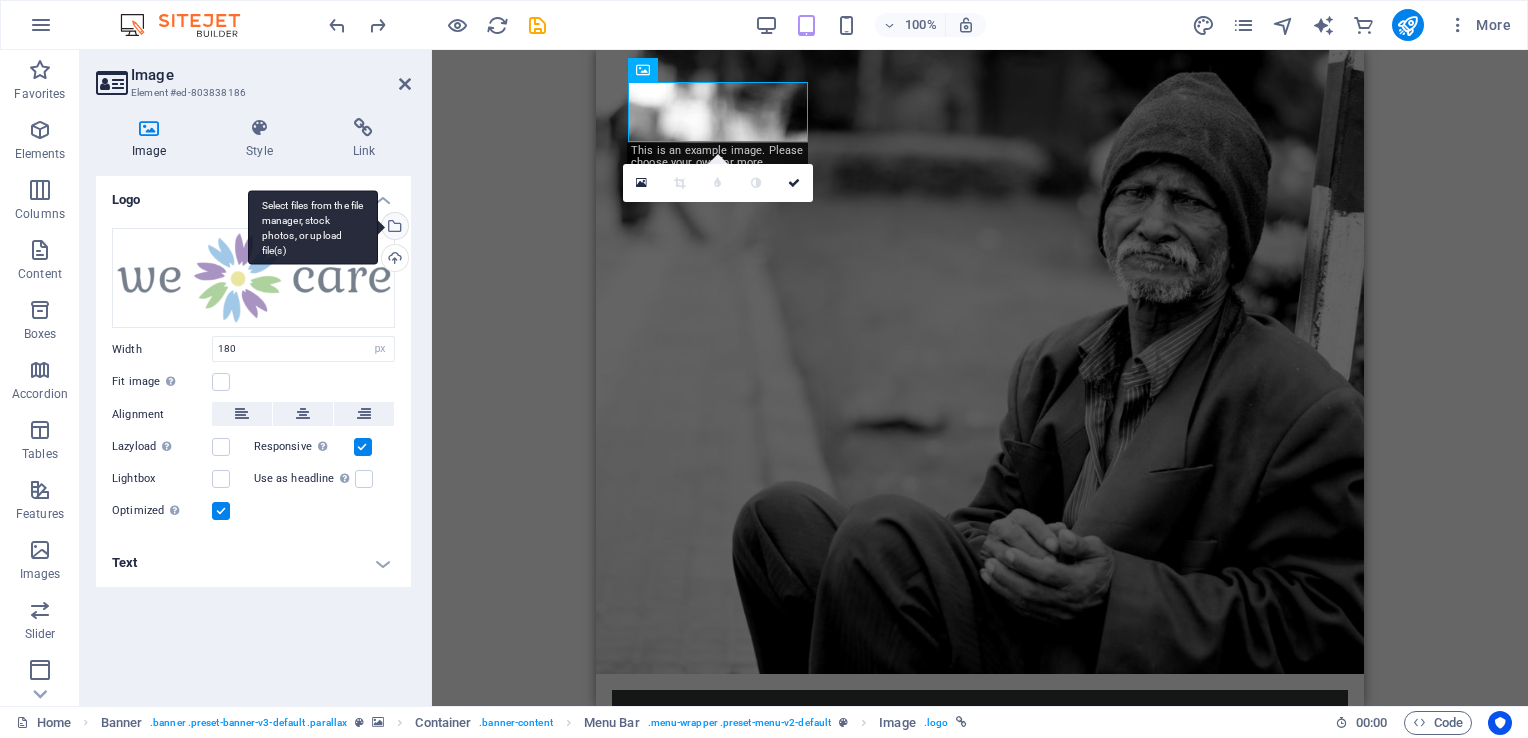 click on "Select files from the file manager, stock photos, or upload file(s)" at bounding box center (313, 227) 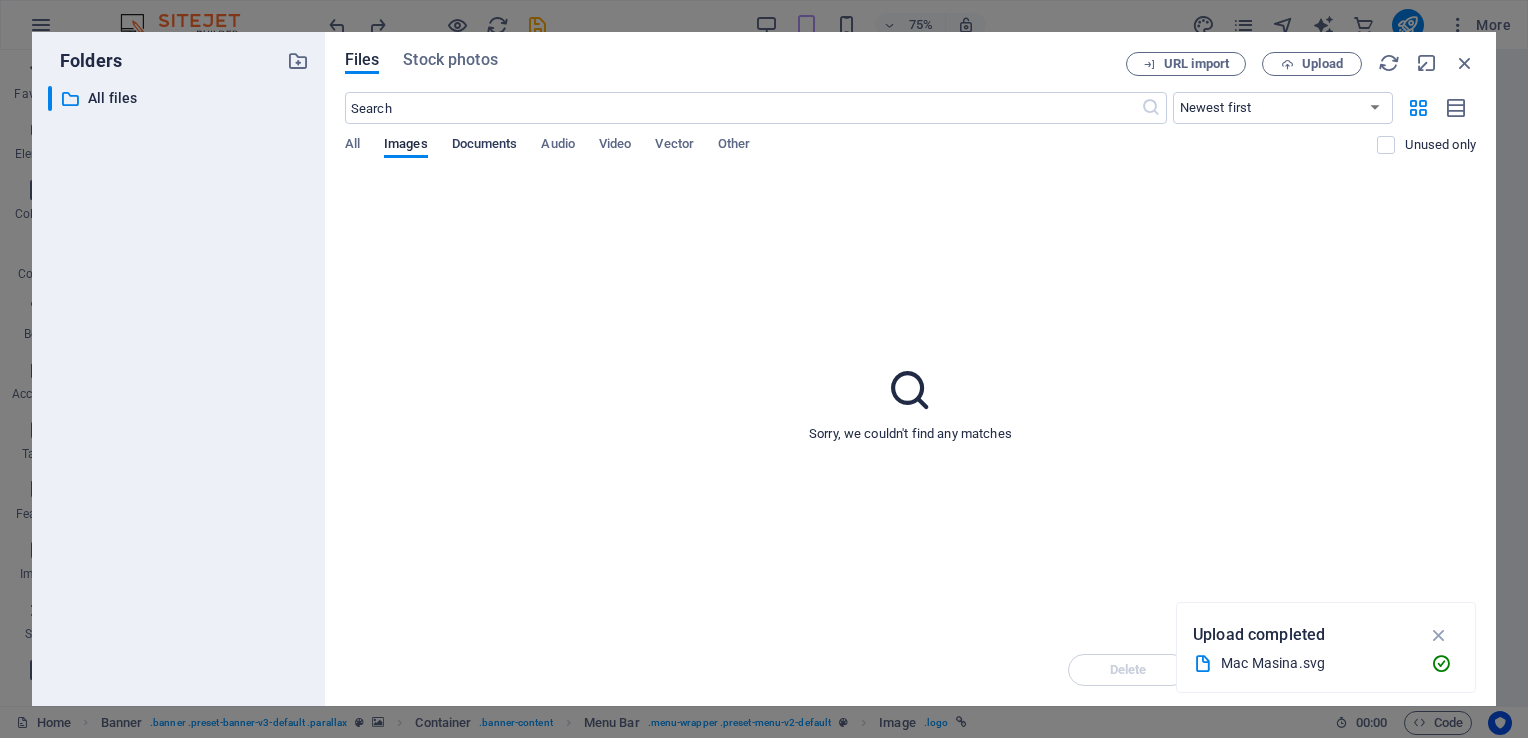 click on "Documents" at bounding box center (485, 146) 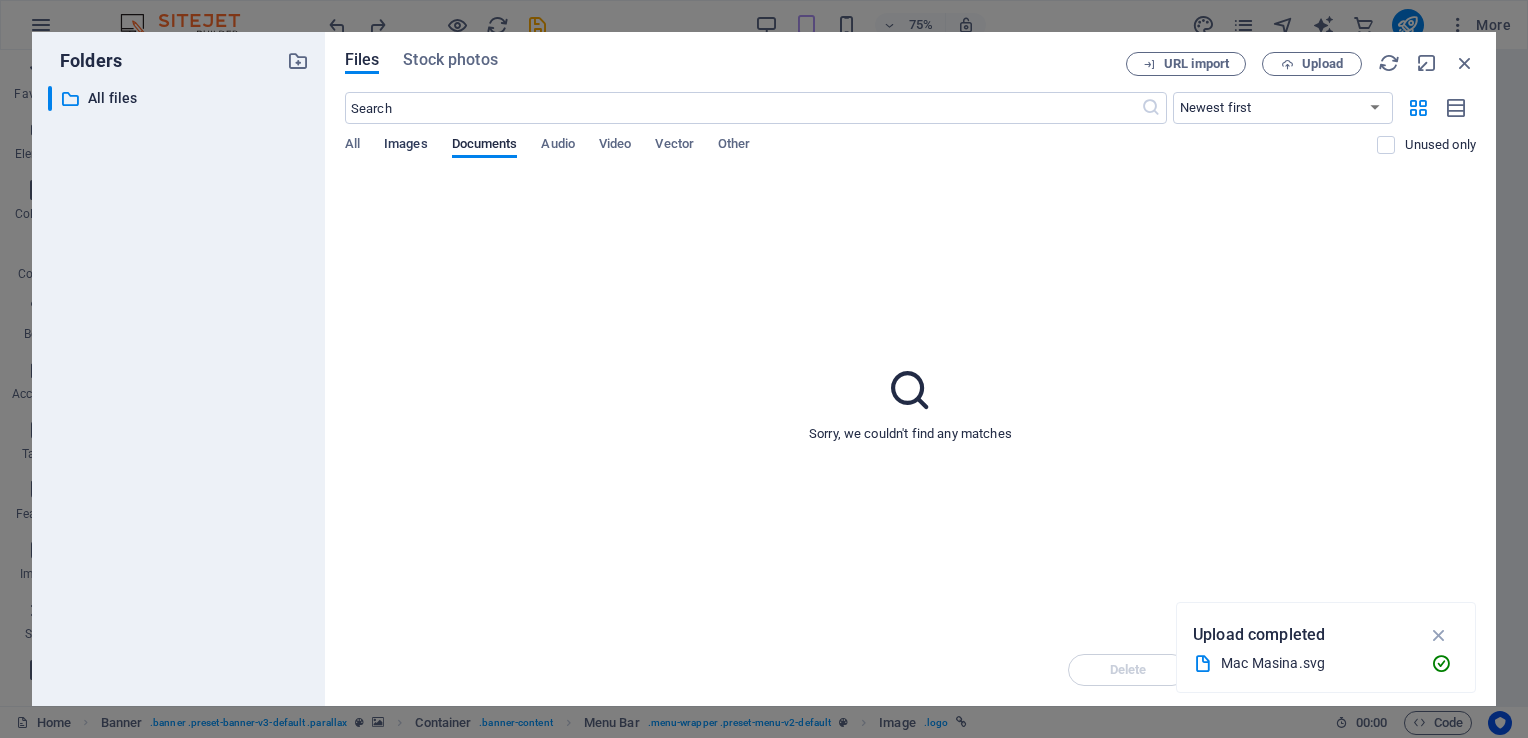 click on "Images" at bounding box center [406, 146] 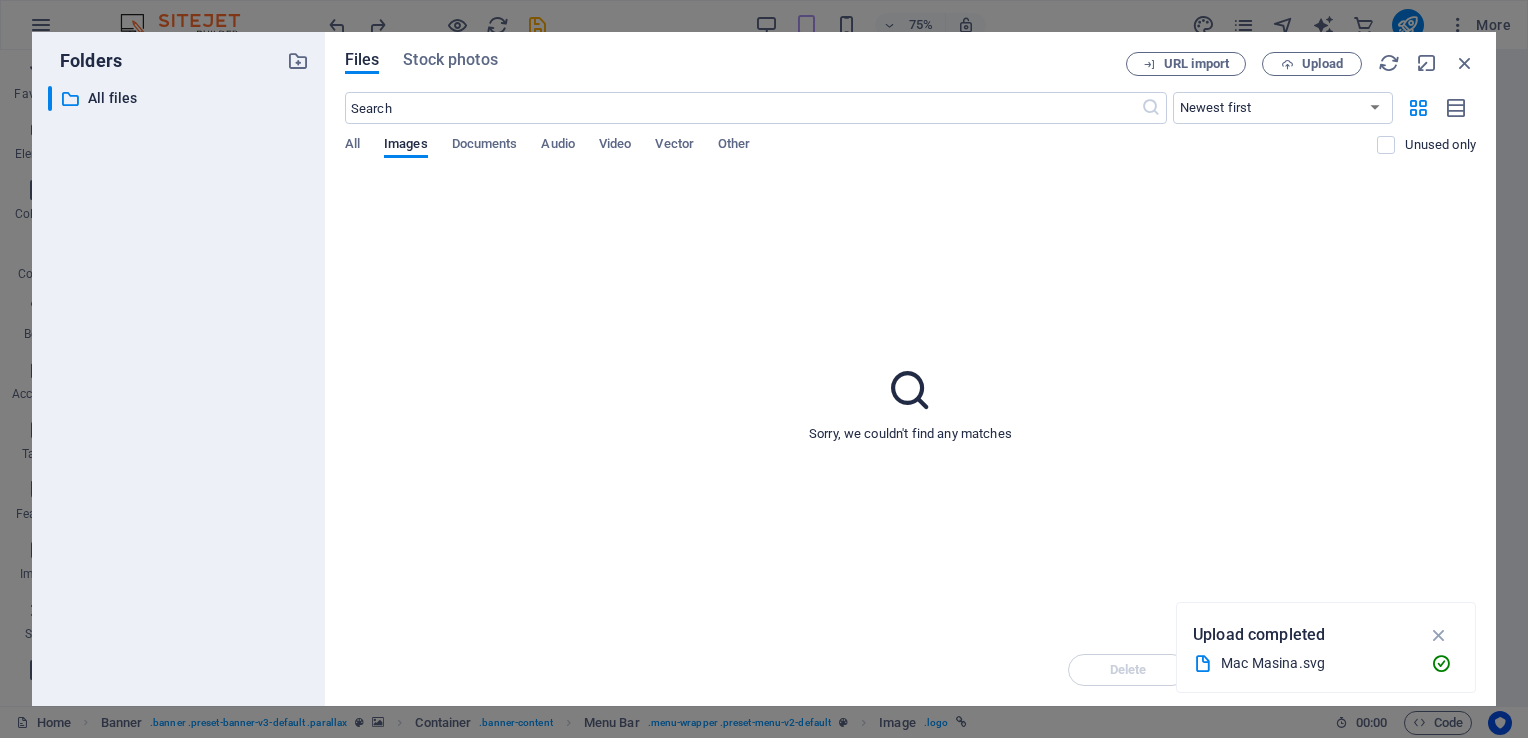 click on "Upload completed" at bounding box center [1259, 635] 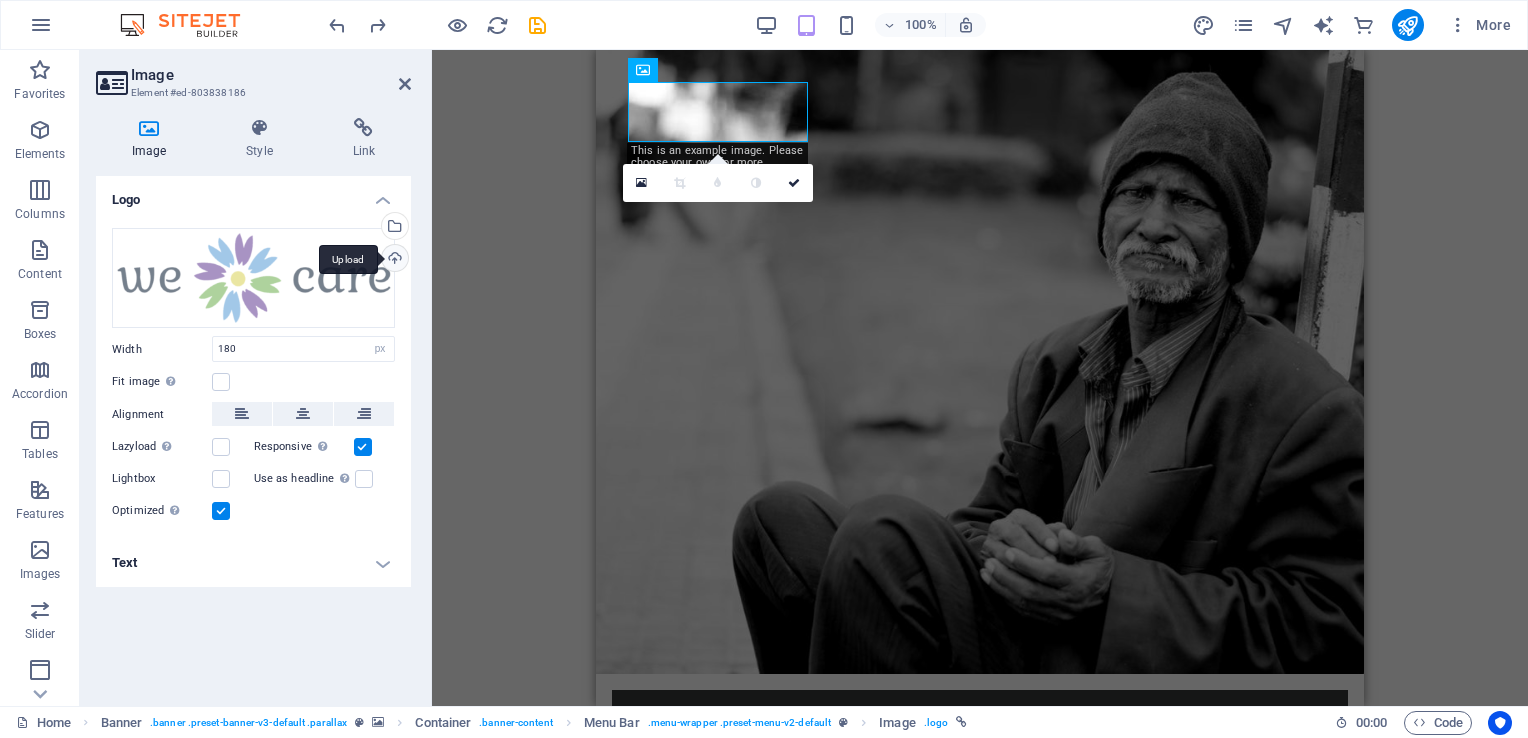 click on "Upload" at bounding box center [393, 260] 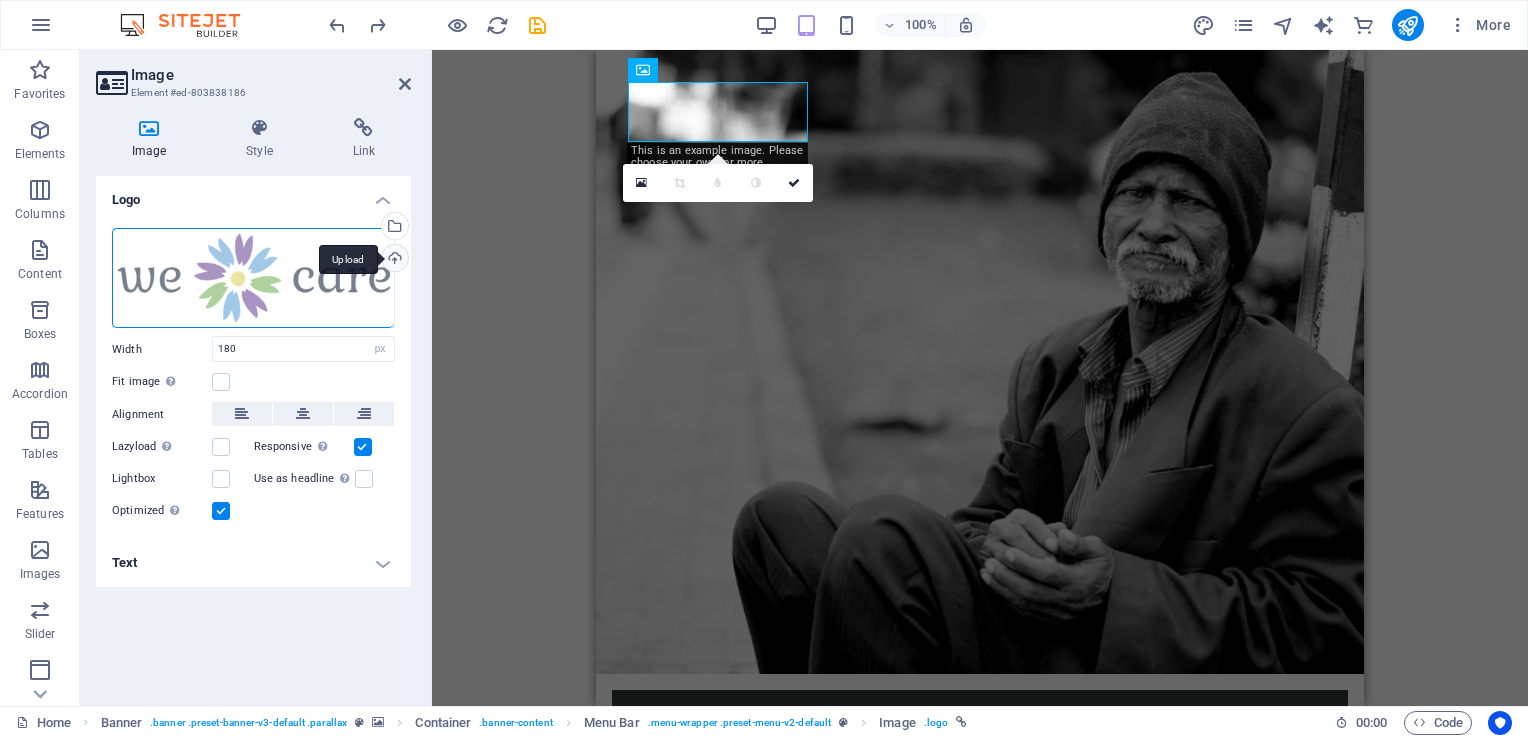 click on "Upload" at bounding box center [393, 260] 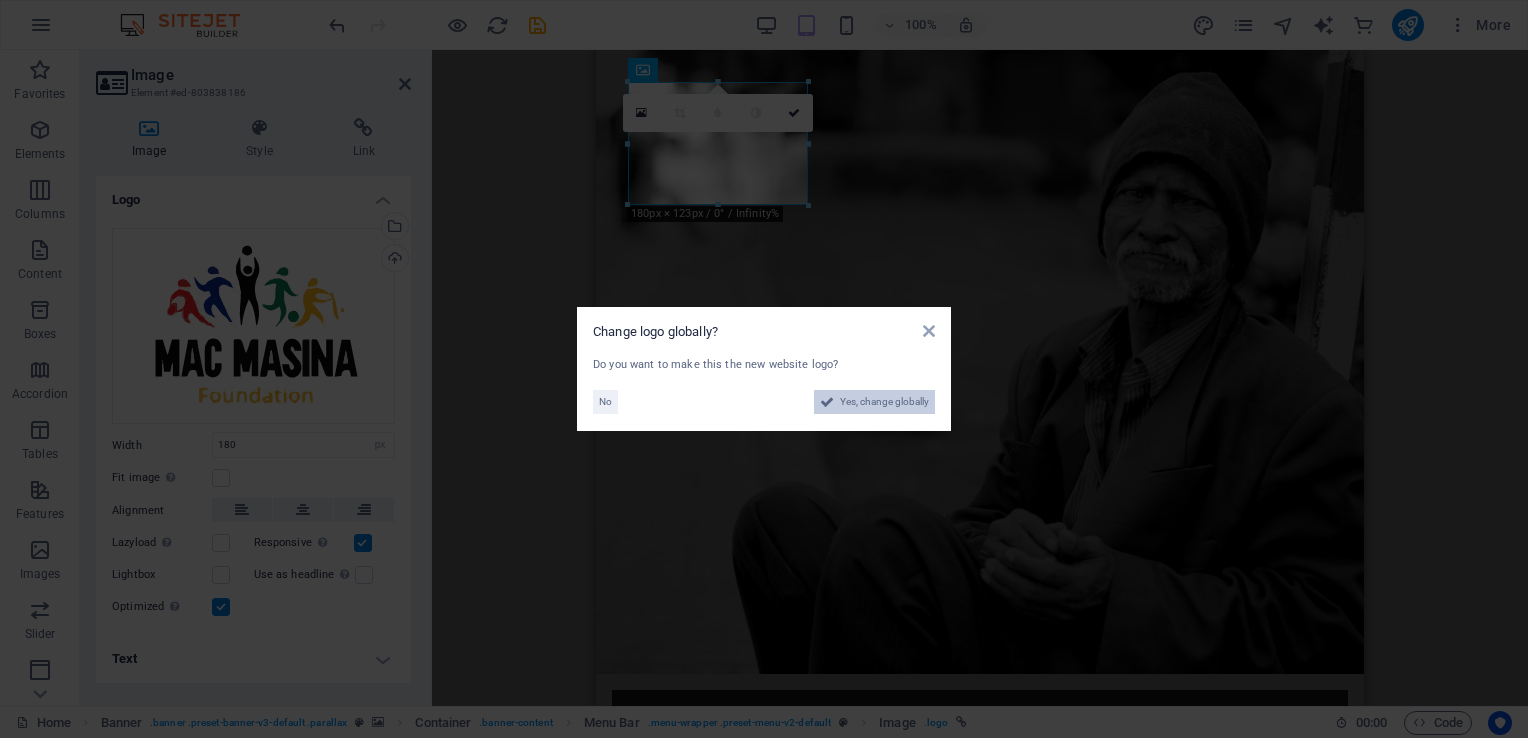 click on "Yes, change globally" at bounding box center (884, 402) 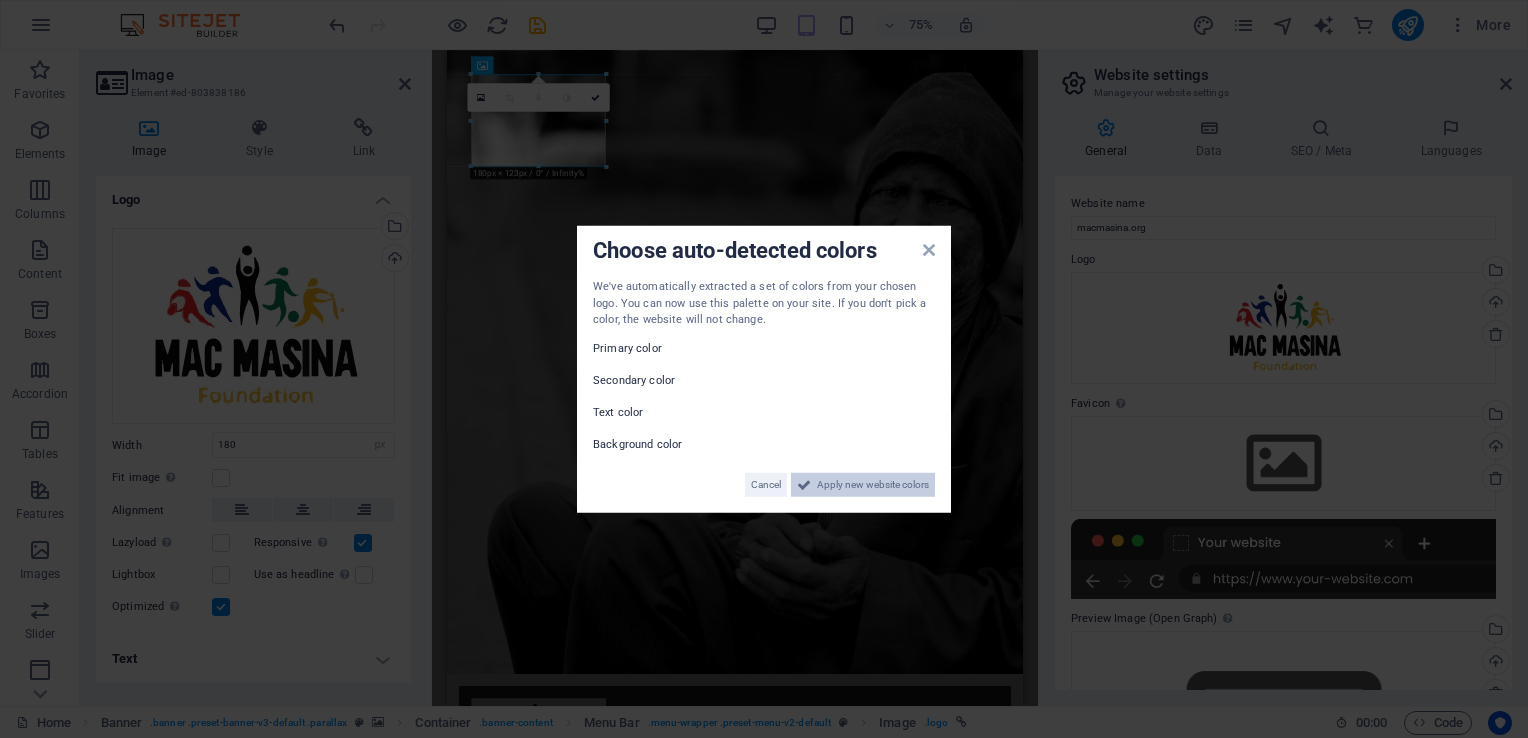 click on "Apply new website colors" at bounding box center (873, 484) 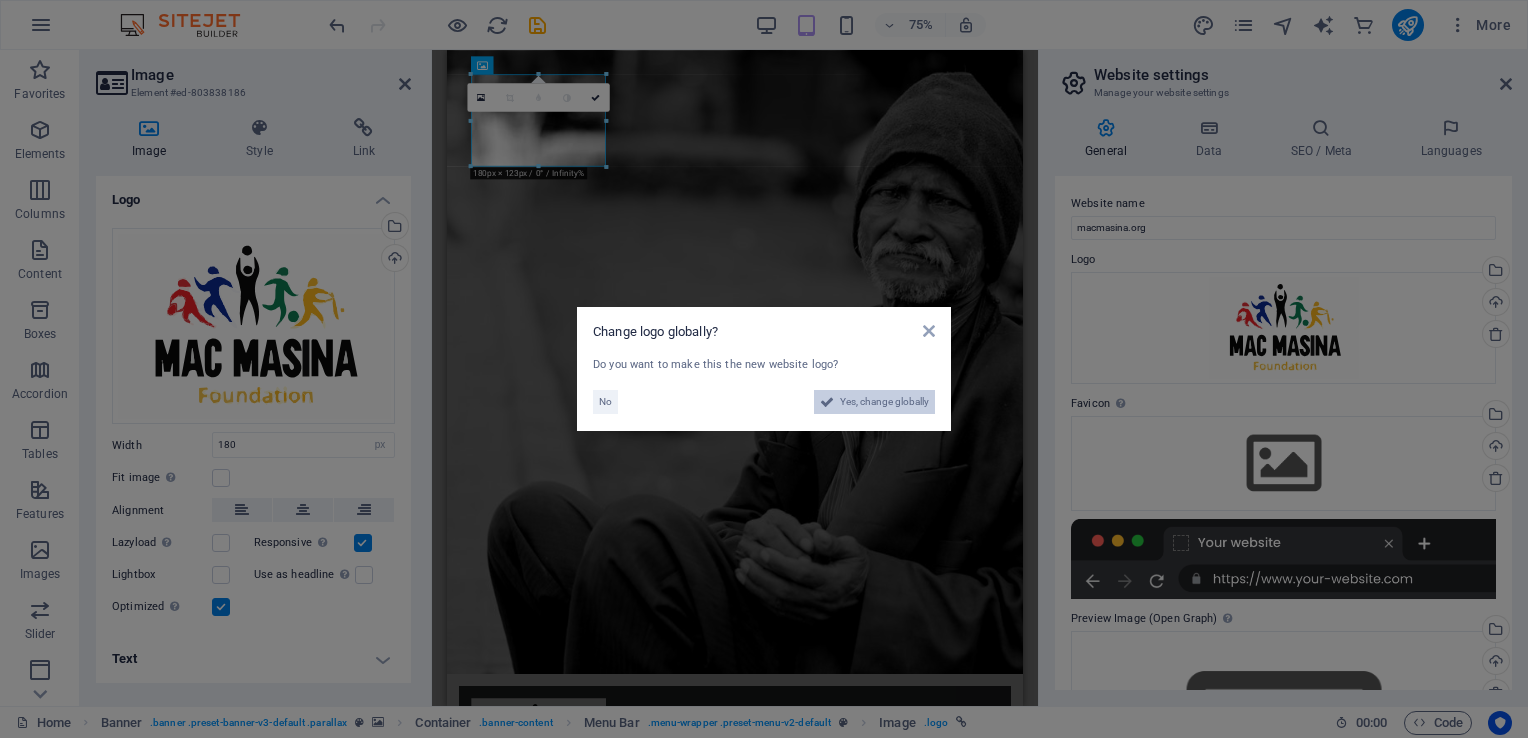 click on "Yes, change globally" at bounding box center (884, 402) 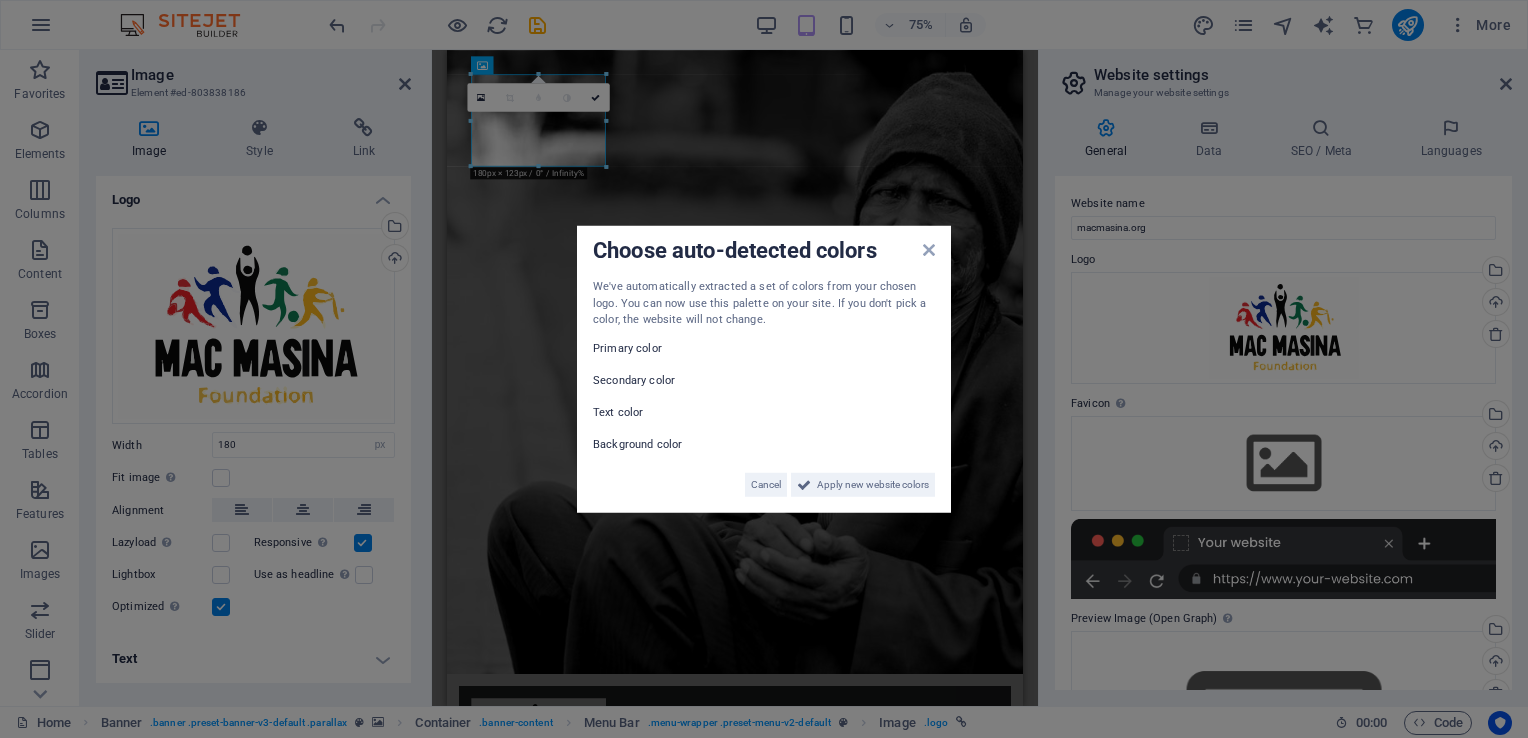 click on "Choose auto-detected colors We've automatically extracted a set of colors from your chosen logo. You can now use this palette on your site. If you don't pick a color, the website will not change.  Primary color Secondary color Text color Background color Cancel Apply new website colors" at bounding box center [764, 369] 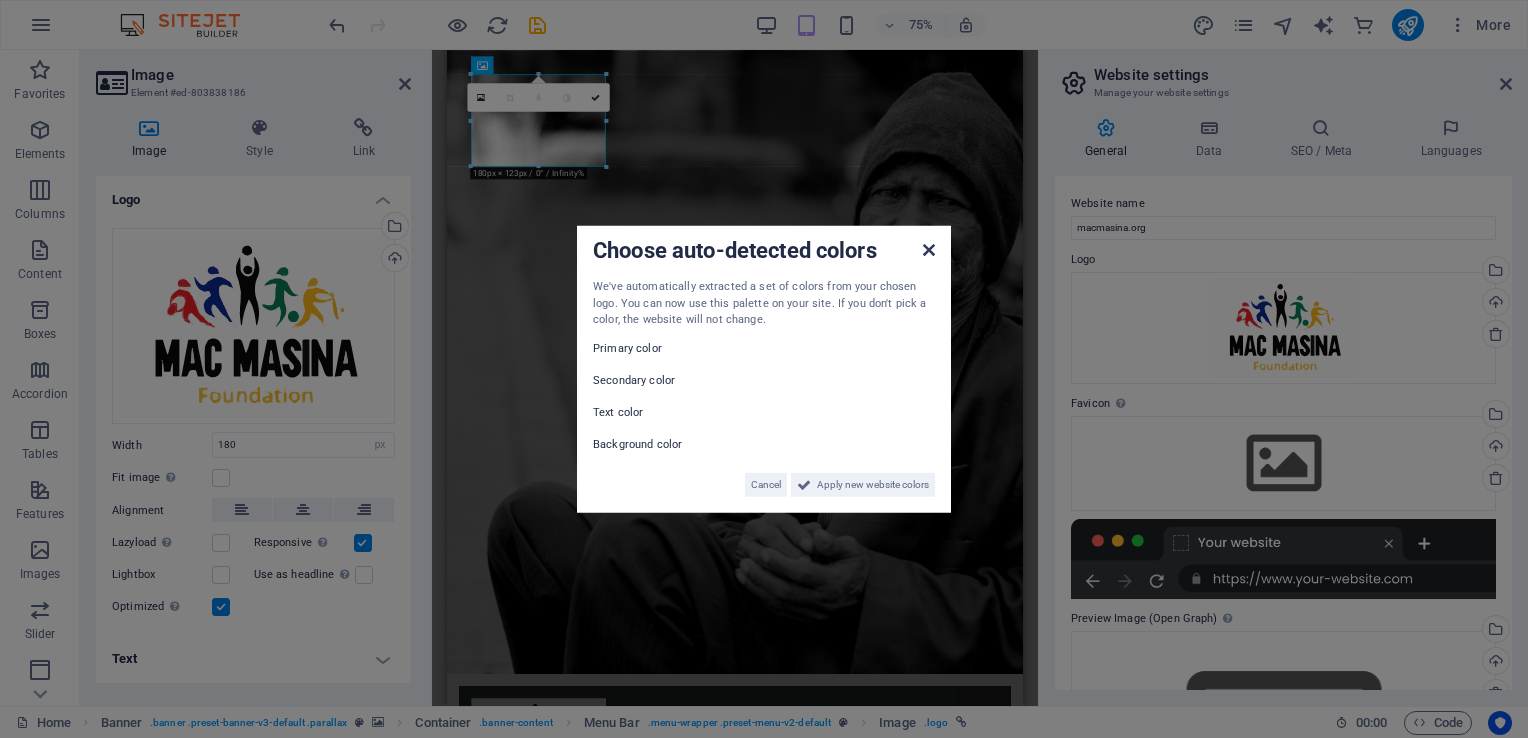 click at bounding box center [929, 250] 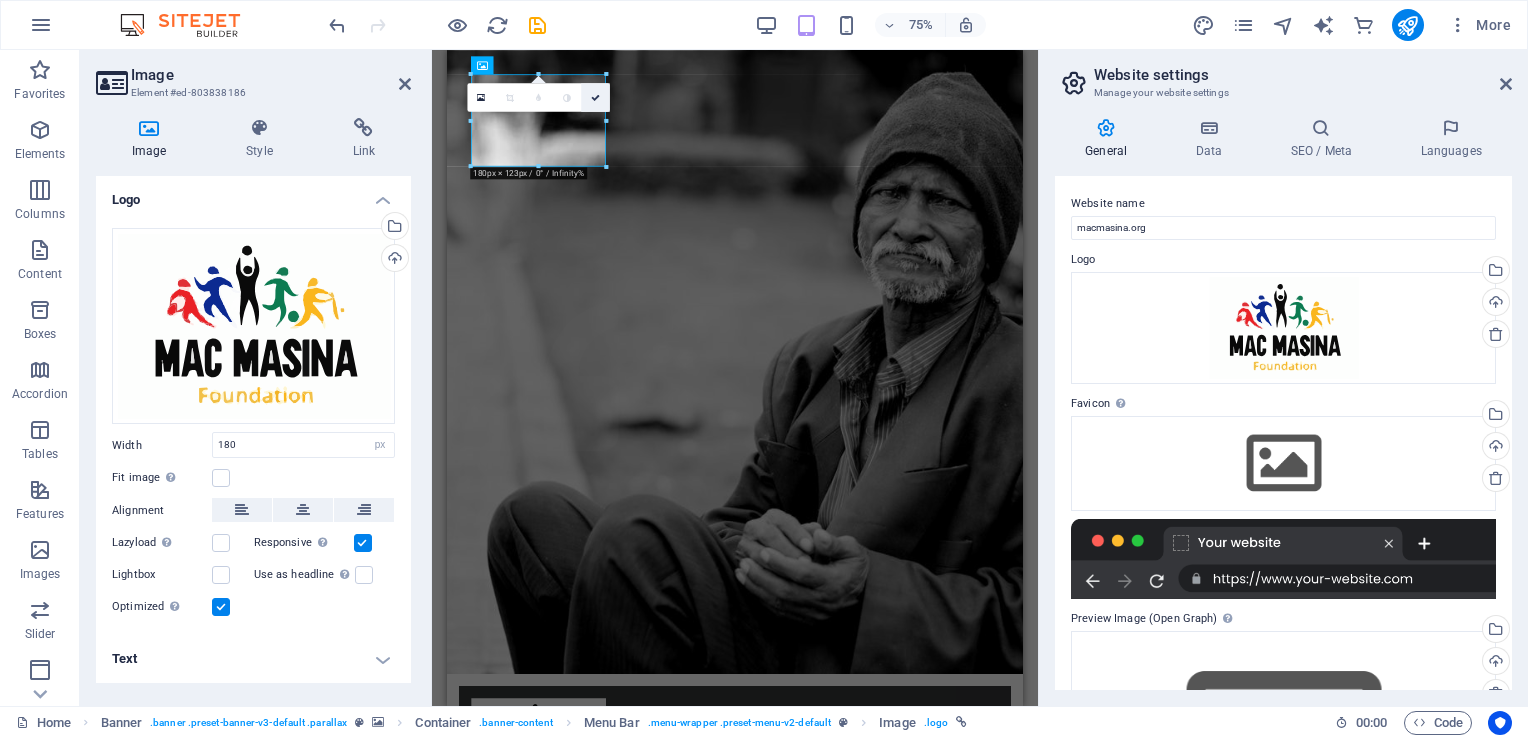 click at bounding box center [595, 97] 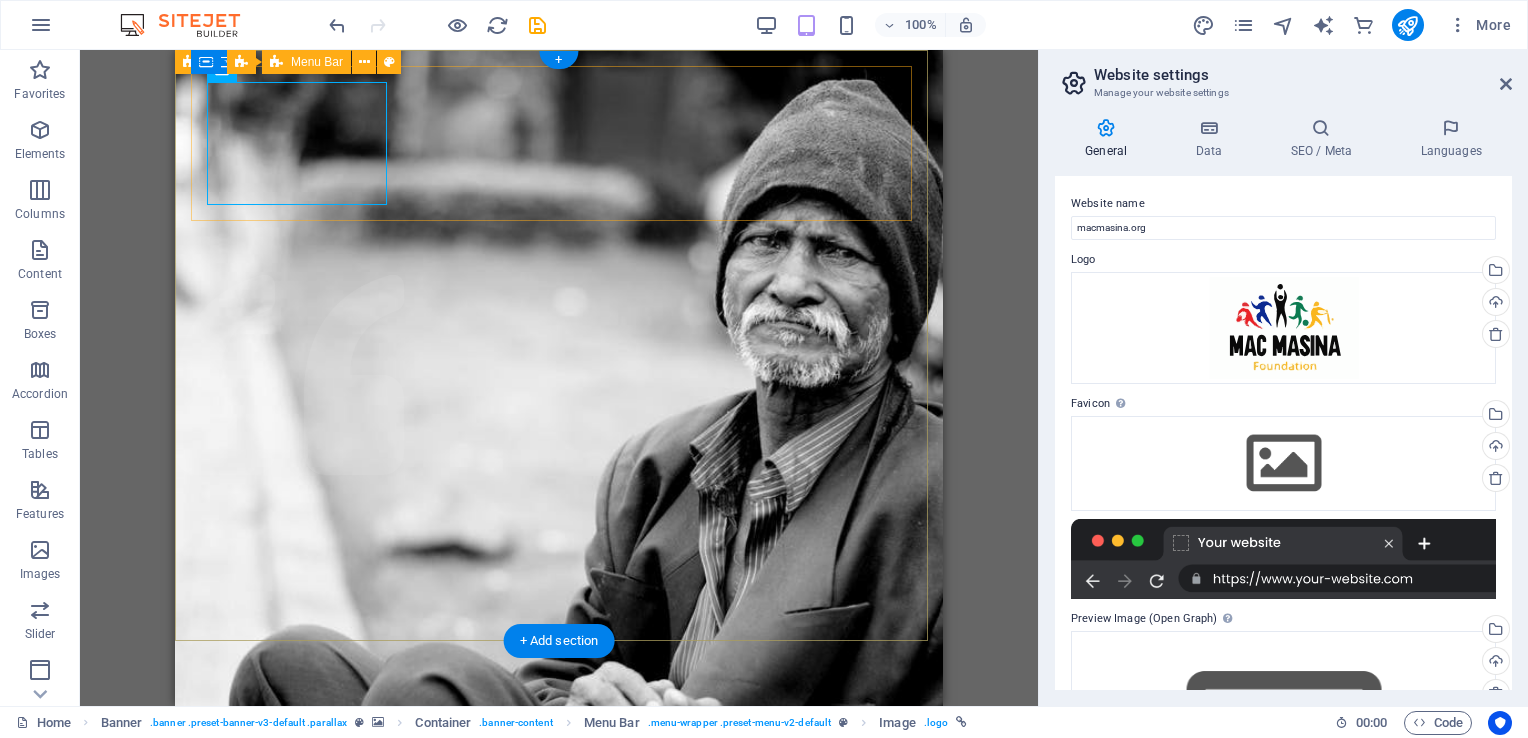 click on "Home About us What we do Projects Volunteers Donate" at bounding box center [559, 1000] 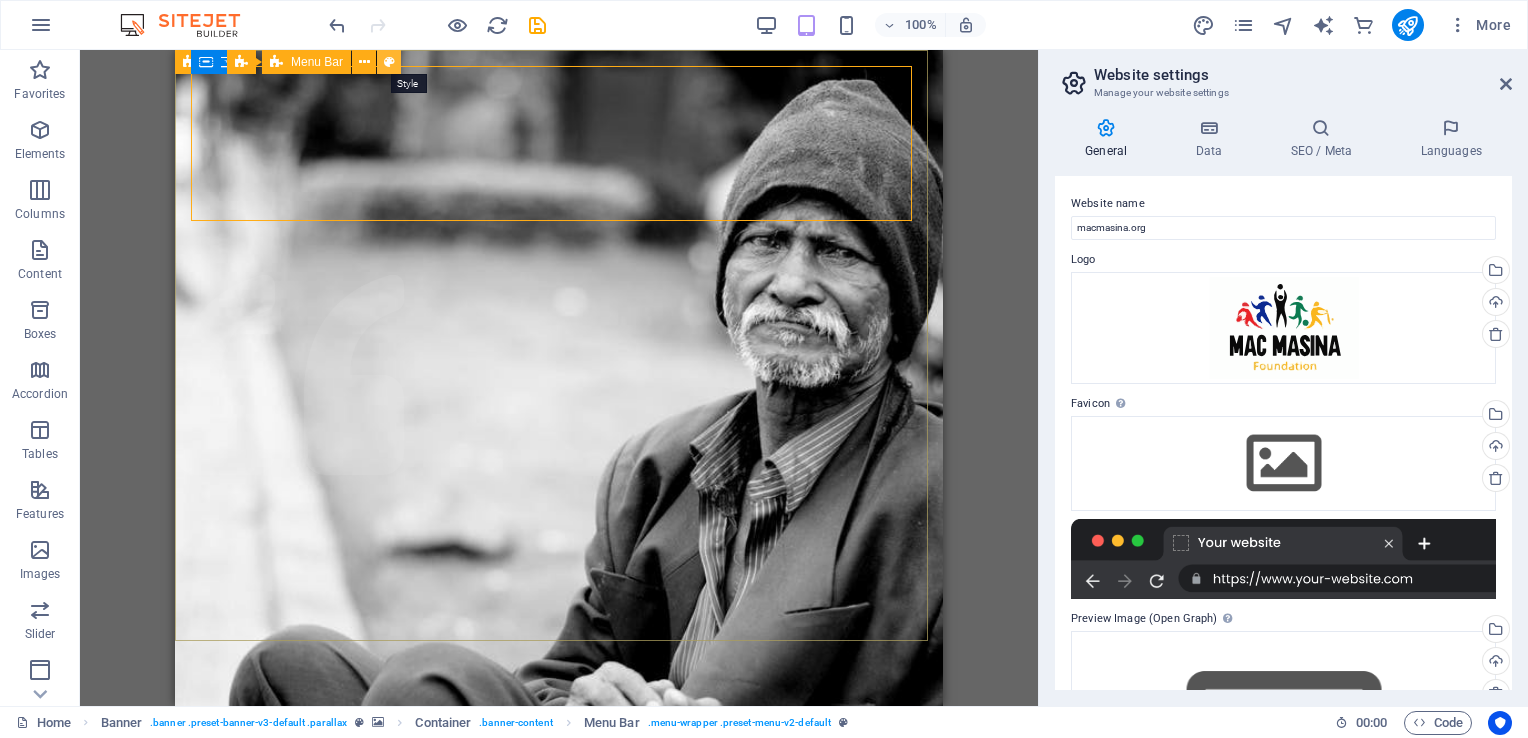 click at bounding box center (389, 62) 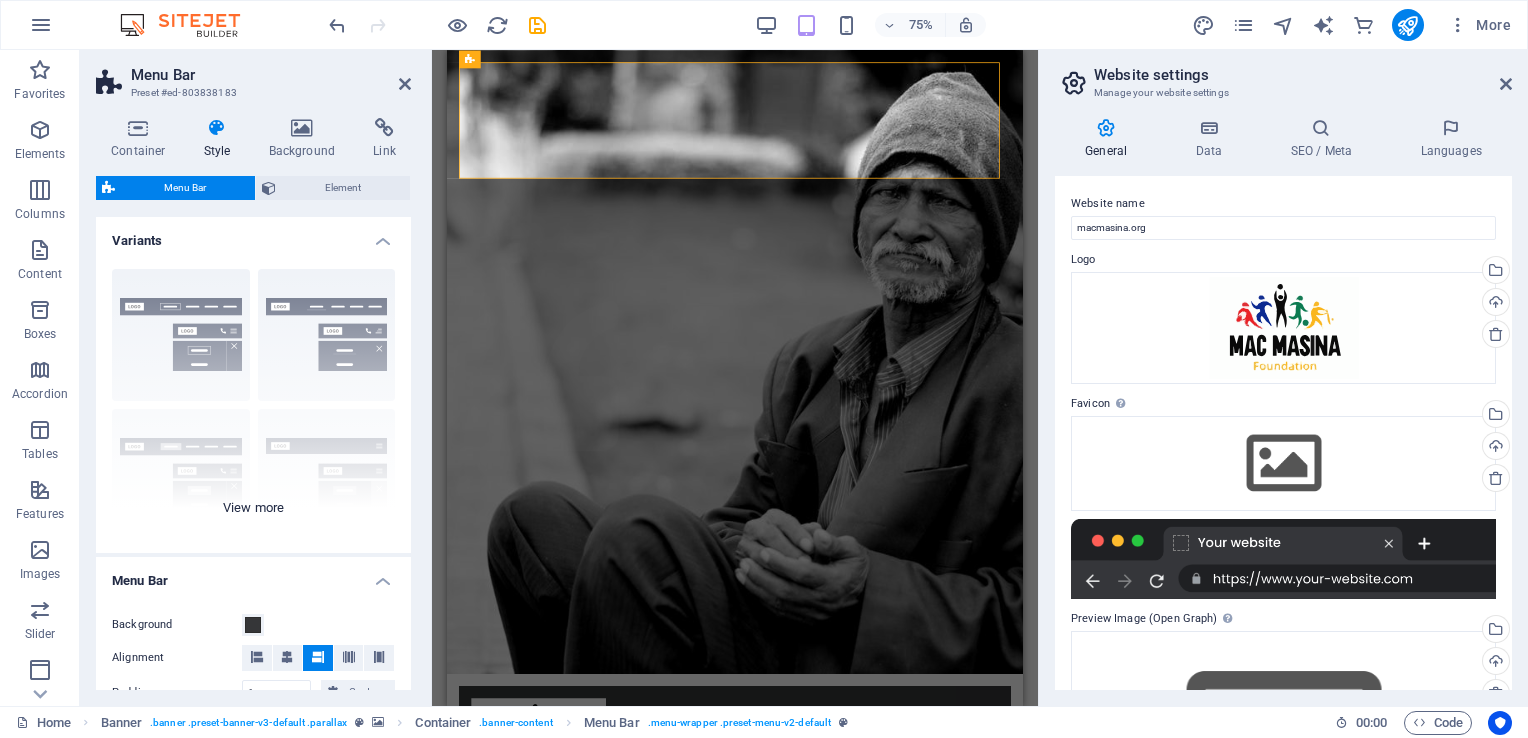 click on "Border Centered Default Fixed Loki Trigger Wide XXL" at bounding box center (253, 403) 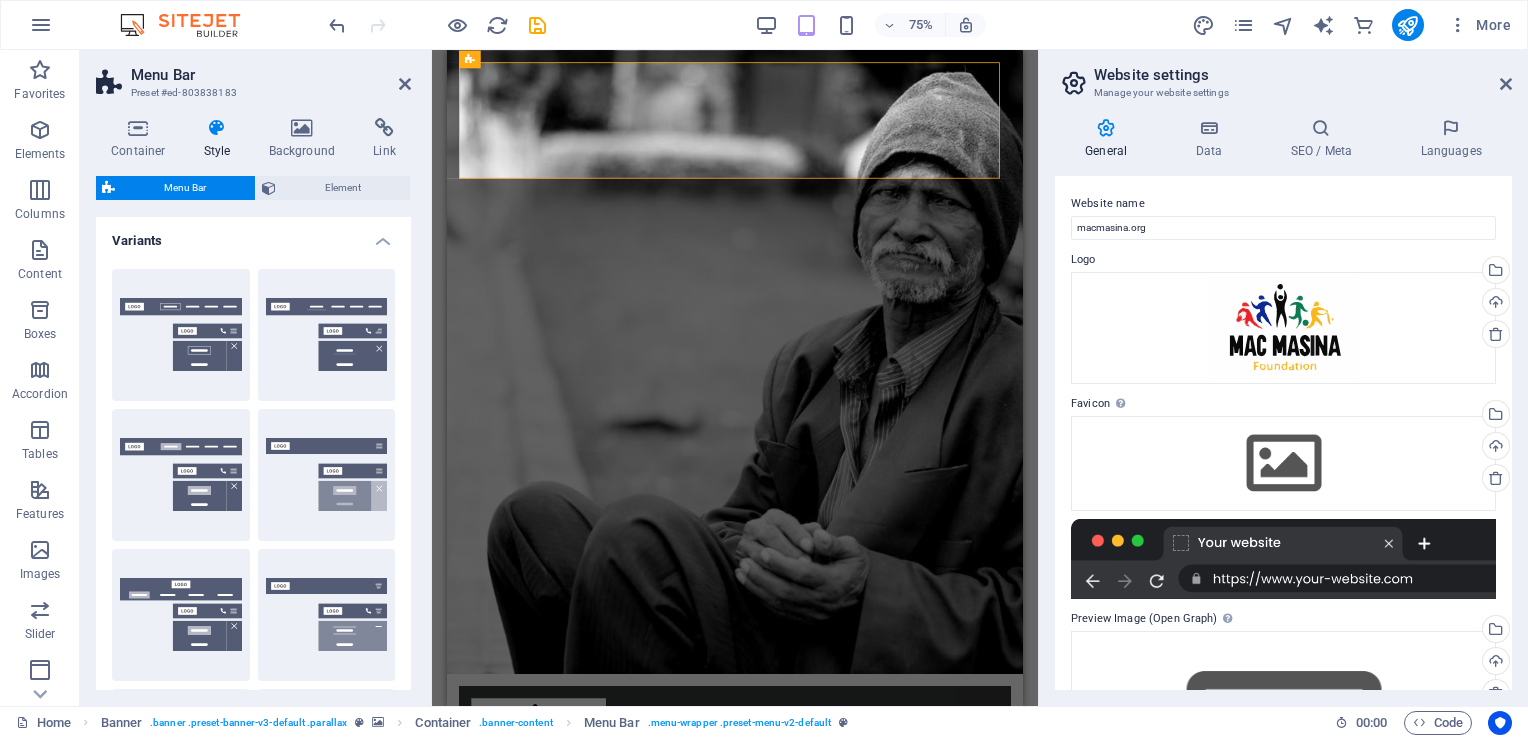 click at bounding box center (217, 128) 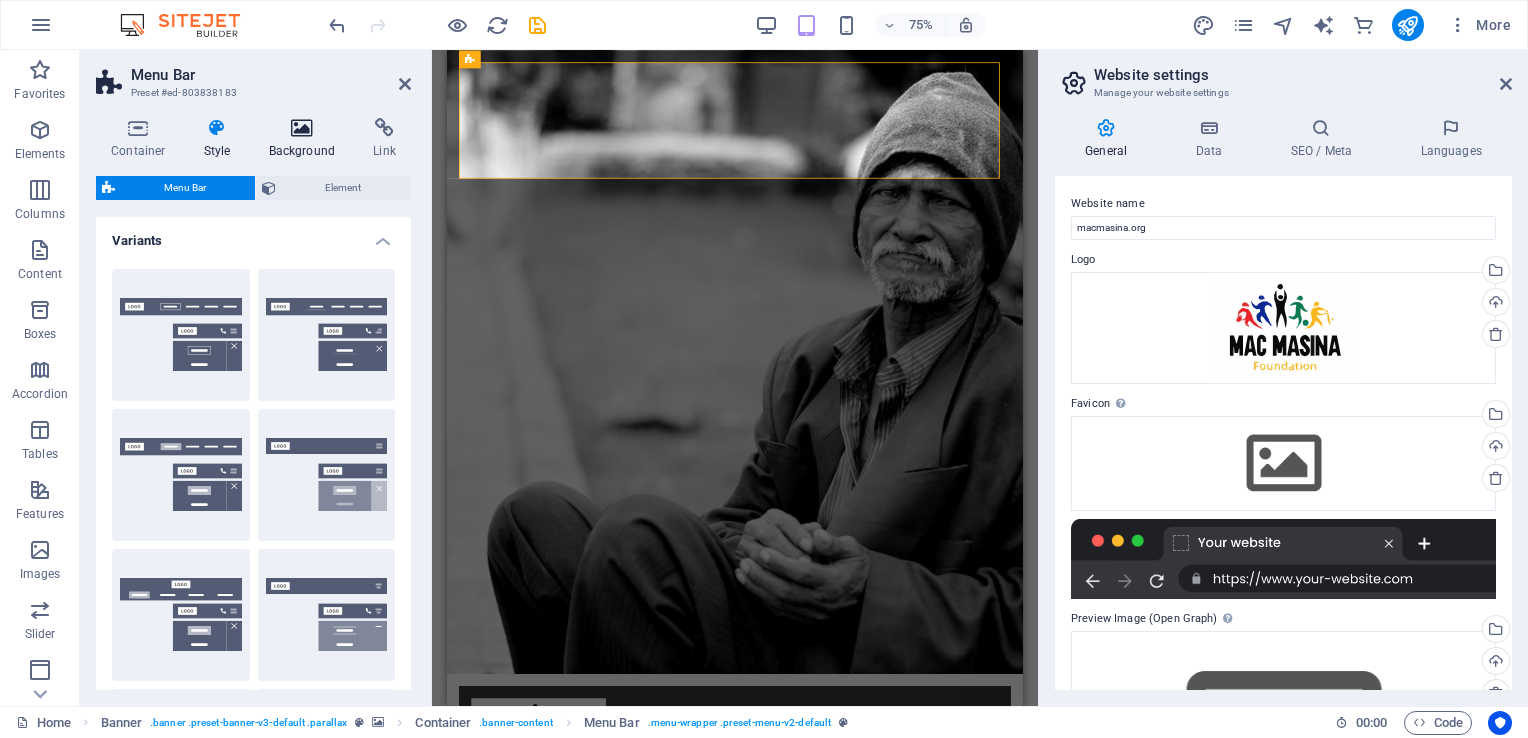 click at bounding box center (302, 128) 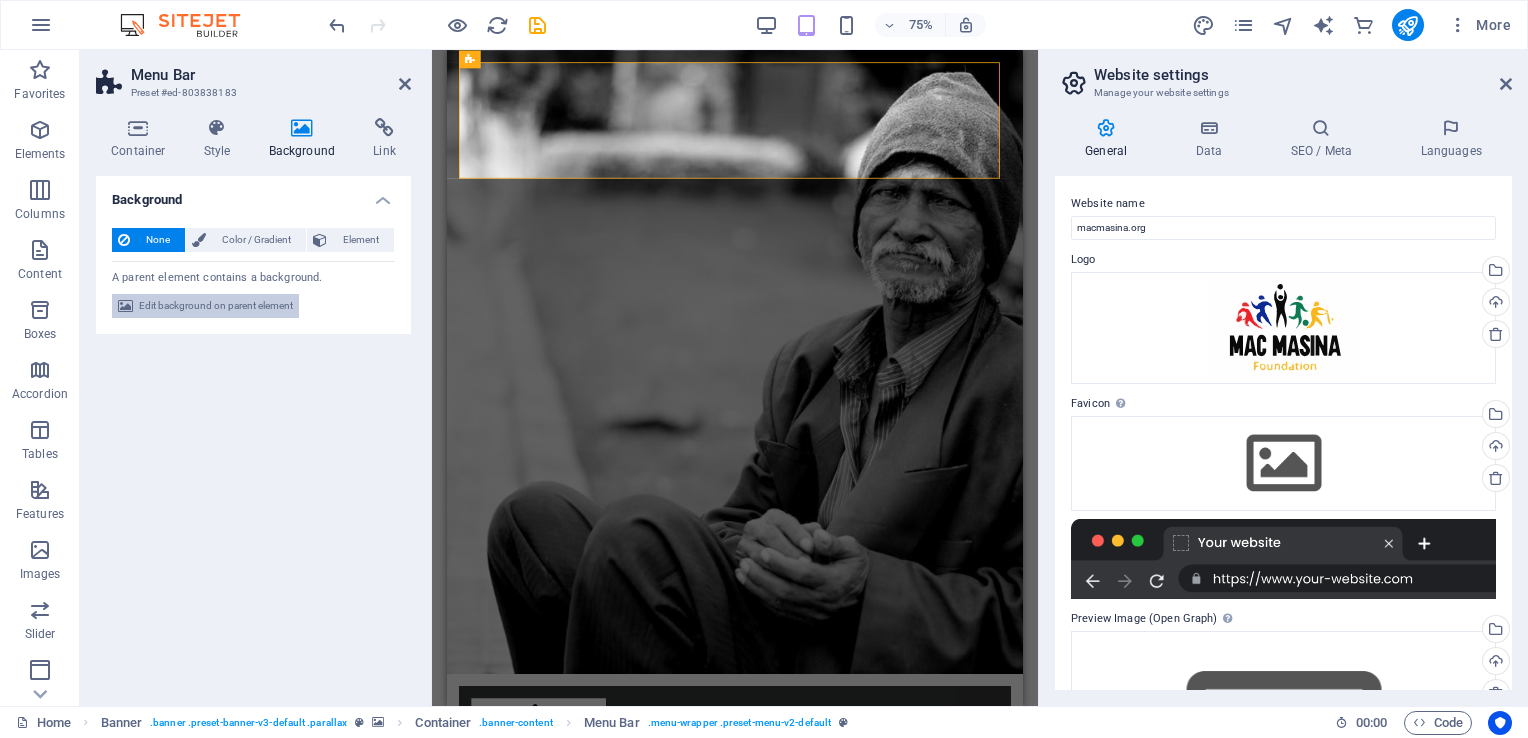 click on "Edit background on parent element" at bounding box center (216, 306) 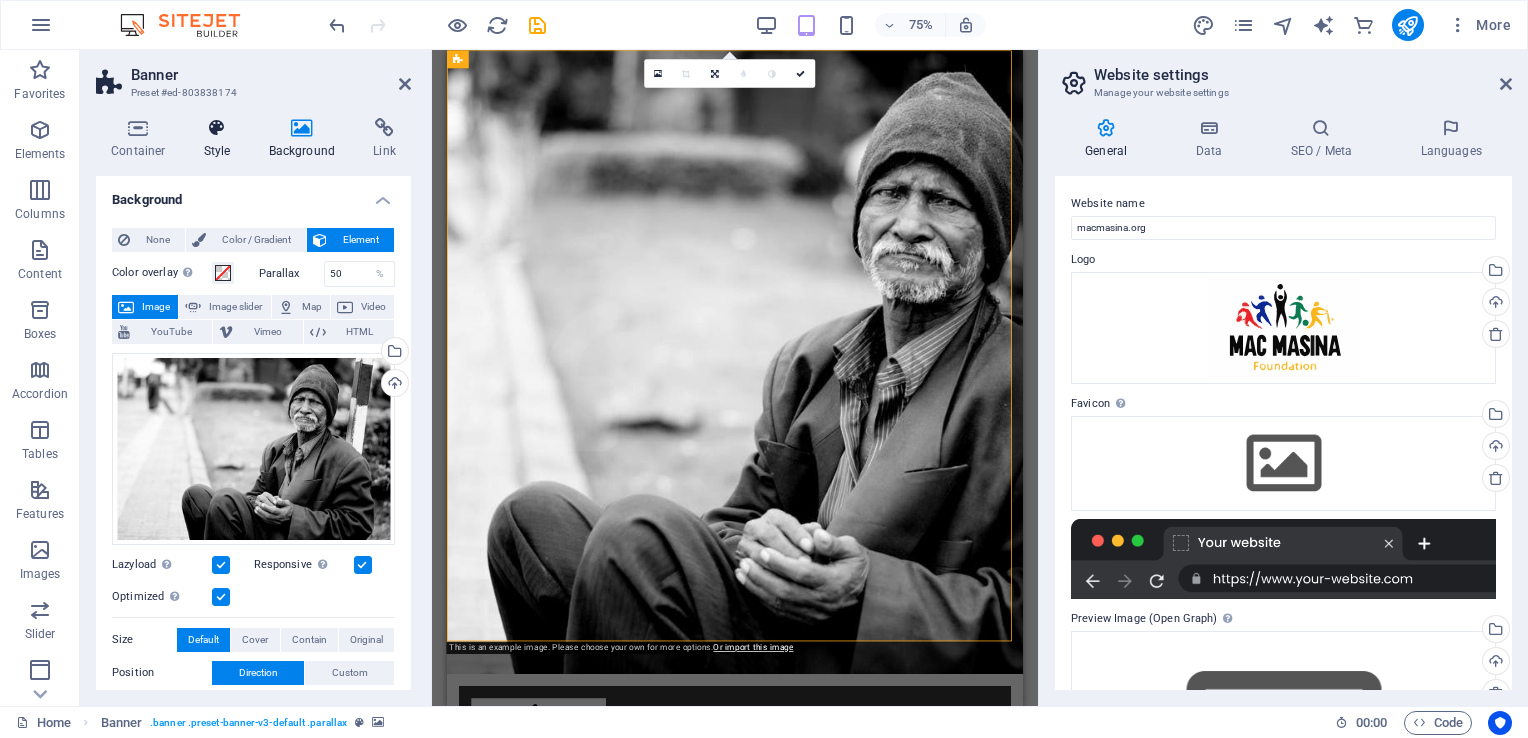 click at bounding box center [217, 128] 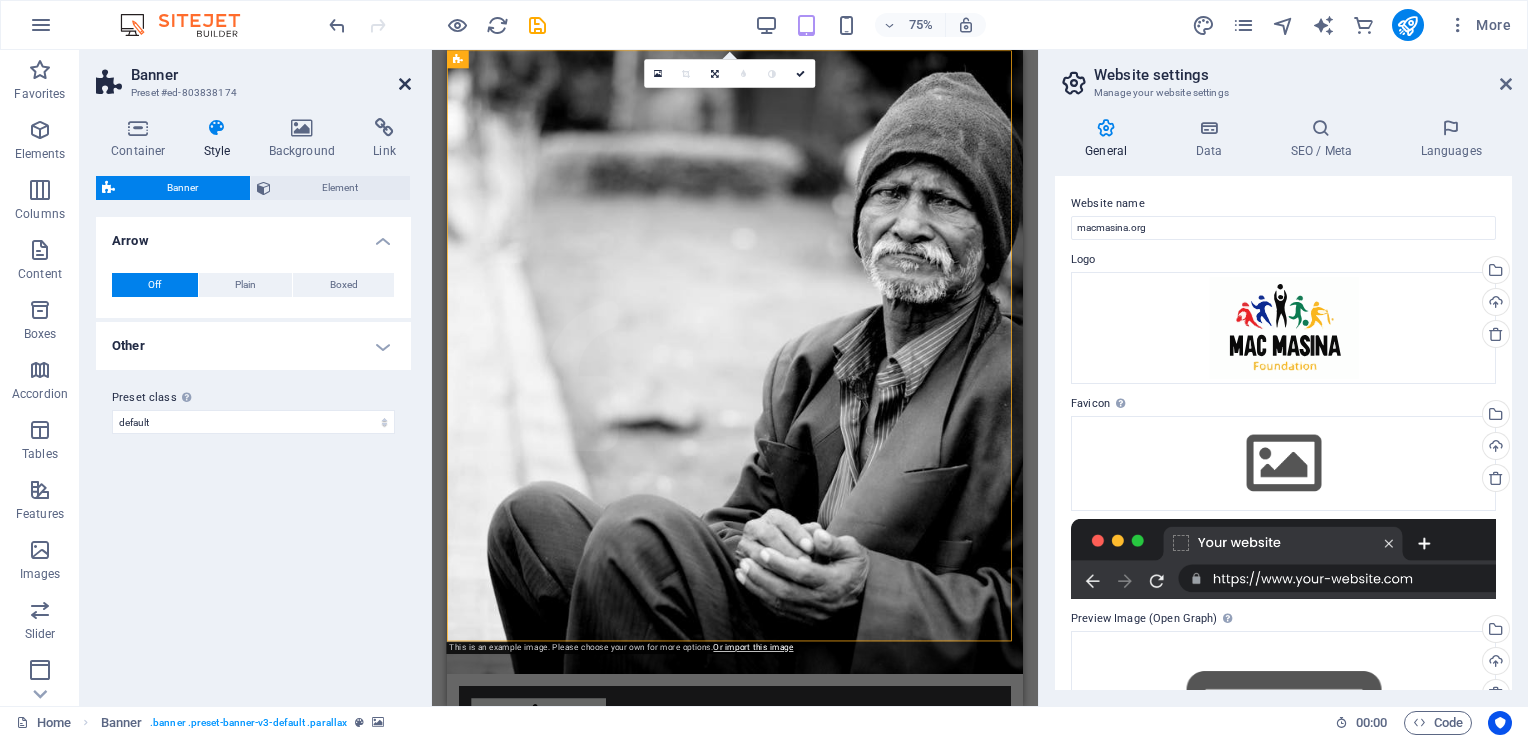 click at bounding box center (405, 84) 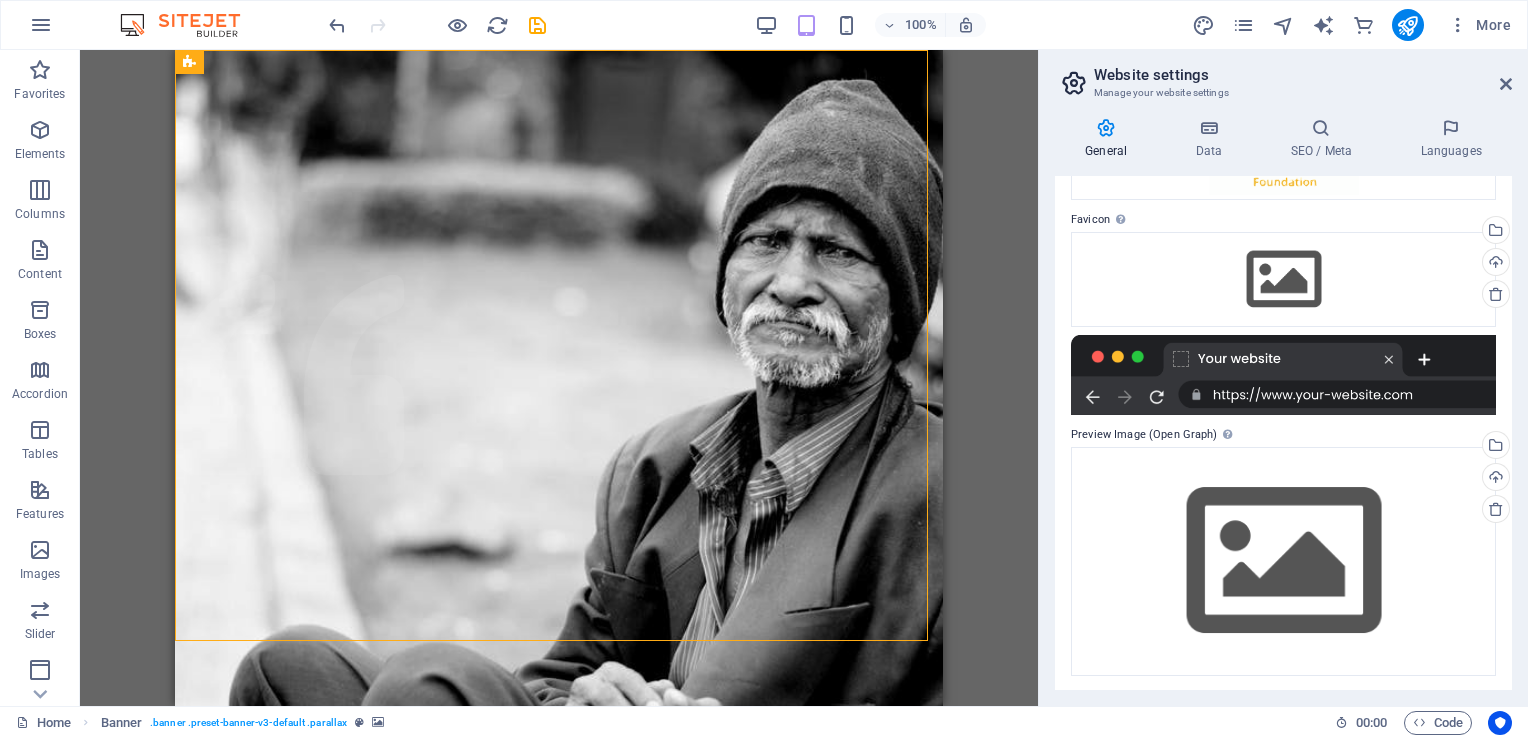 scroll, scrollTop: 185, scrollLeft: 0, axis: vertical 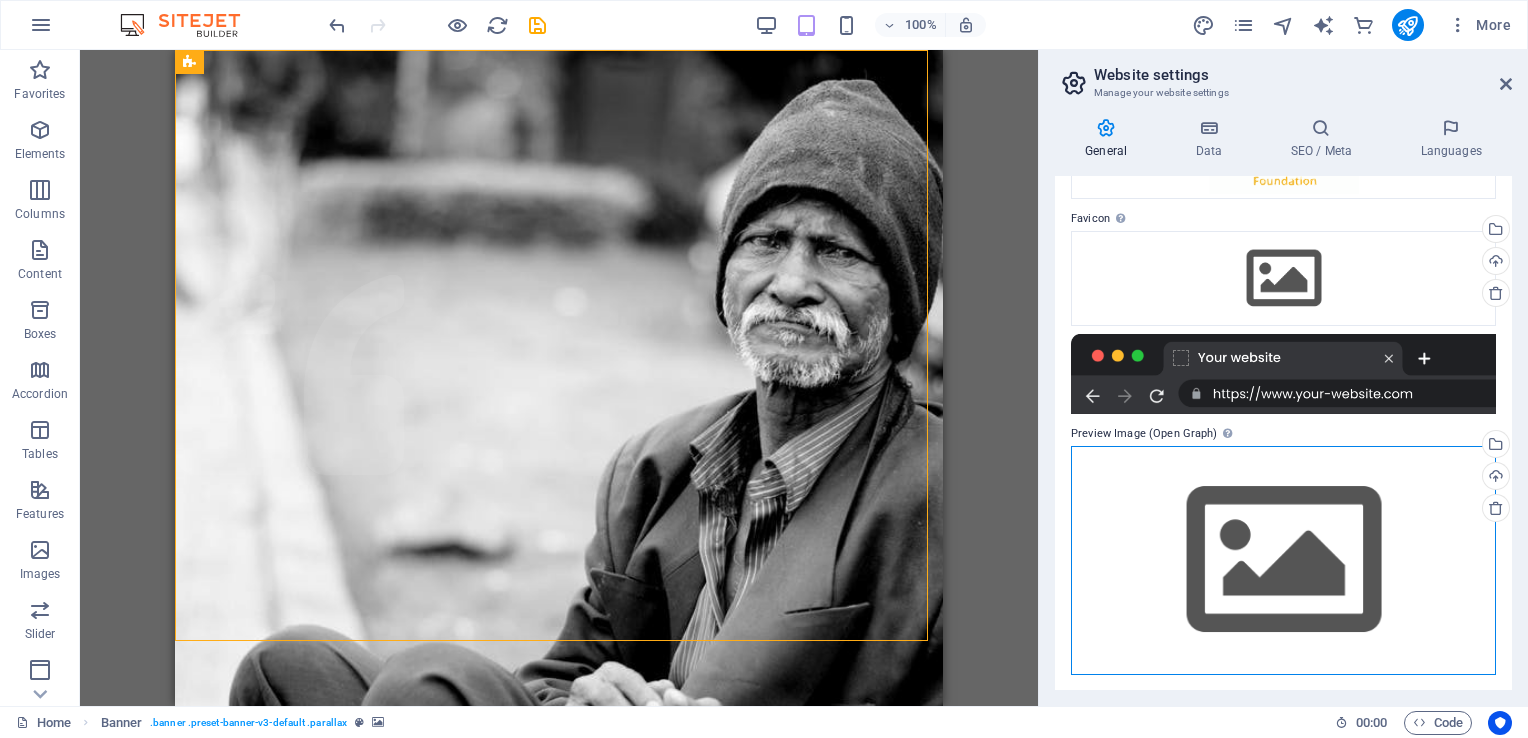 click on "Drag files here, click to choose files or select files from Files or our free stock photos & videos" at bounding box center [1283, 560] 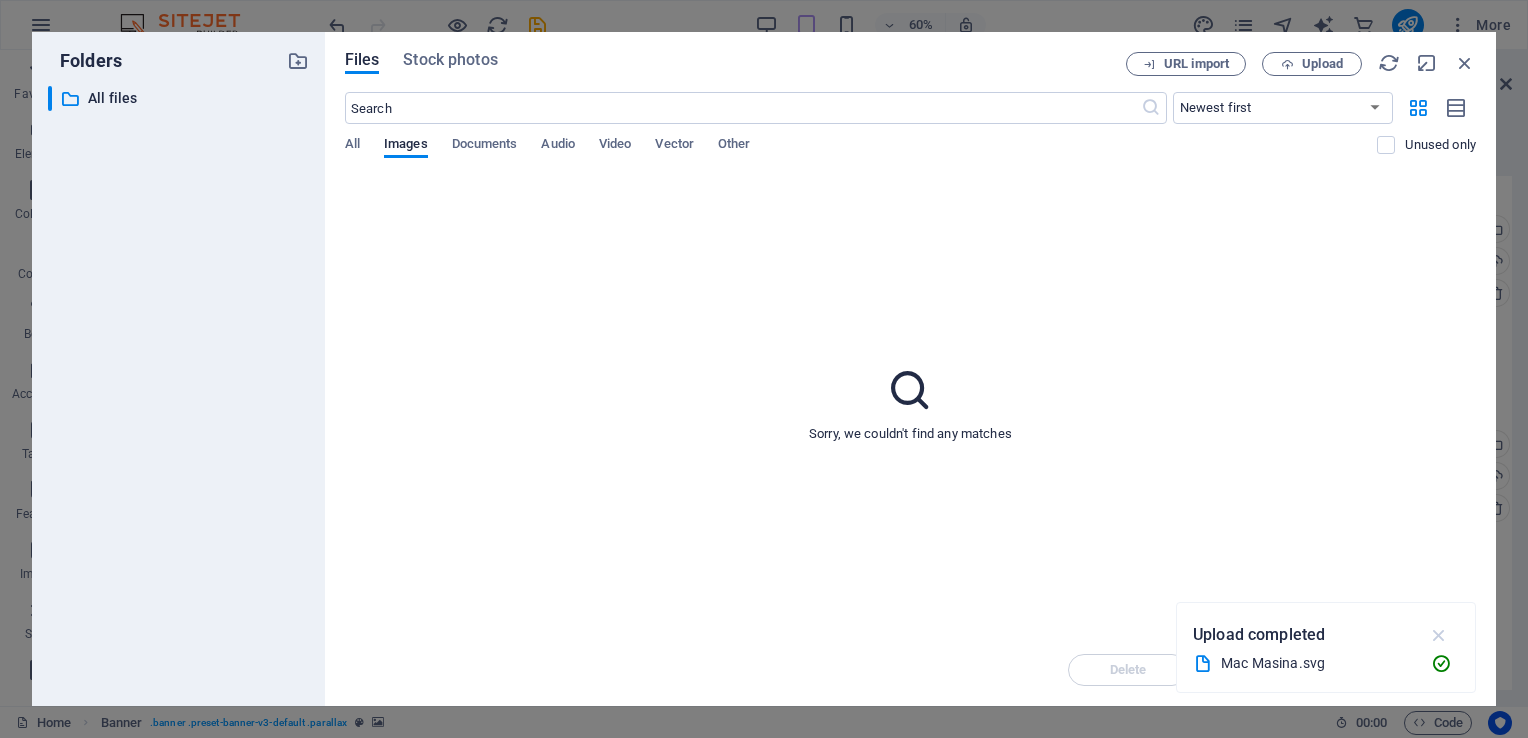 click at bounding box center [1439, 635] 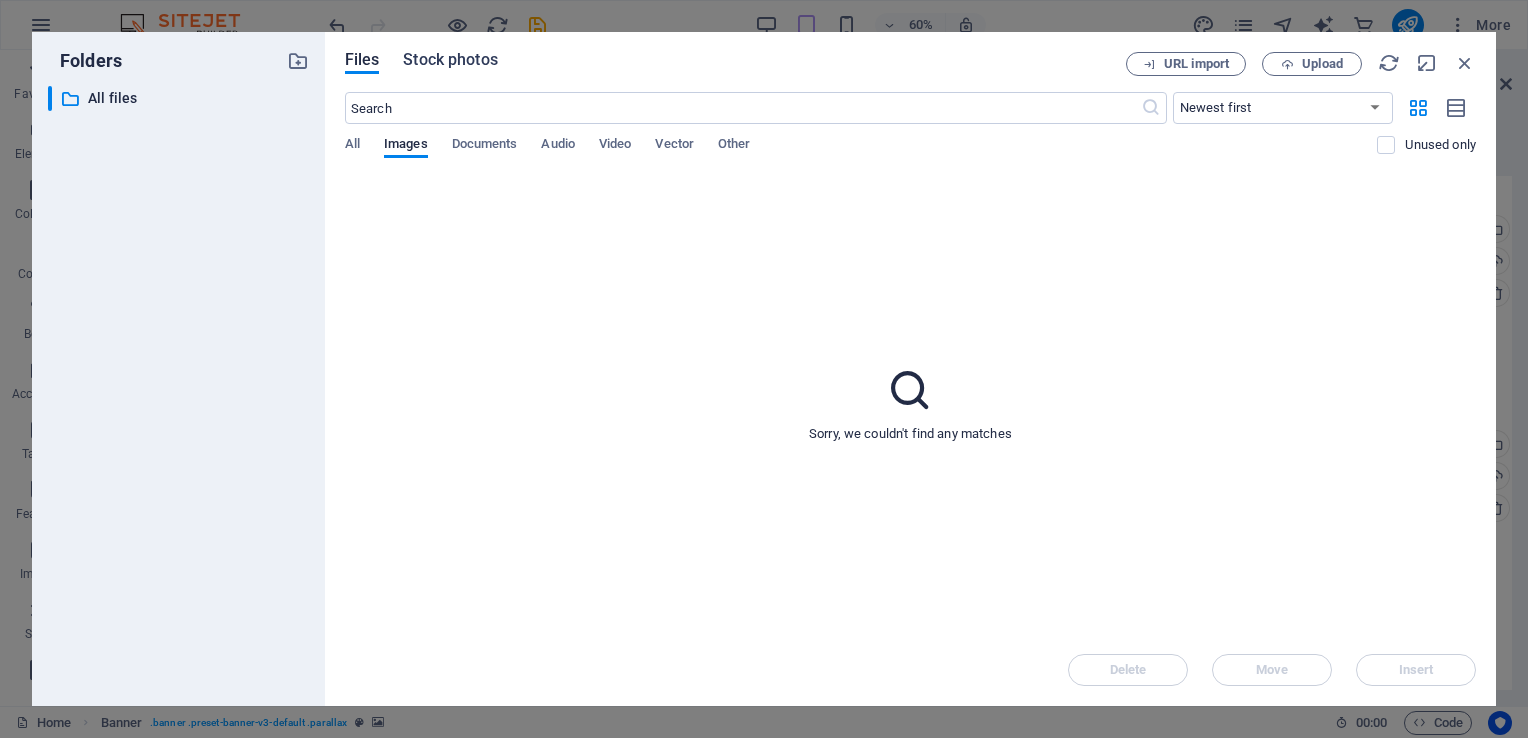 click on "Stock photos" at bounding box center (450, 60) 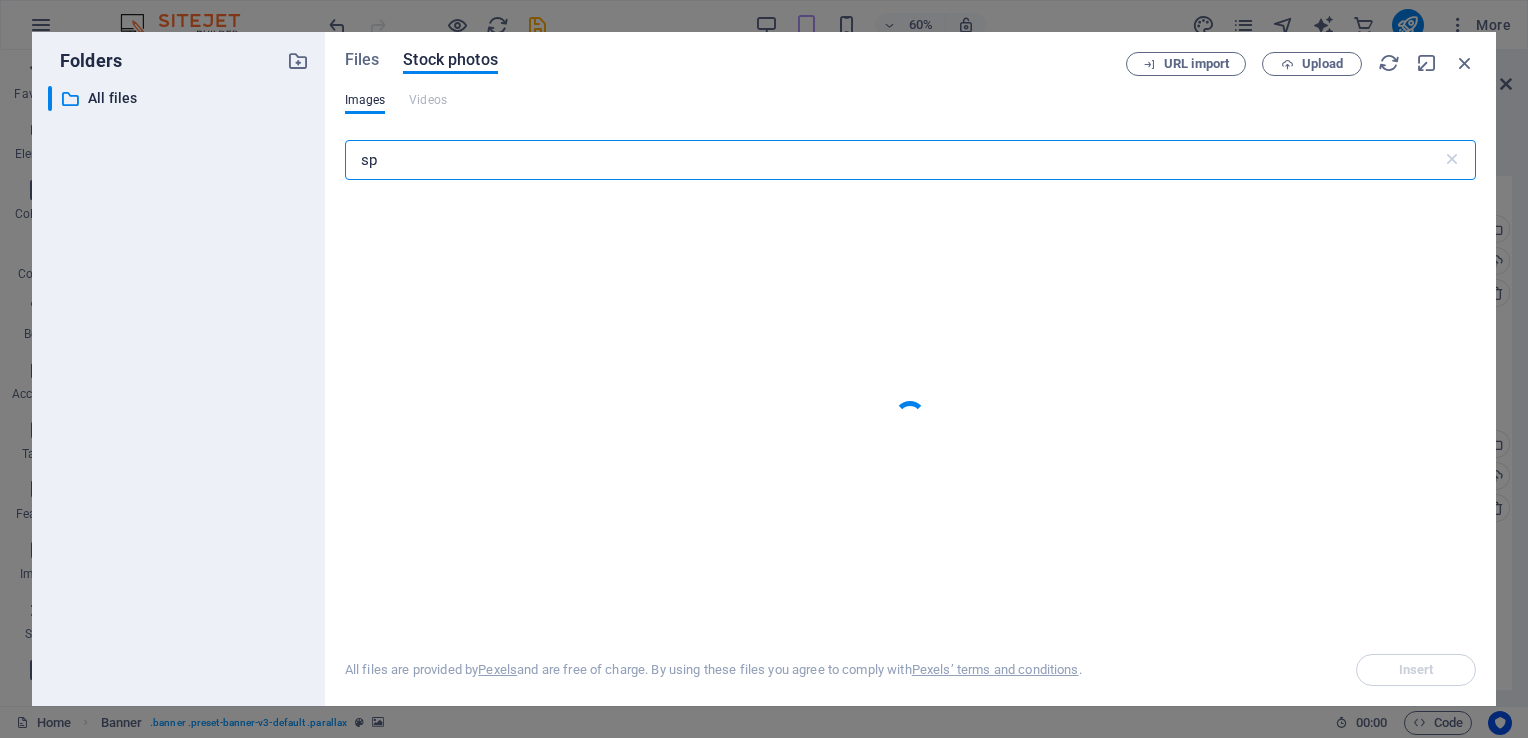 type on "s" 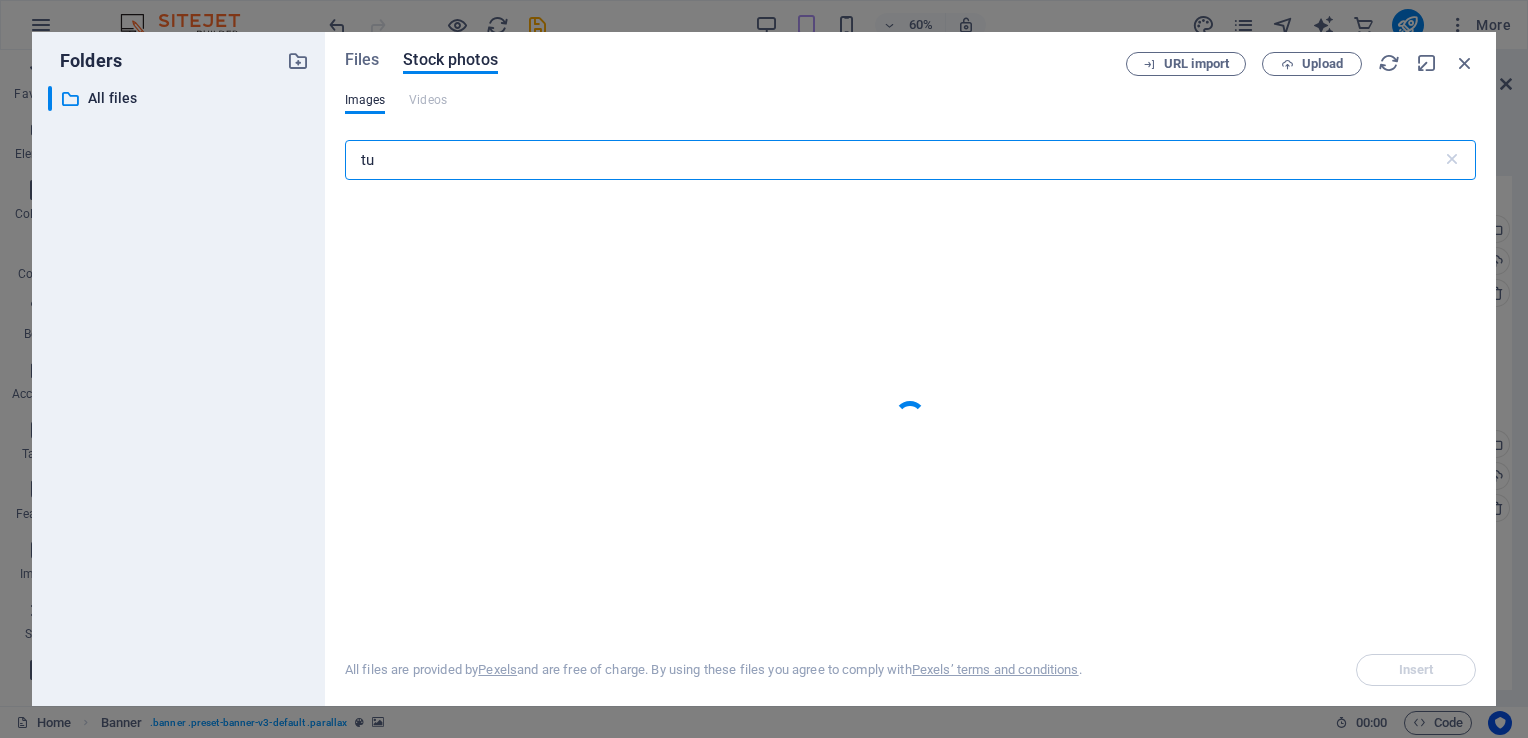 type on "t" 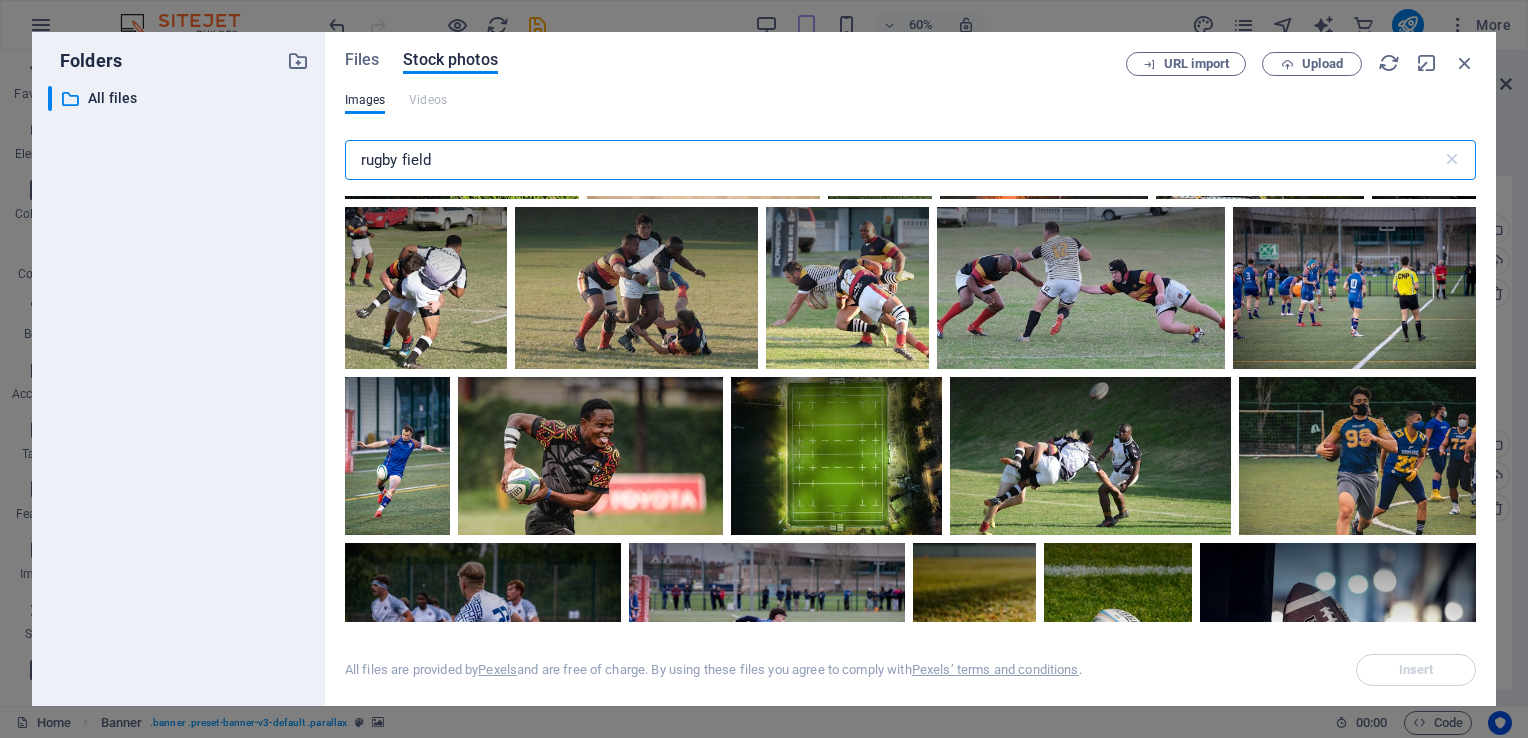 scroll, scrollTop: 4816, scrollLeft: 0, axis: vertical 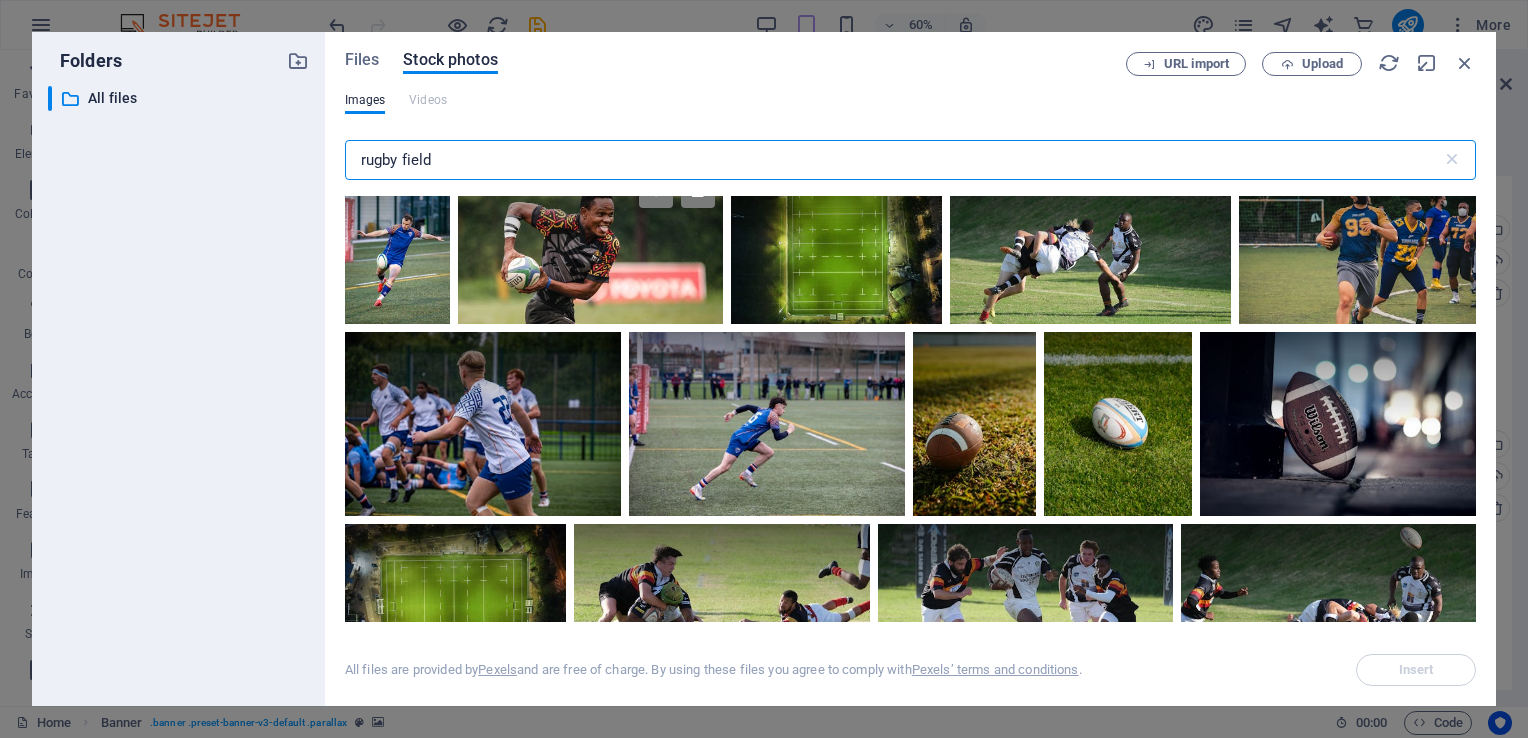 type on "rugby field" 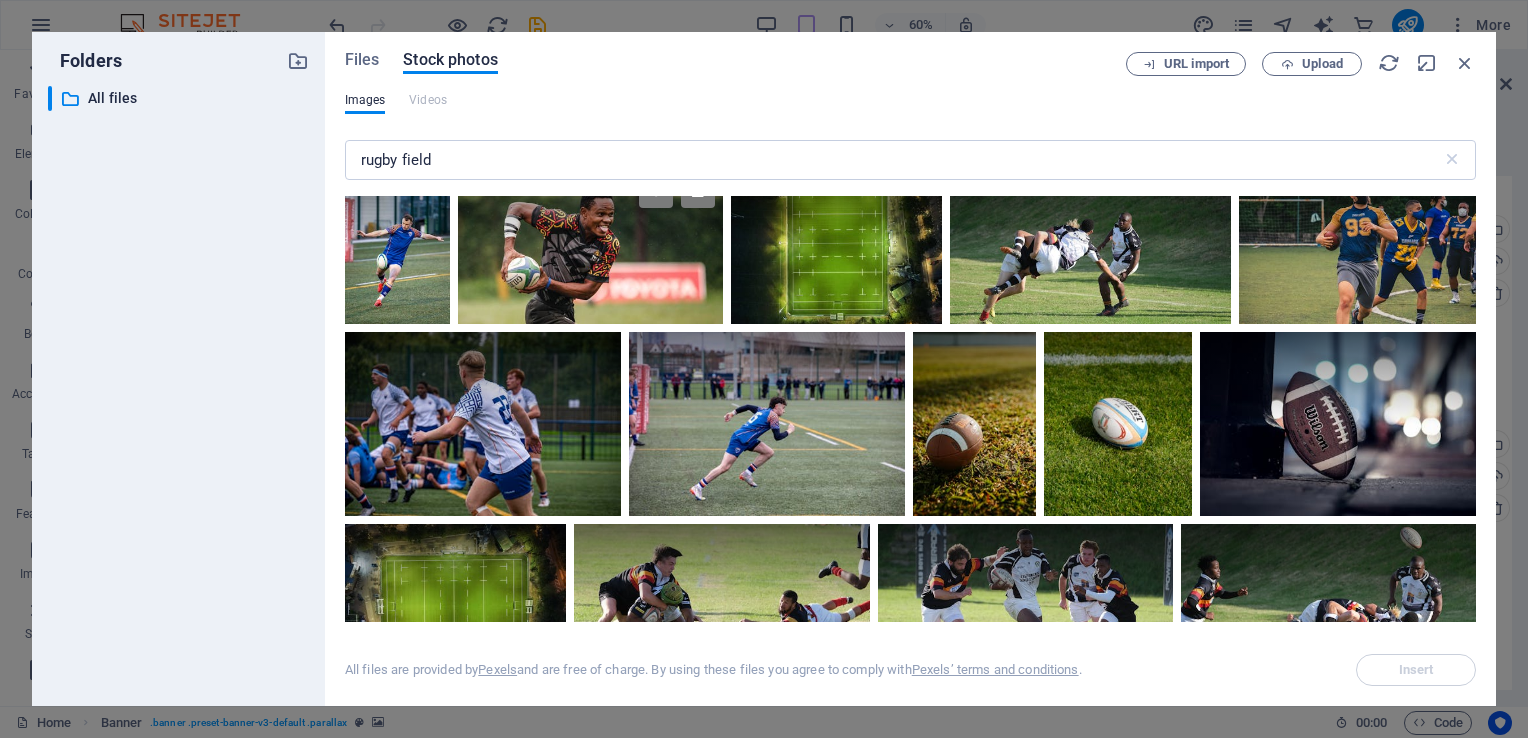 click at bounding box center (590, 245) 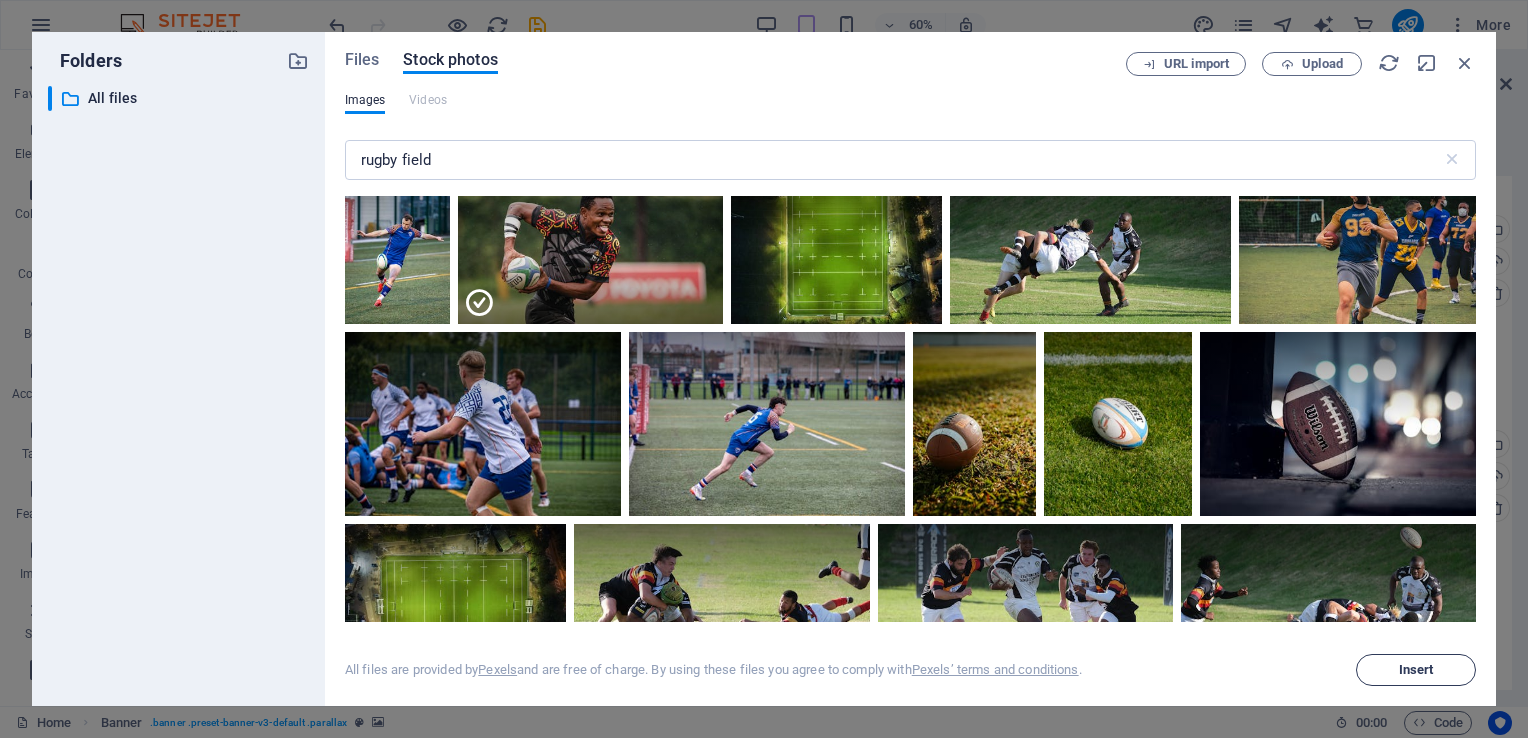 click on "Insert" at bounding box center (1416, 670) 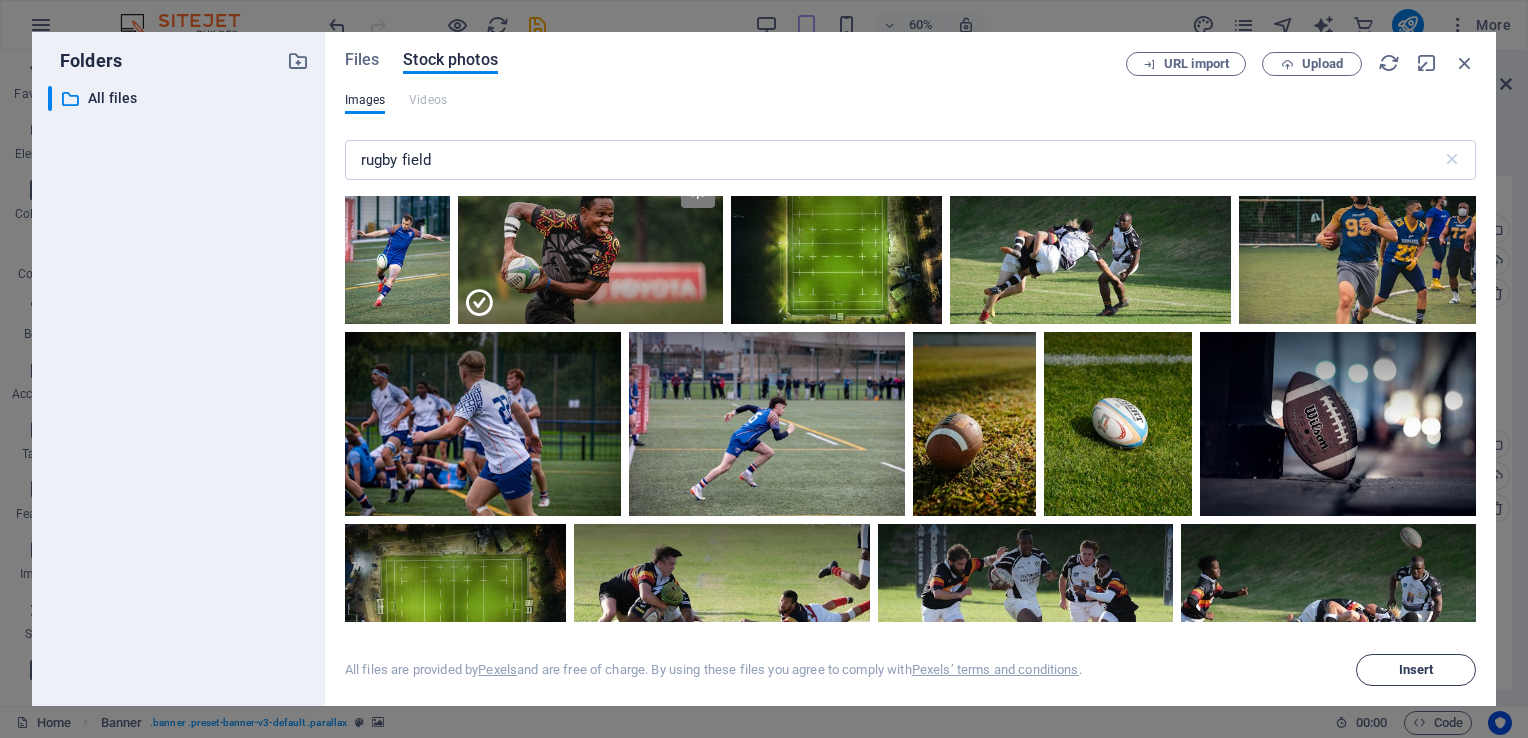 click on "Insert" at bounding box center [1416, 670] 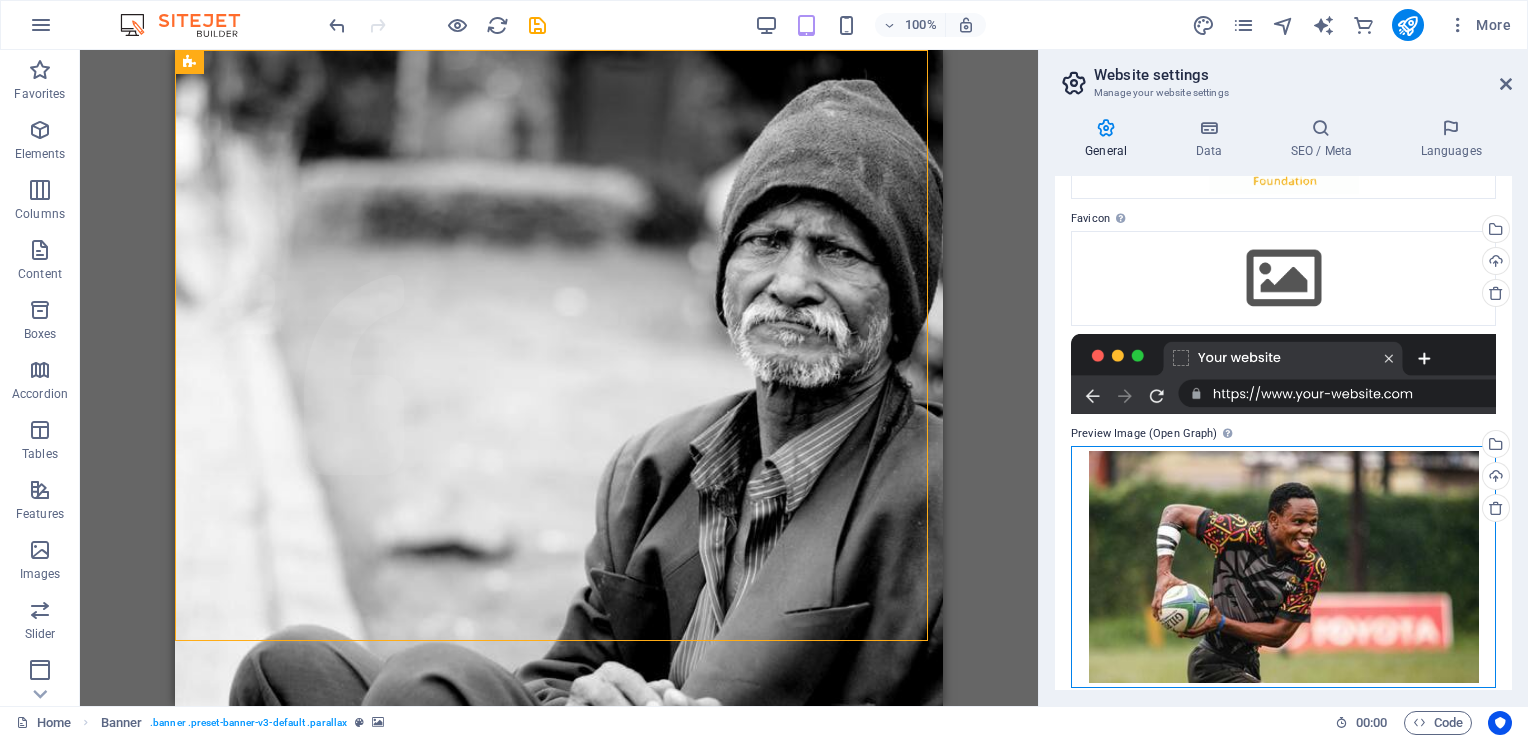 click on "Drag files here, click to choose files or select files from Files or our free stock photos & videos" at bounding box center [1283, 567] 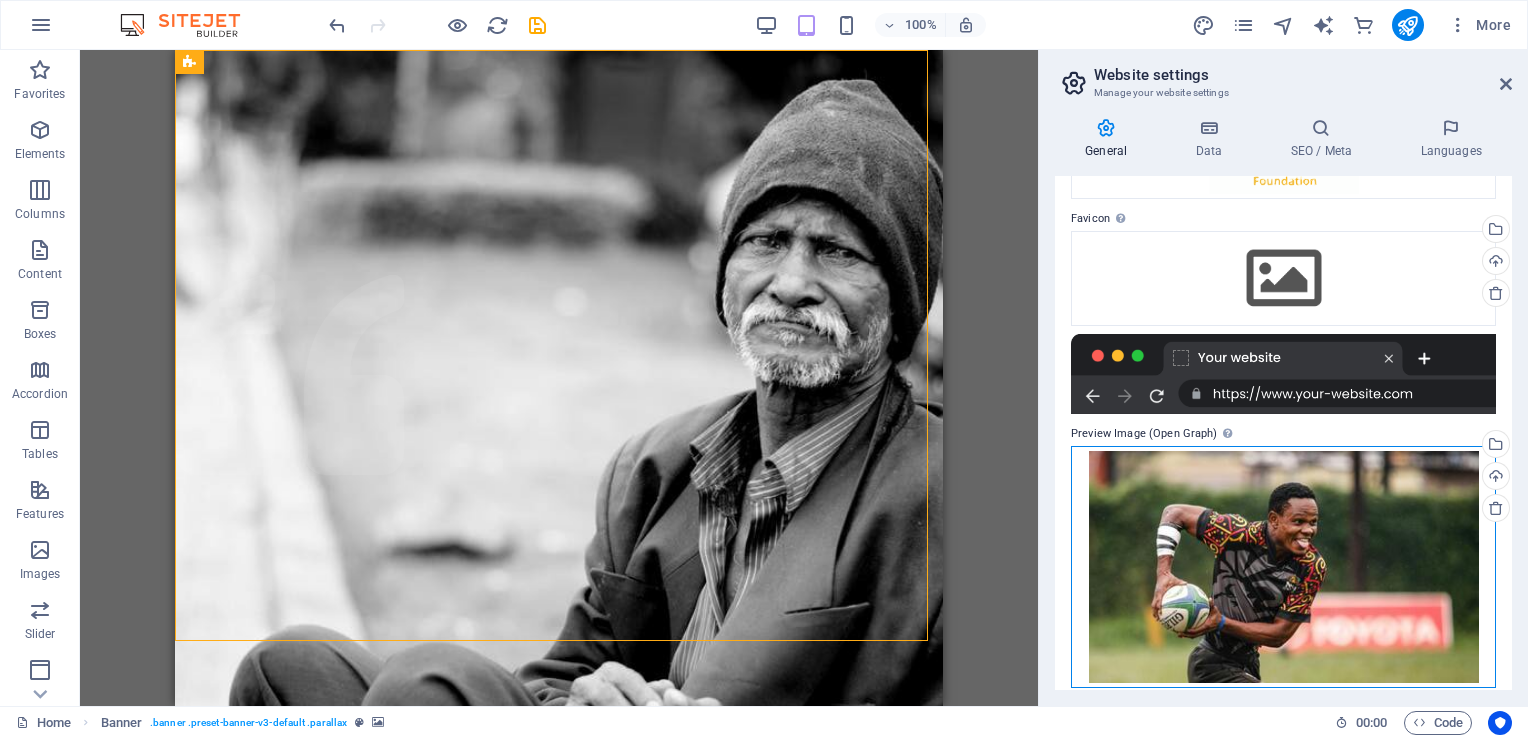 click on "Drag files here, click to choose files or select files from Files or our free stock photos & videos" at bounding box center [1283, 567] 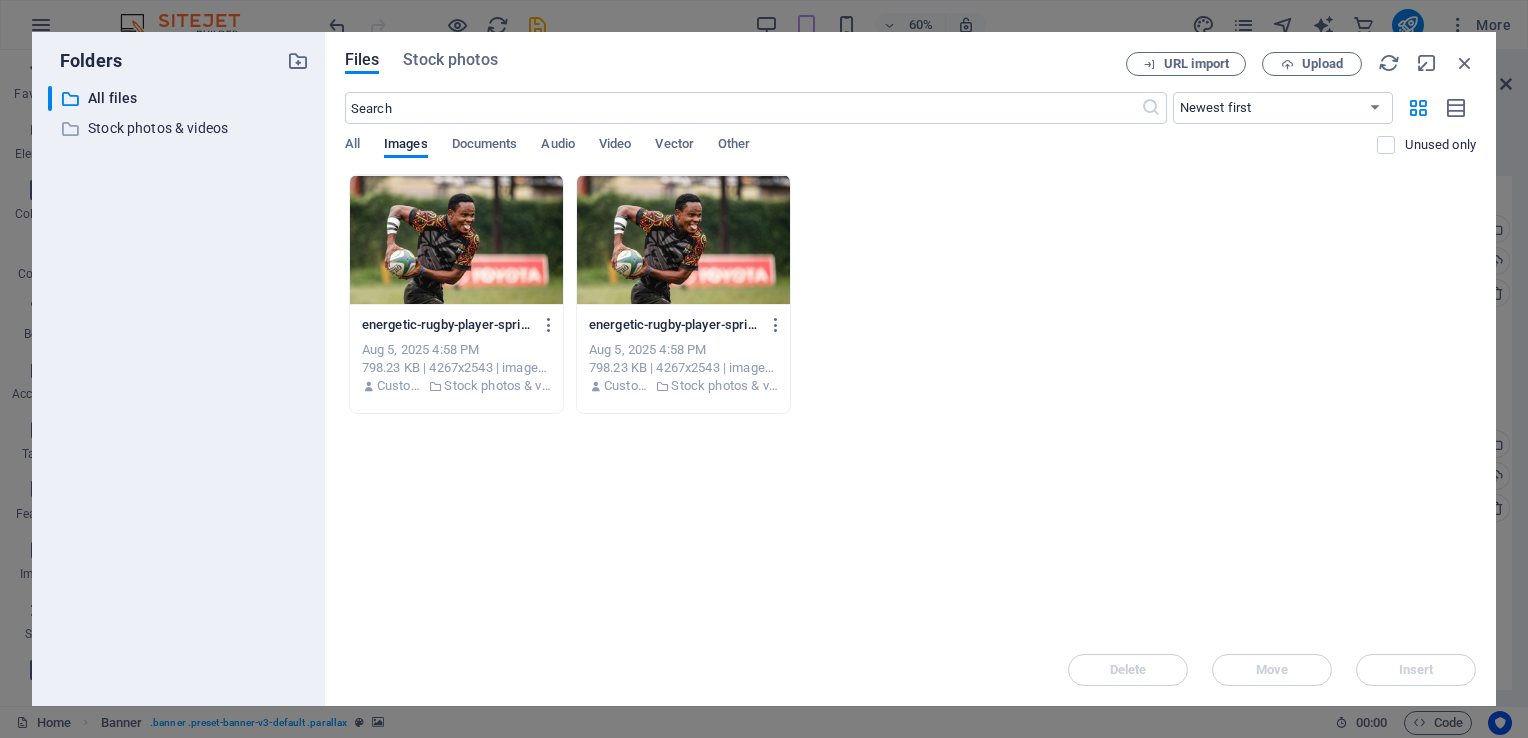 click at bounding box center (683, 240) 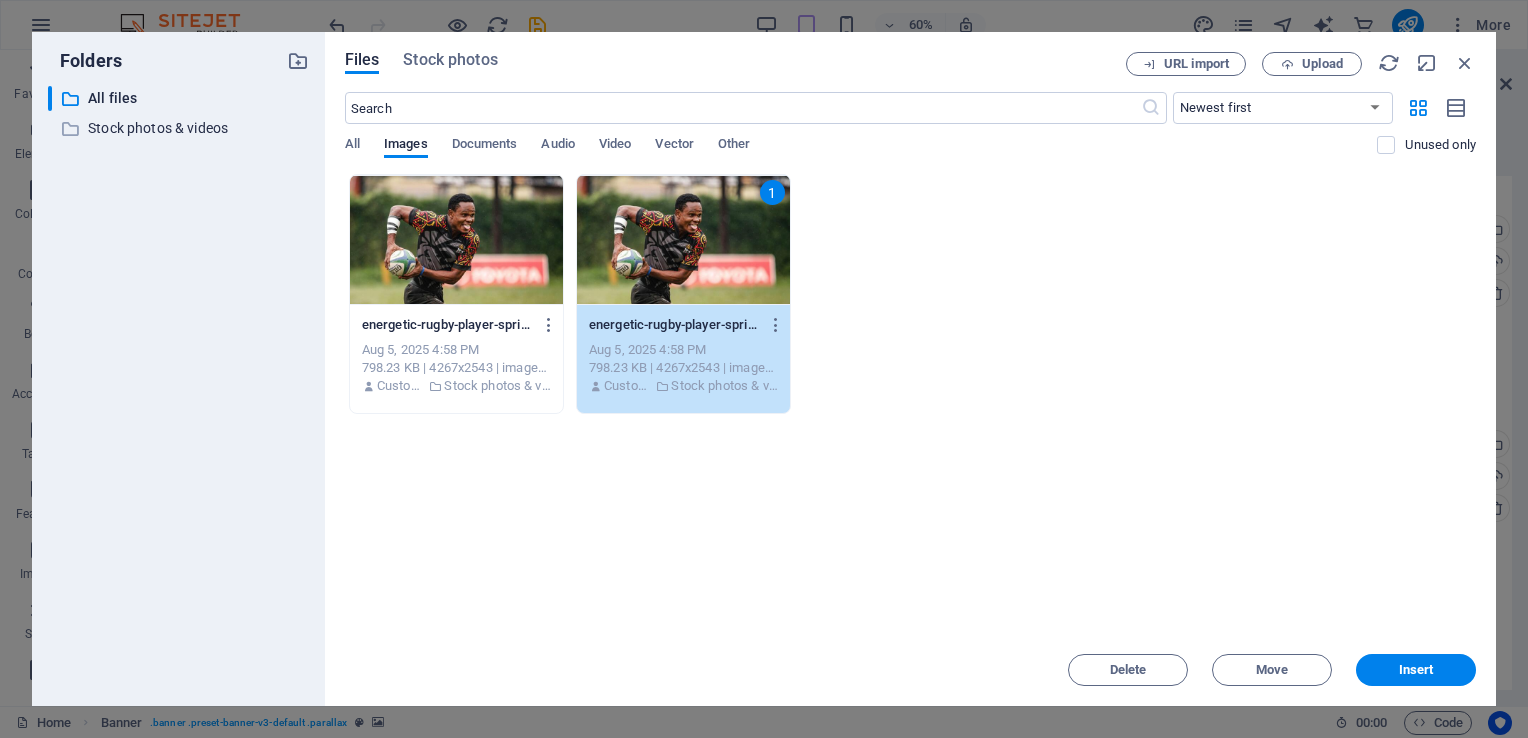 click at bounding box center (456, 240) 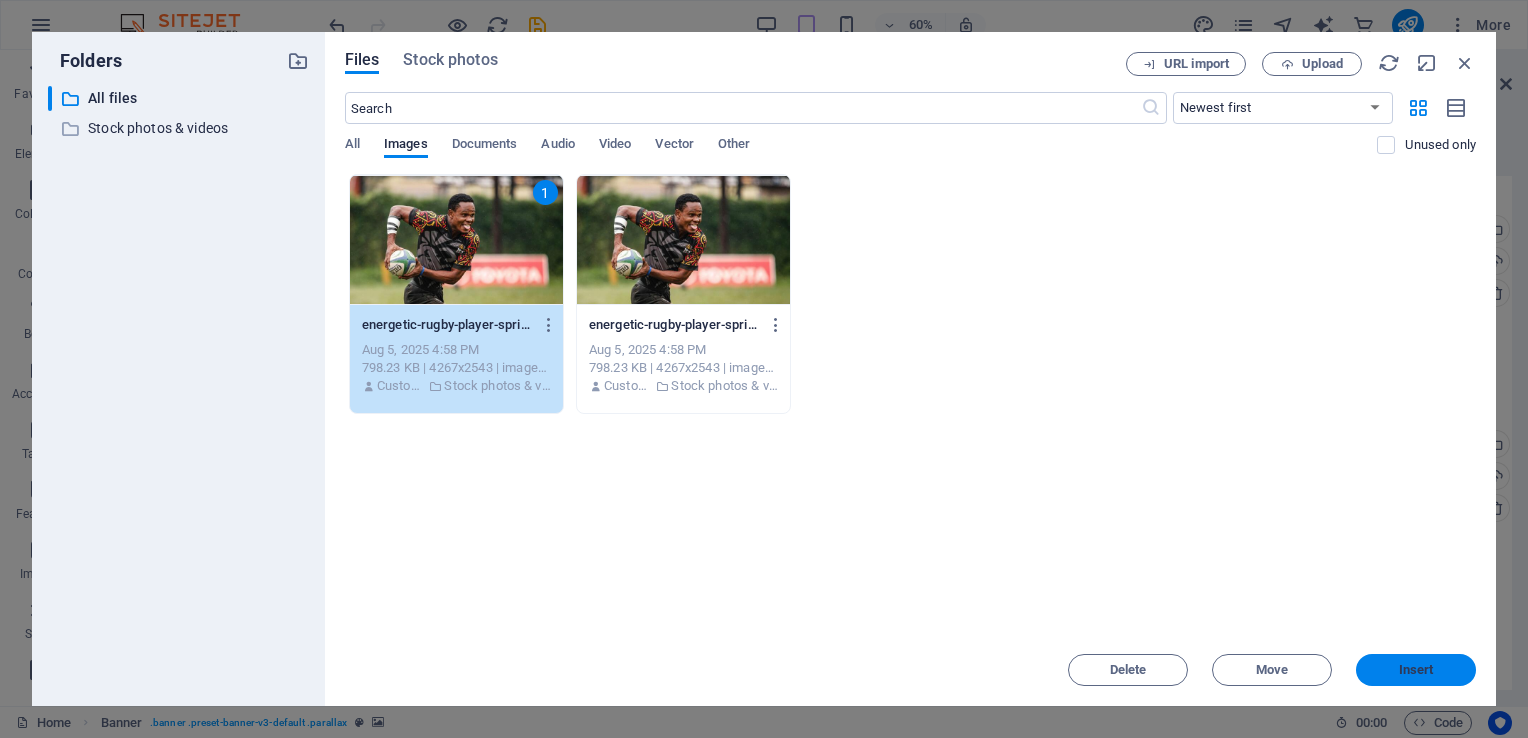 click on "Insert" at bounding box center [1416, 670] 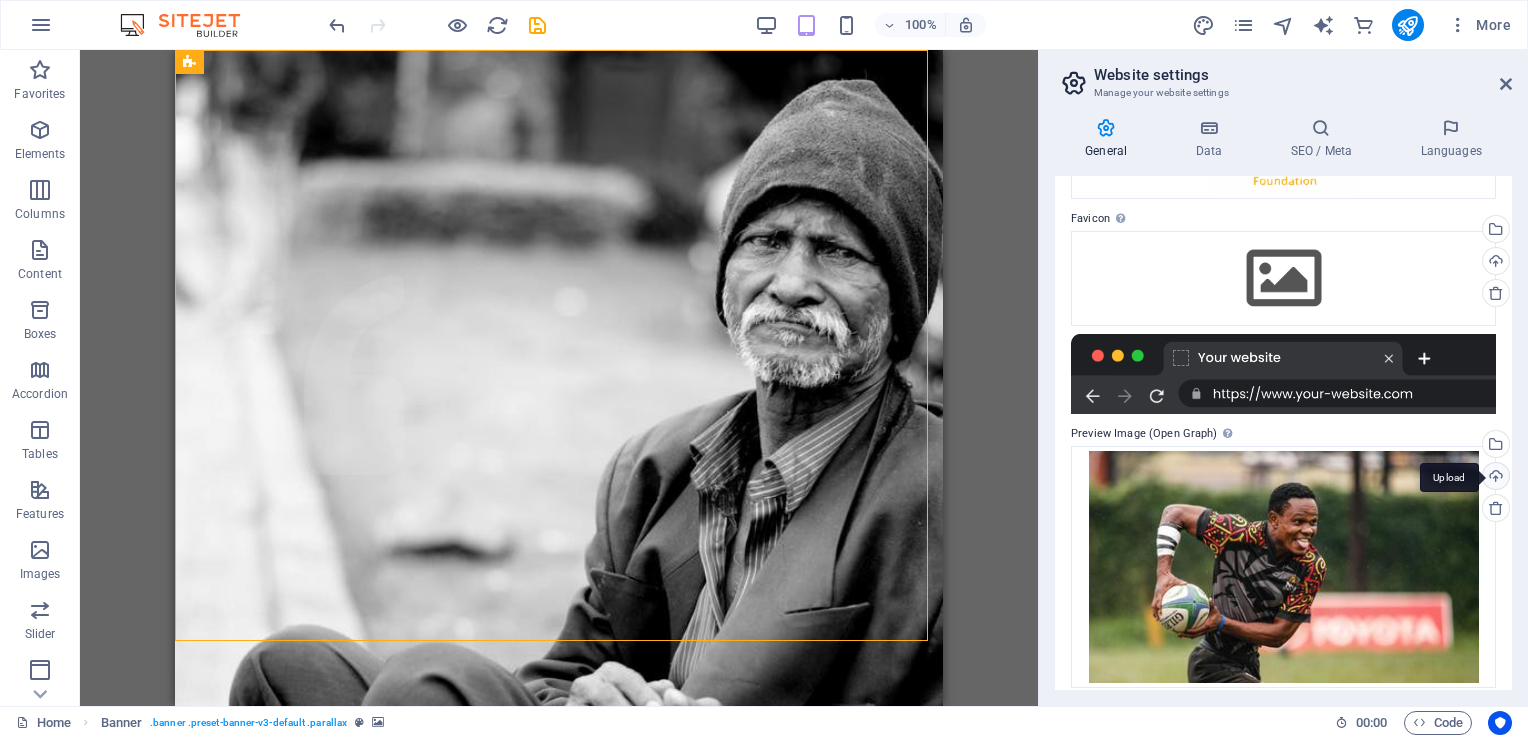 click on "Upload" at bounding box center (1494, 478) 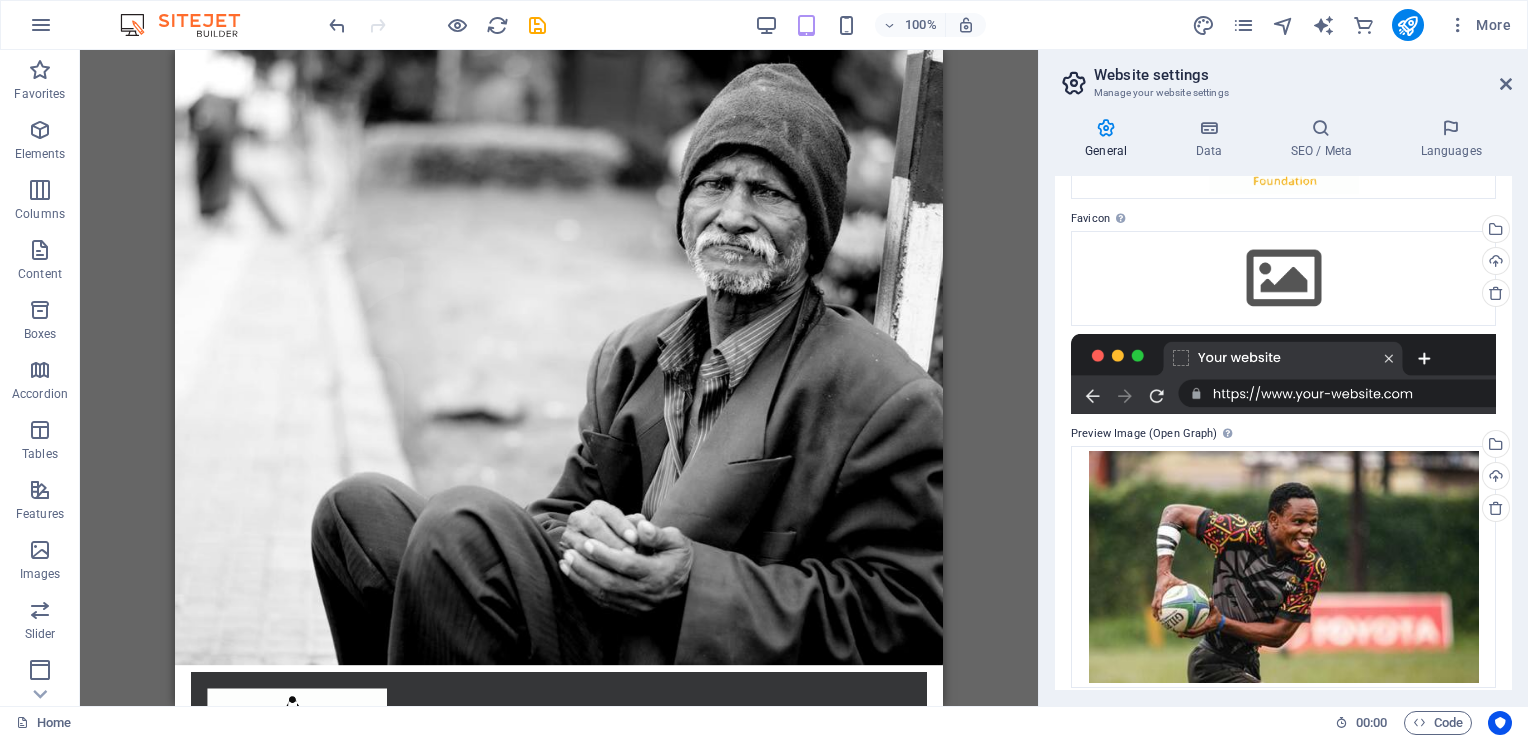 scroll, scrollTop: 0, scrollLeft: 0, axis: both 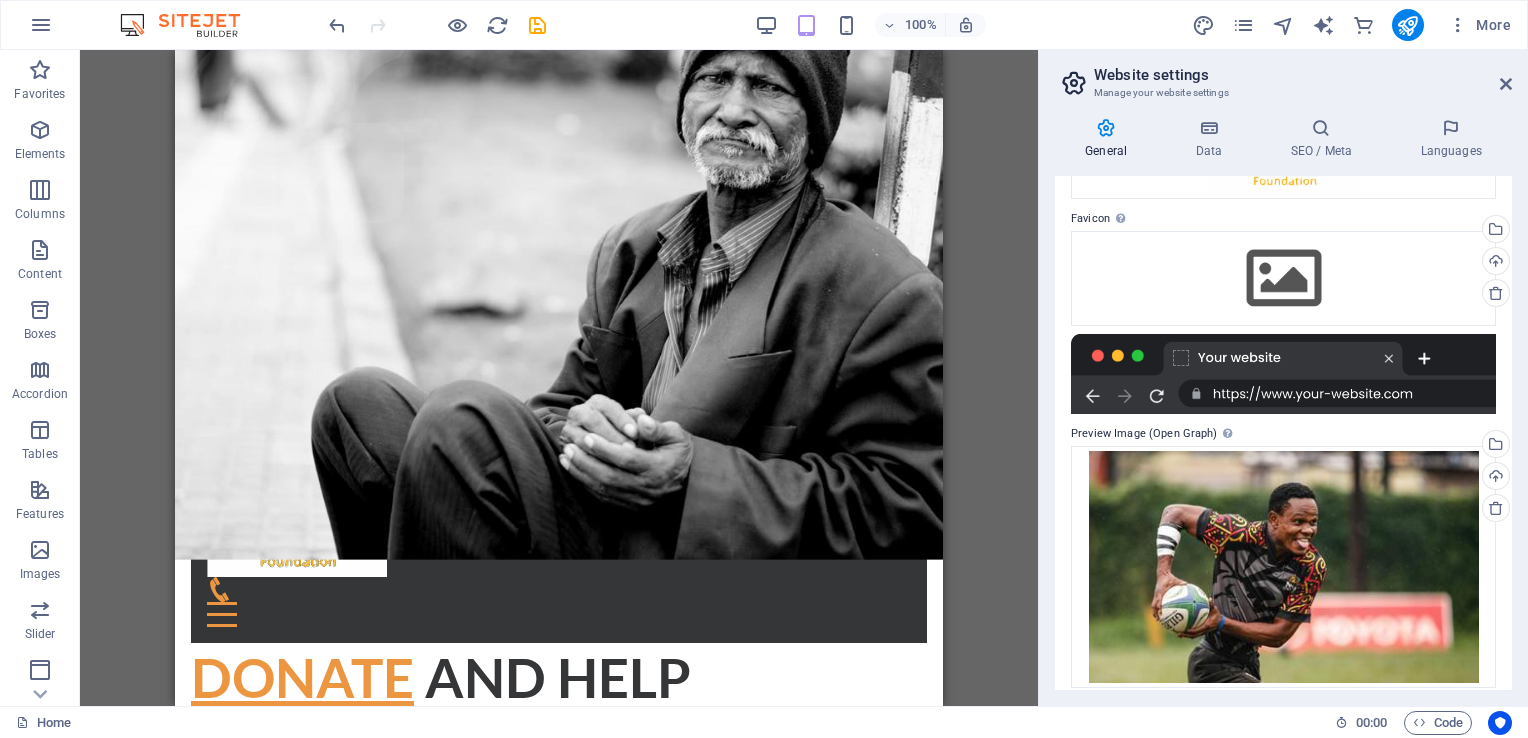 drag, startPoint x: 933, startPoint y: 112, endPoint x: 1134, endPoint y: 192, distance: 216.33539 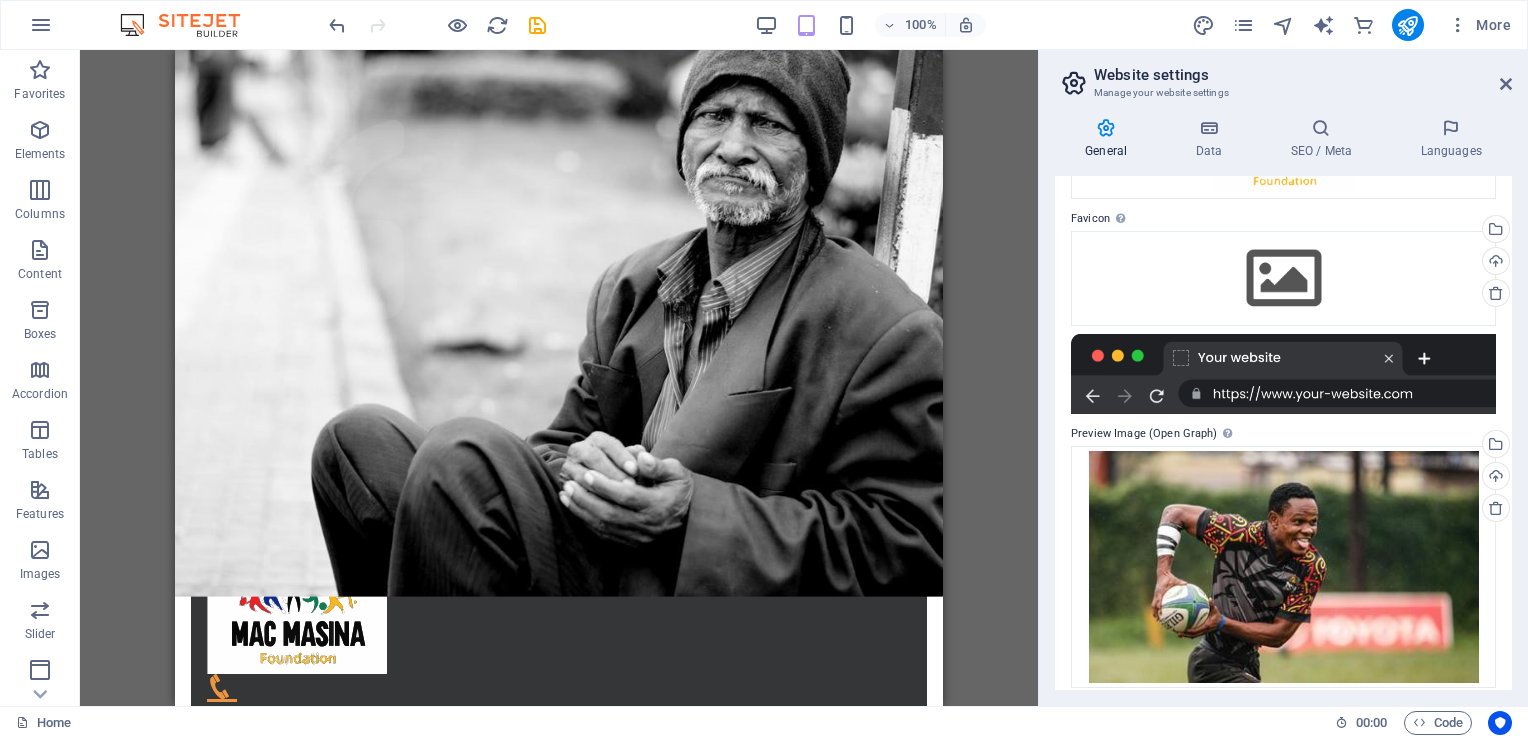 click on "Drag here to replace the existing content. Press “Ctrl” if you want to create a new element.
H1   Banner   Banner   Container   Container   Container   Banner   Menu Bar   HTML   Container   Preset   Menu   Banner   Image   Text   Spacer   Container   Banner   Image   Icon   Button" at bounding box center (559, 378) 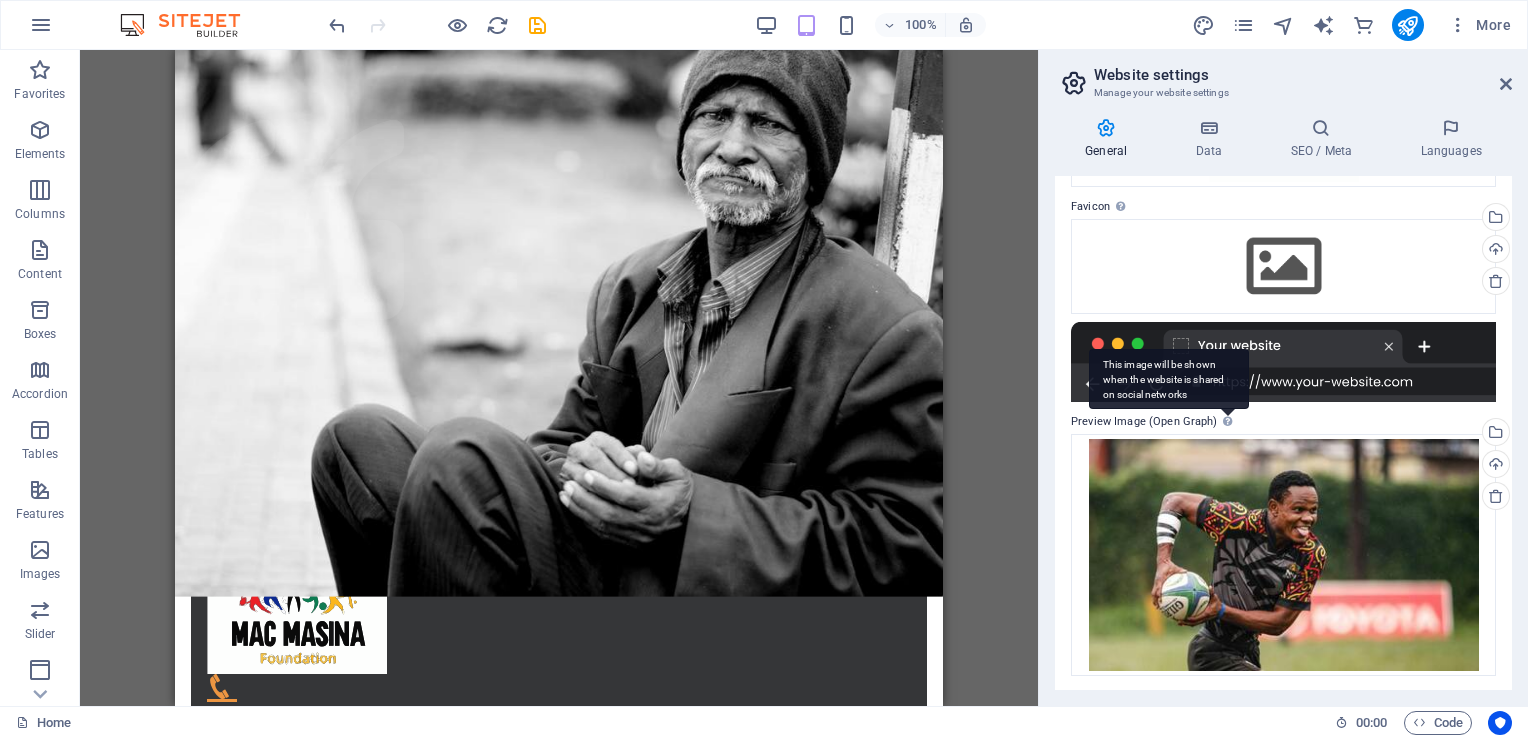 click on "This image will be shown when the website is shared on social networks" at bounding box center (1169, 379) 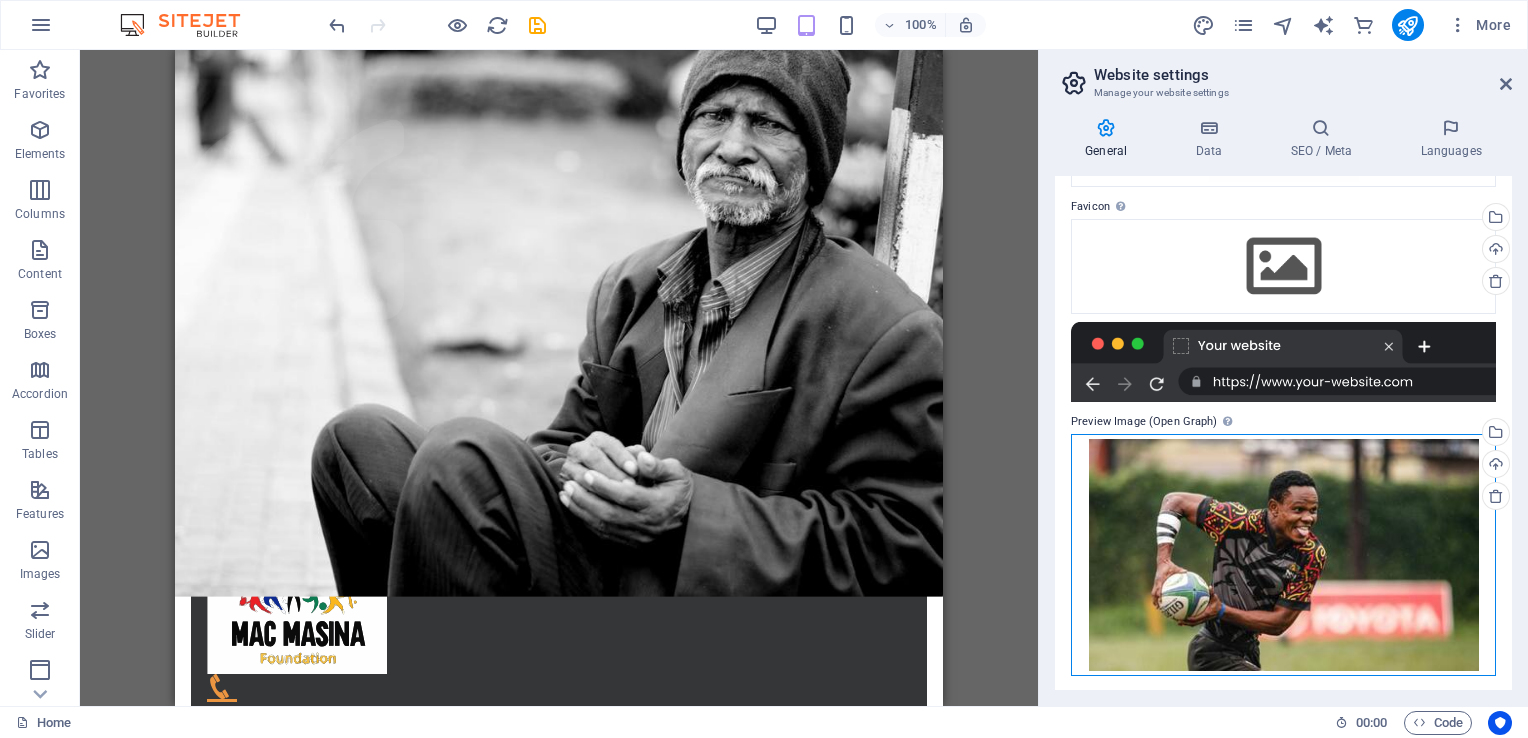 click on "Drag files here, click to choose files or select files from Files or our free stock photos & videos" at bounding box center (1283, 555) 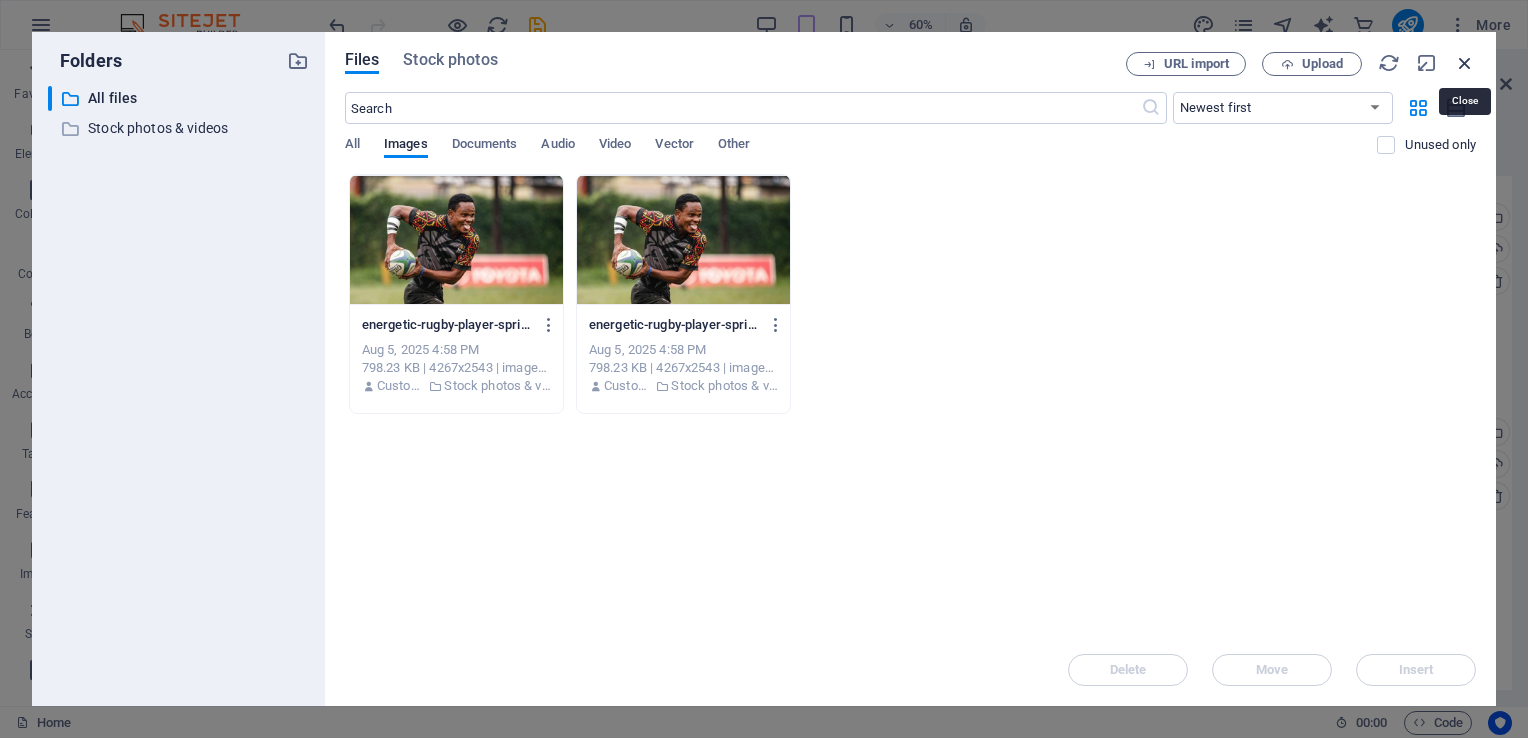 click at bounding box center (1465, 63) 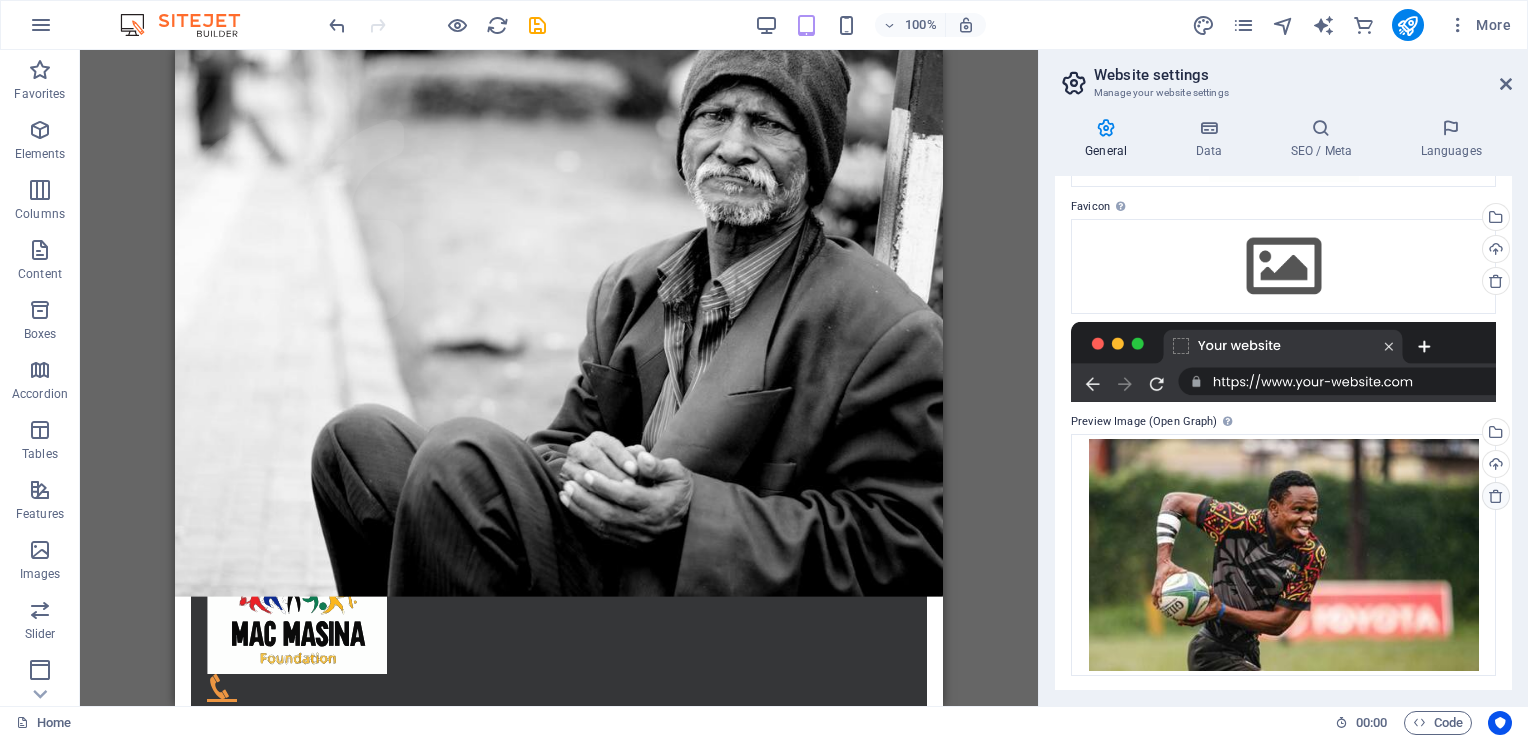click at bounding box center (1496, 496) 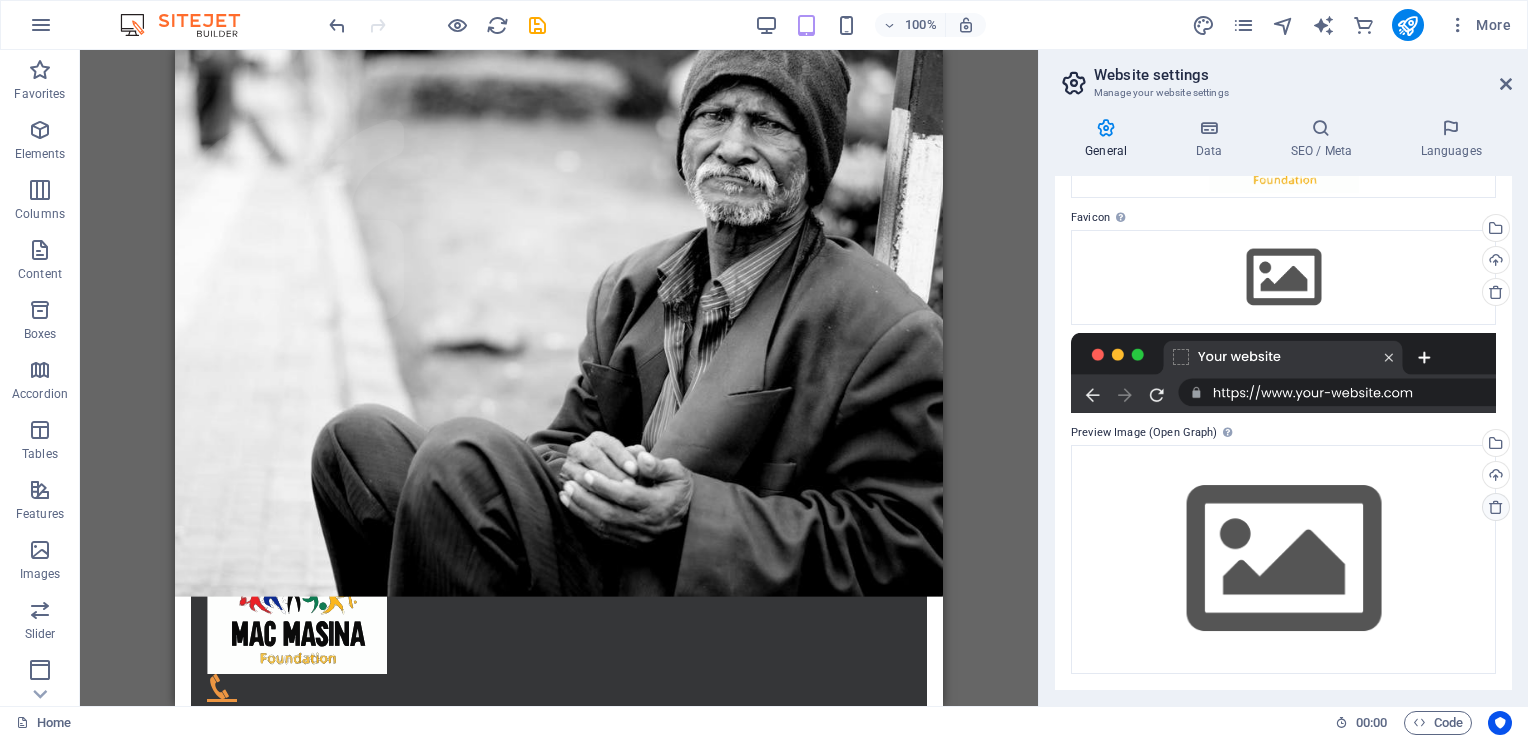 scroll, scrollTop: 185, scrollLeft: 0, axis: vertical 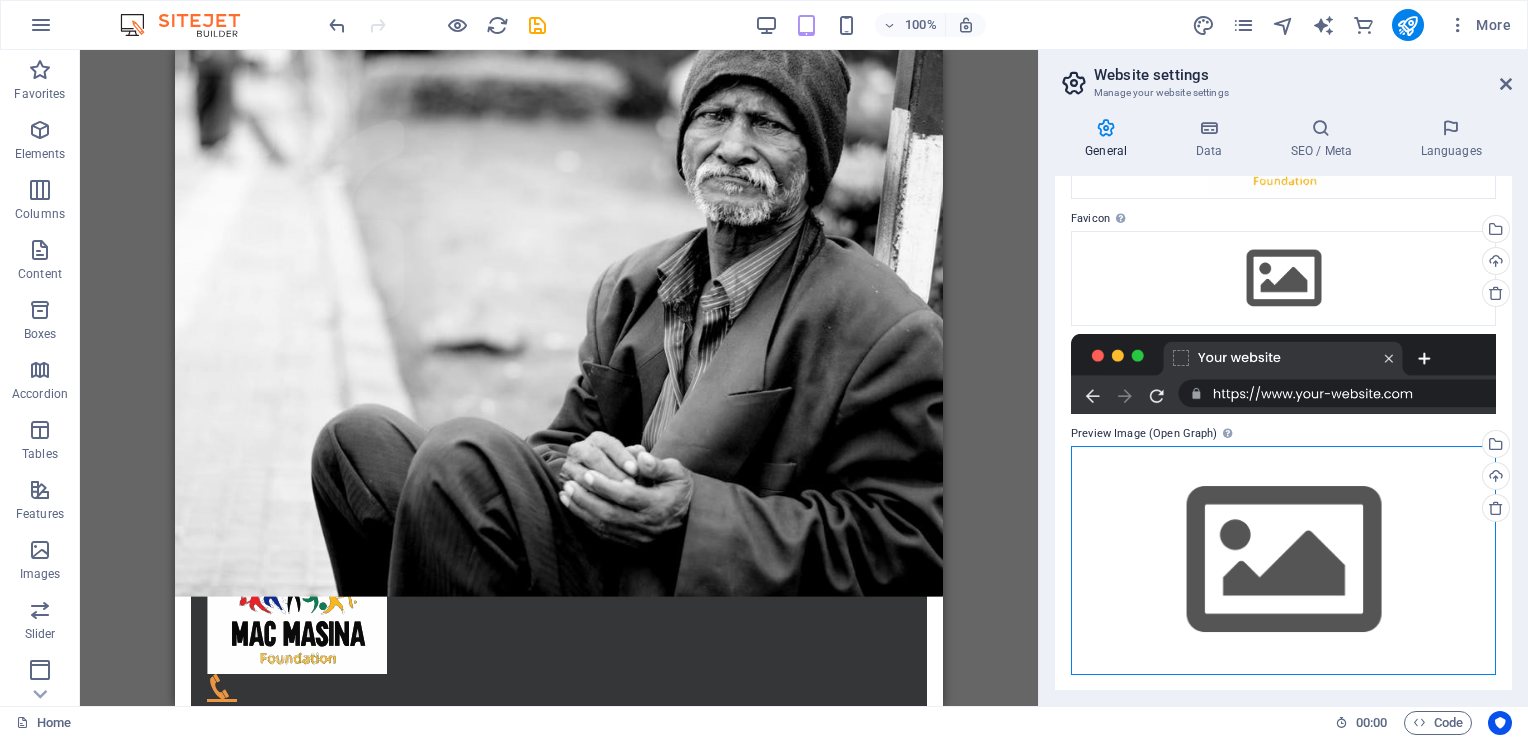 click on "Drag files here, click to choose files or select files from Files or our free stock photos & videos" at bounding box center (1283, 560) 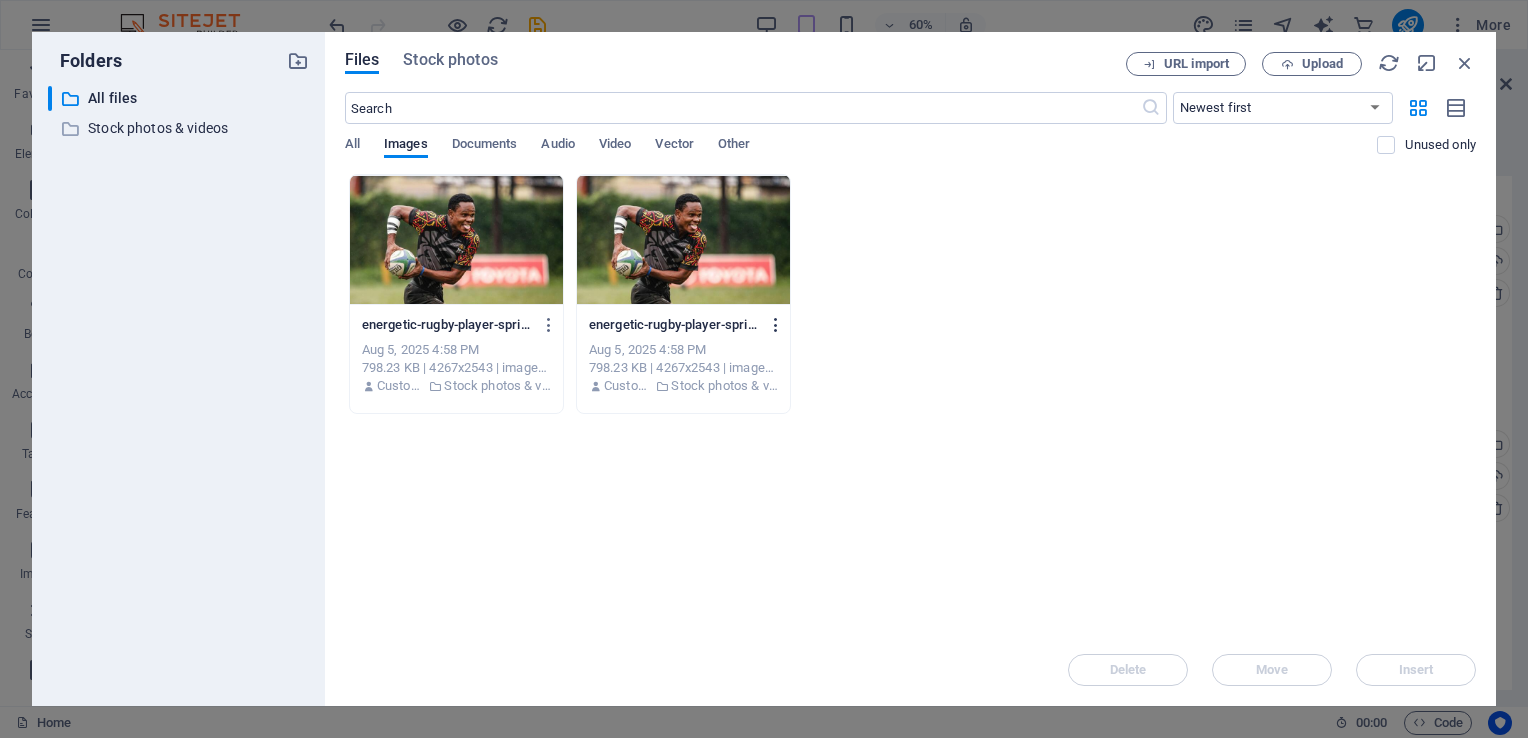 click at bounding box center [776, 325] 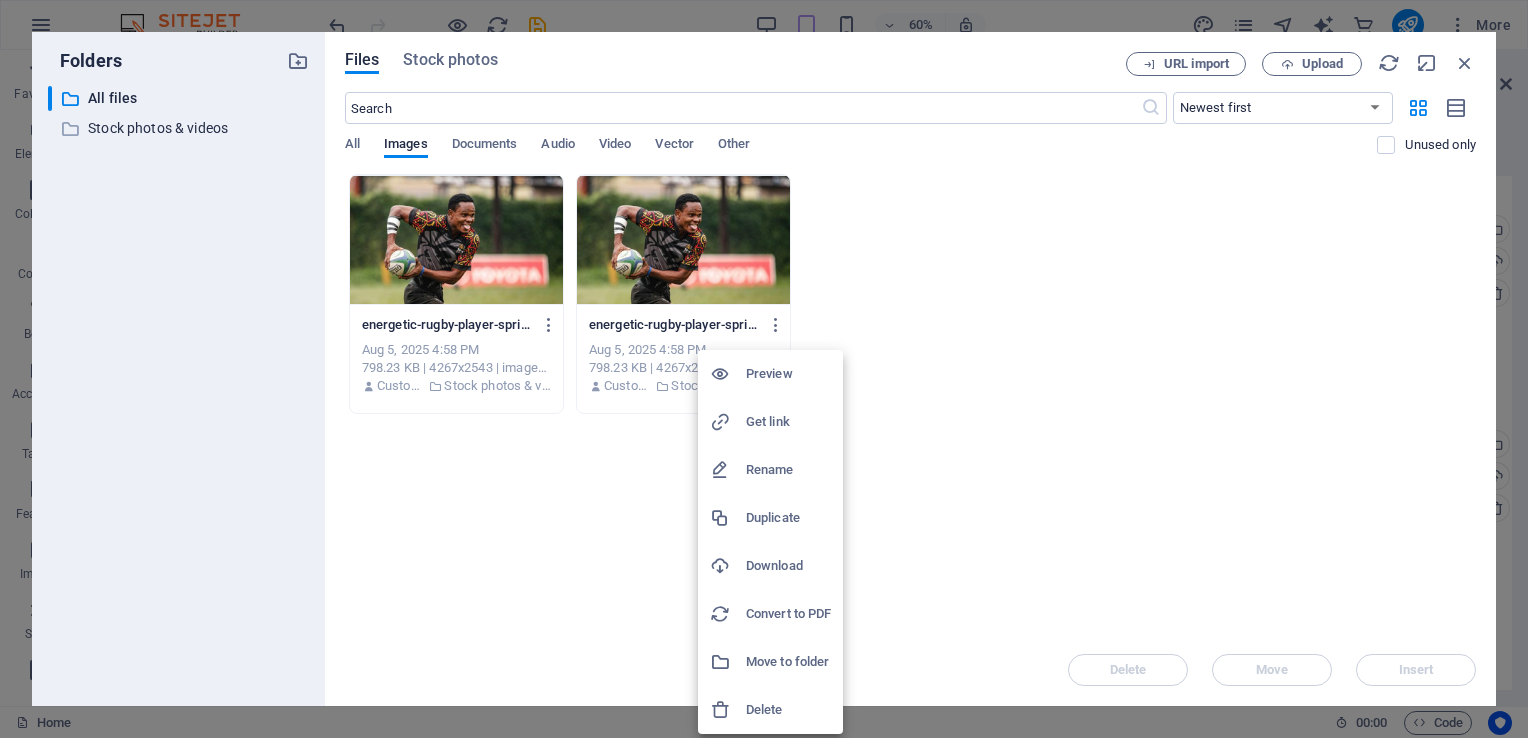 click on "Delete" at bounding box center [788, 710] 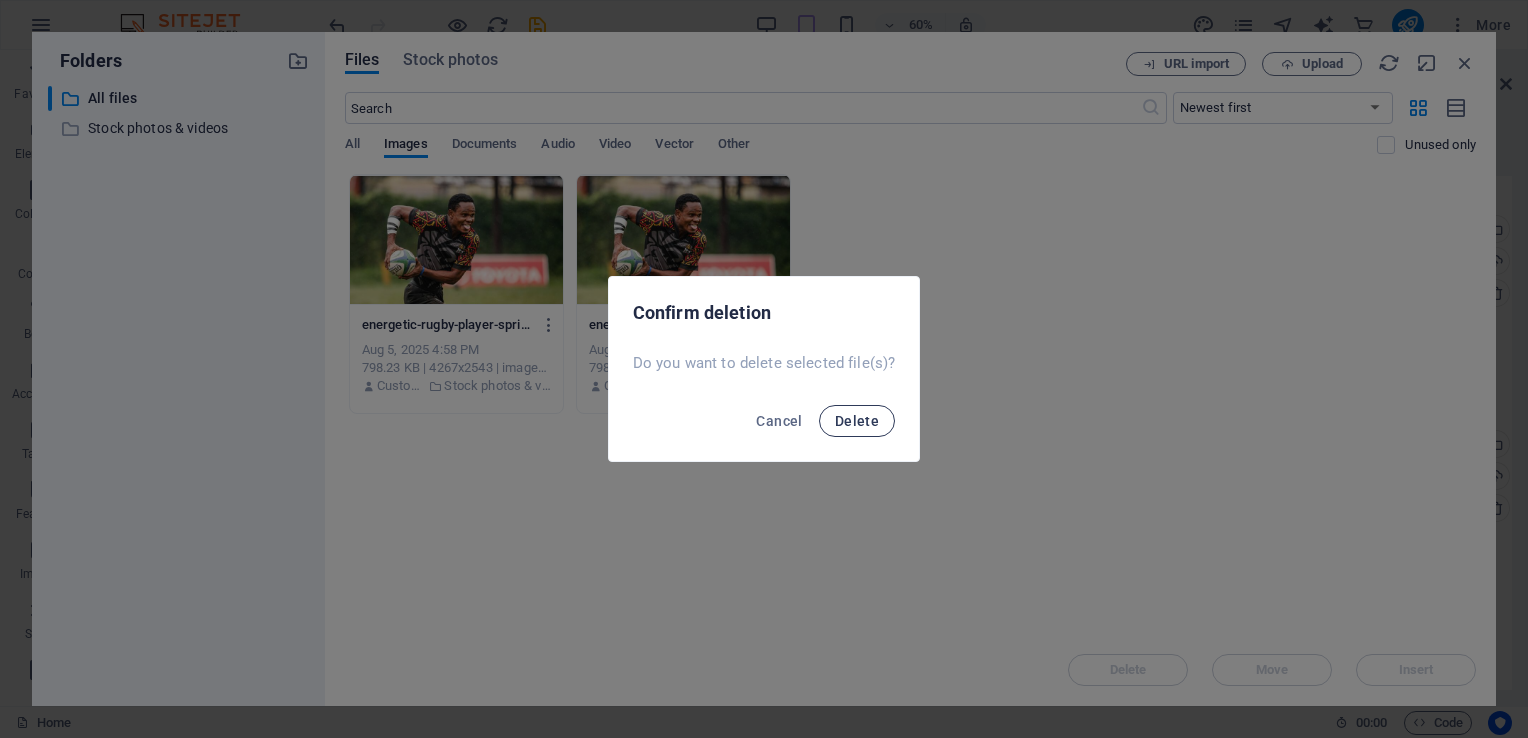 click on "Delete" at bounding box center (857, 421) 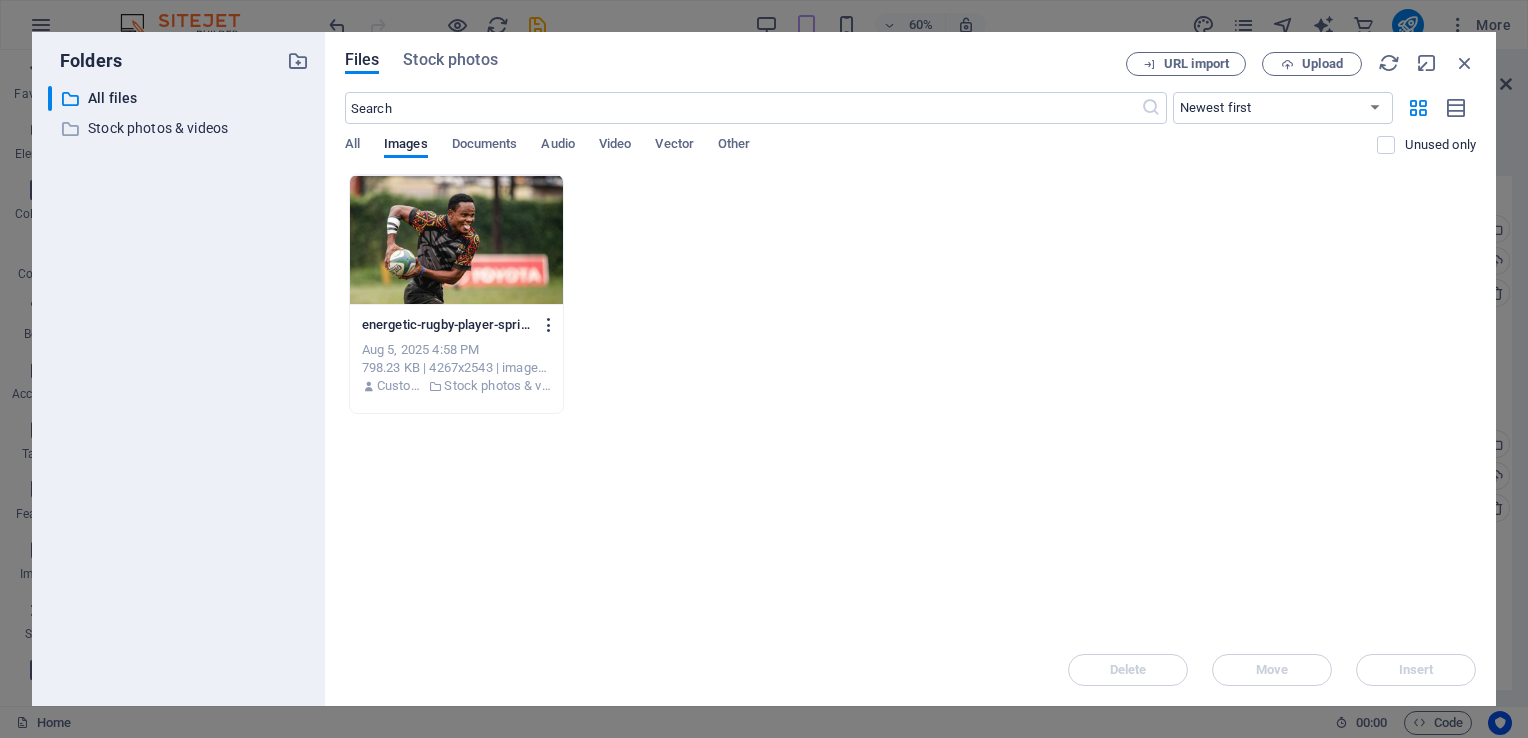 click at bounding box center (549, 325) 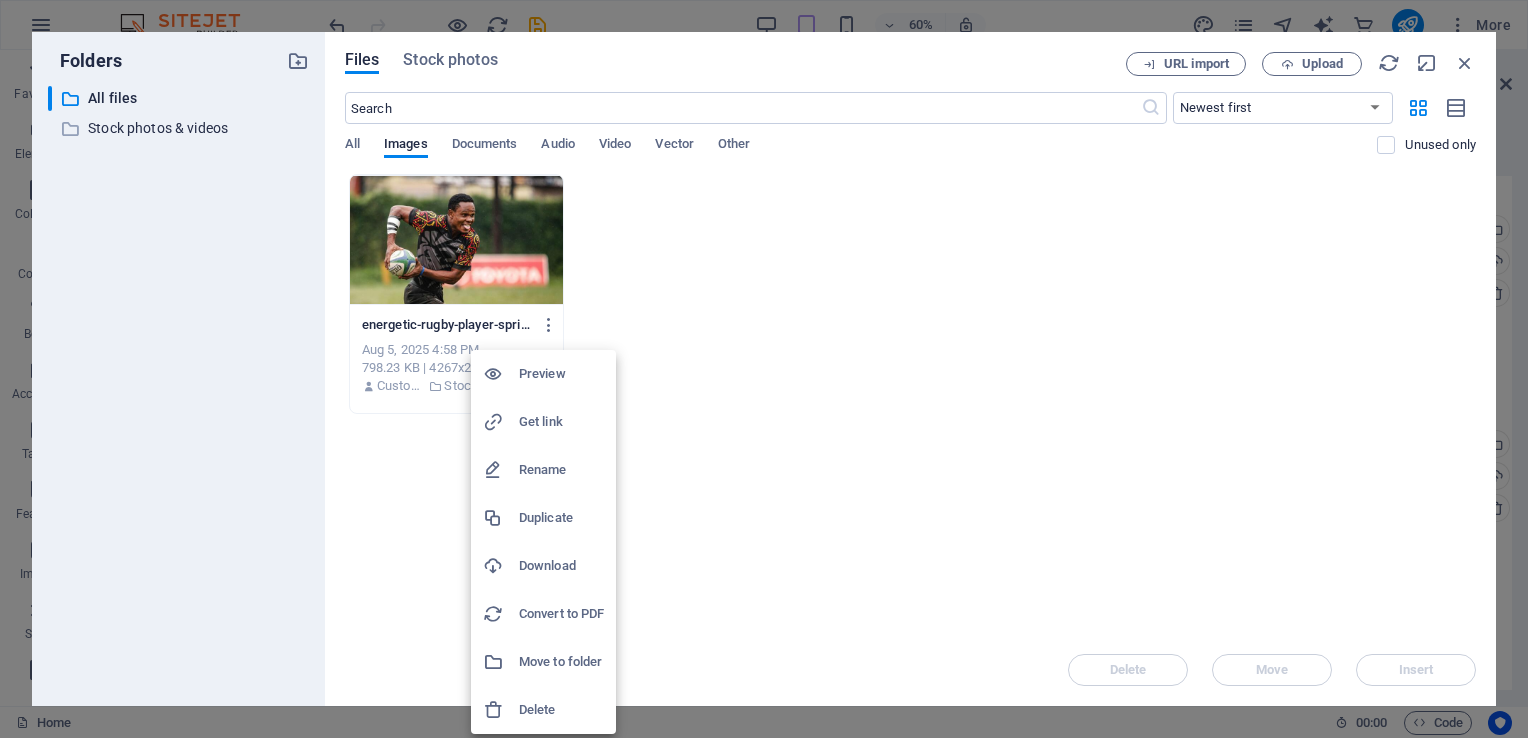 click on "Delete" at bounding box center [561, 710] 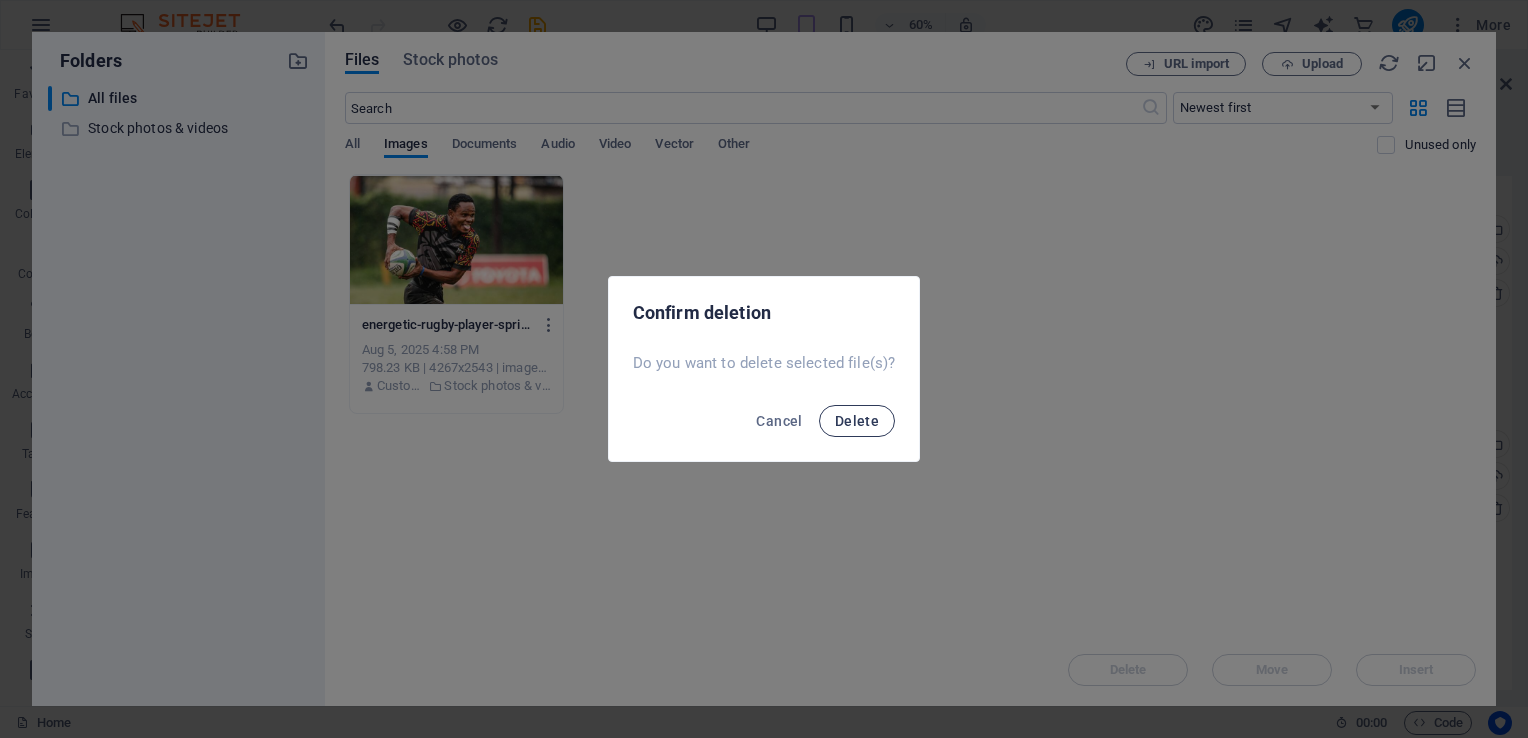 click on "Delete" at bounding box center [857, 421] 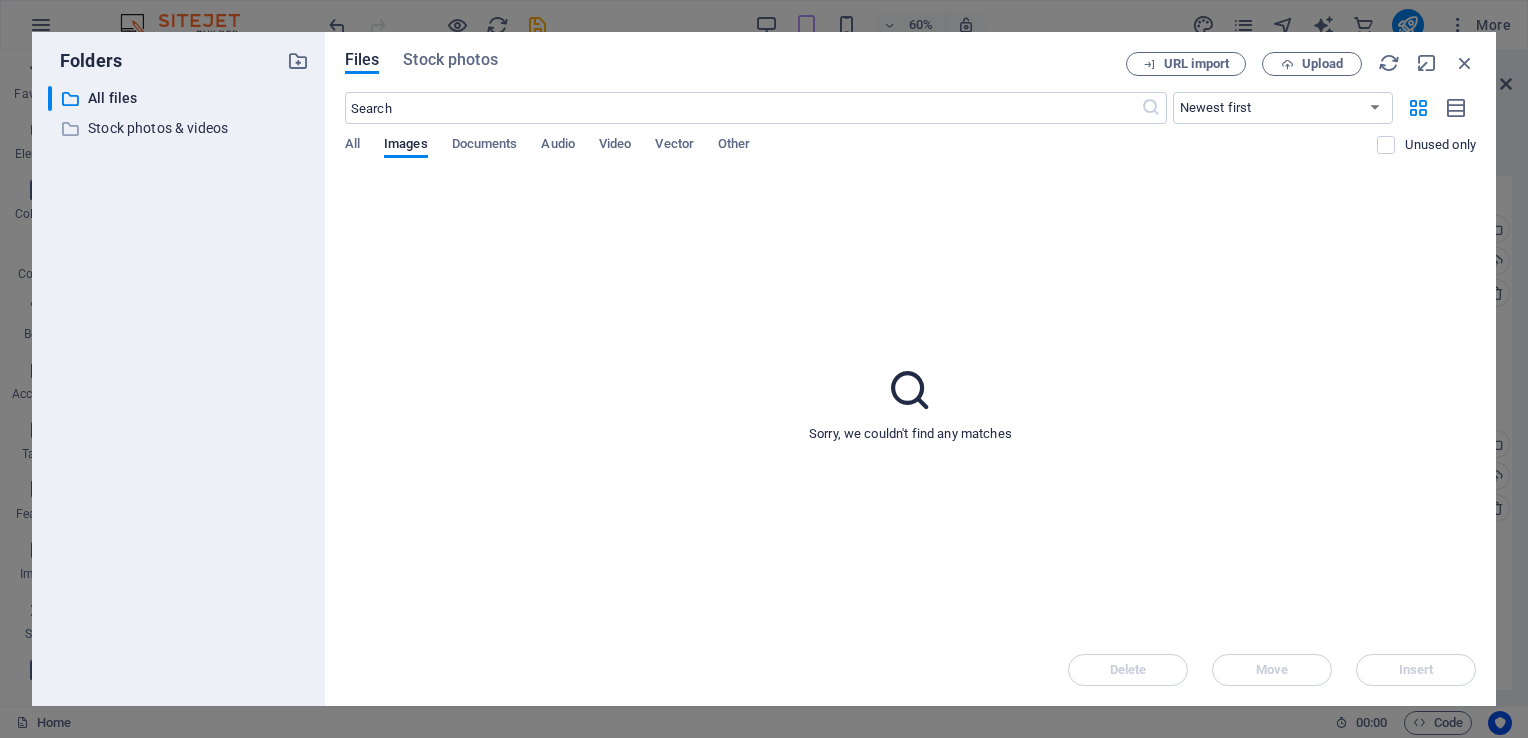 click on "Sorry, we couldn't find any matches" at bounding box center (910, 404) 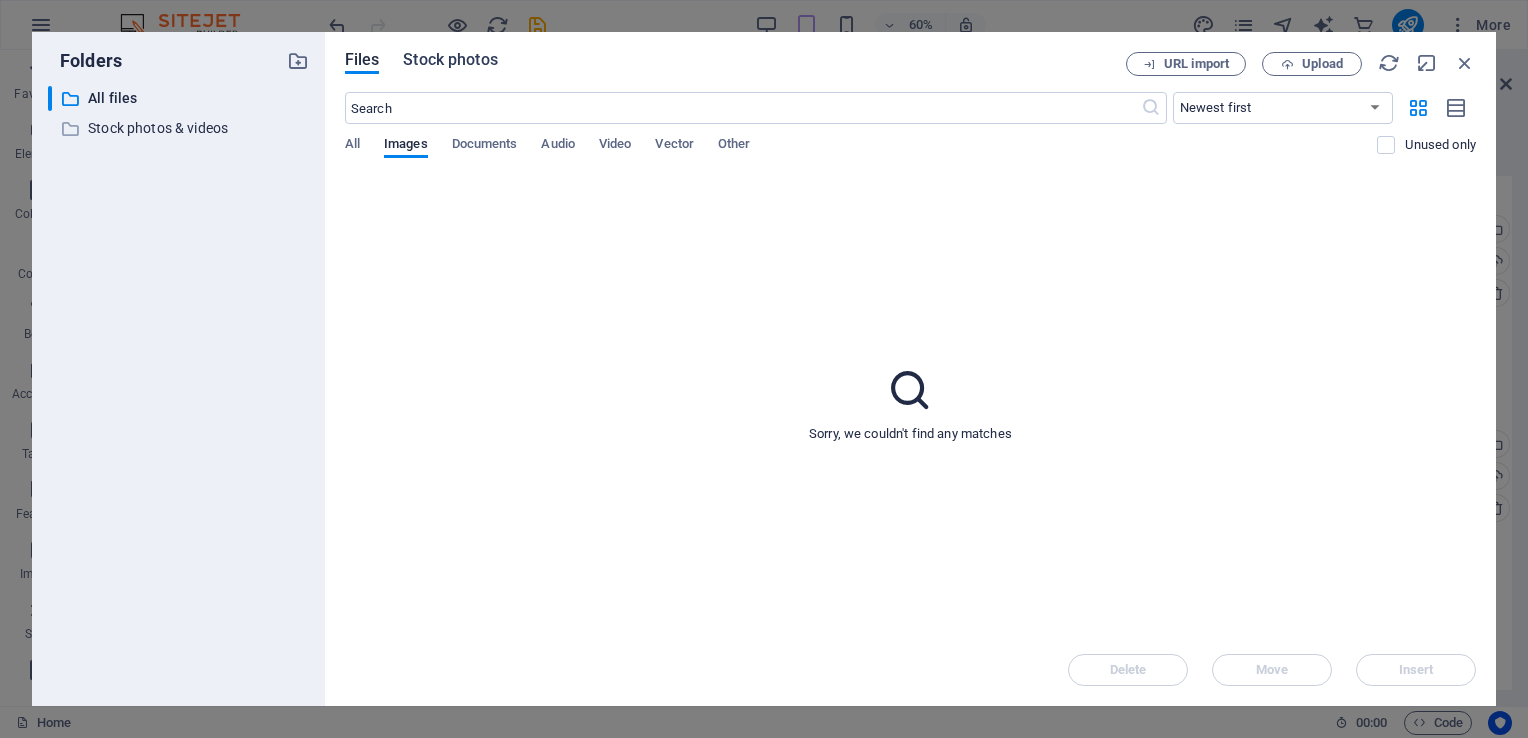 click on "Stock photos" at bounding box center (450, 60) 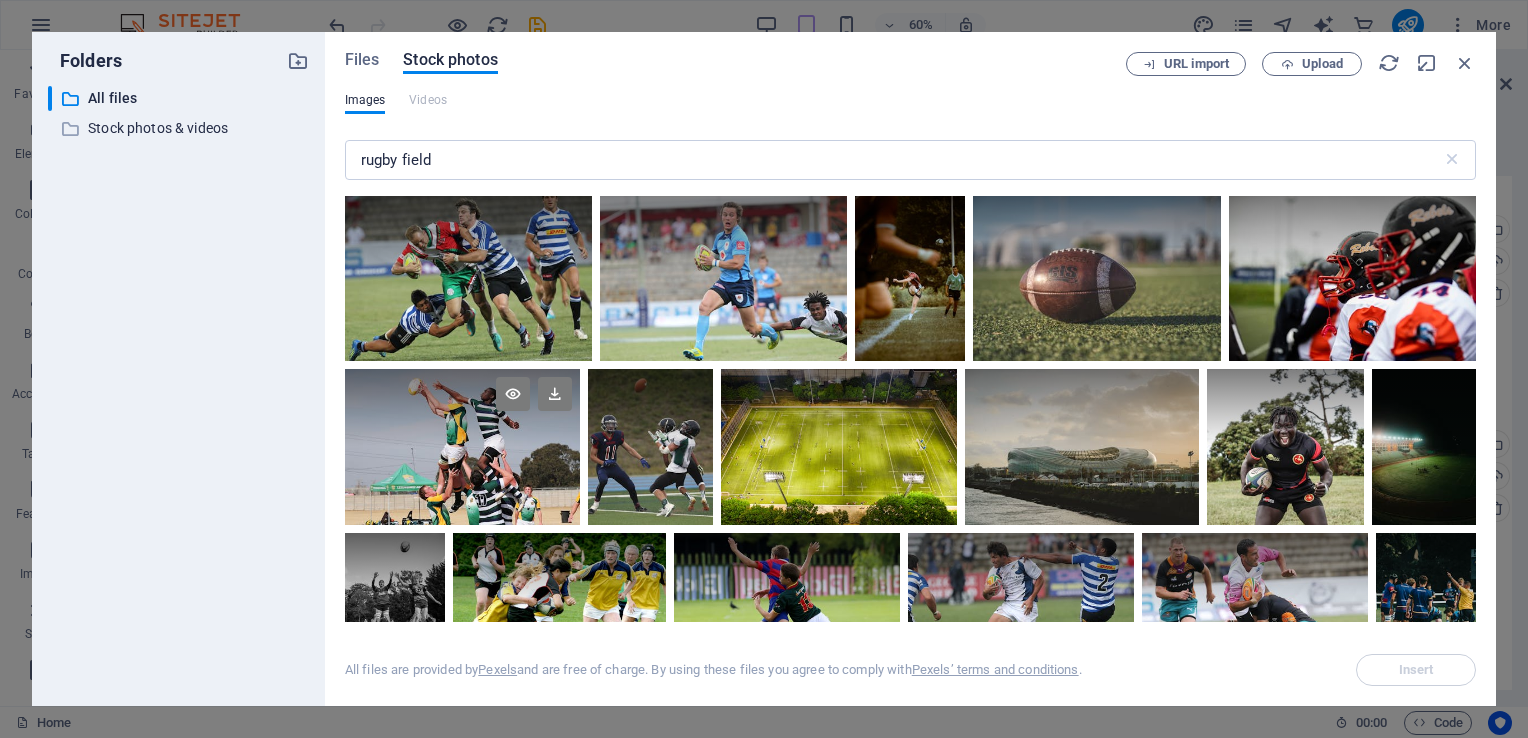 click at bounding box center (463, 408) 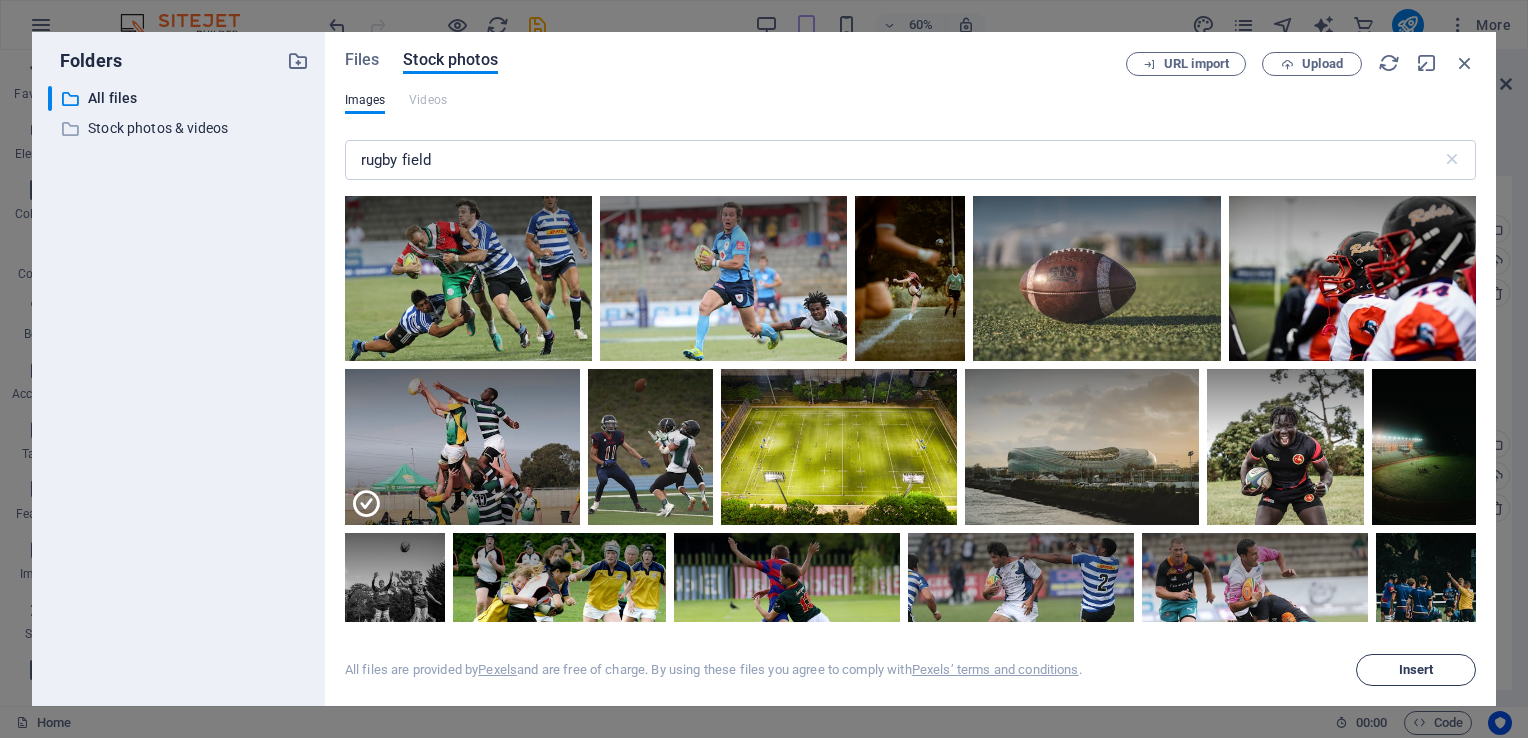 click on "Insert" at bounding box center (1416, 670) 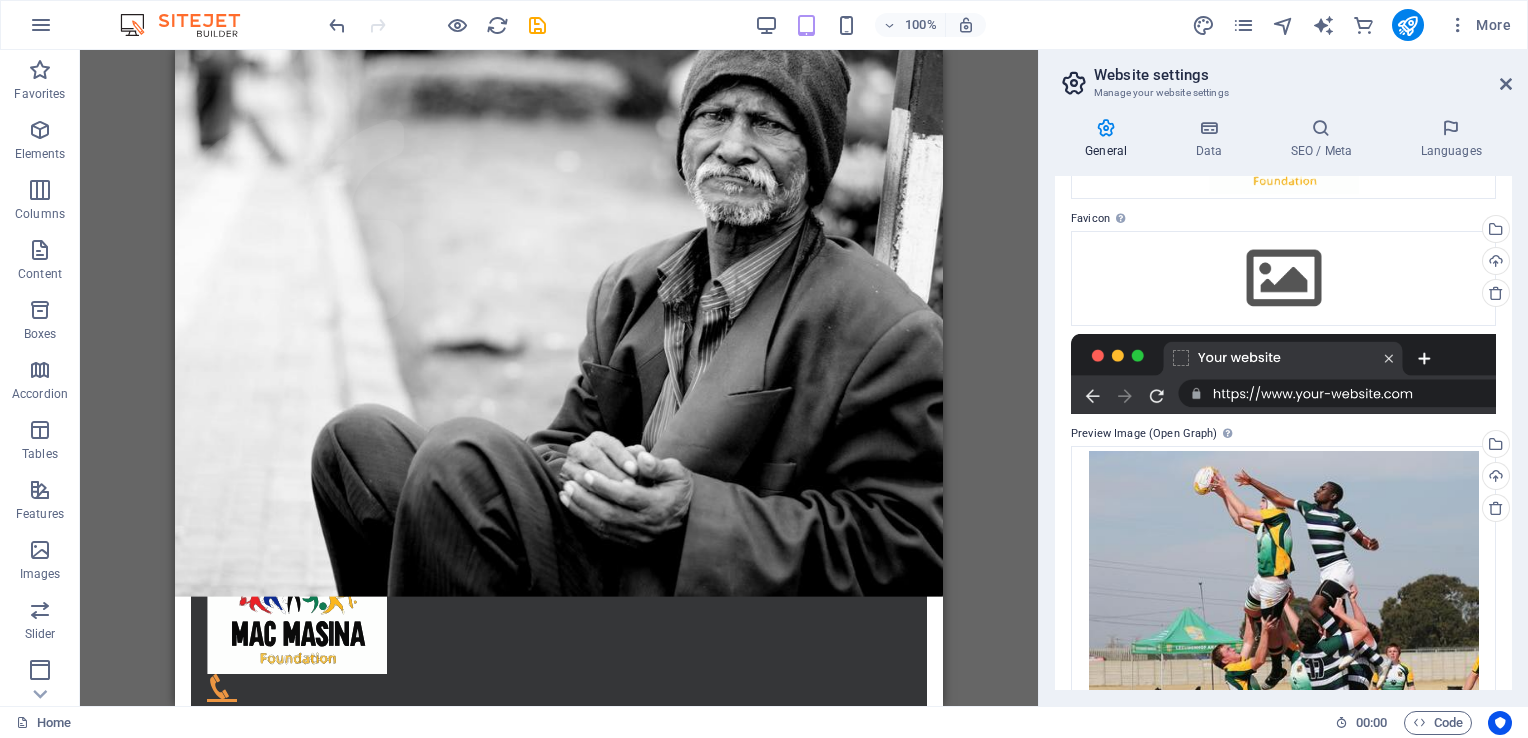 click on "Website settings" at bounding box center [1303, 75] 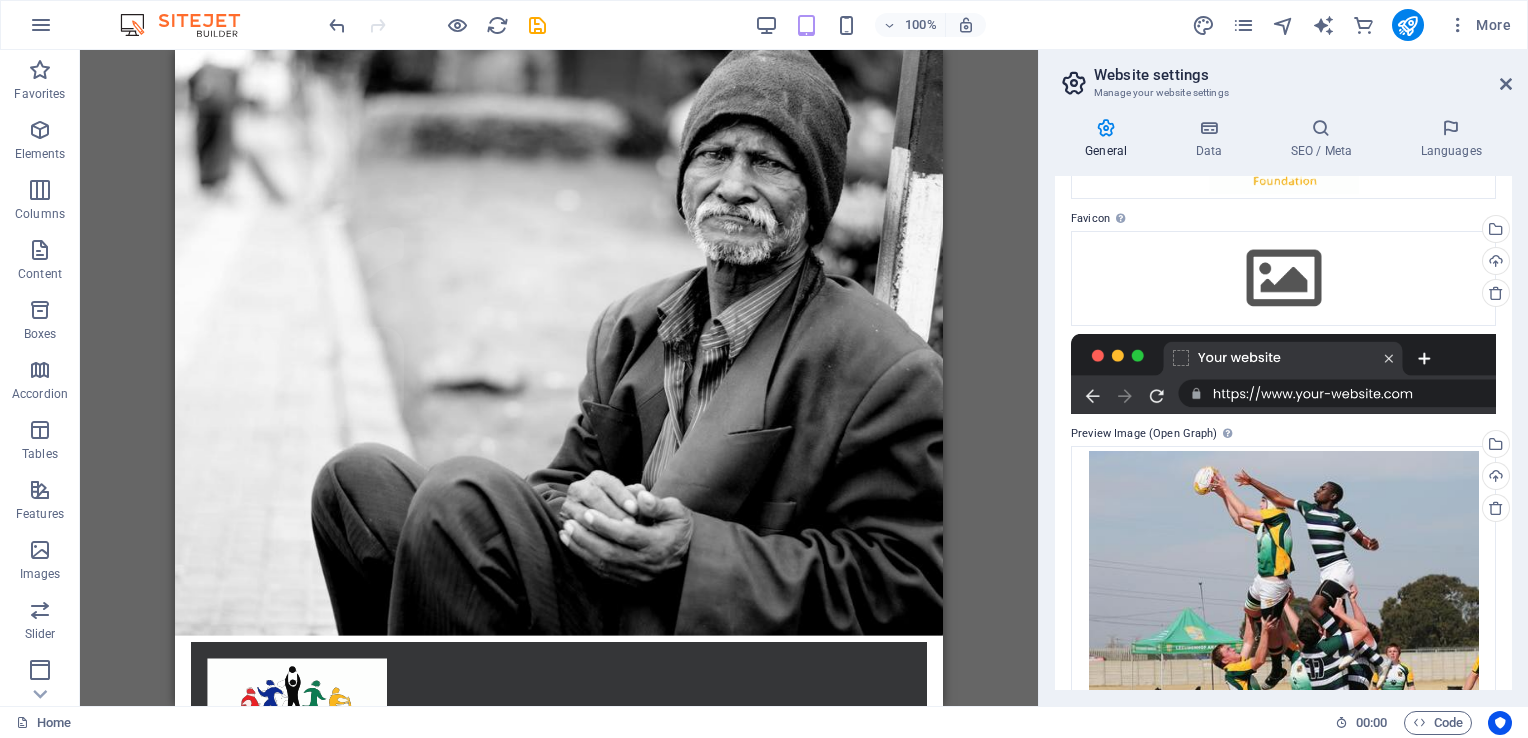 scroll, scrollTop: 0, scrollLeft: 0, axis: both 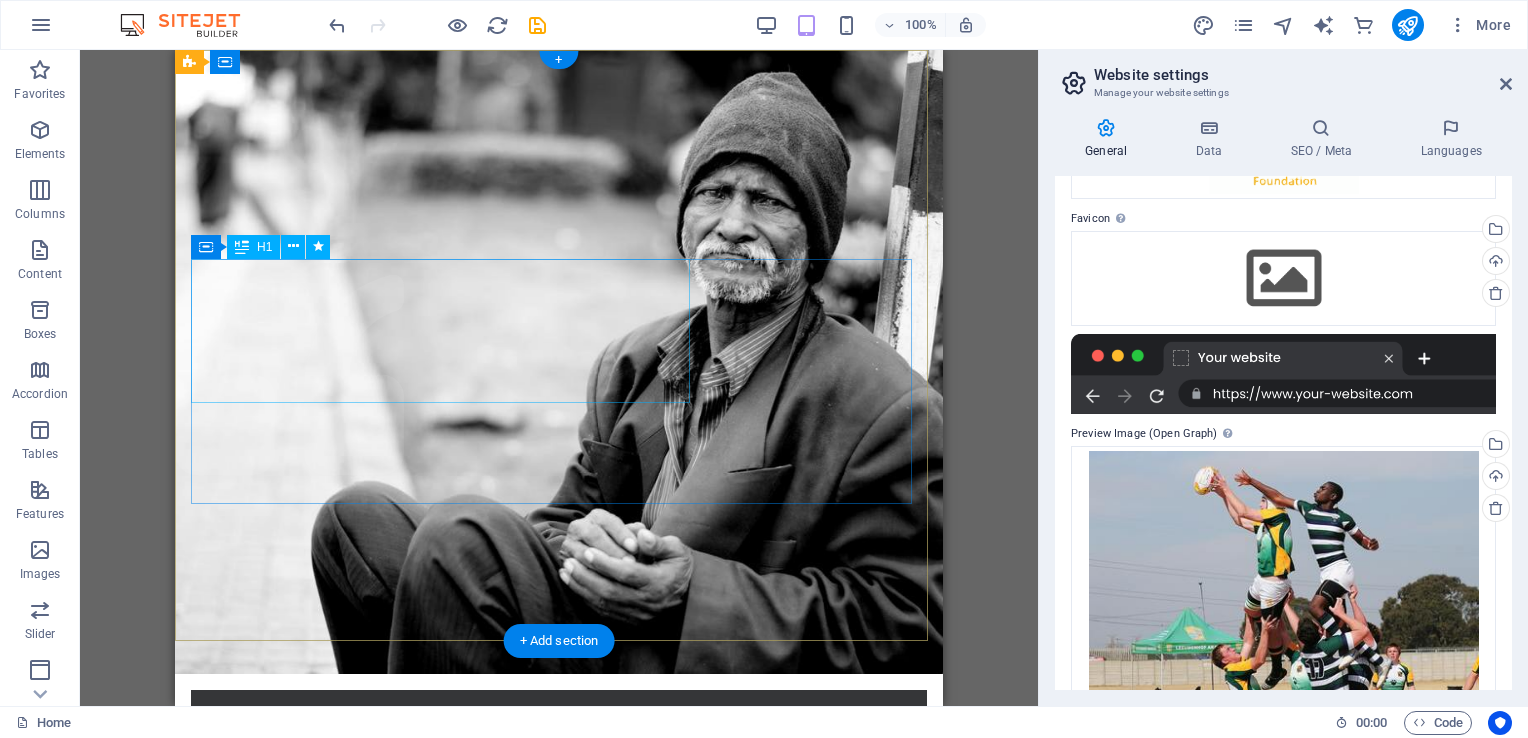 click on "Donate   and Help those in need." at bounding box center [559, 963] 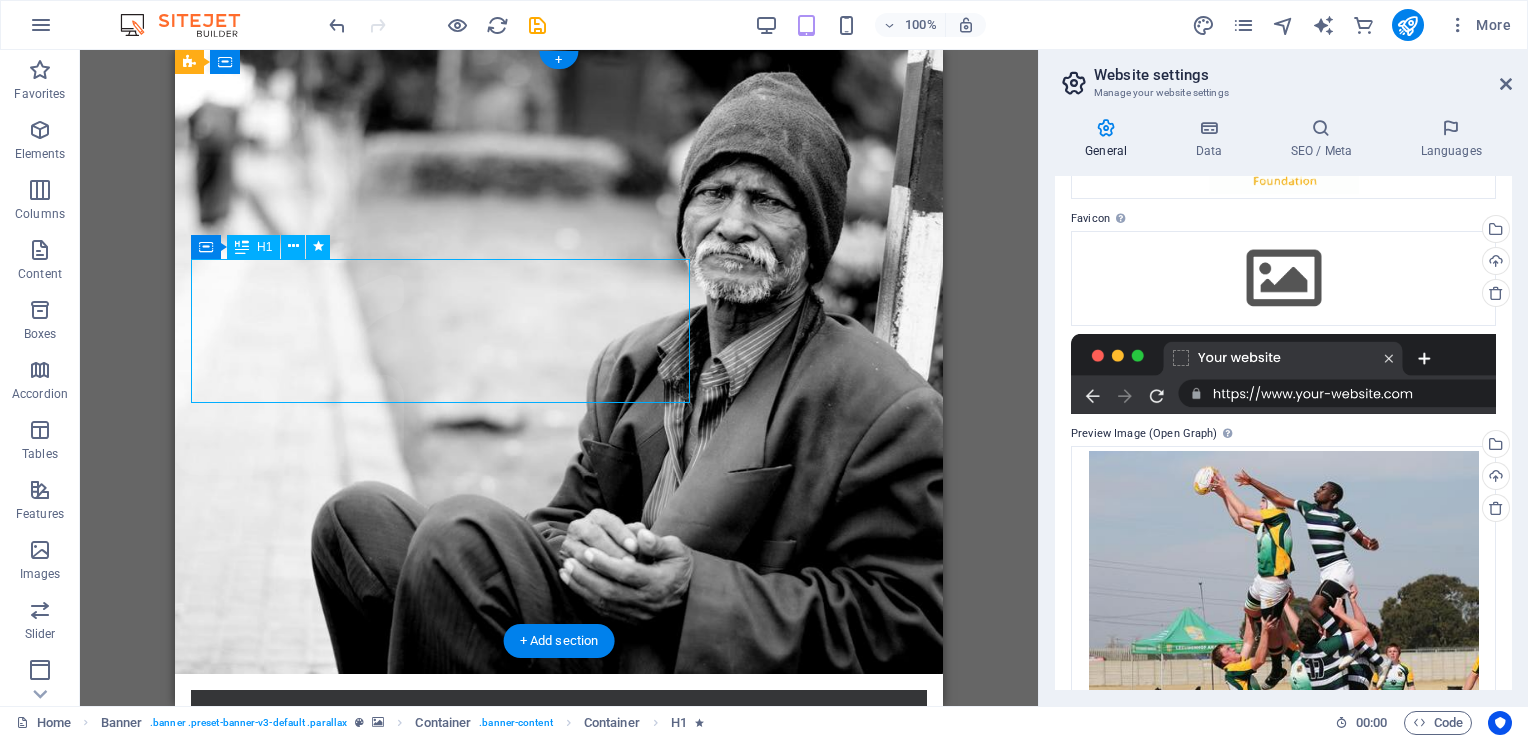 click on "Donate   and Help those in need." at bounding box center [559, 963] 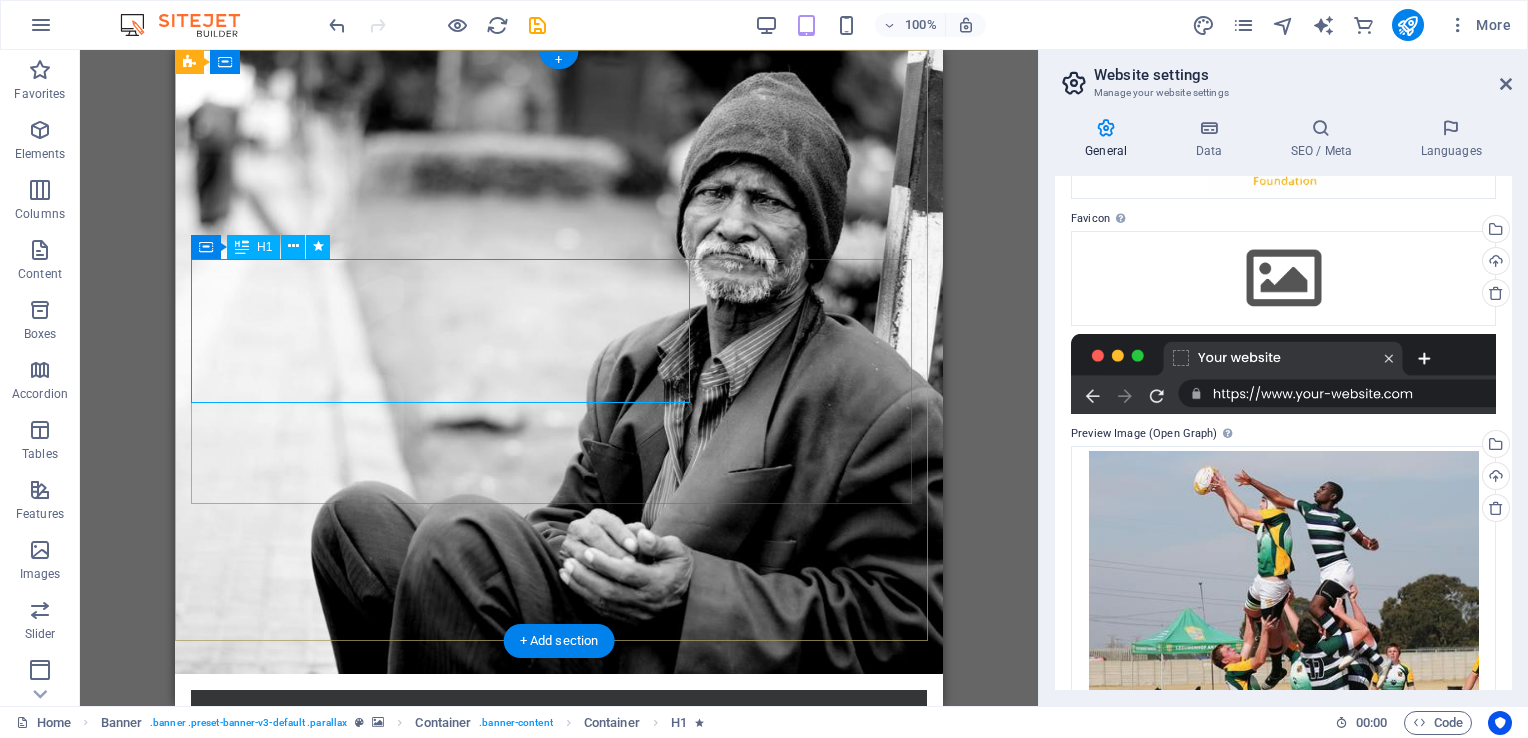 click on "Donate   and Help those in need." at bounding box center [559, 963] 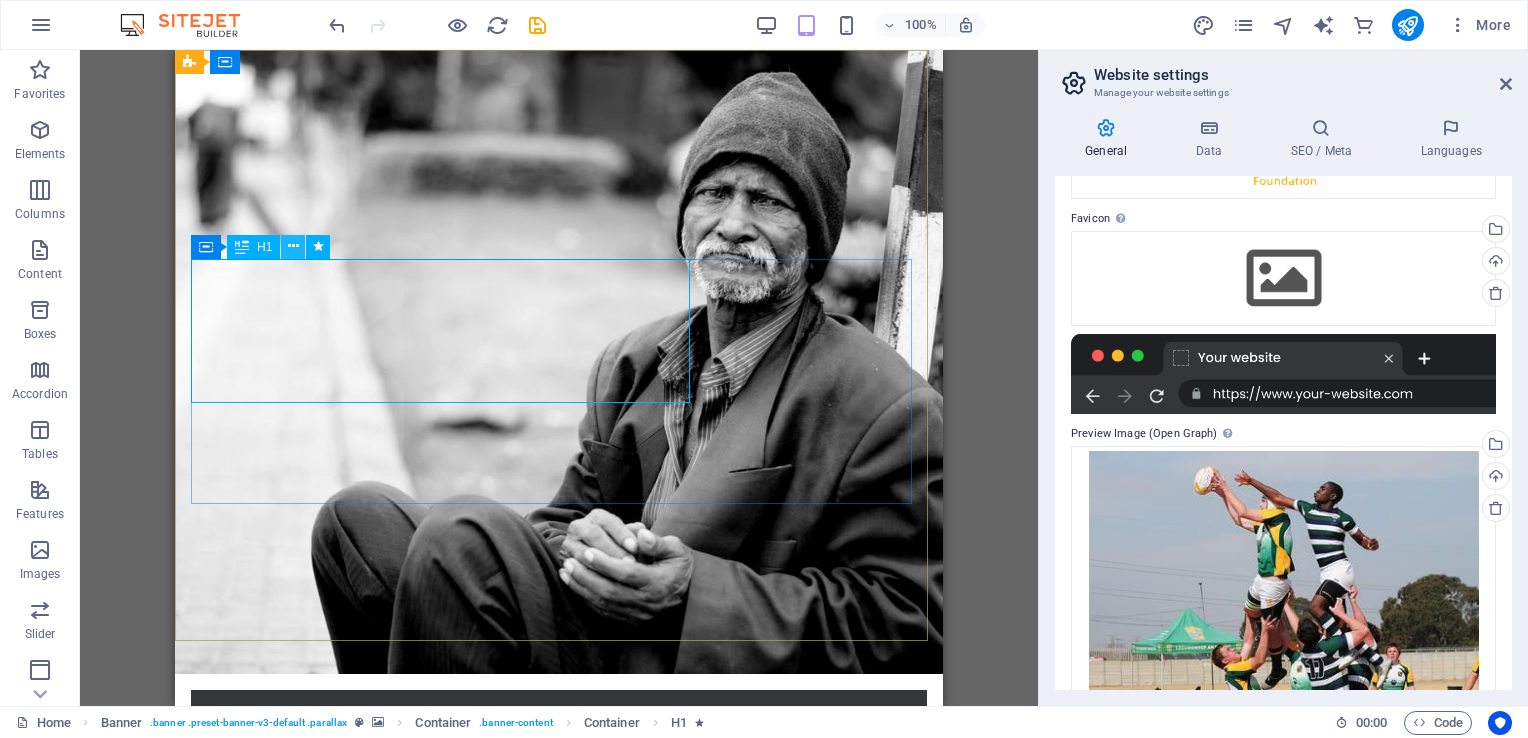 click at bounding box center [293, 247] 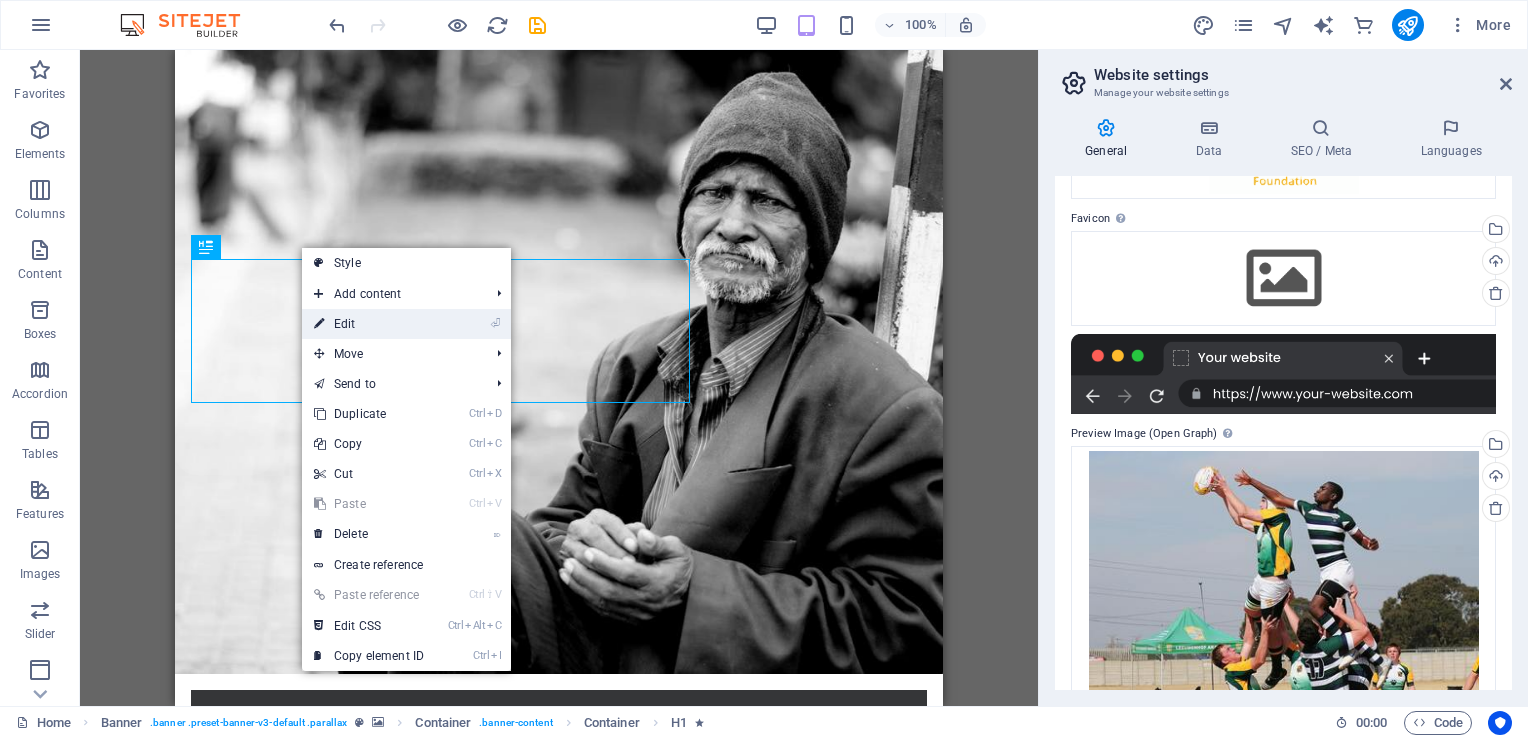 drag, startPoint x: 404, startPoint y: 319, endPoint x: 3, endPoint y: 354, distance: 402.52454 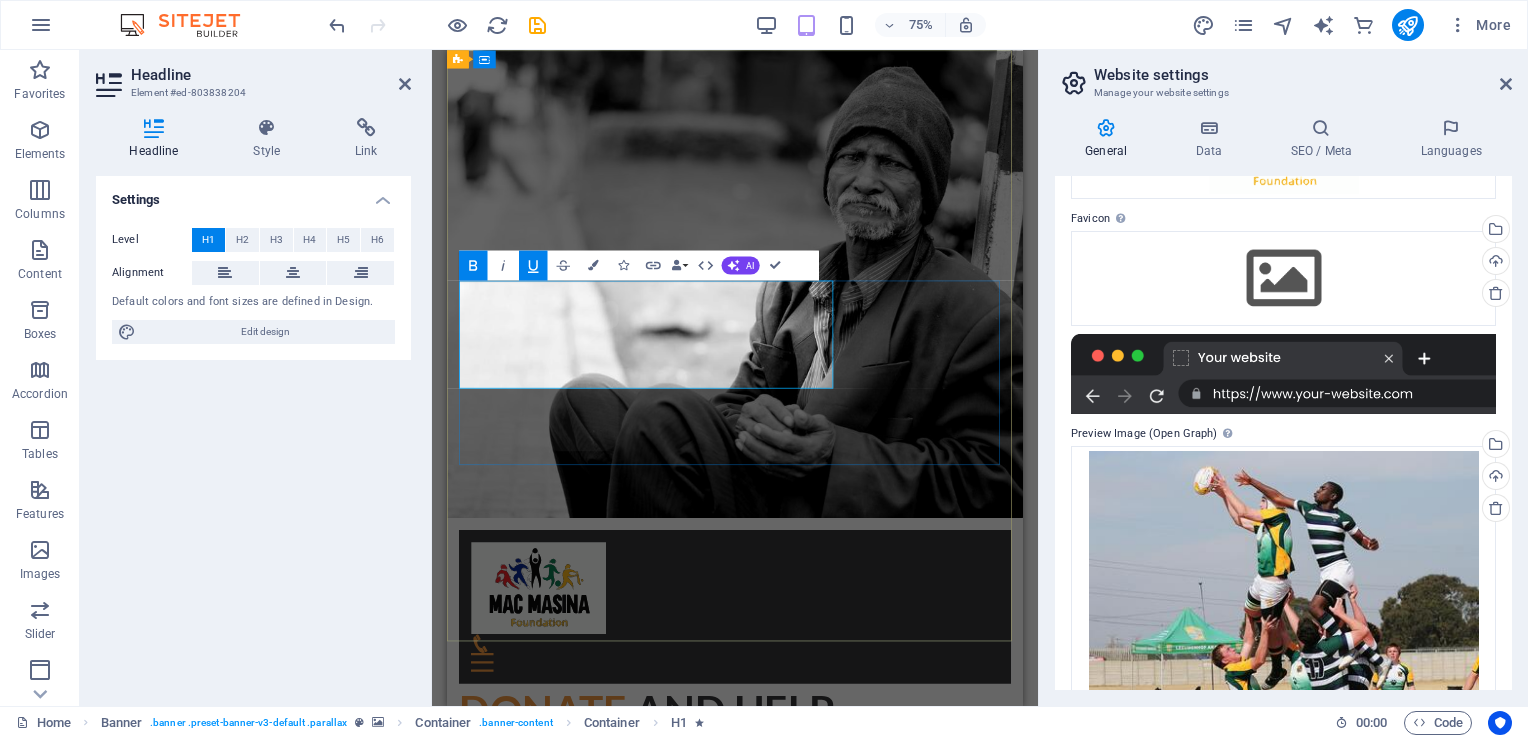 click on "Donate   and Help those in need." at bounding box center [831, 963] 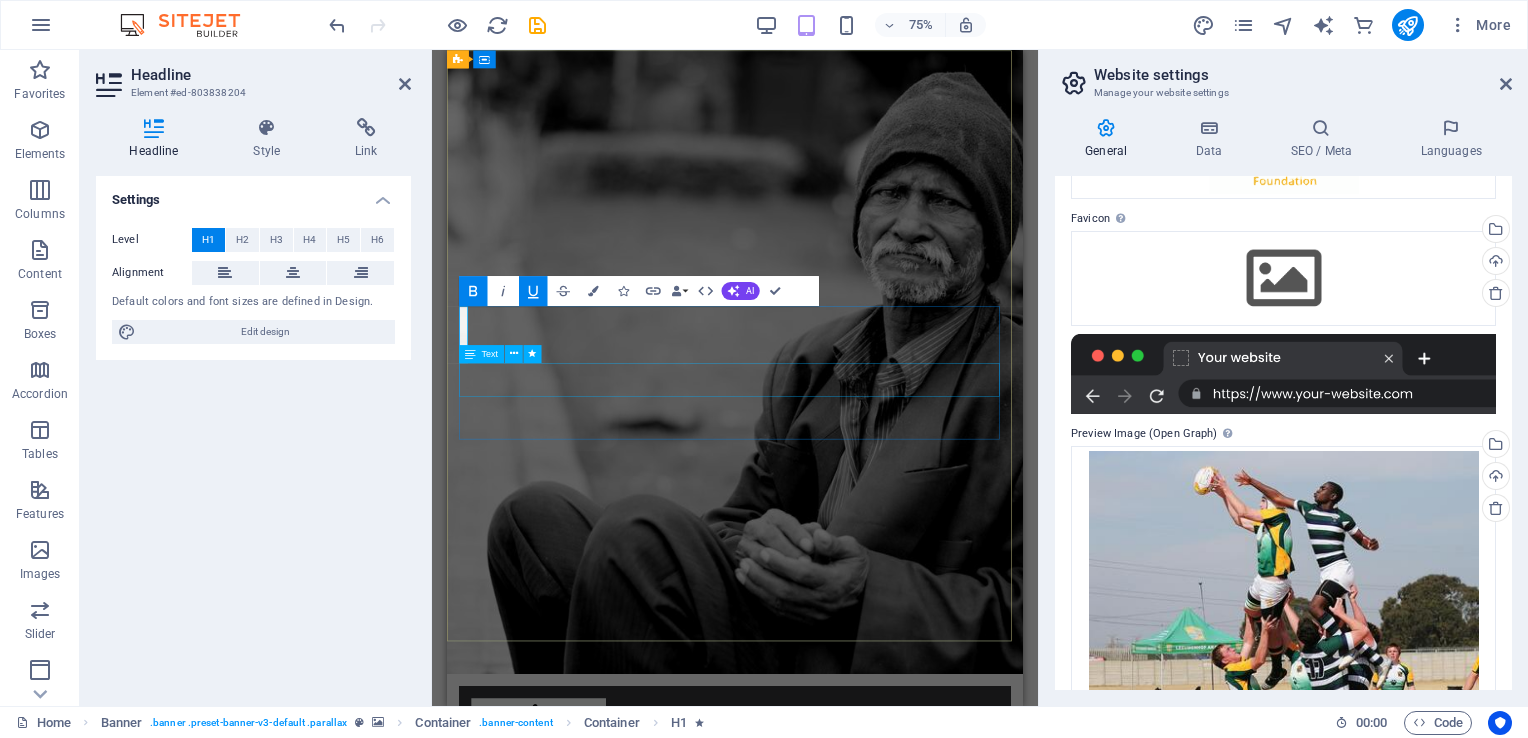 type 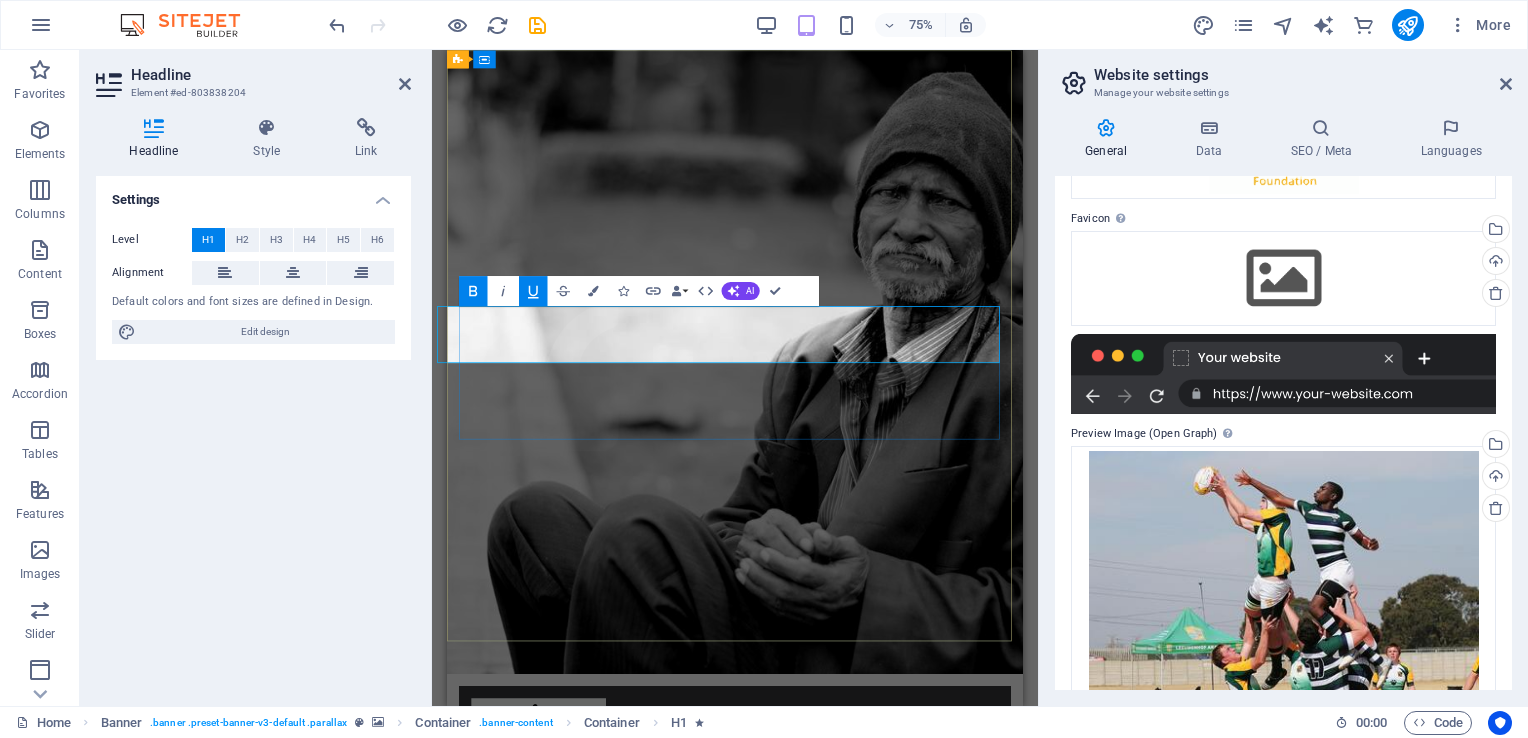 scroll, scrollTop: 0, scrollLeft: 0, axis: both 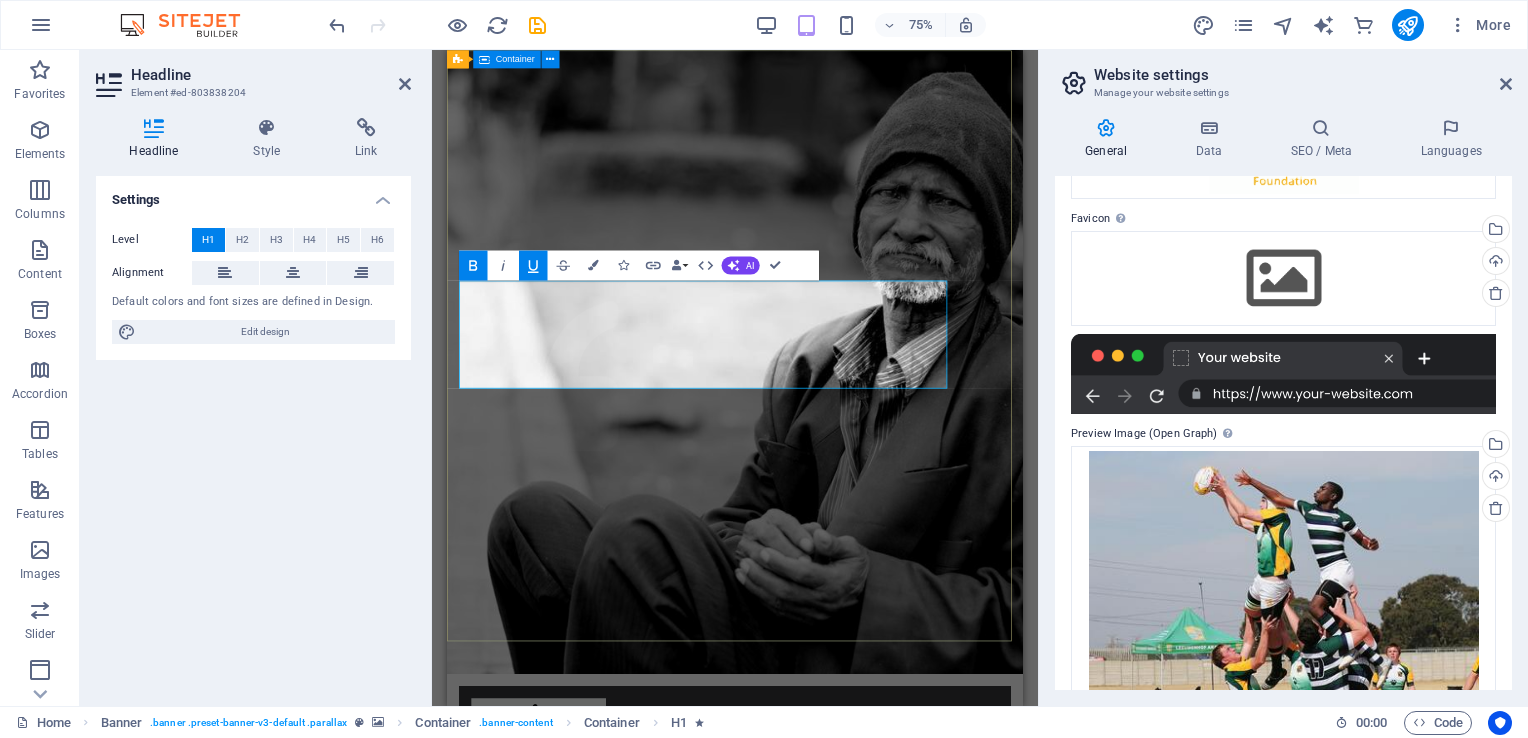 drag, startPoint x: 840, startPoint y: 446, endPoint x: 462, endPoint y: 464, distance: 378.4283 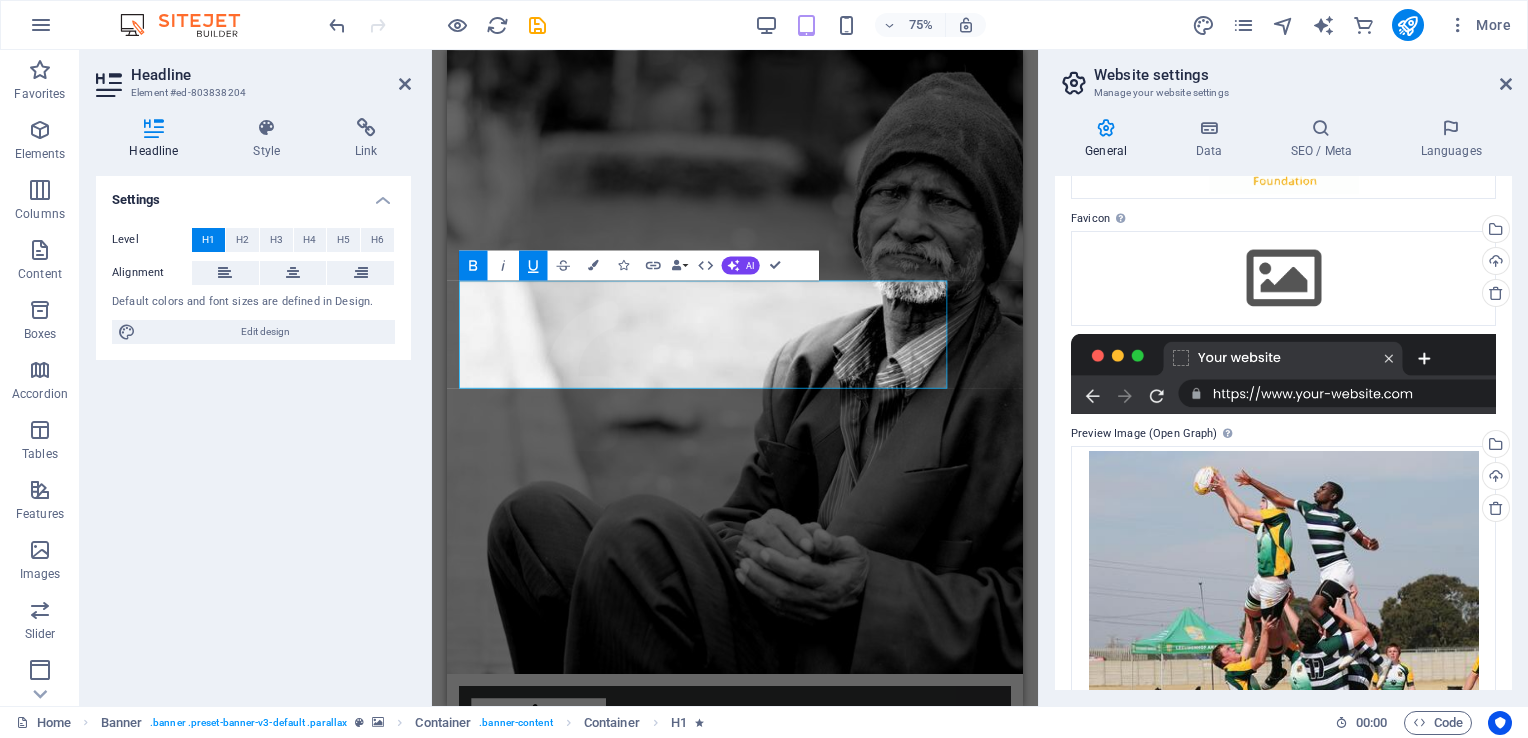 click on "General" at bounding box center (1110, 139) 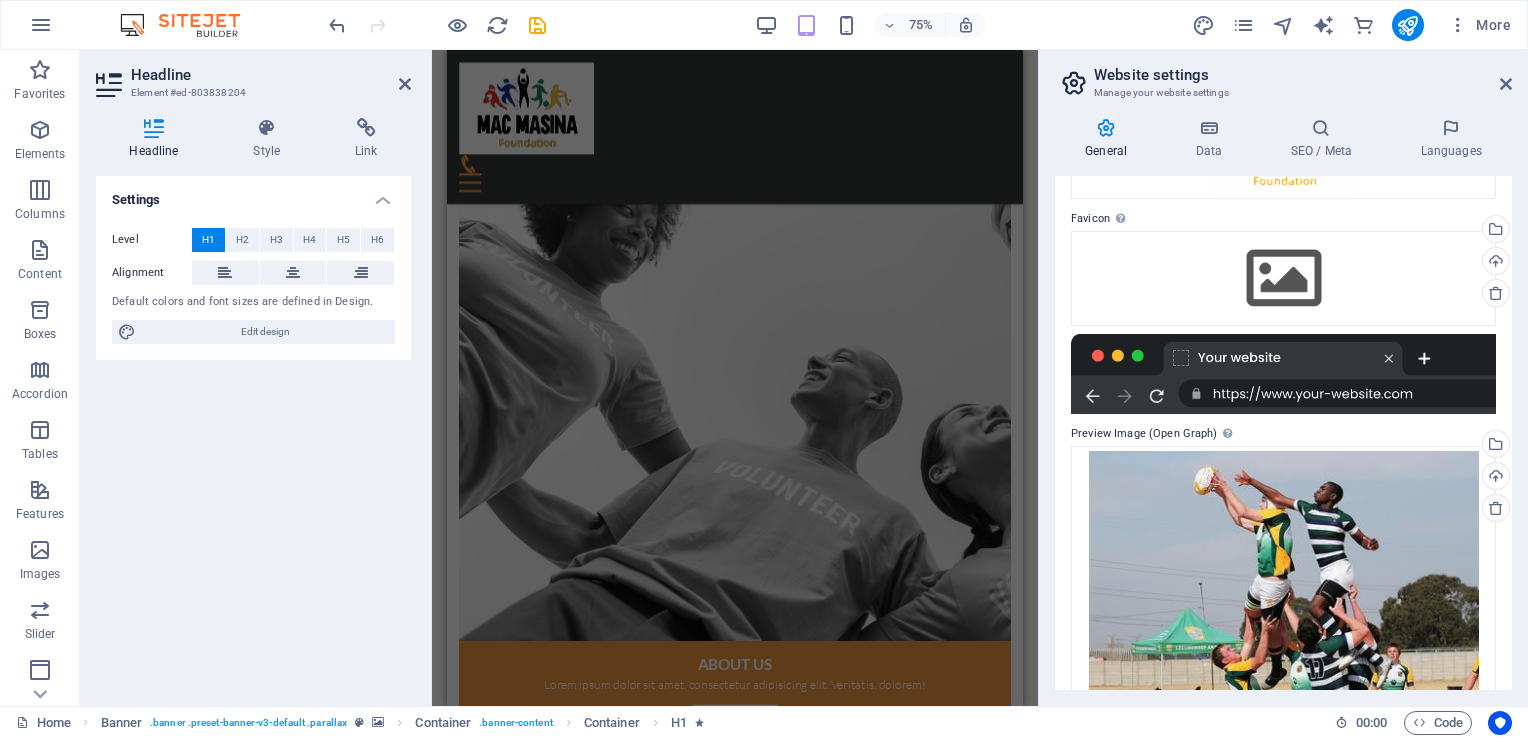 scroll, scrollTop: 1504, scrollLeft: 0, axis: vertical 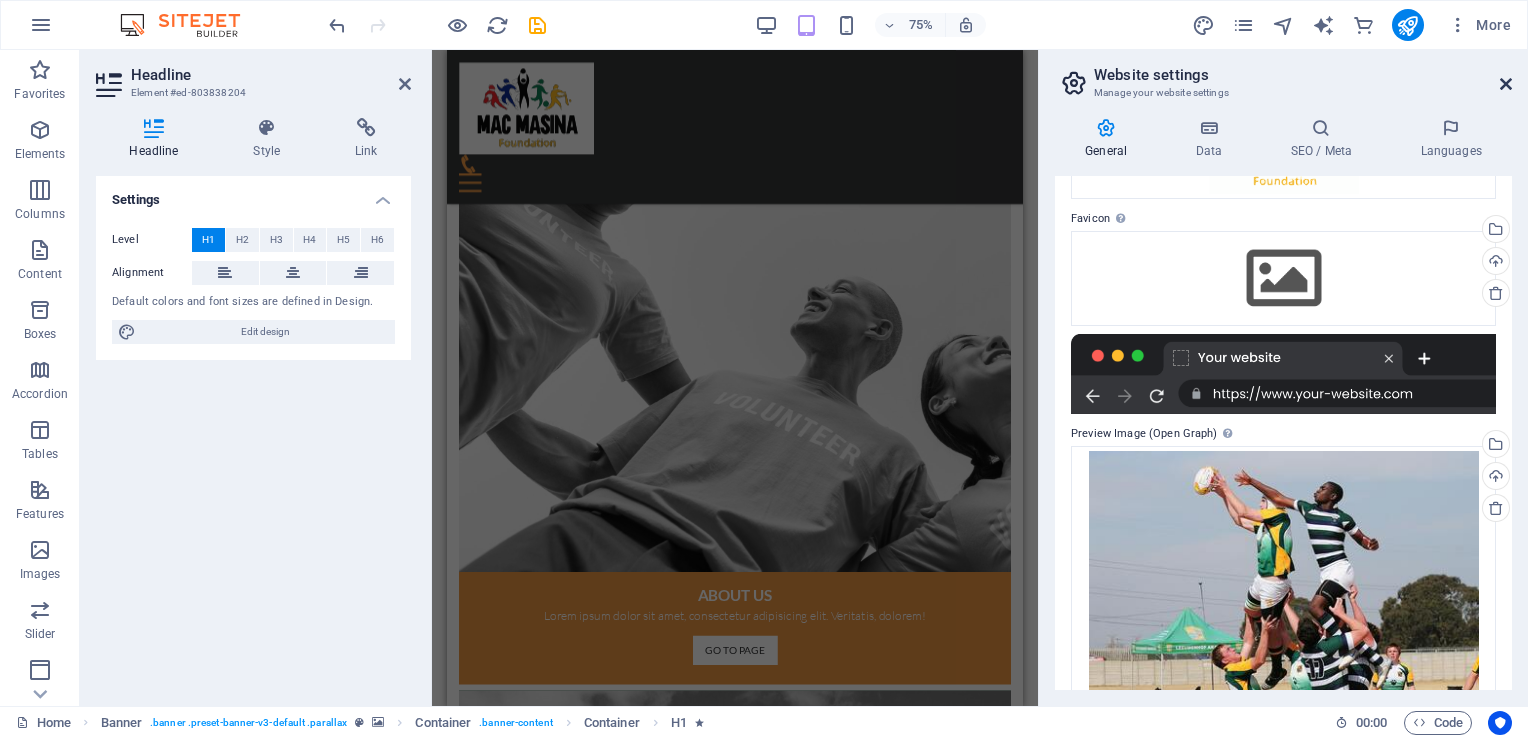 click at bounding box center (1506, 84) 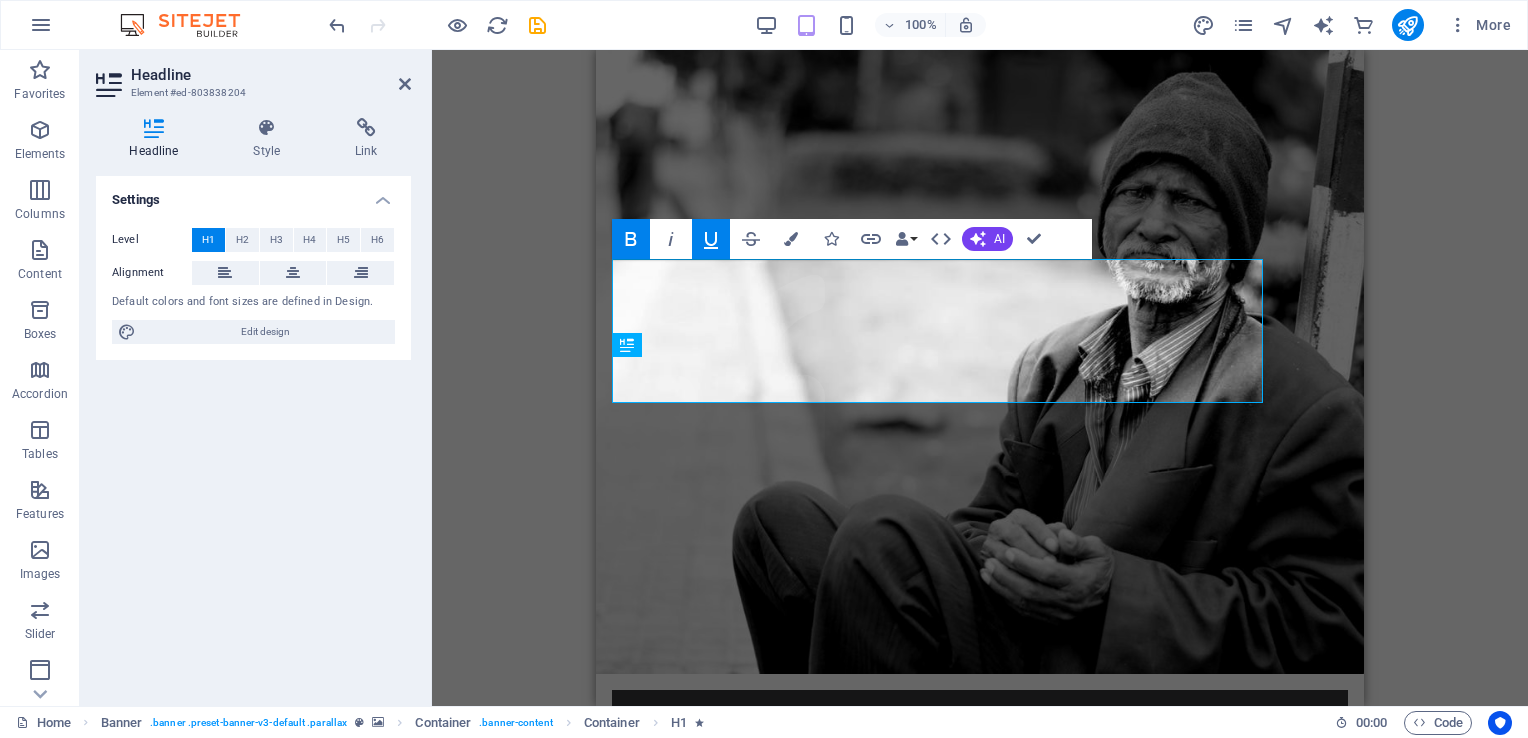 click on "Drag here to replace the existing content. Press “Ctrl” if you want to create a new element.
Container   H1   Banner   Banner   Container   Container   Container   Banner   Menu Bar   HTML   Container   Preset   Menu   Banner   Image   Text   Spacer   Container   Banner   Image   Icon   Button Bold Italic Underline Strikethrough Colors Icons Link Data Bindings Company [FIRST] [LAST] [STREET] [ZIP] [CITY] [EMAIL] [PHONE] [MOBILE] [FAX] Custom field 1 Custom field 2 Custom field 3 Custom field 4 Custom field 5 Custom field 6 HTML AI Improve Make shorter Make longer Fix spelling & grammar Translate to English Generate text Confirm (Ctrl+⏎)" at bounding box center [980, 378] 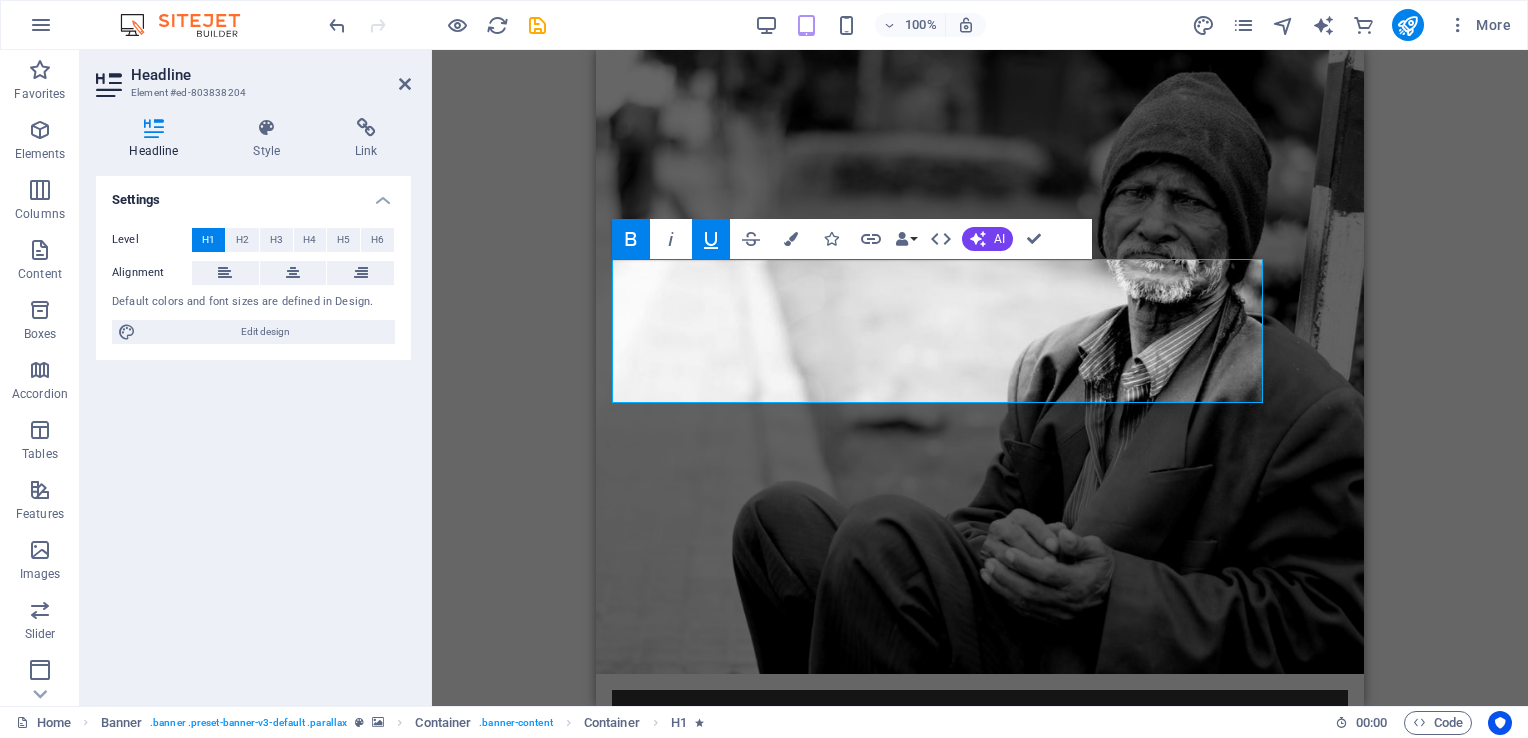 click on "Drag here to replace the existing content. Press “Ctrl” if you want to create a new element.
Container   H1   Banner   Banner   Container   Container   Container   Banner   Menu Bar   HTML   Container   Preset   Menu   Banner   Image   Text   Spacer   Container   Banner   Image   Icon   Button Bold Italic Underline Strikethrough Colors Icons Link Data Bindings Company [FIRST] [LAST] [STREET] [ZIP] [CITY] [EMAIL] [PHONE] [MOBILE] [FAX] Custom field 1 Custom field 2 Custom field 3 Custom field 4 Custom field 5 Custom field 6 HTML AI Improve Make shorter Make longer Fix spelling & grammar Translate to English Generate text Confirm (Ctrl+⏎)" at bounding box center (980, 378) 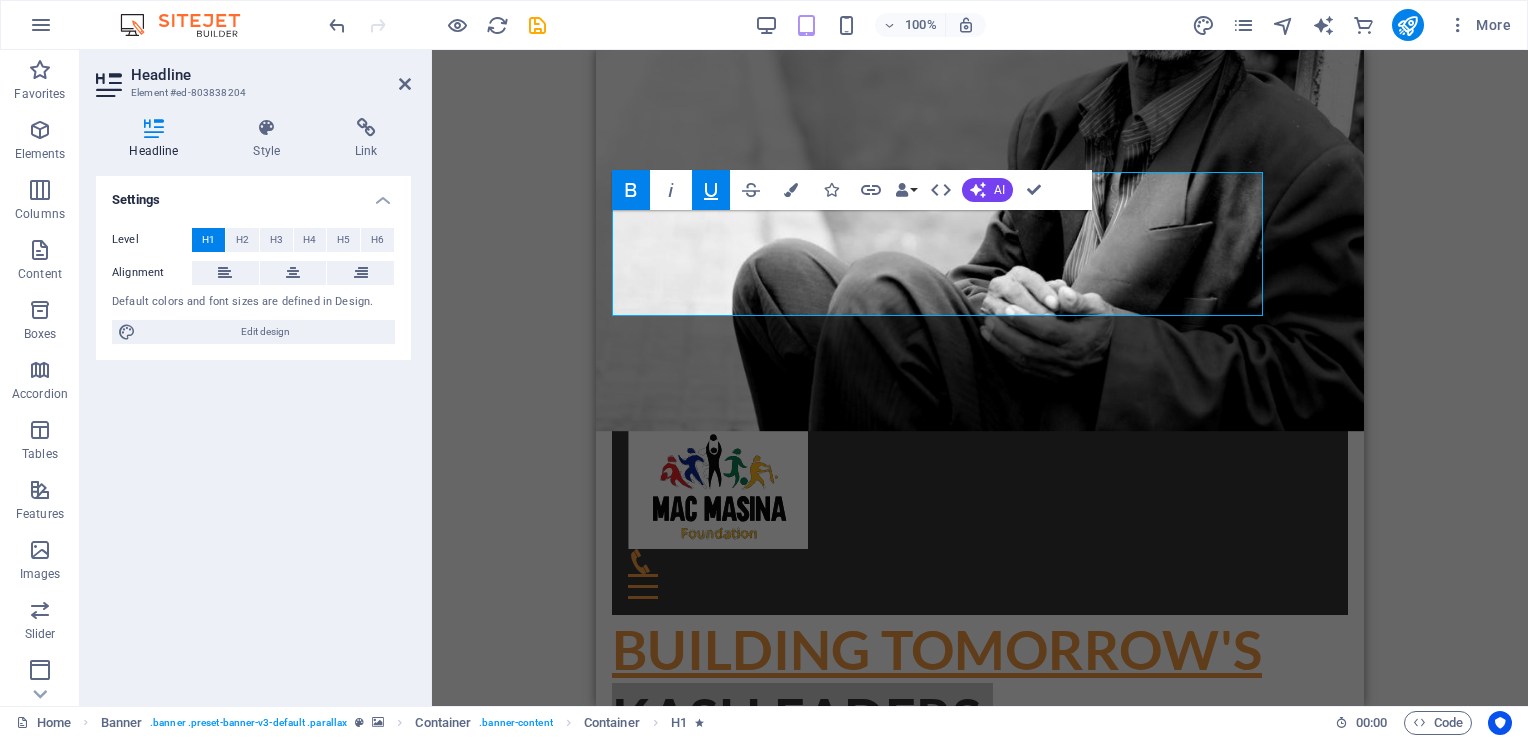 scroll, scrollTop: 0, scrollLeft: 0, axis: both 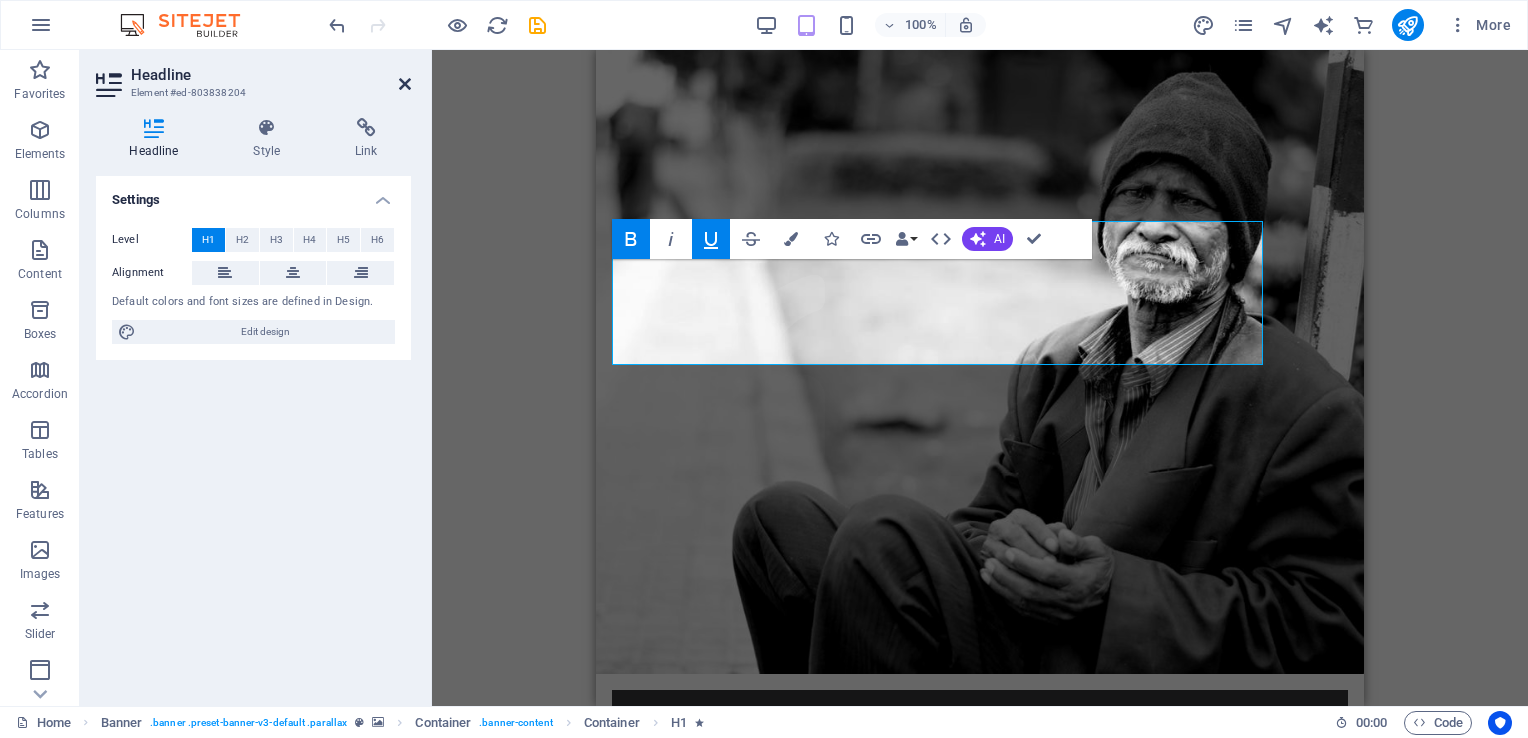 click at bounding box center (405, 84) 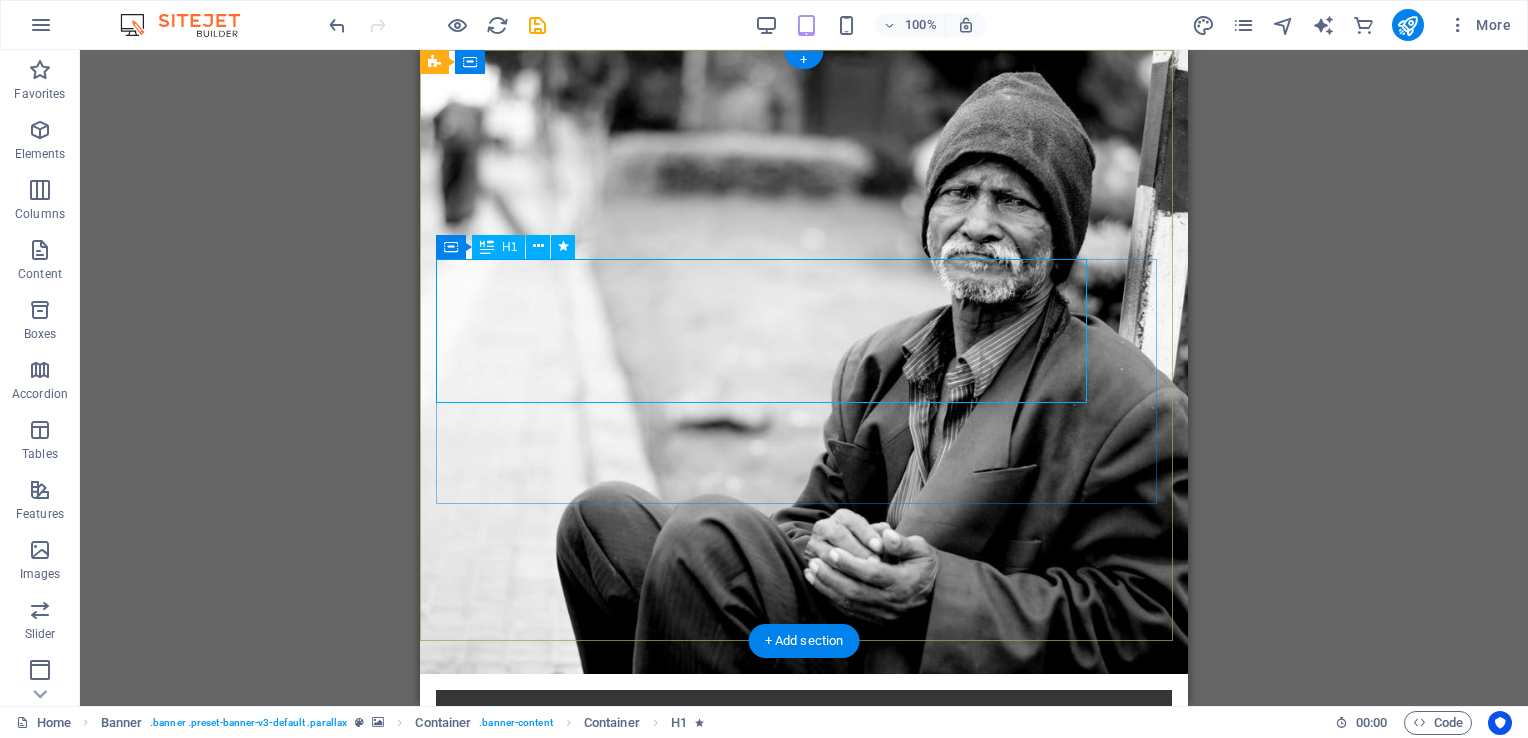 click on "building tomorrow's kasi leaders ." at bounding box center (804, 963) 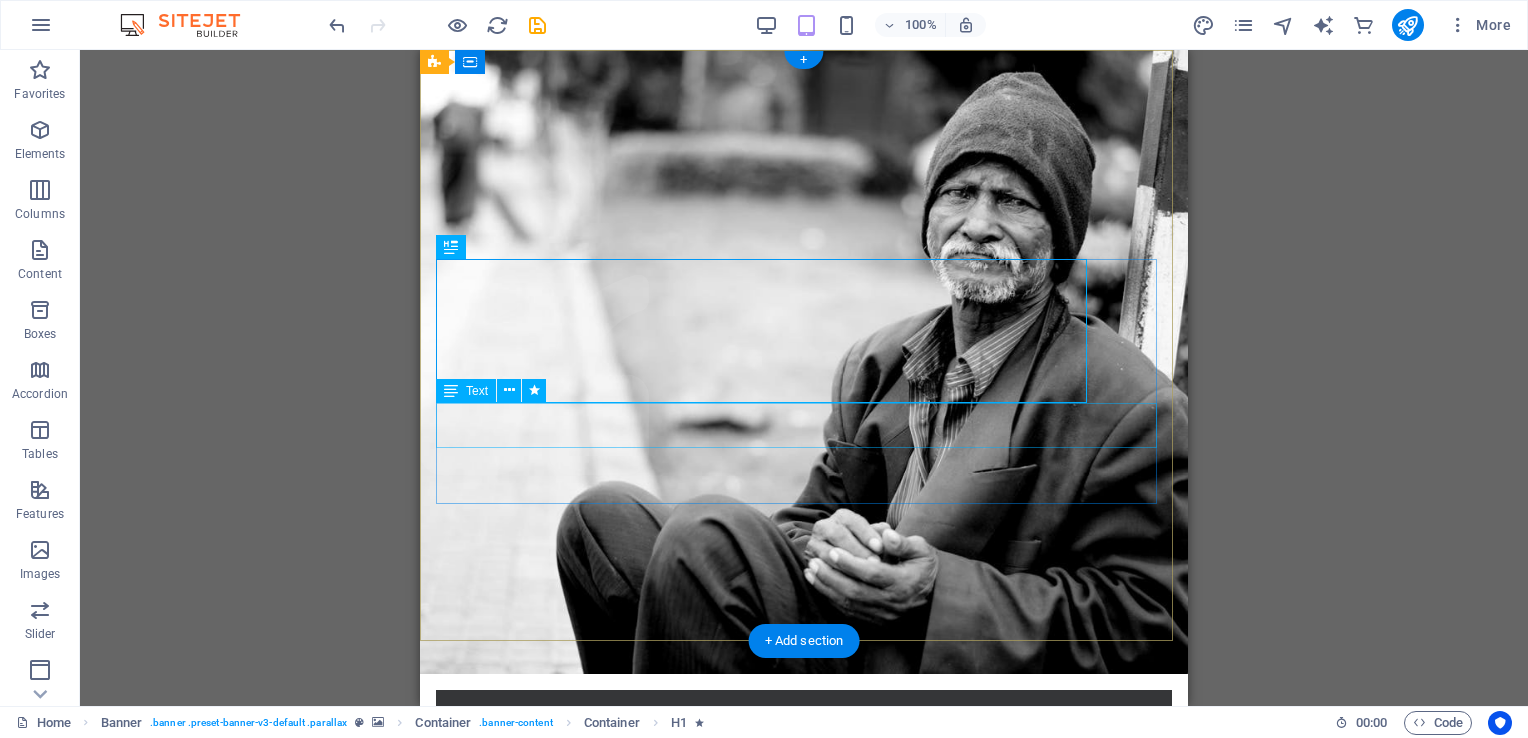click on "Let's build a better world together!" at bounding box center (804, 1061) 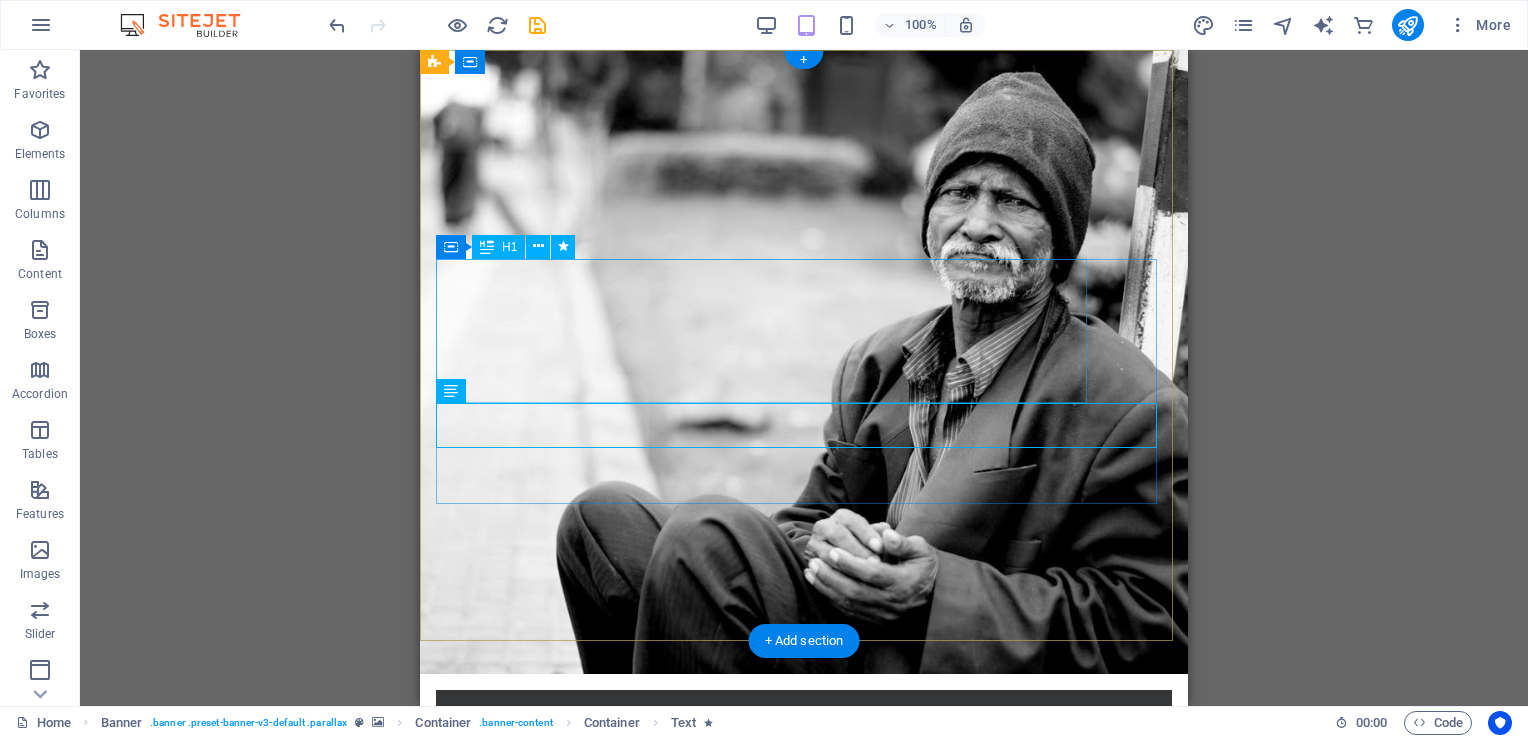 click on "building tomorrow's kasi leaders ." at bounding box center (804, 963) 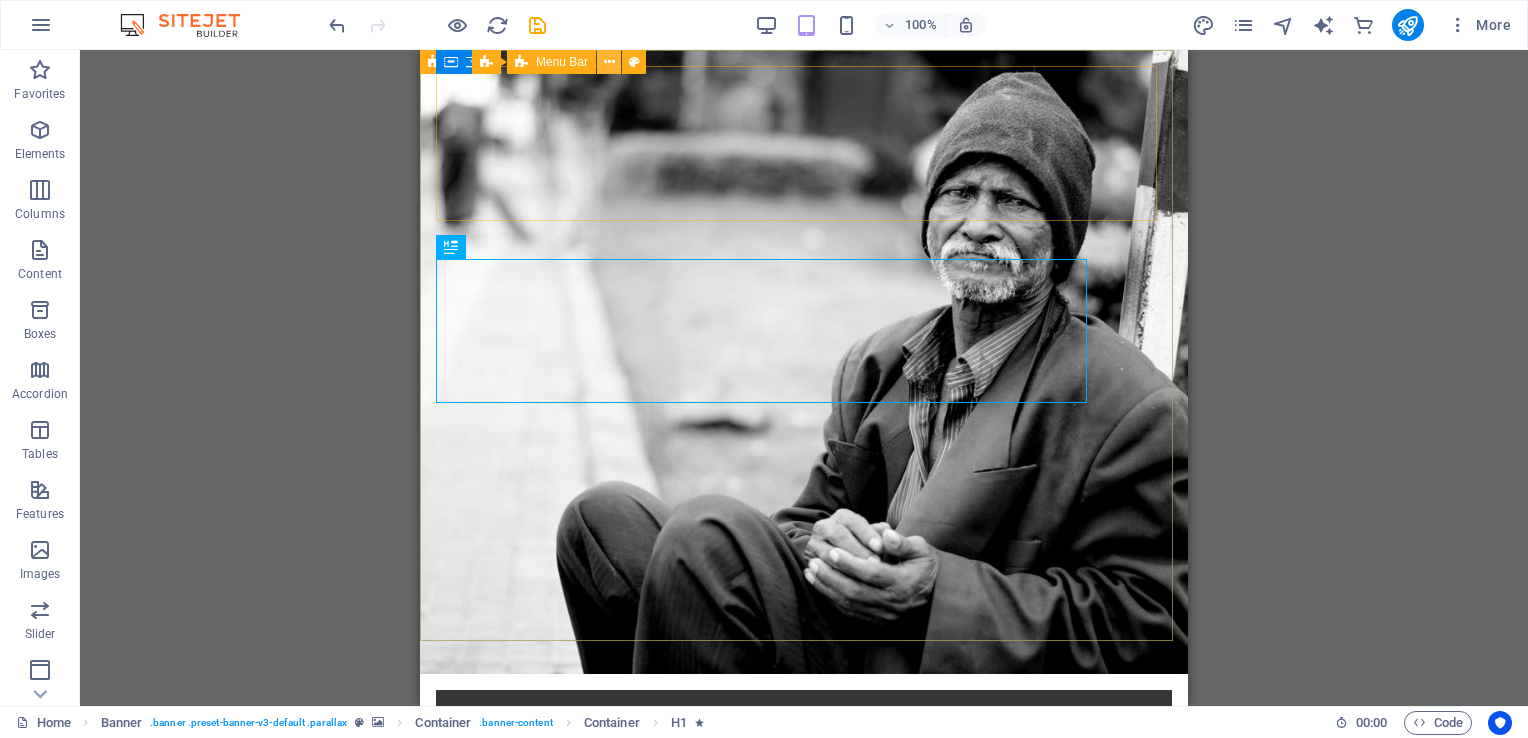 click at bounding box center (609, 62) 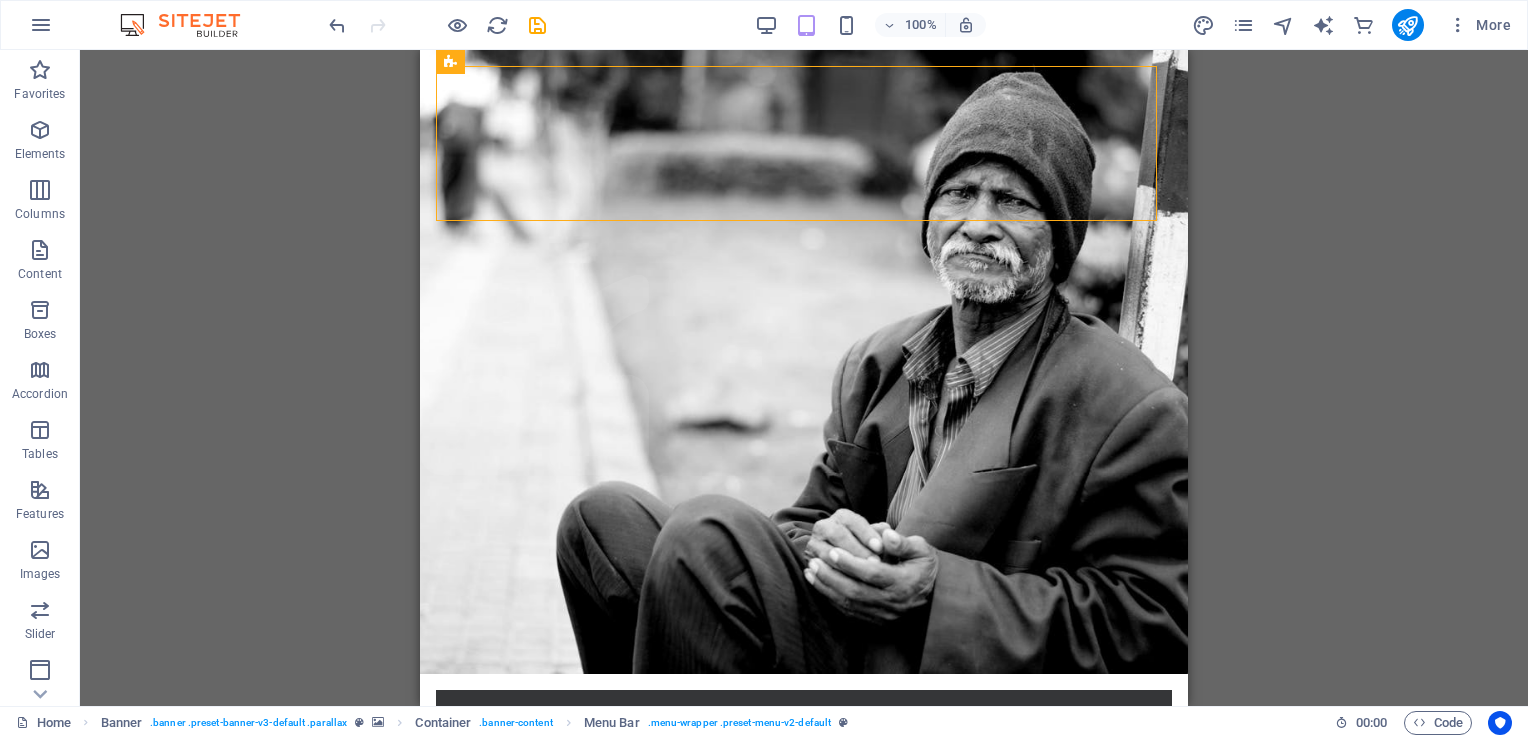 click on "Drag here to replace the existing content. Press “Ctrl” if you want to create a new element.
Container   H1   Banner   Banner   Container   Container   Container   Banner   Menu Bar   HTML   Container   Preset   Menu   Banner   Image   Text   Spacer   Container   Banner   Image   Icon   Button   Icon" at bounding box center [804, 378] 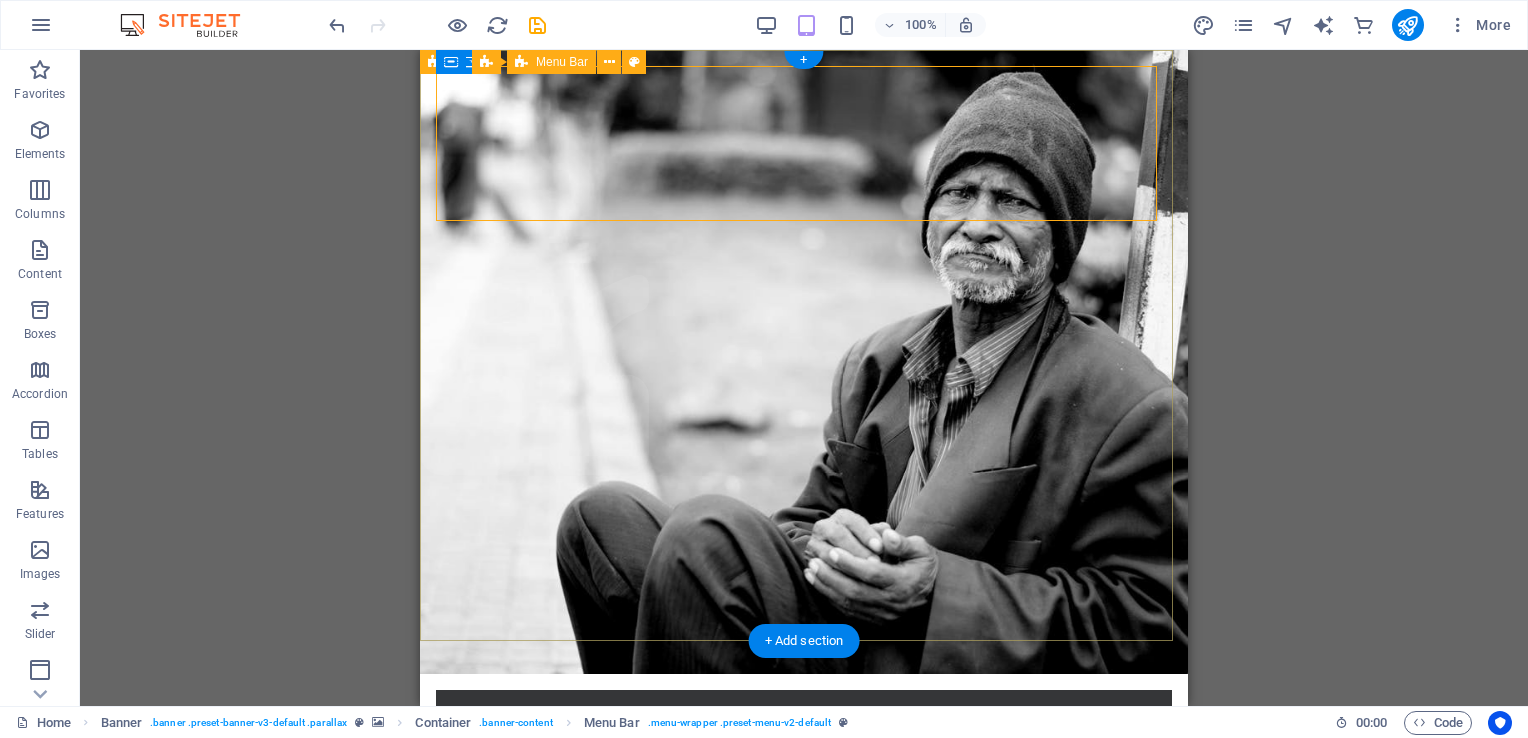 click on "Home About us What we do Projects Volunteers Donate" at bounding box center (804, 792) 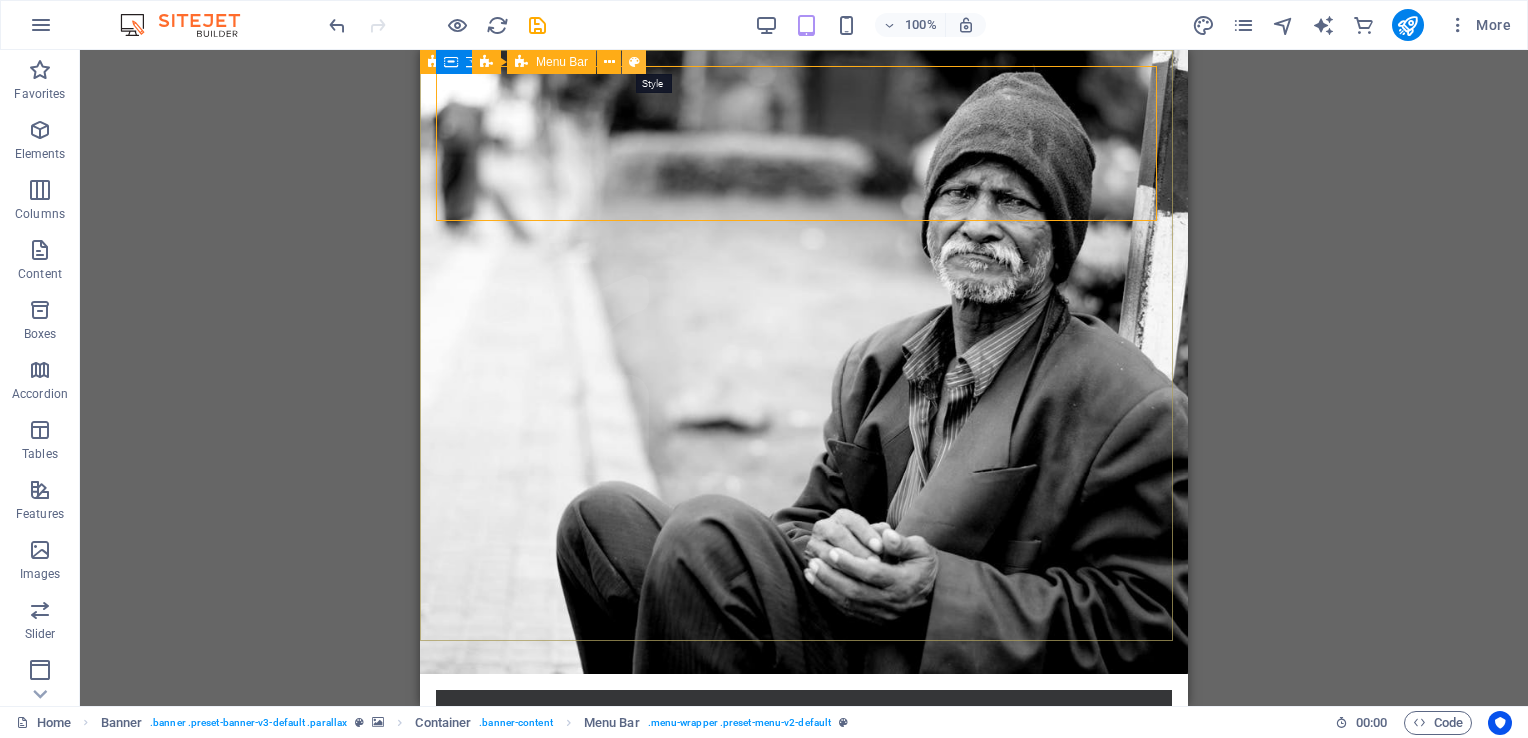 click at bounding box center [634, 62] 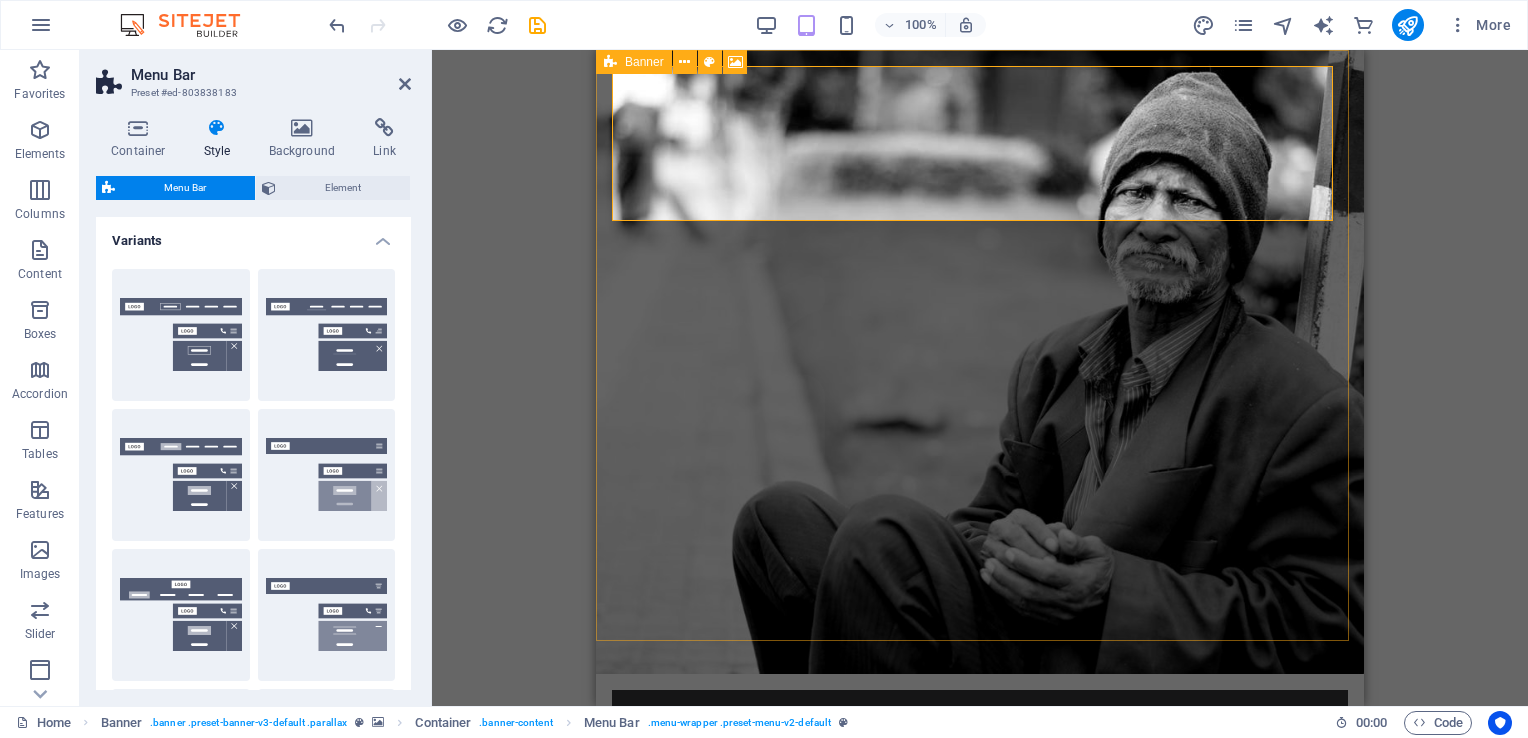 click on "Drag here to replace the existing content. Press “Ctrl” if you want to create a new element.
Container   H1   Banner   Container   Container   Banner   Menu Bar   HTML   Container   Preset   Menu   Banner   Image   Text   Spacer   Container   Banner   Image   Icon   Button   Icon" at bounding box center [980, 378] 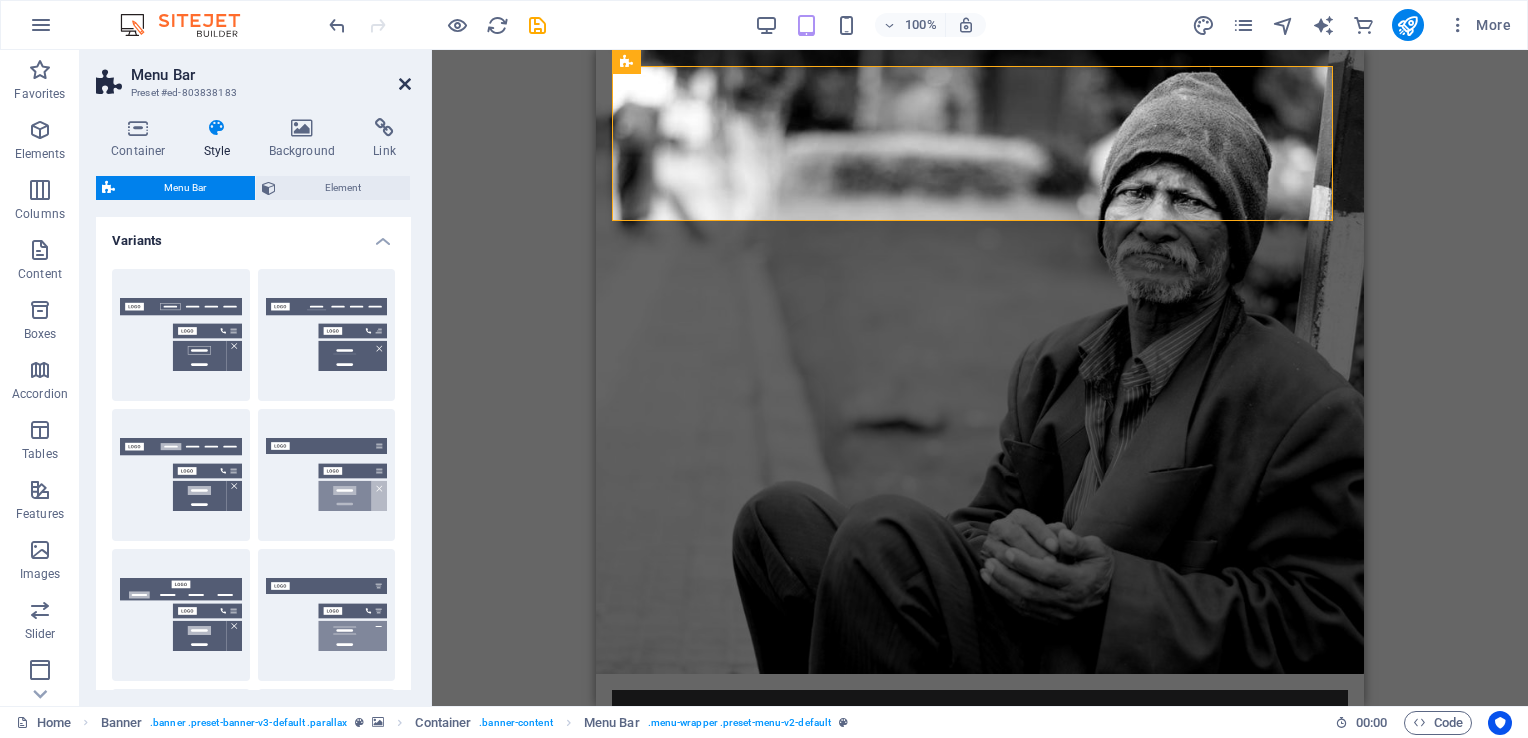 click at bounding box center [405, 84] 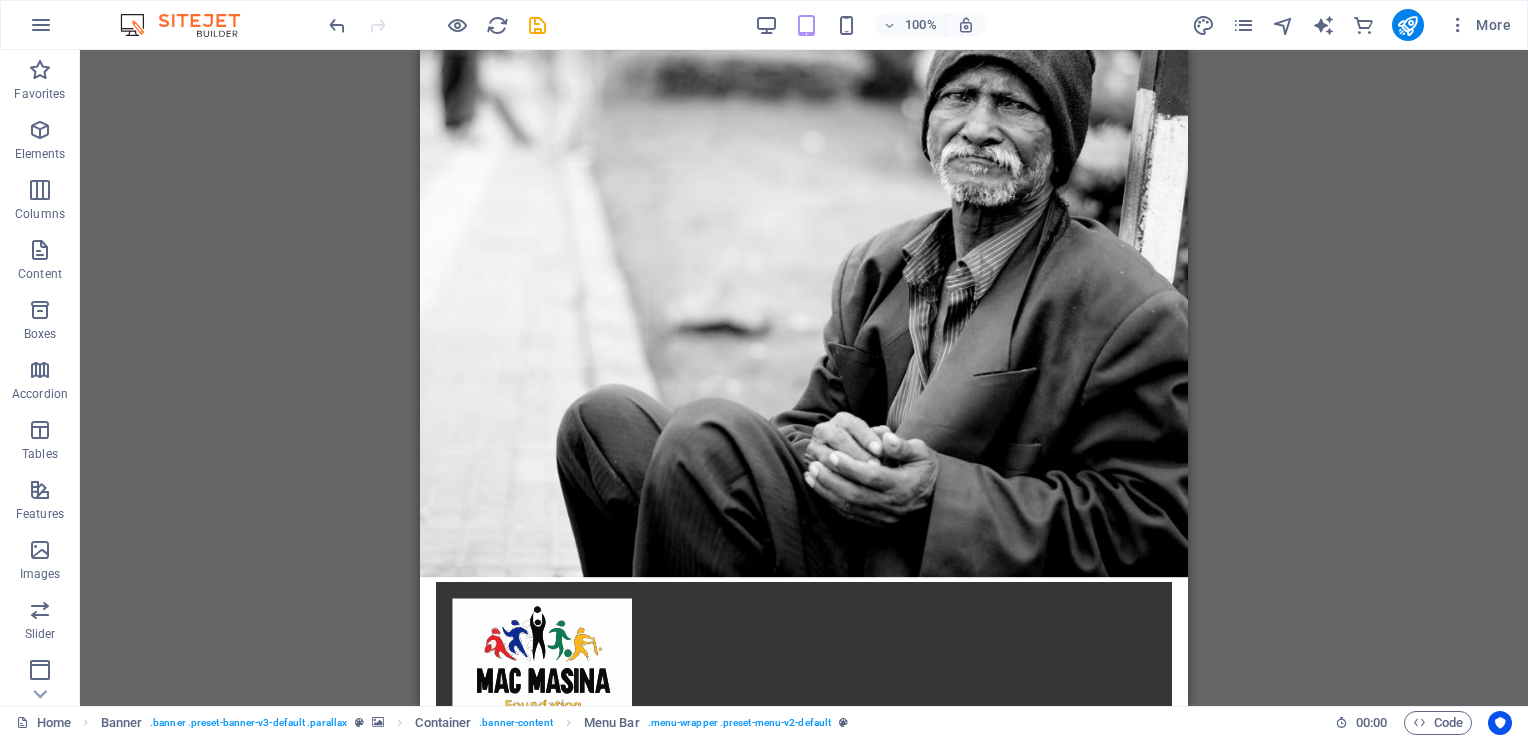 scroll, scrollTop: 0, scrollLeft: 0, axis: both 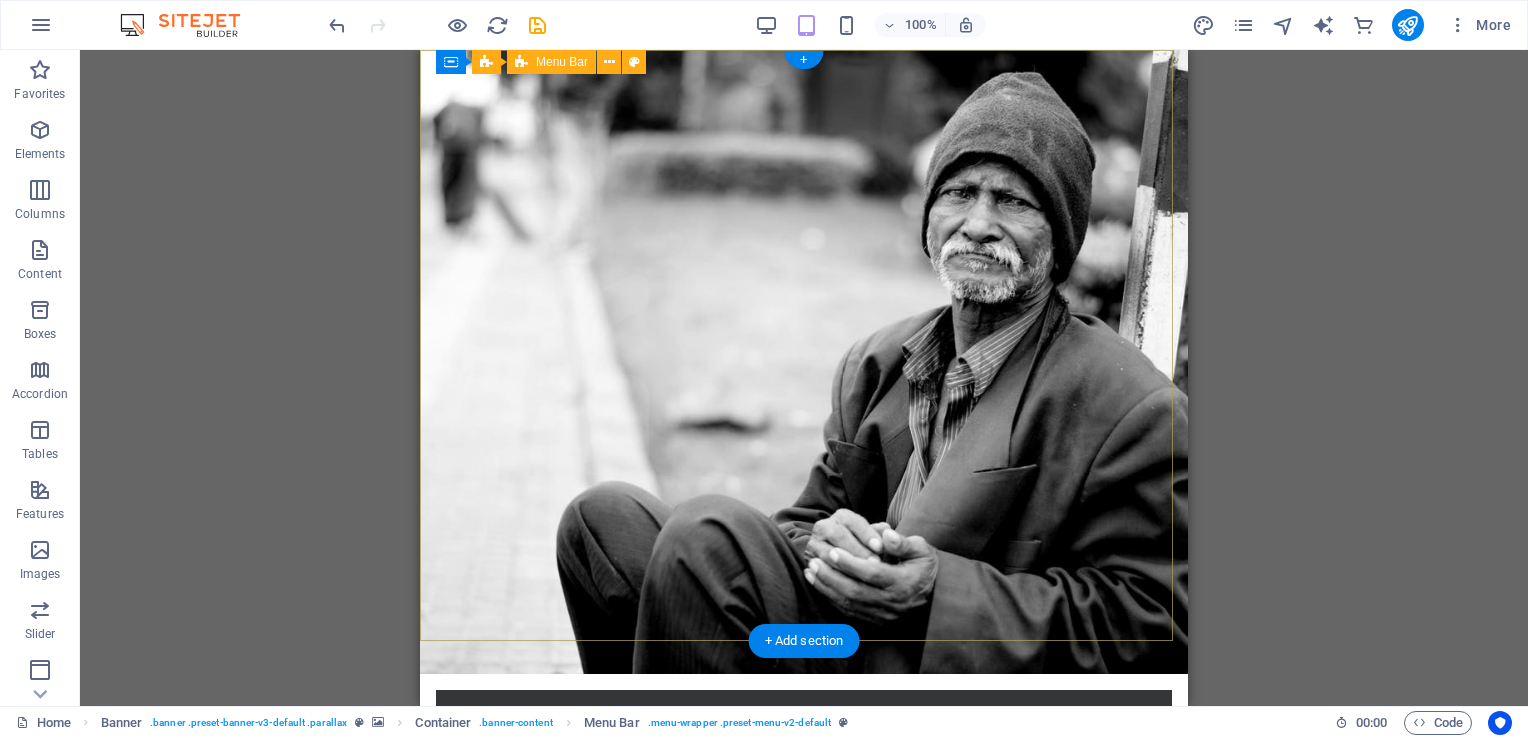 click on "Home About us What we do Projects Volunteers Donate" at bounding box center [804, 792] 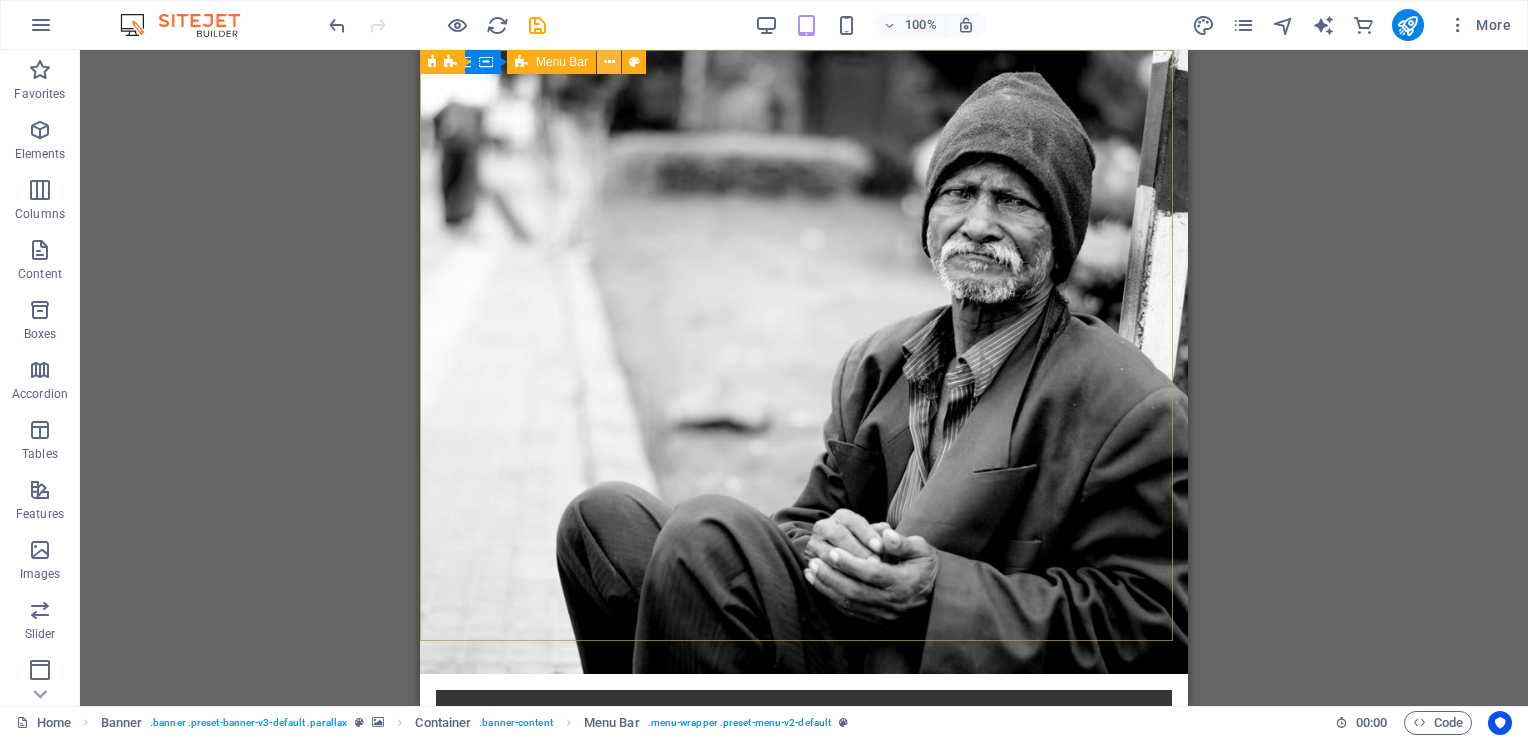 click at bounding box center (609, 62) 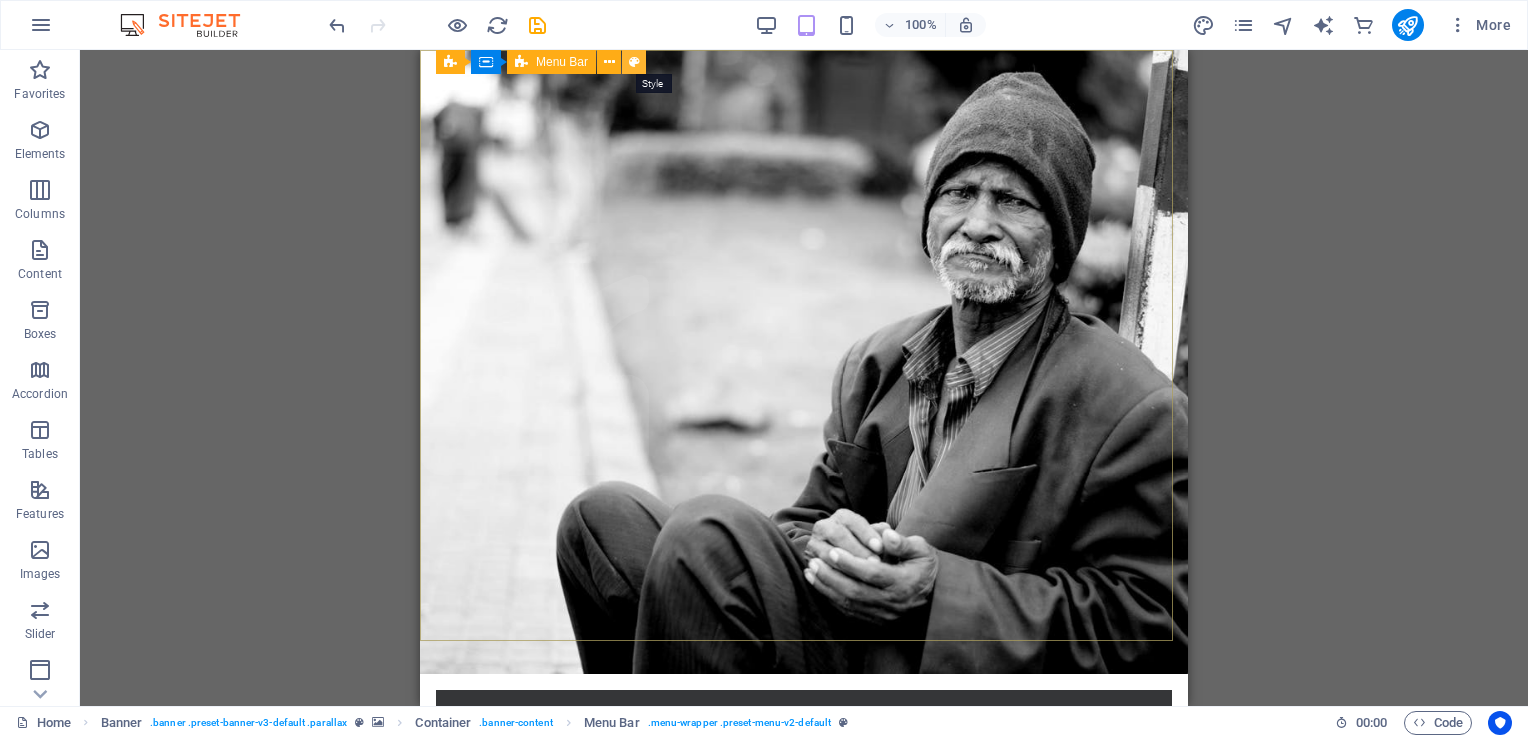 click at bounding box center (634, 62) 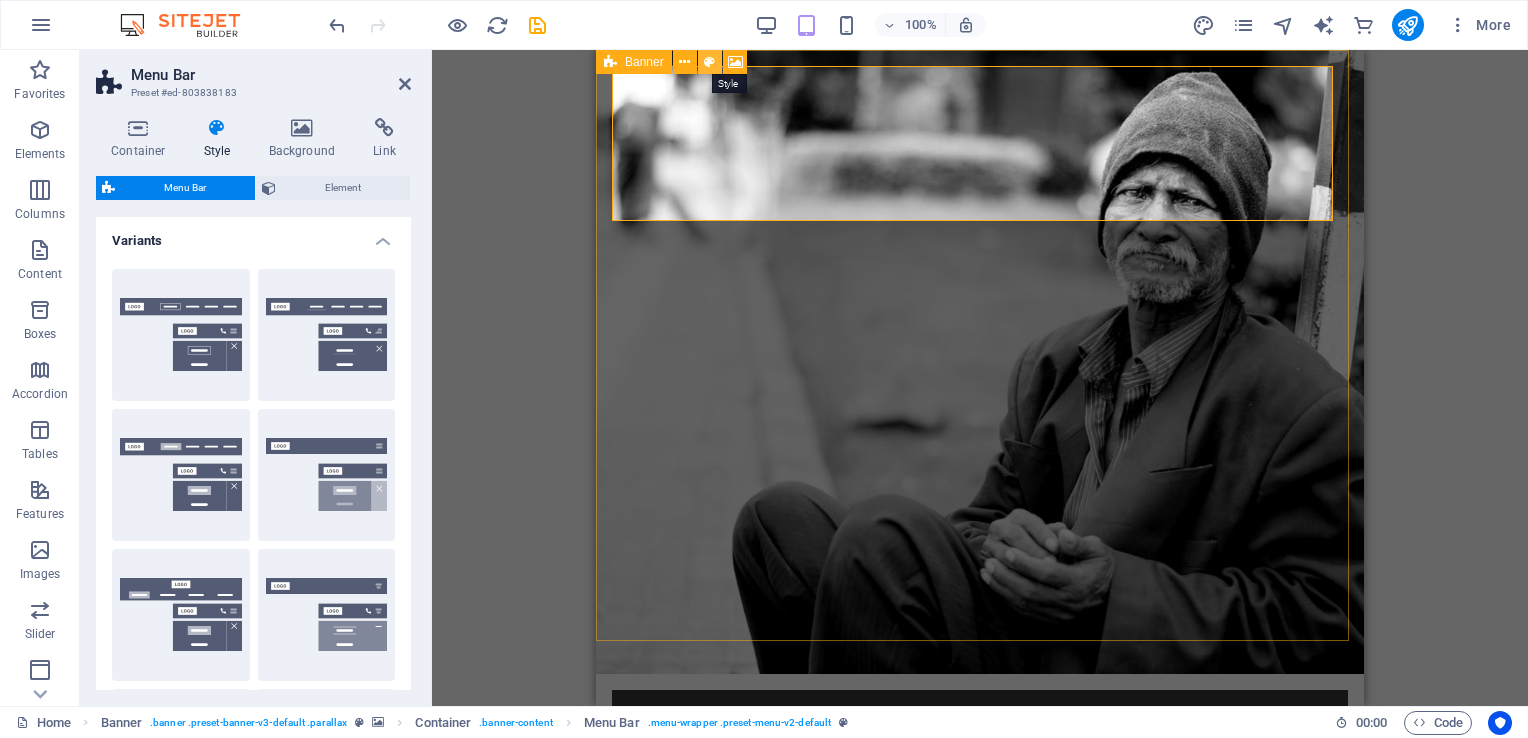 click at bounding box center (710, 62) 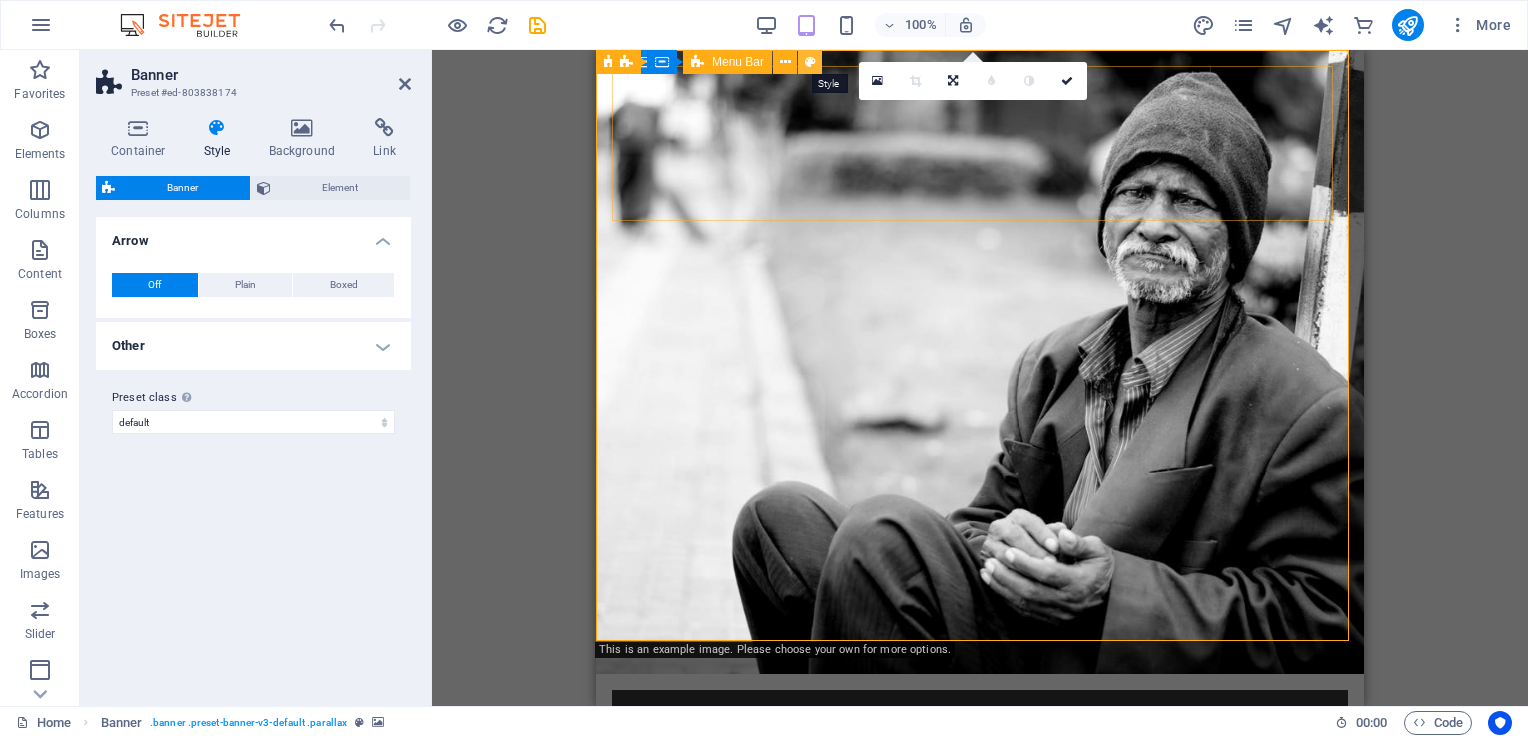 click at bounding box center (810, 62) 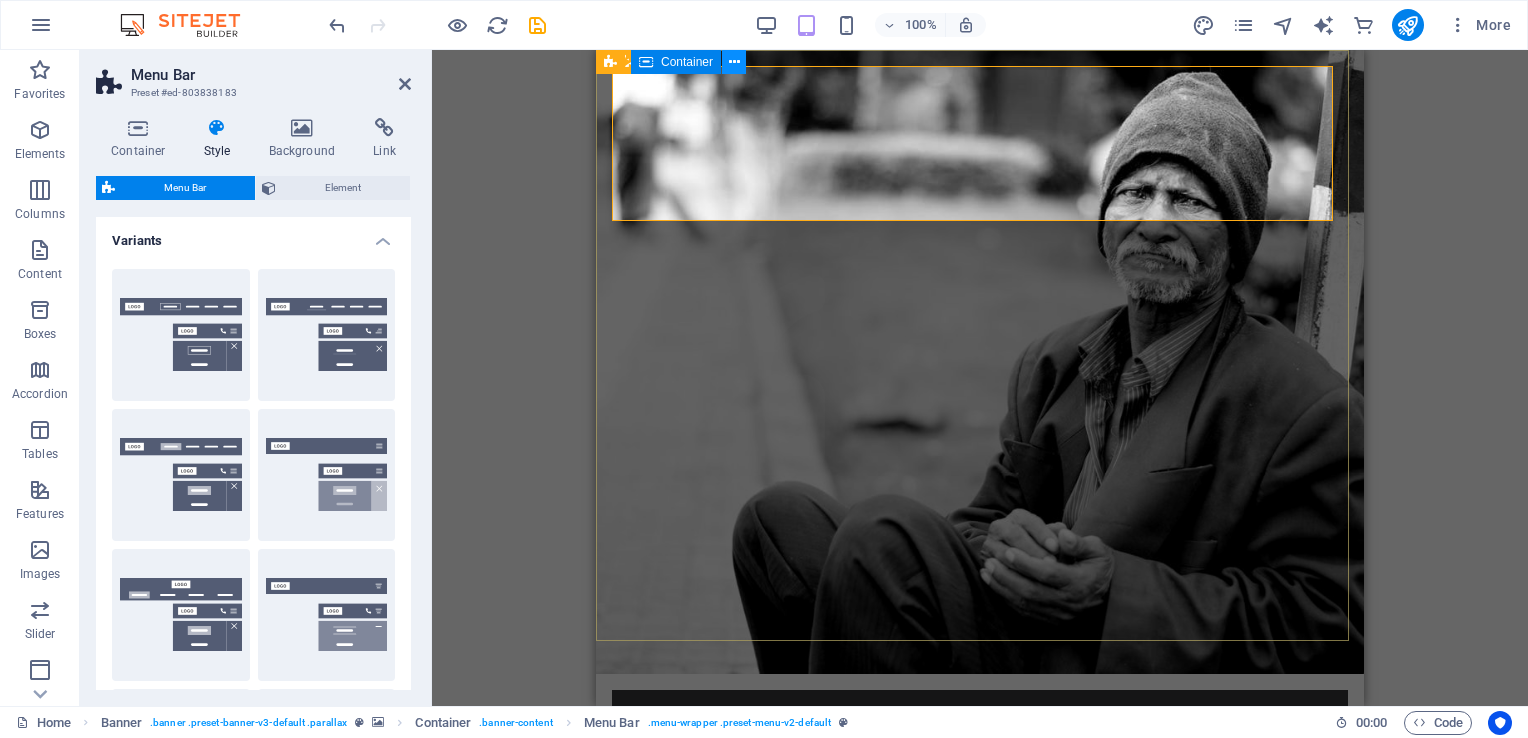 click at bounding box center [734, 62] 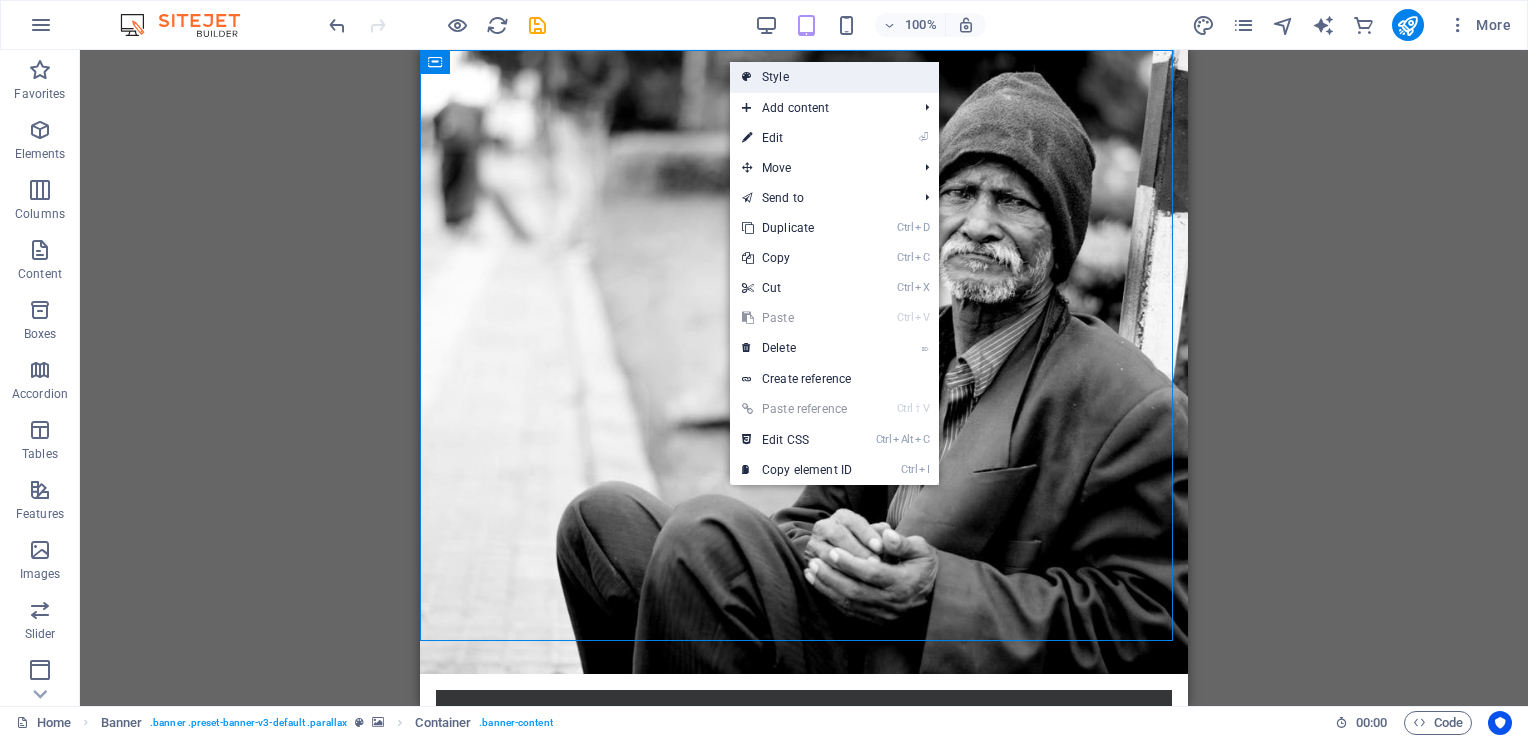 click on "Style" at bounding box center [834, 77] 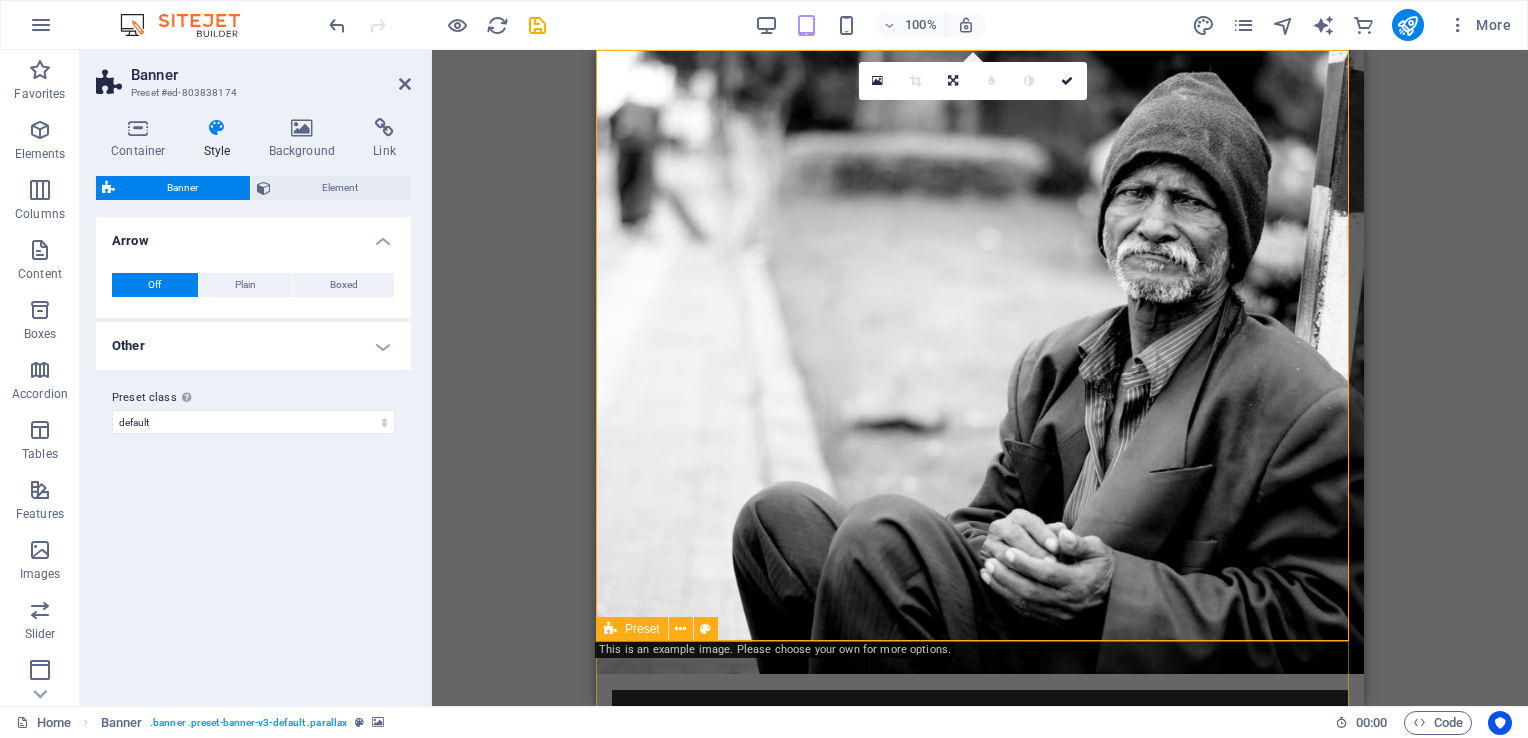 click on "Preset" at bounding box center [663, 629] 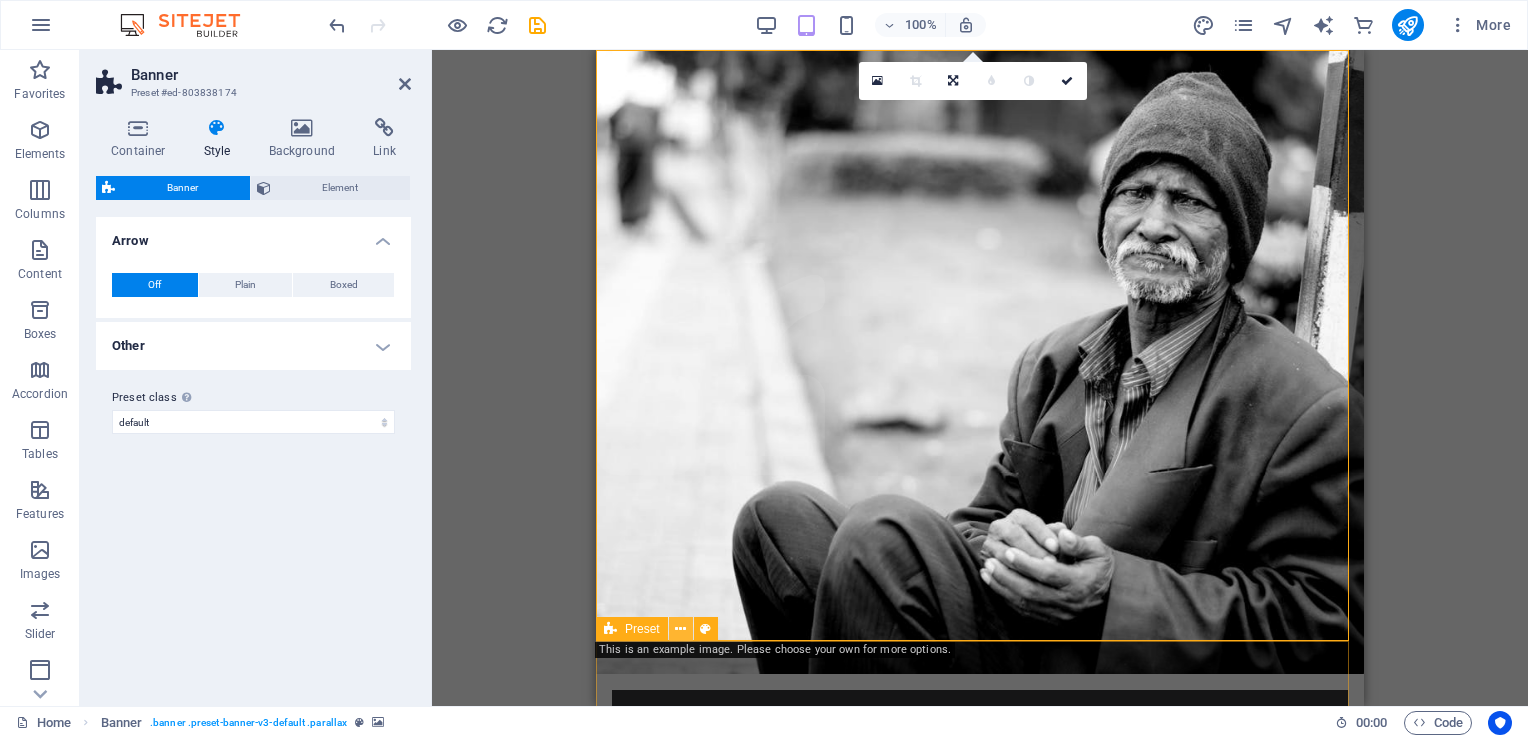 click at bounding box center (680, 629) 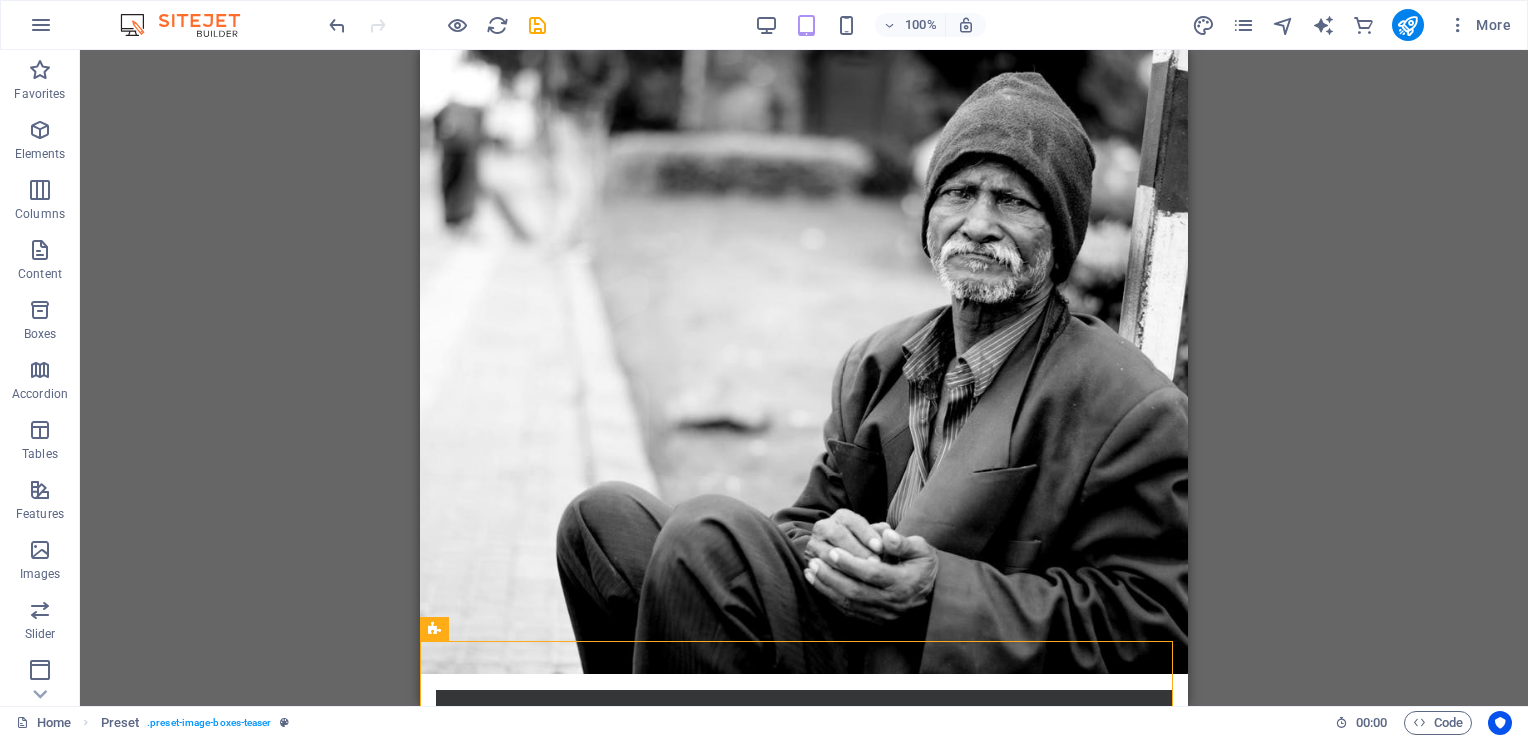 click on "Drag here to replace the existing content. Press “Ctrl” if you want to create a new element.
H1   Banner   Banner   Container   Container   Banner   Menu Bar   HTML   Container   Preset   Menu   Container   Menu Bar   Banner   Image   Text   Spacer   Container   Banner   Image   Icon   Button   Icon" at bounding box center [804, 378] 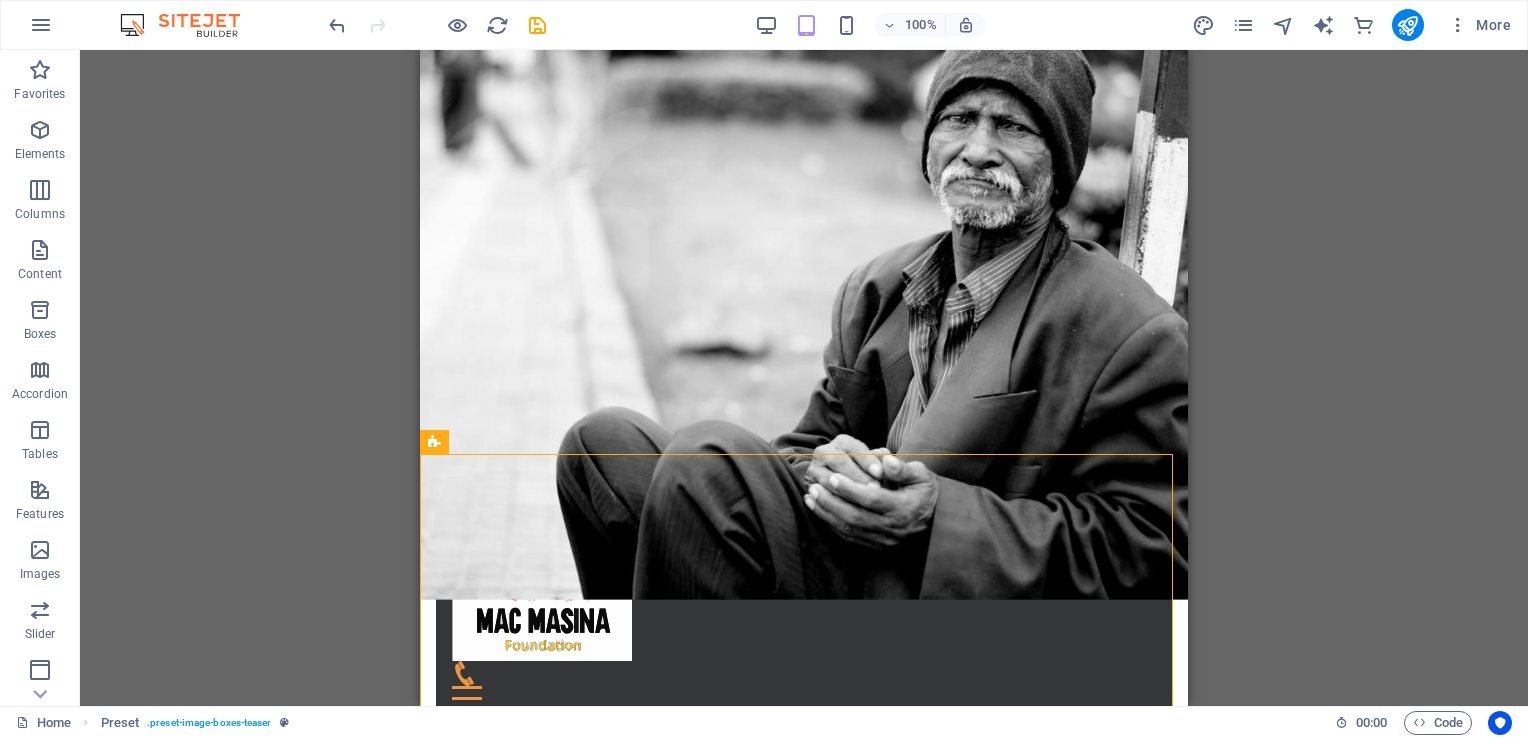 scroll, scrollTop: 160, scrollLeft: 0, axis: vertical 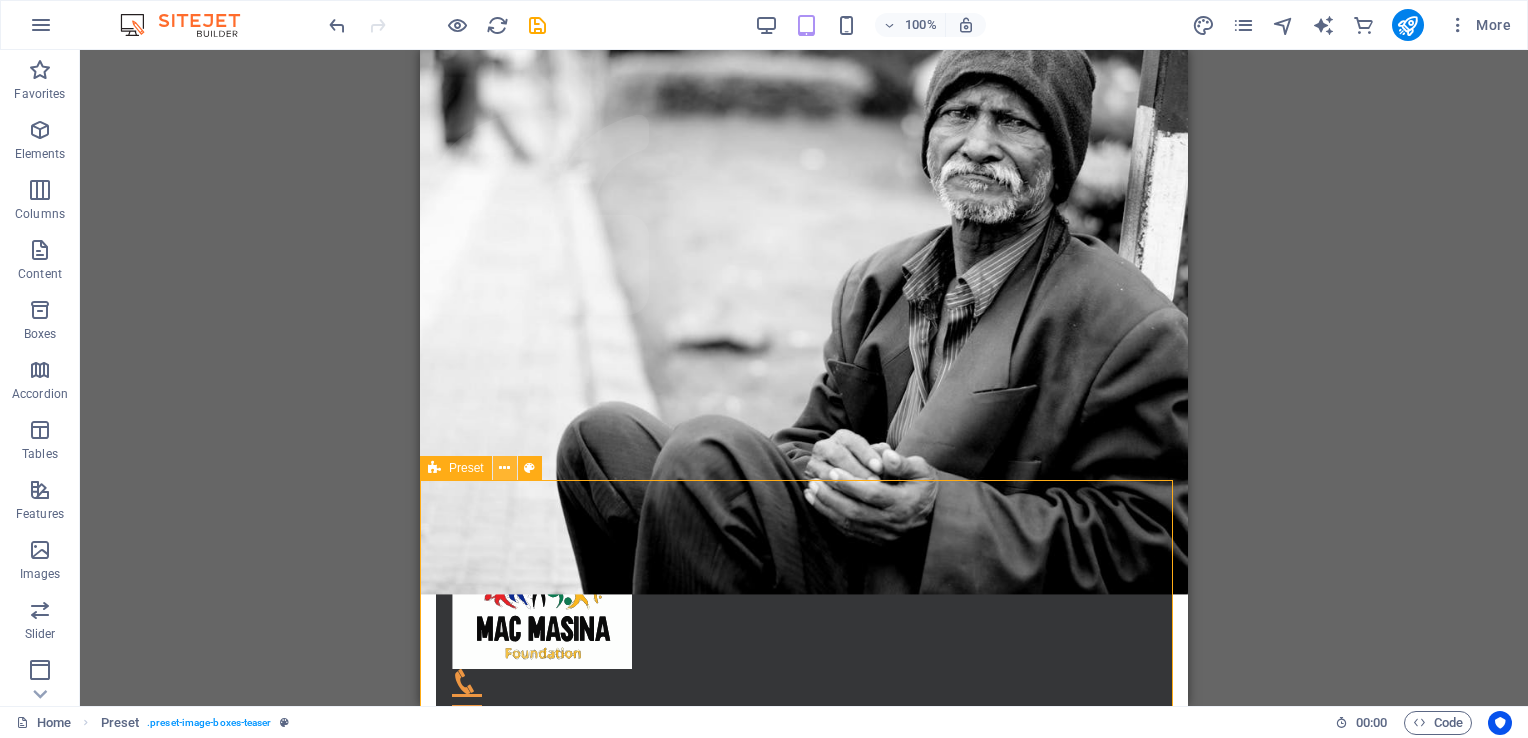 click at bounding box center [504, 468] 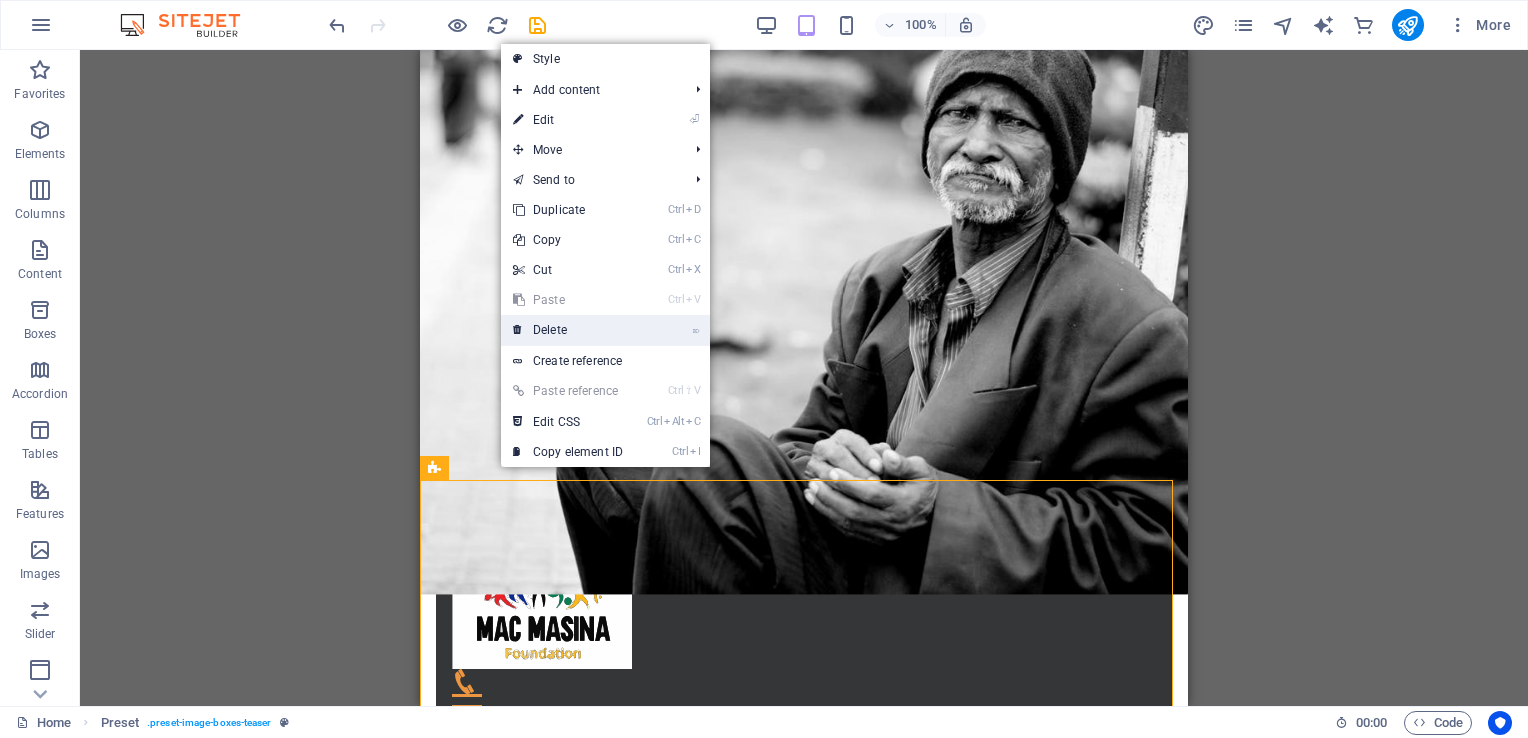 click on "⌦  Delete" at bounding box center (568, 330) 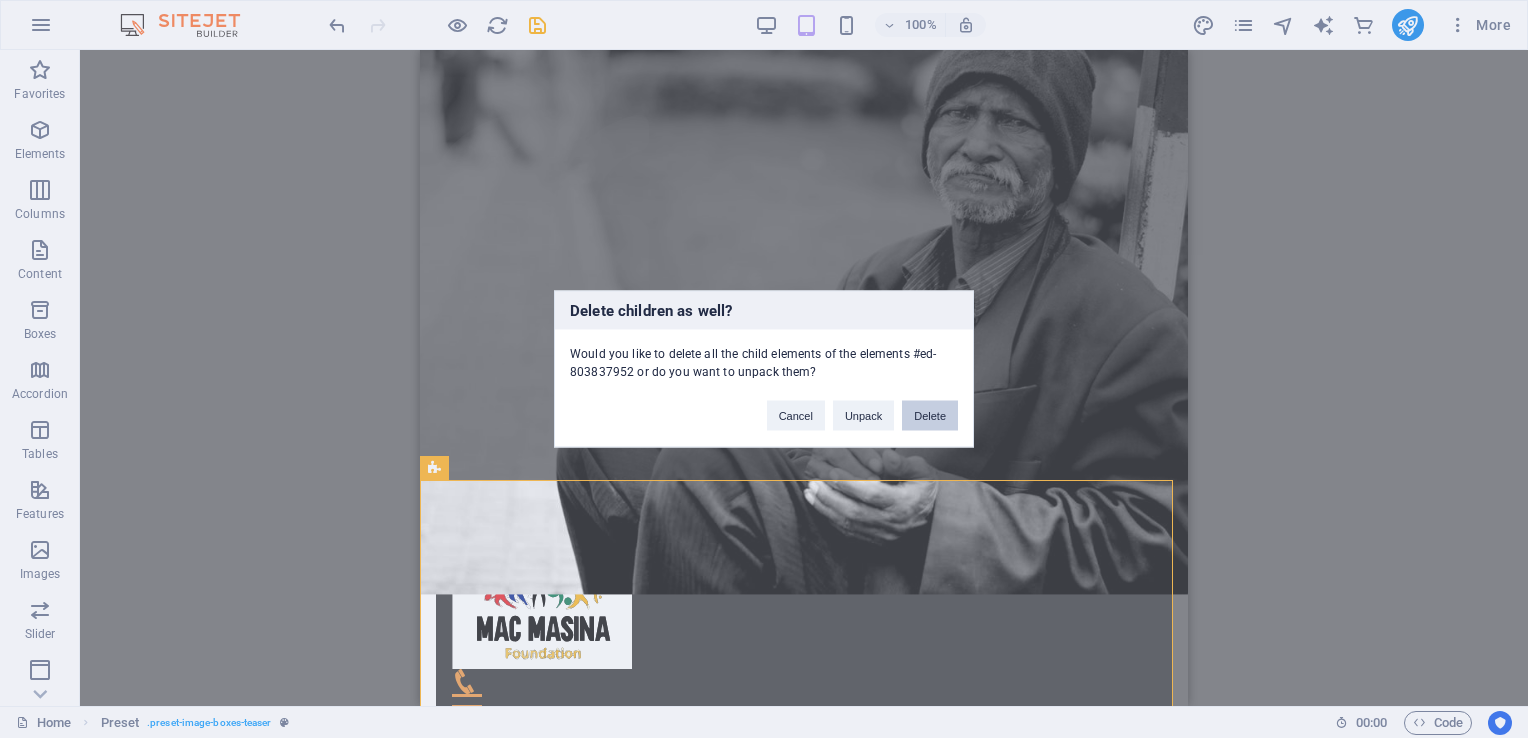 click on "Delete" at bounding box center [930, 416] 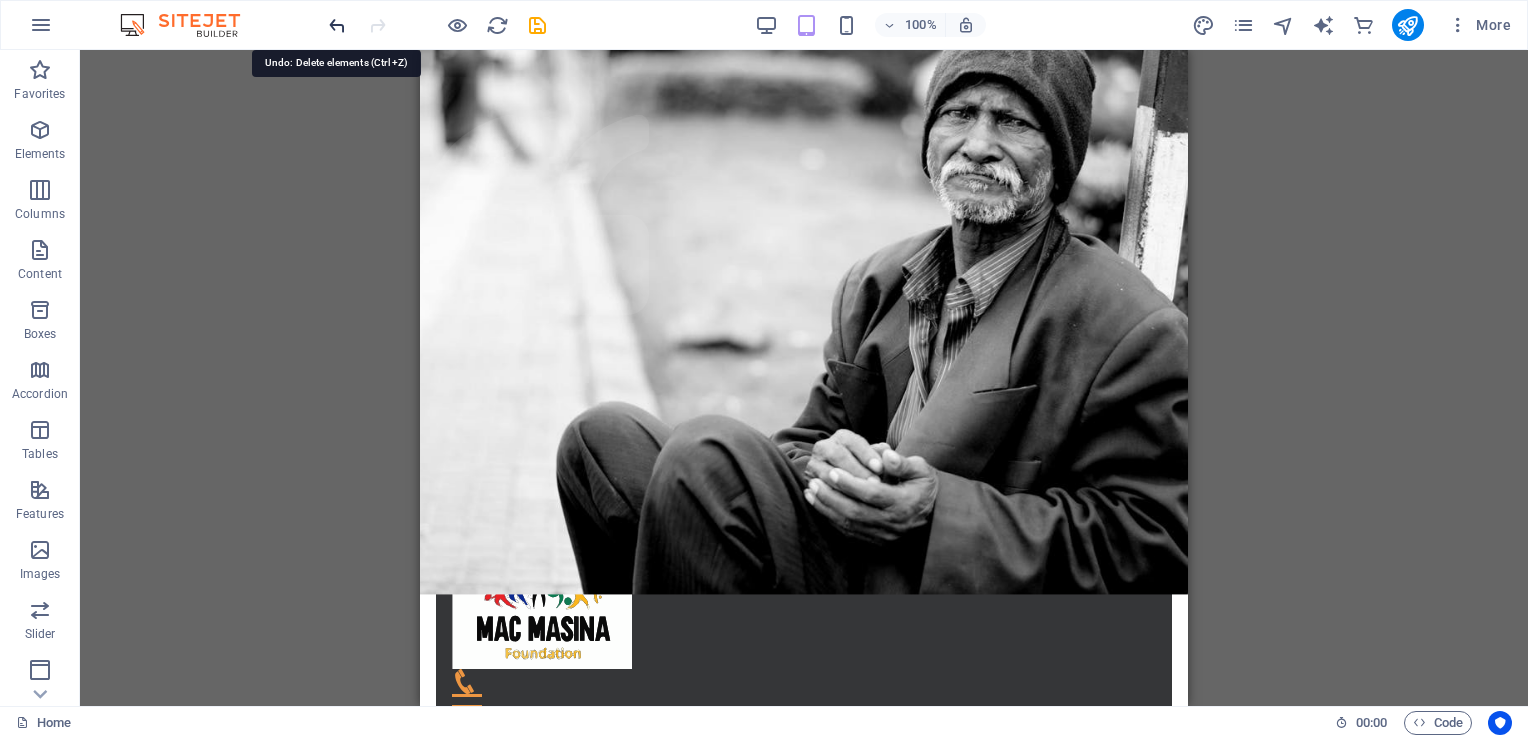 click at bounding box center [337, 25] 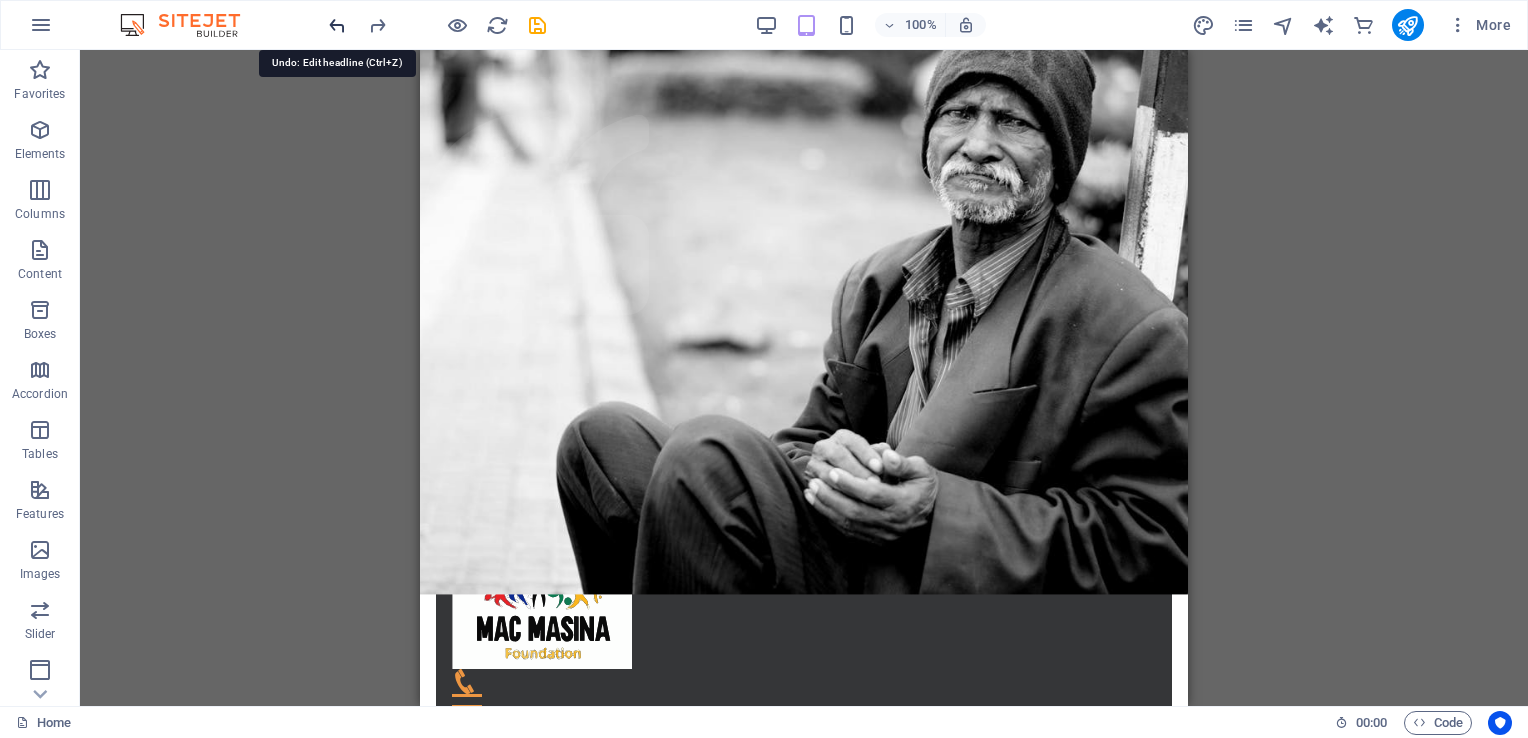 click at bounding box center [337, 25] 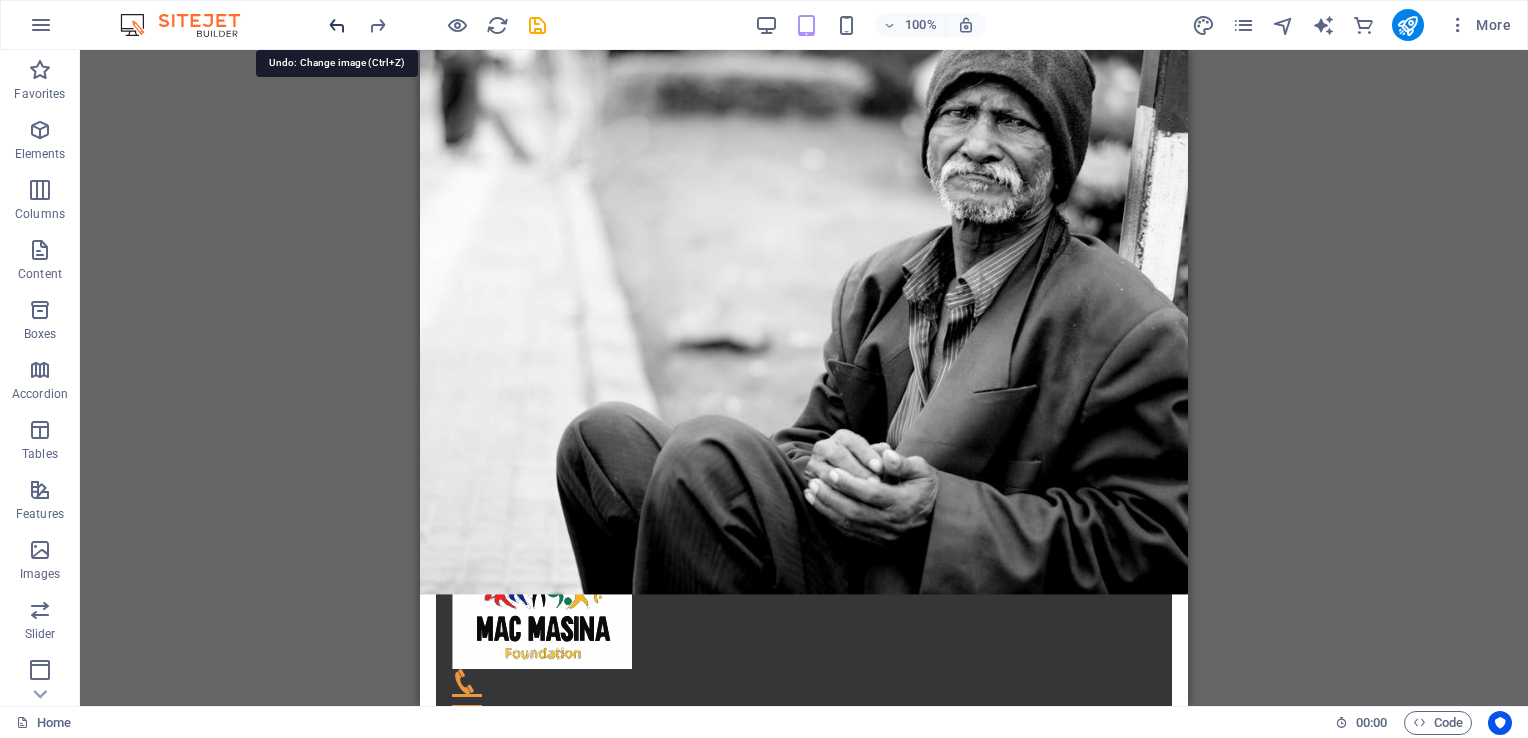click at bounding box center [337, 25] 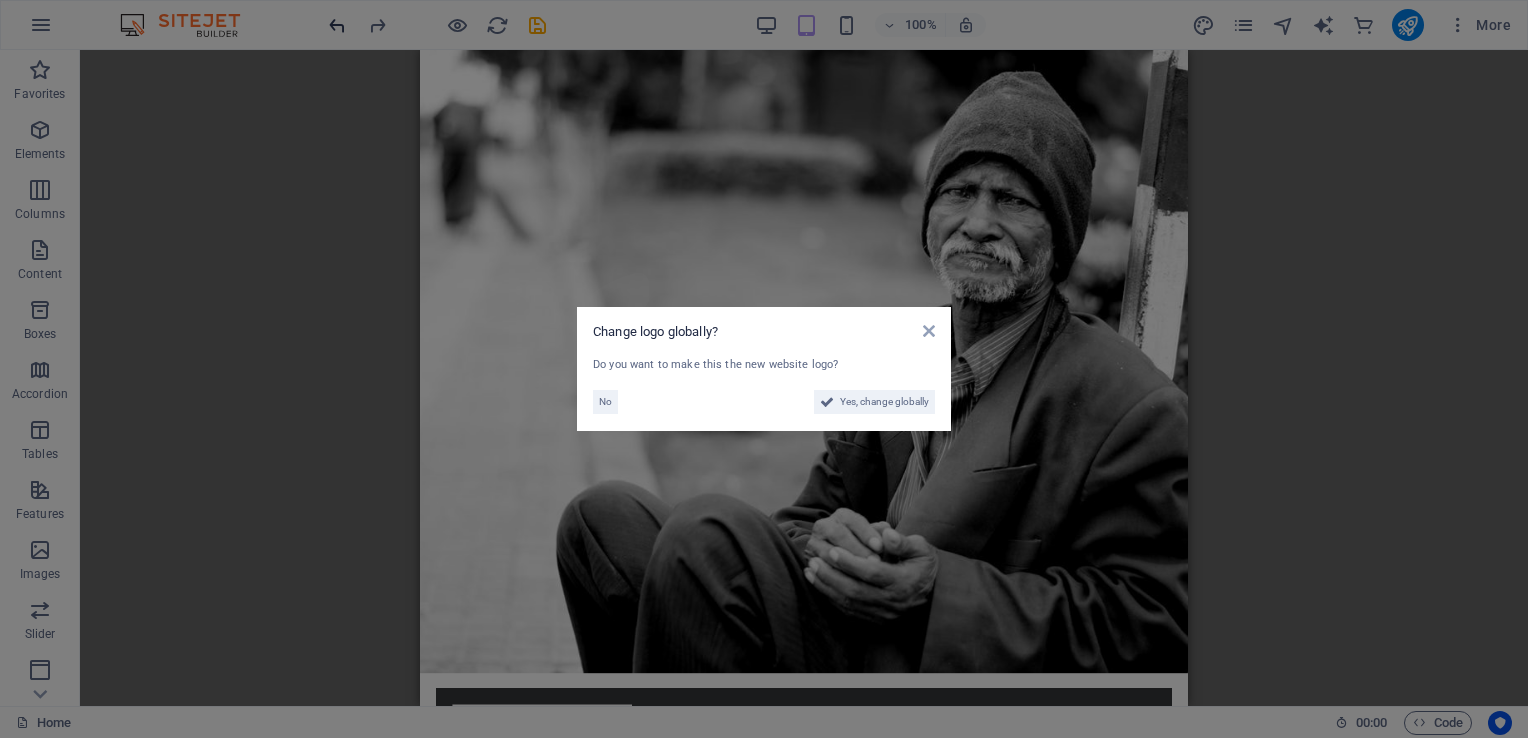 scroll, scrollTop: 0, scrollLeft: 0, axis: both 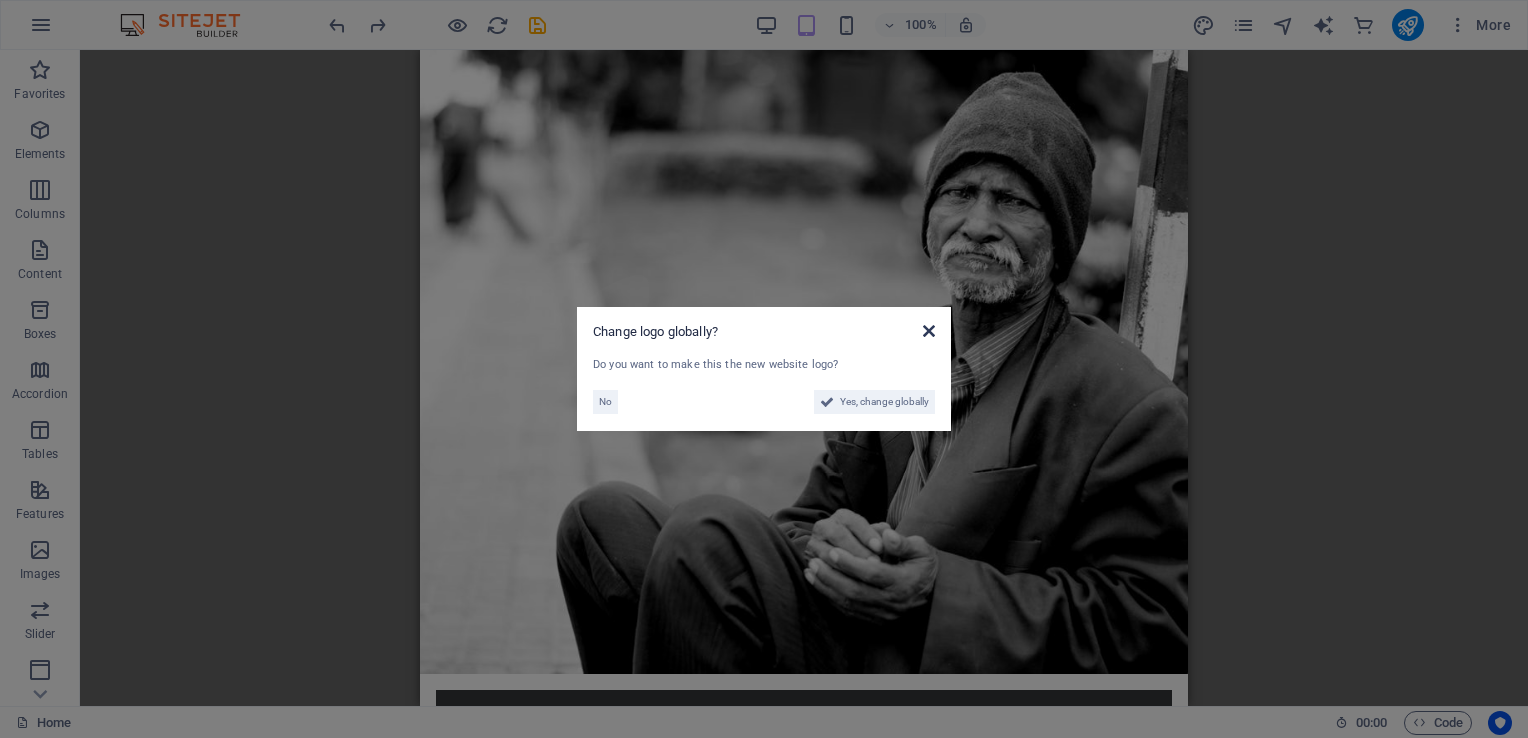 click at bounding box center (929, 331) 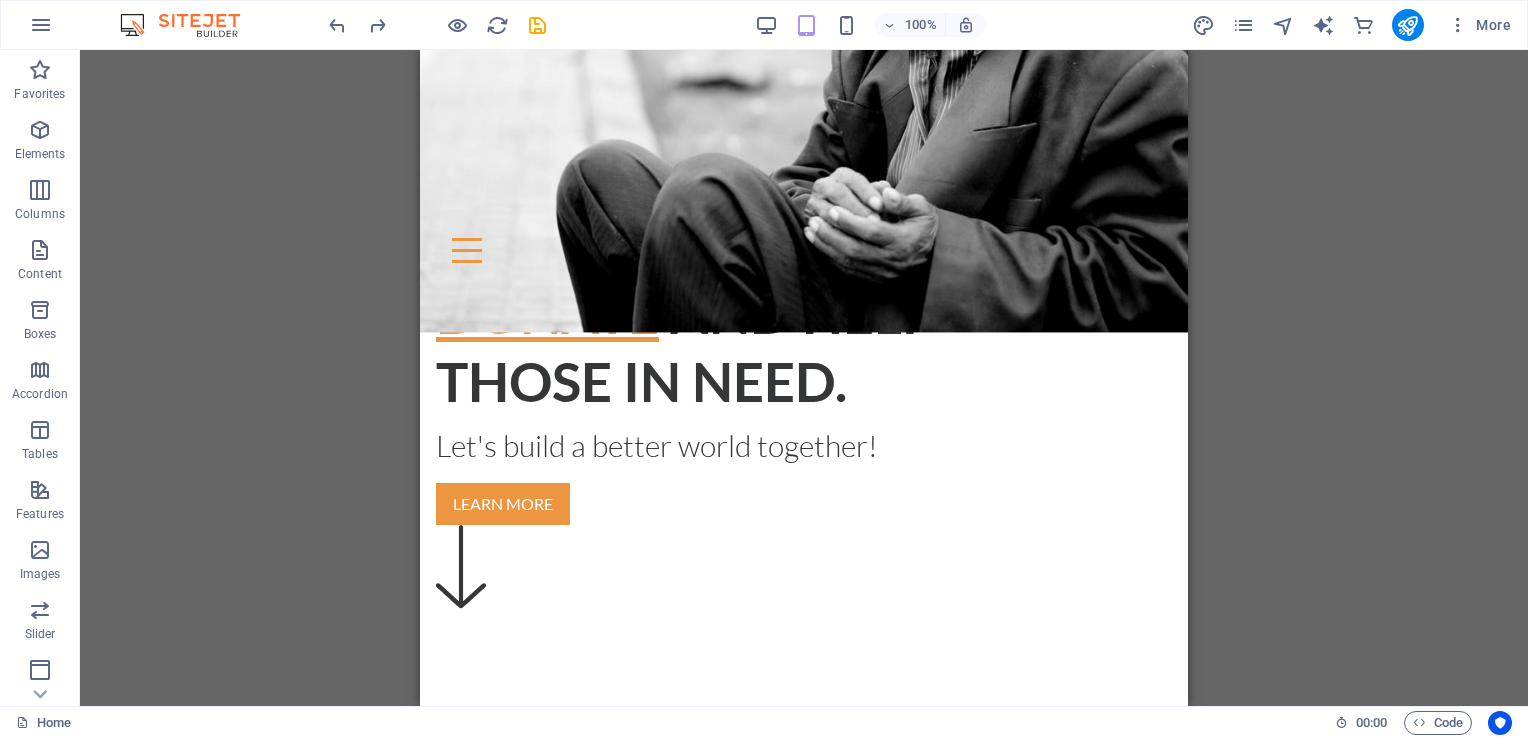 scroll, scrollTop: 353, scrollLeft: 0, axis: vertical 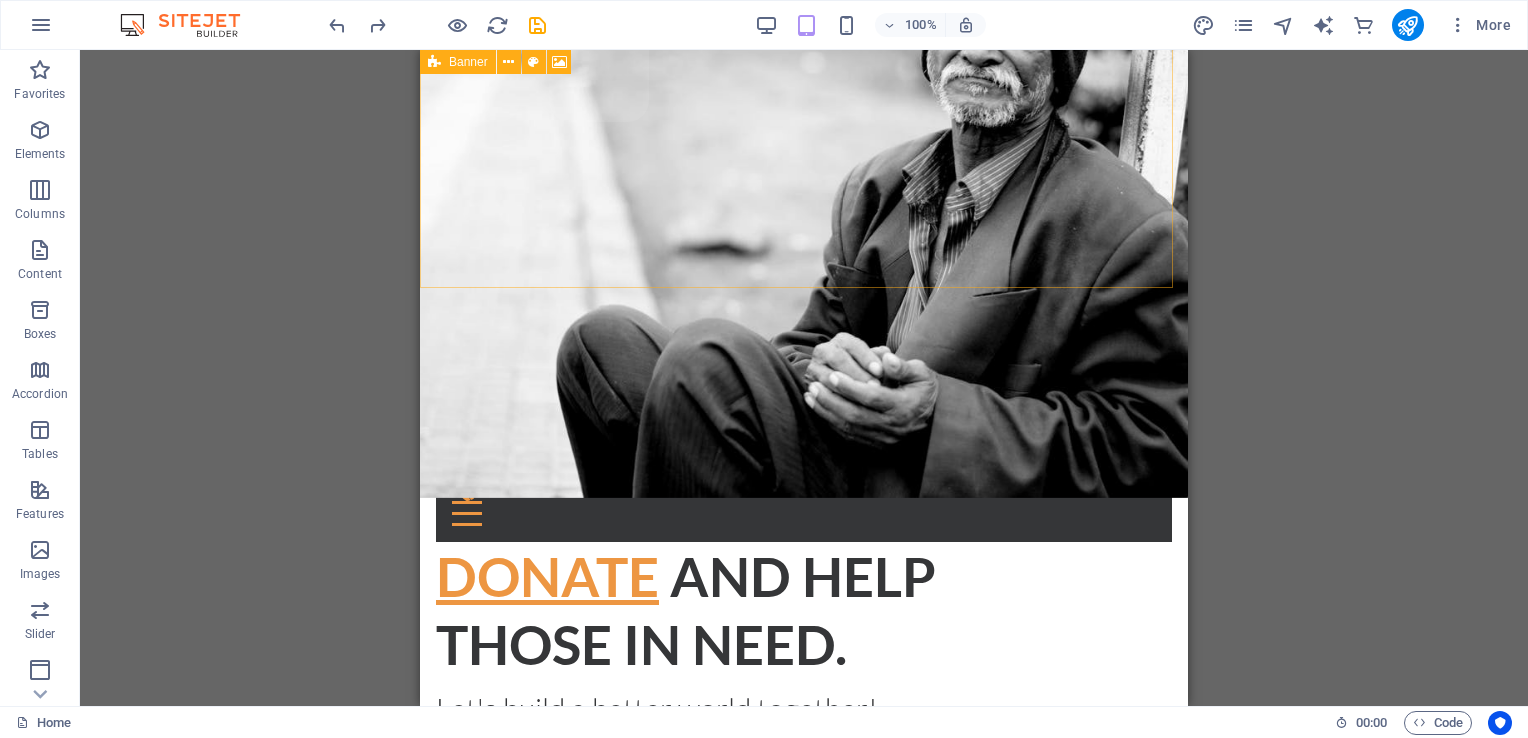 click on "100% More" at bounding box center [764, 25] 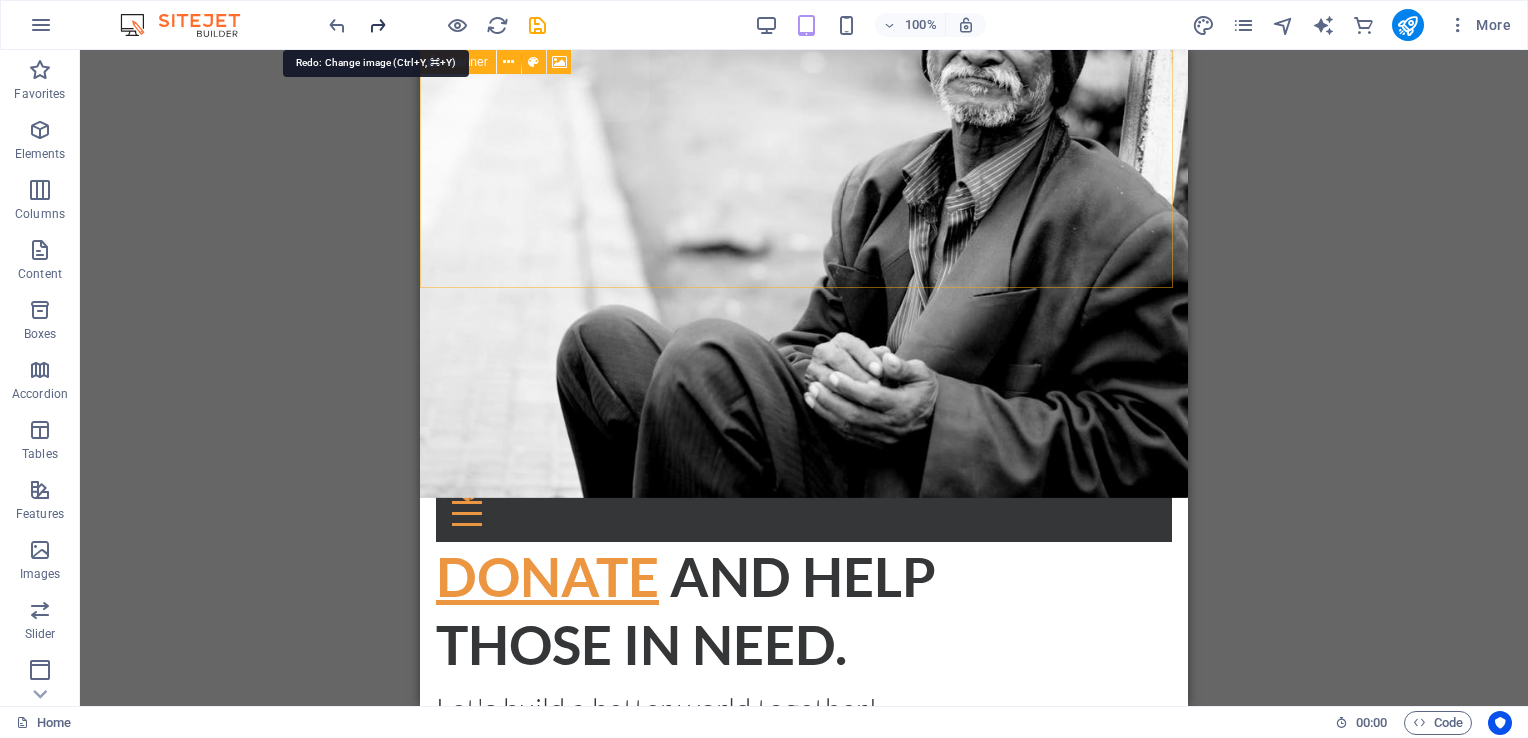 click at bounding box center (377, 25) 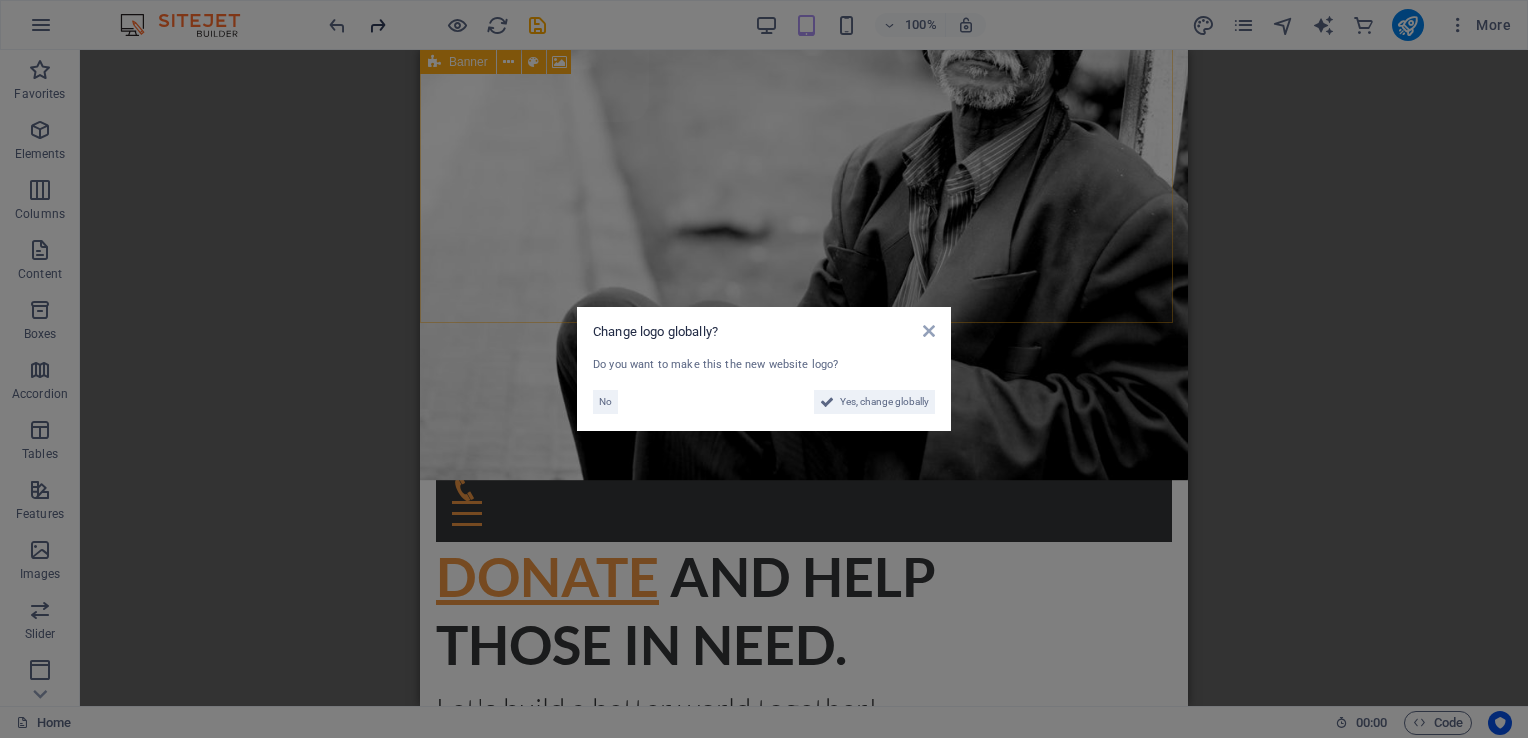 scroll, scrollTop: 0, scrollLeft: 0, axis: both 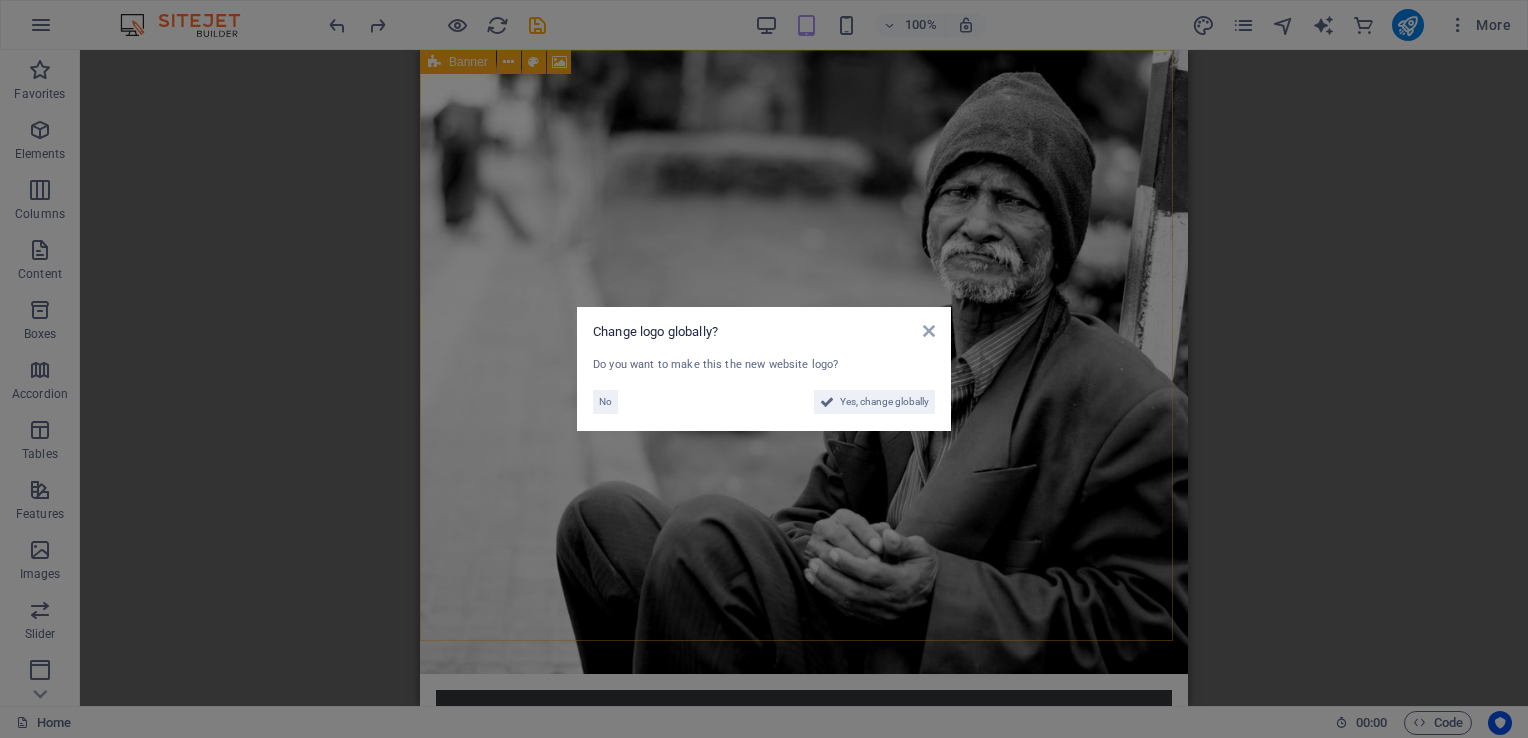 click on "Change logo globally? Do you want to make this the new website logo? No Yes, change globally" at bounding box center (764, 369) 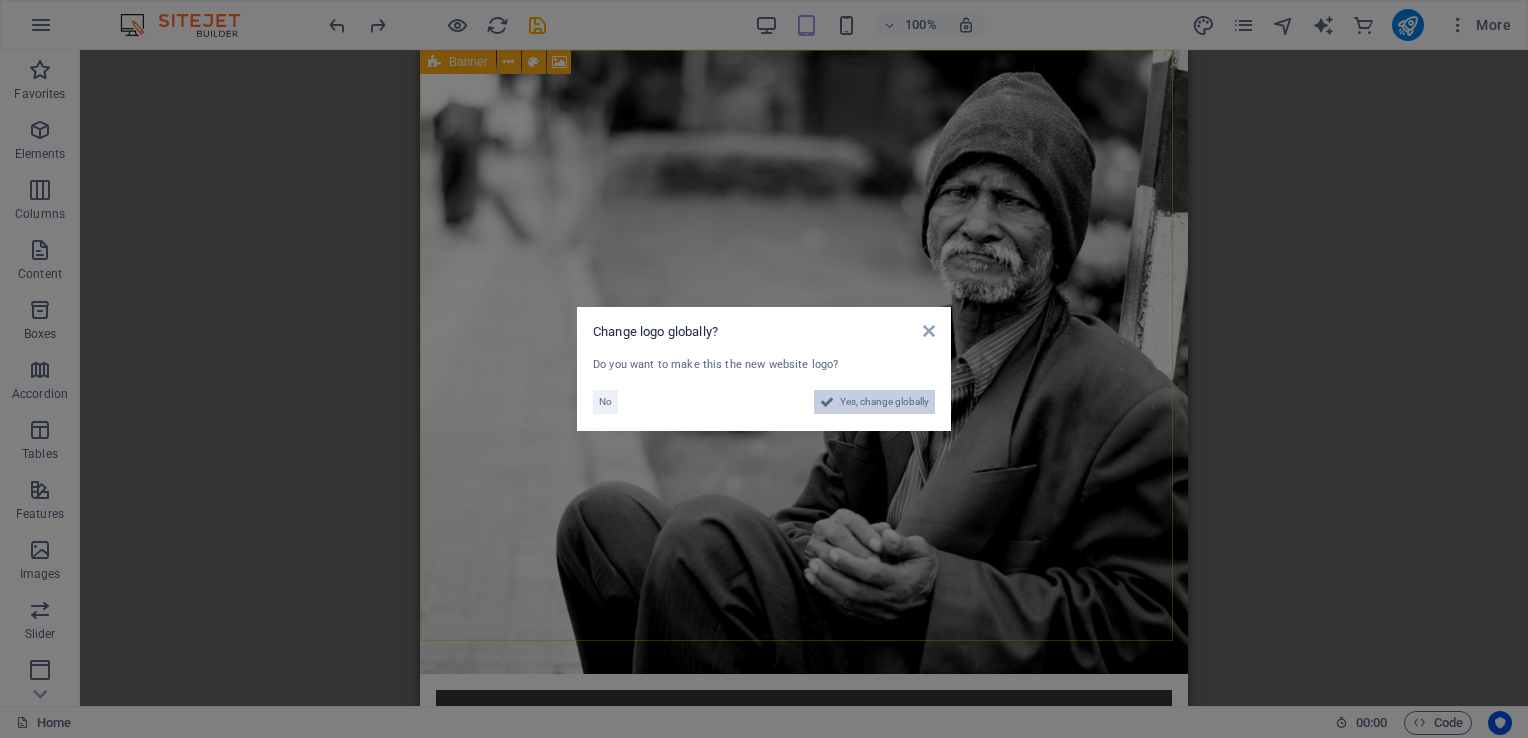 drag, startPoint x: 901, startPoint y: 418, endPoint x: 900, endPoint y: 395, distance: 23.021729 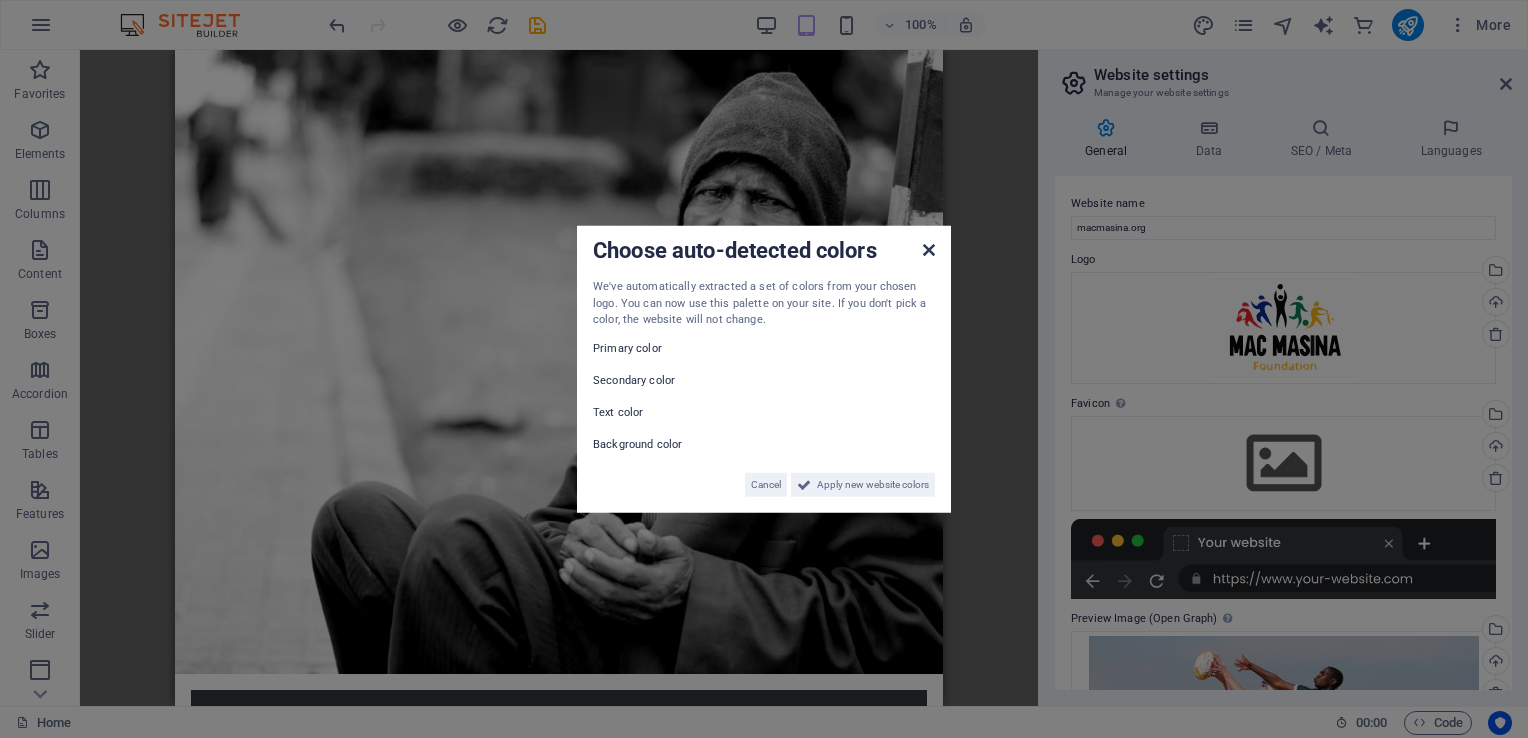 click at bounding box center (929, 250) 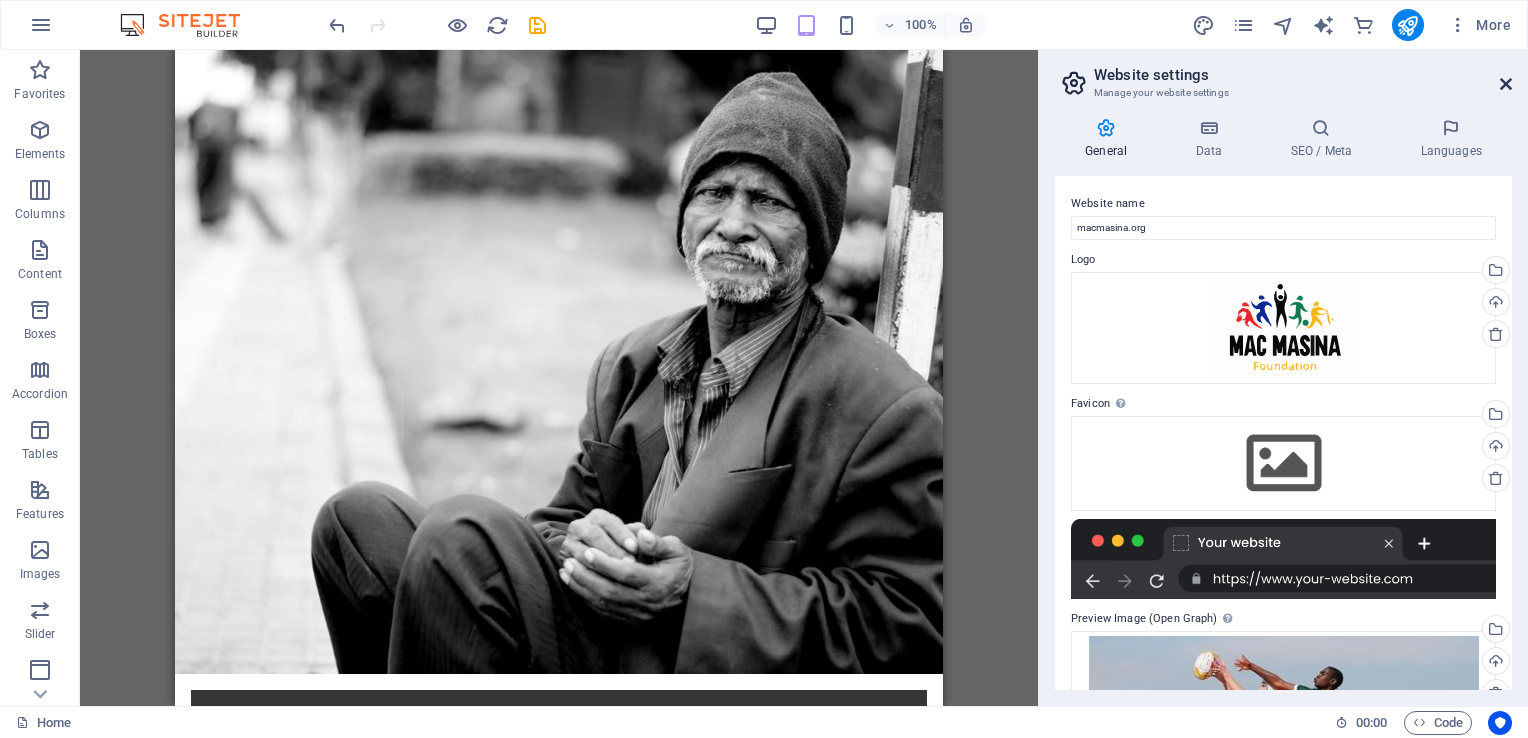 click at bounding box center [1506, 84] 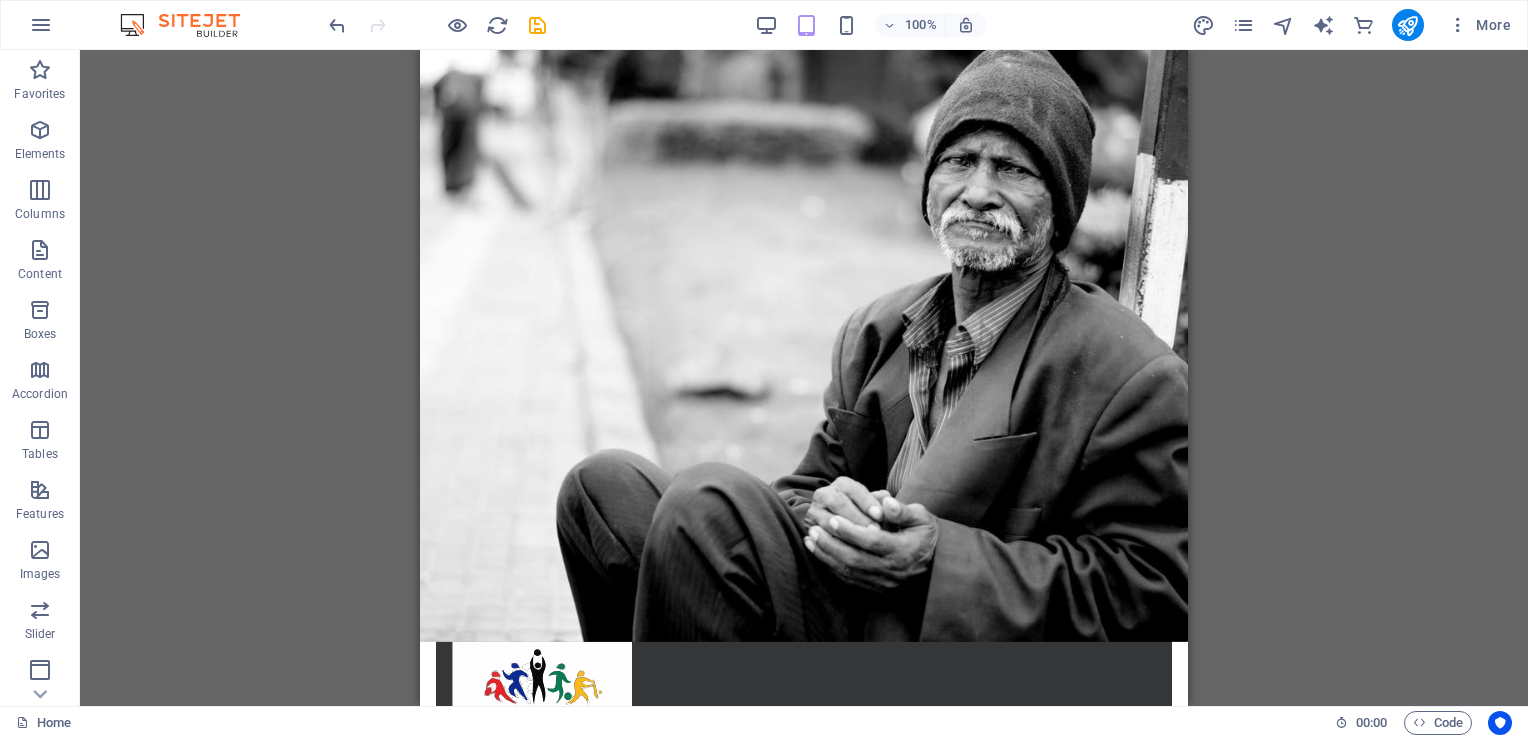 scroll, scrollTop: 16, scrollLeft: 0, axis: vertical 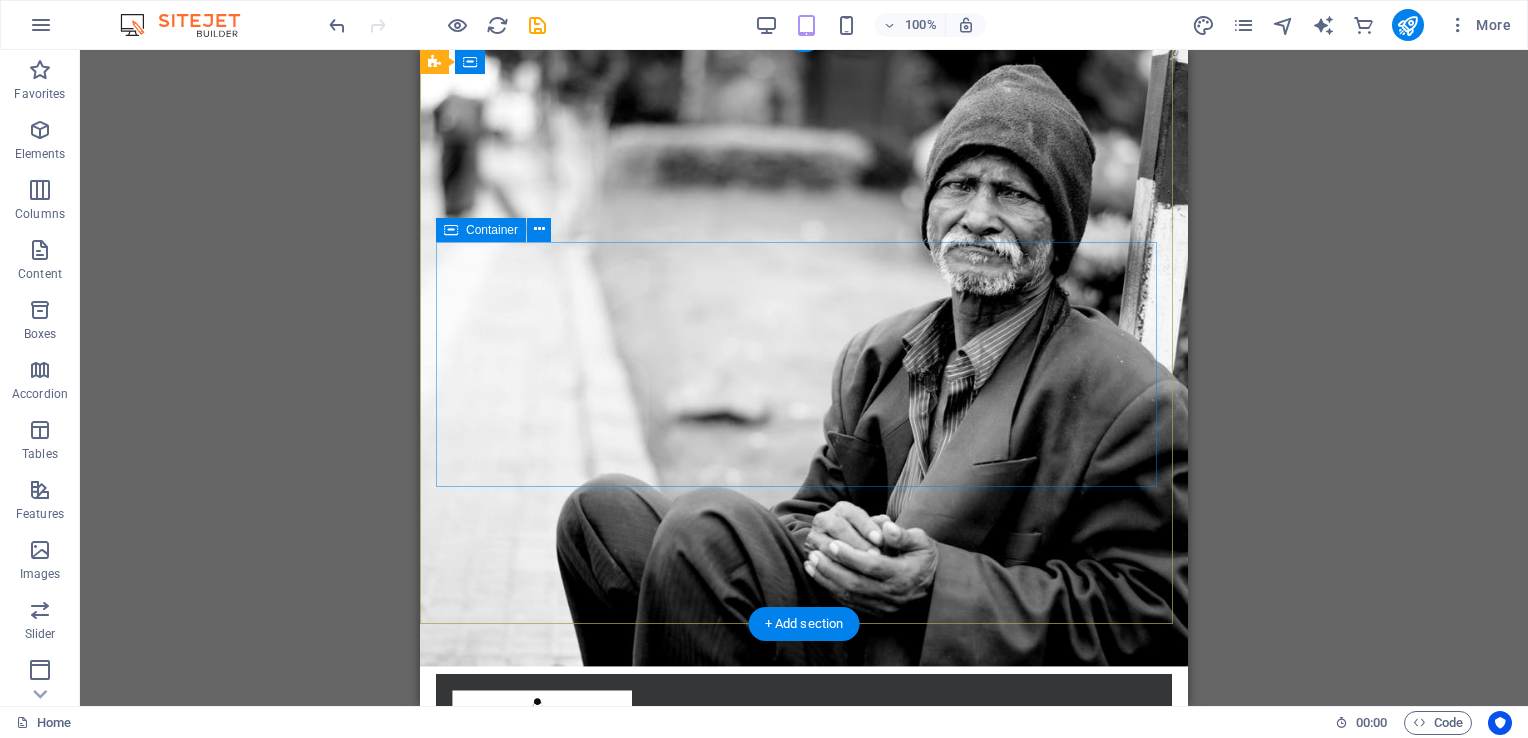 click on "Donate   and Help those in need. Let's build a better world together! Learn more" at bounding box center [804, 1002] 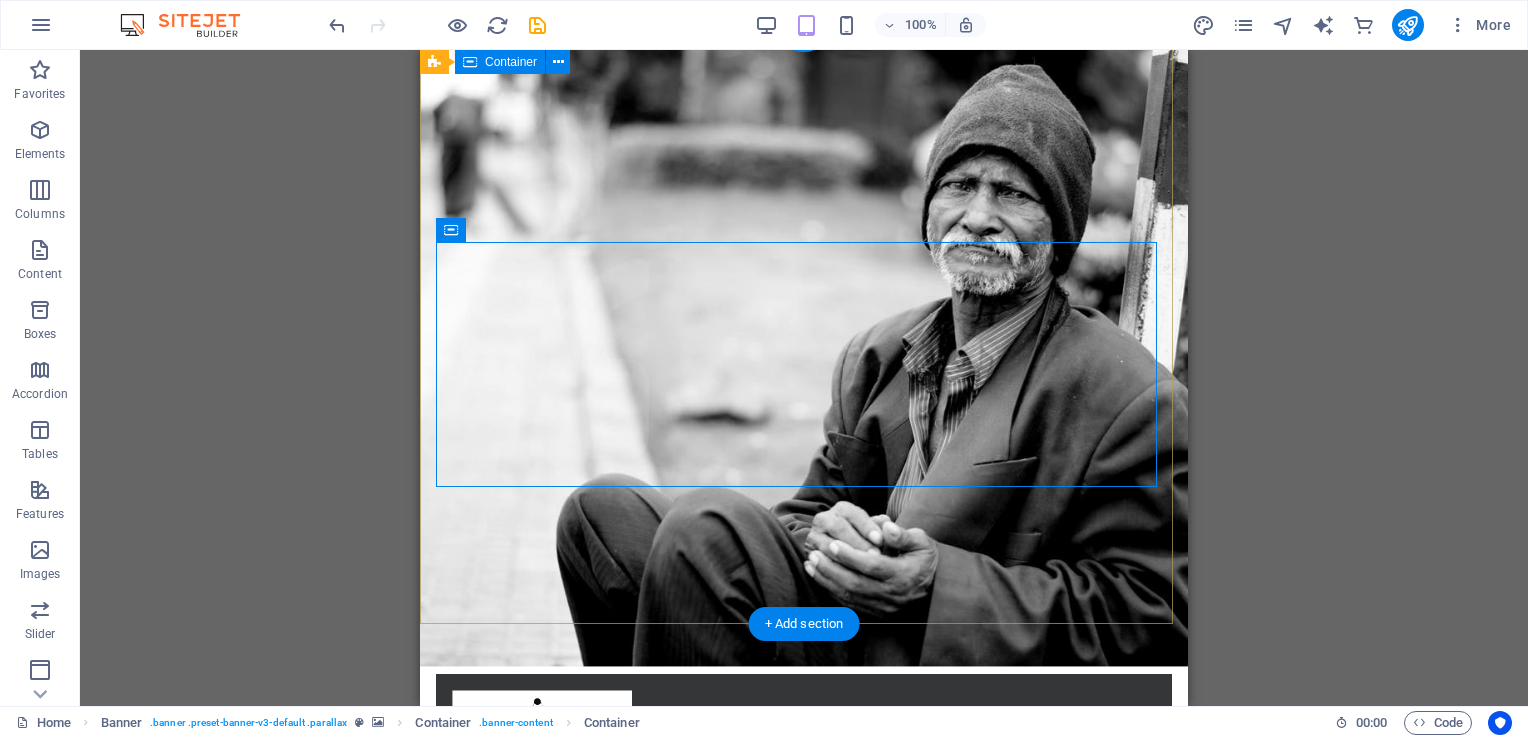click on "Home About us What we do Projects Volunteers Donate Donate   and Help those in need. Let's build a better world together! Learn more" at bounding box center [804, 944] 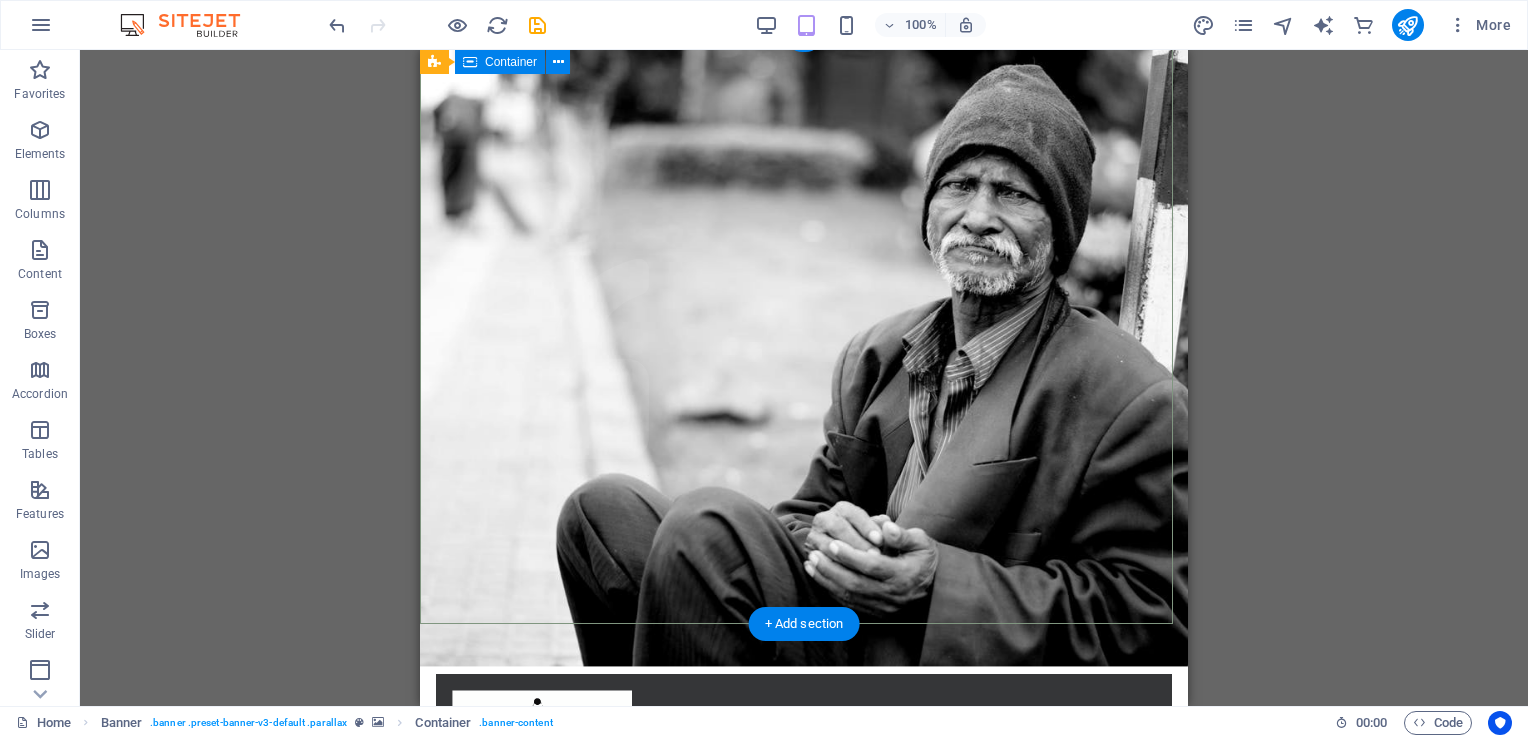 click on "Home About us What we do Projects Volunteers Donate Donate   and Help those in need. Let's build a better world together! Learn more" at bounding box center (804, 944) 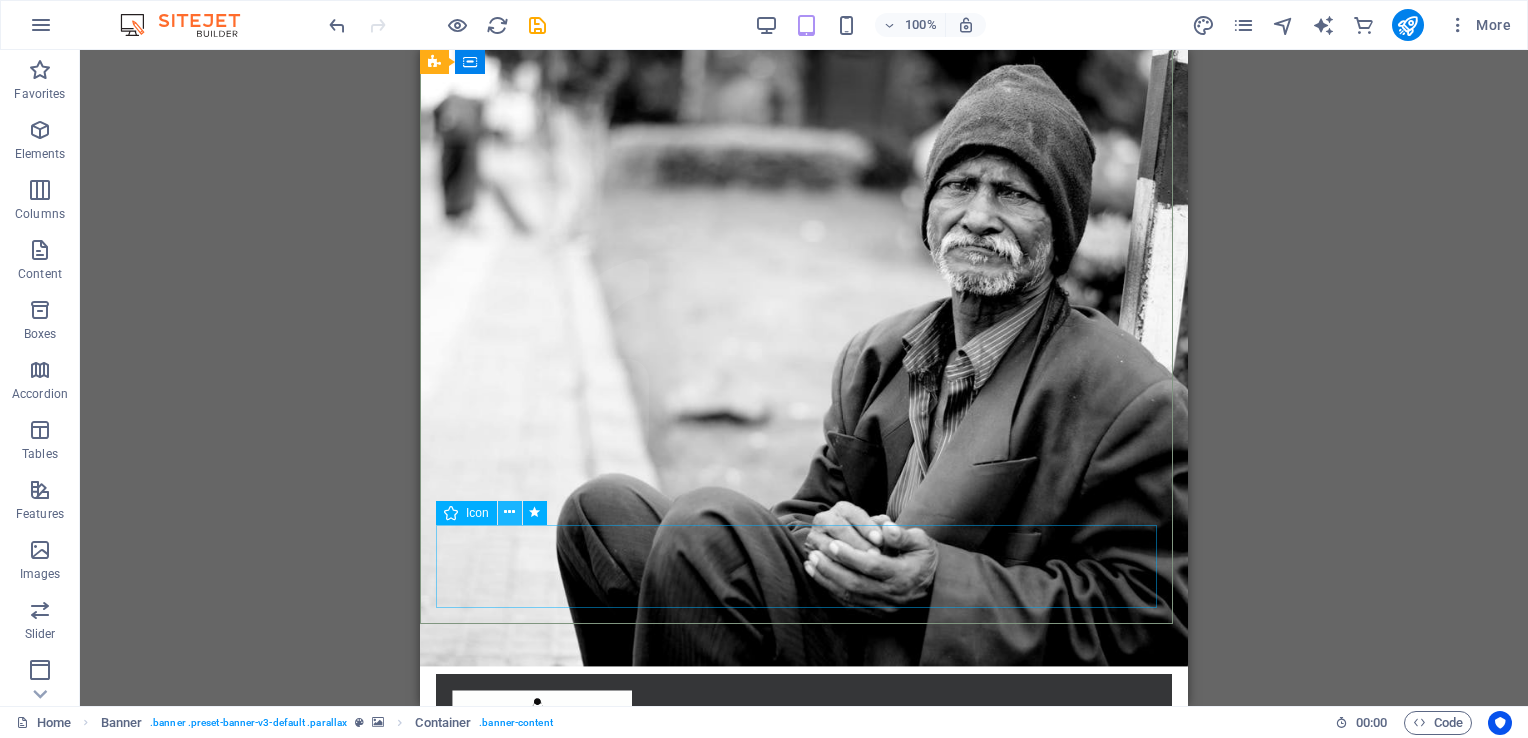 click at bounding box center [509, 512] 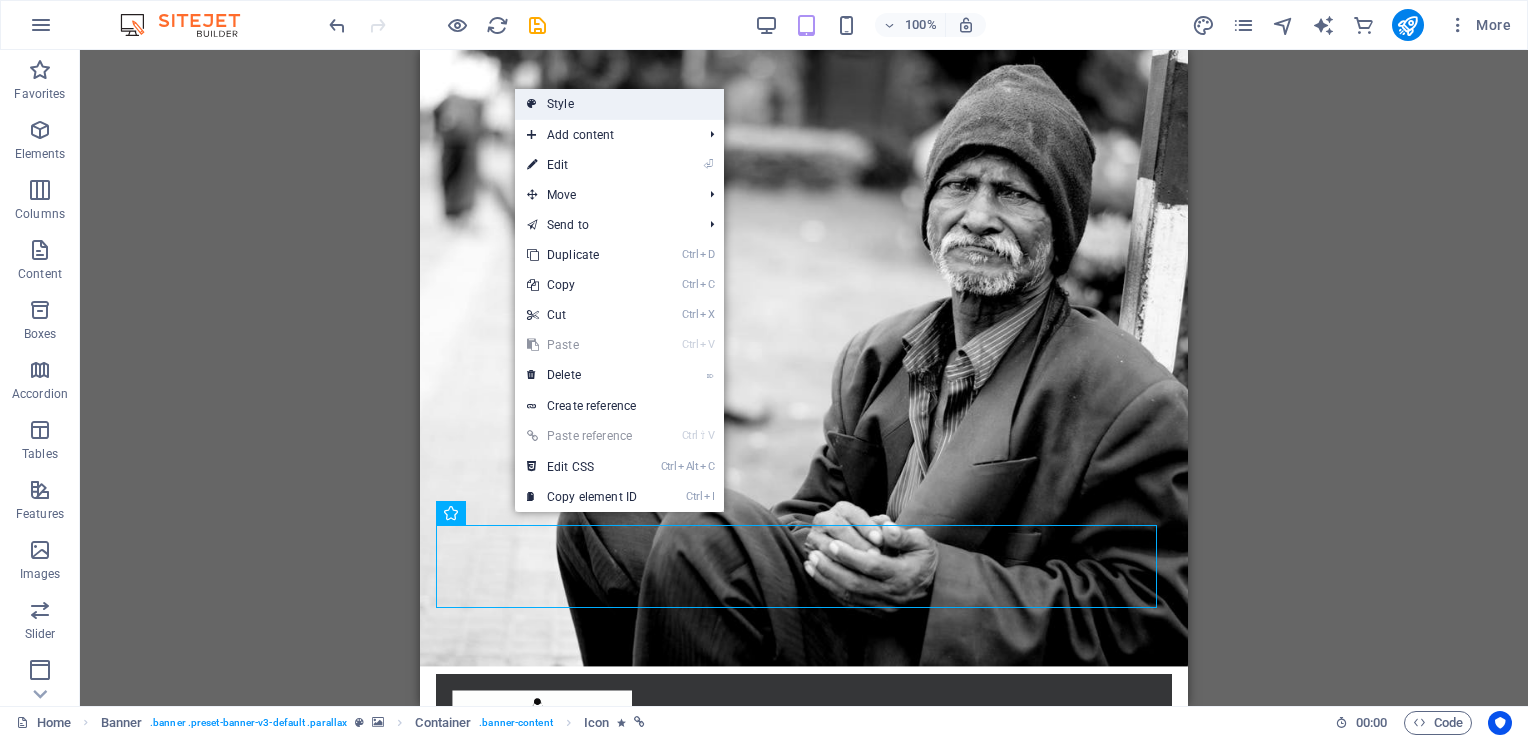 click on "Style" at bounding box center [619, 104] 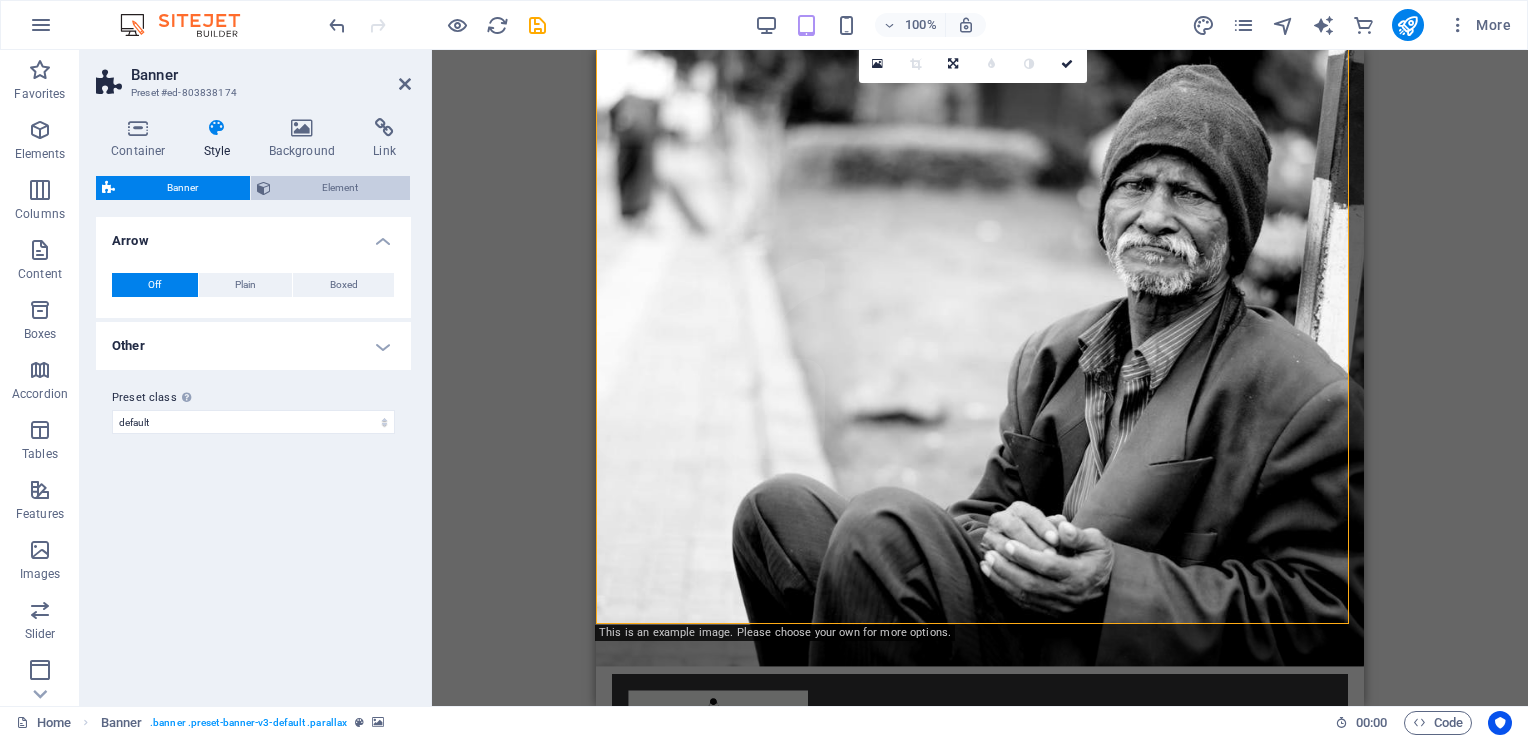click on "Element" at bounding box center (331, 188) 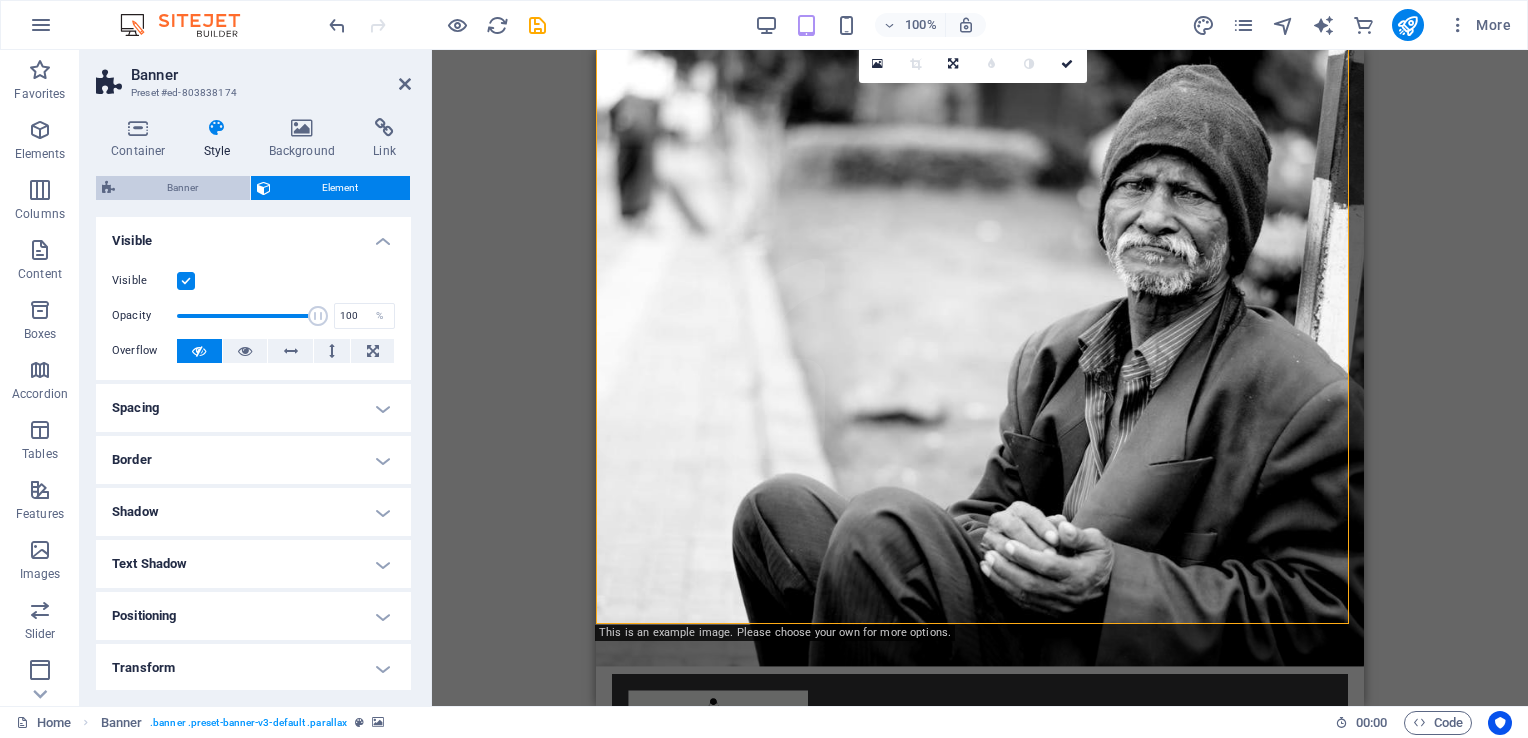 click on "Banner" at bounding box center (182, 188) 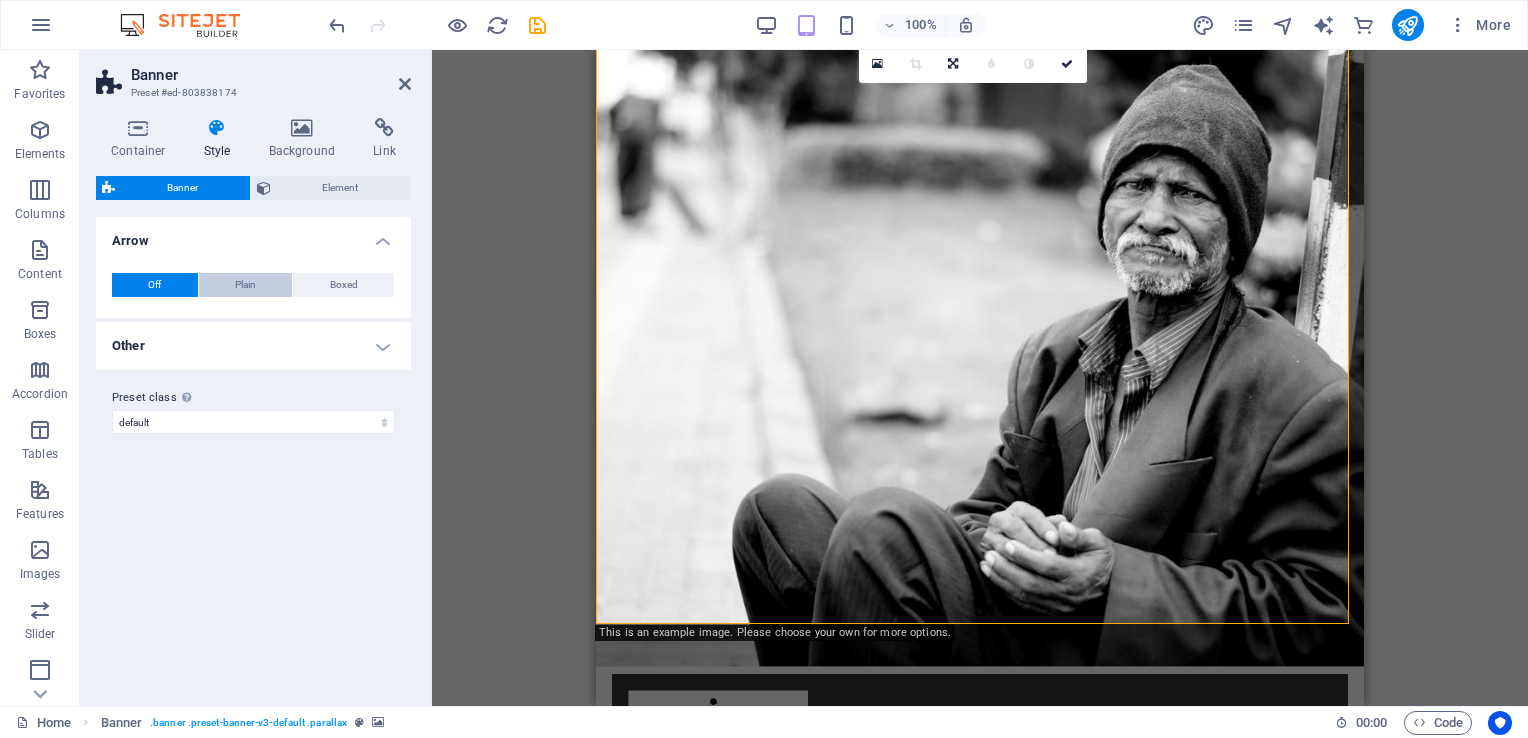click on "Plain" at bounding box center (246, 285) 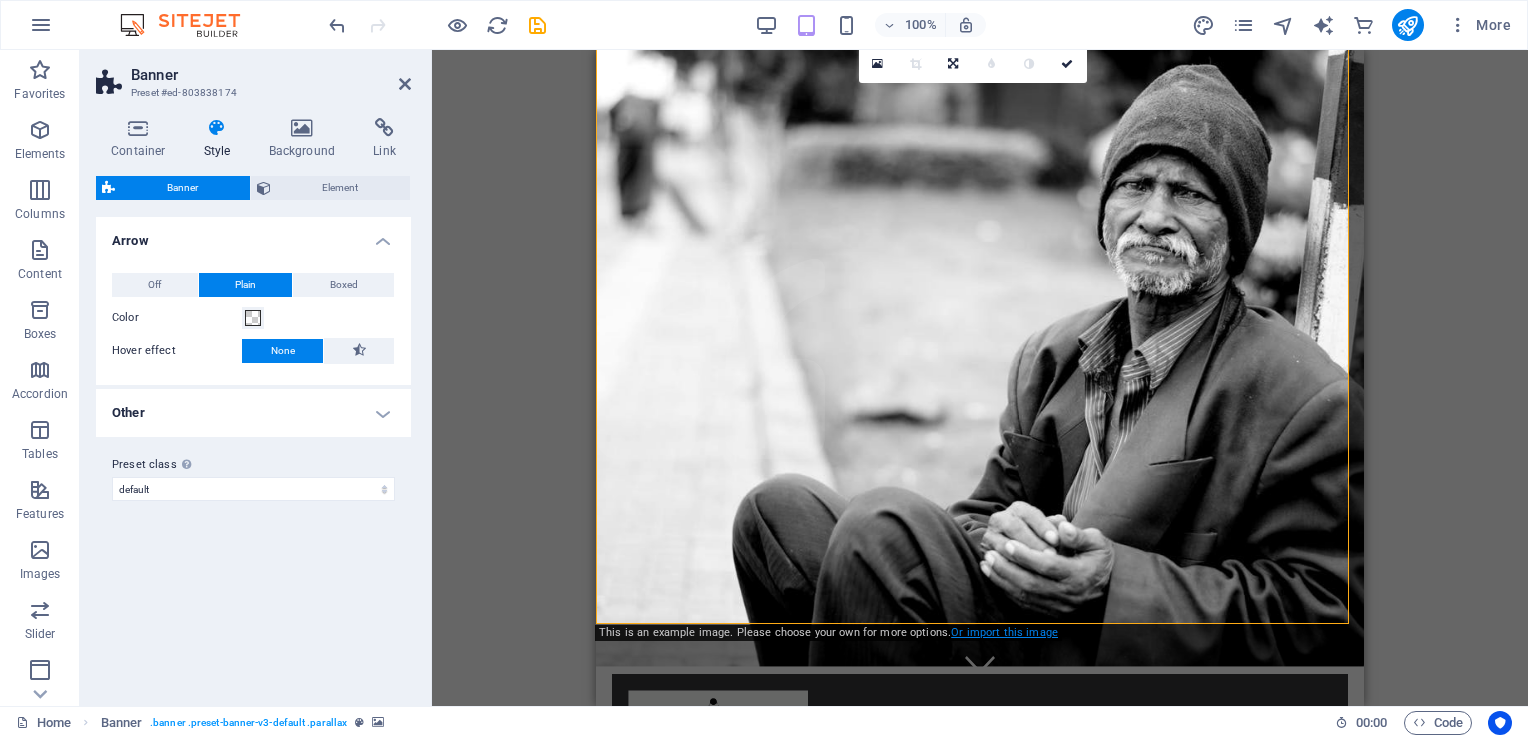 click on "Or import this image" at bounding box center [1004, 632] 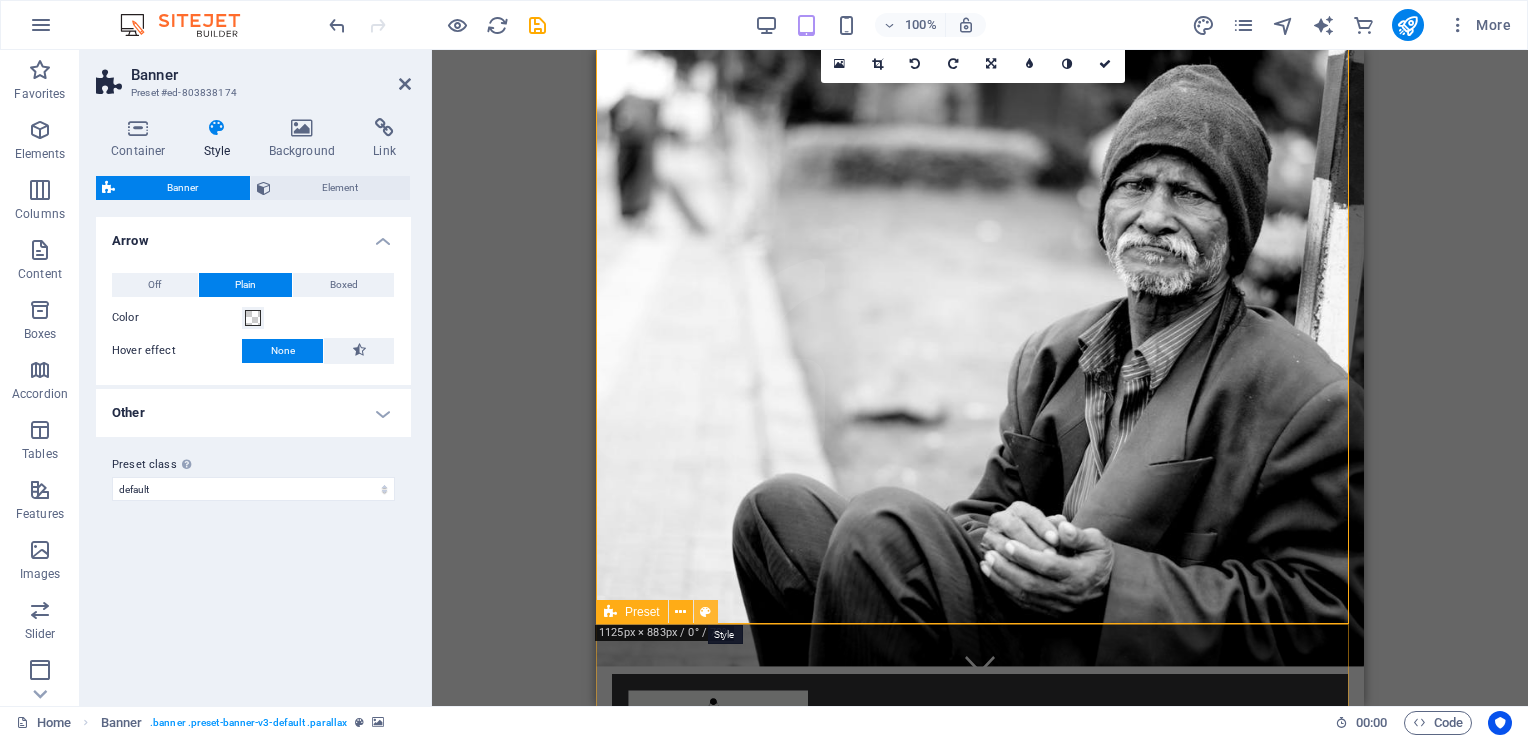 click at bounding box center [705, 612] 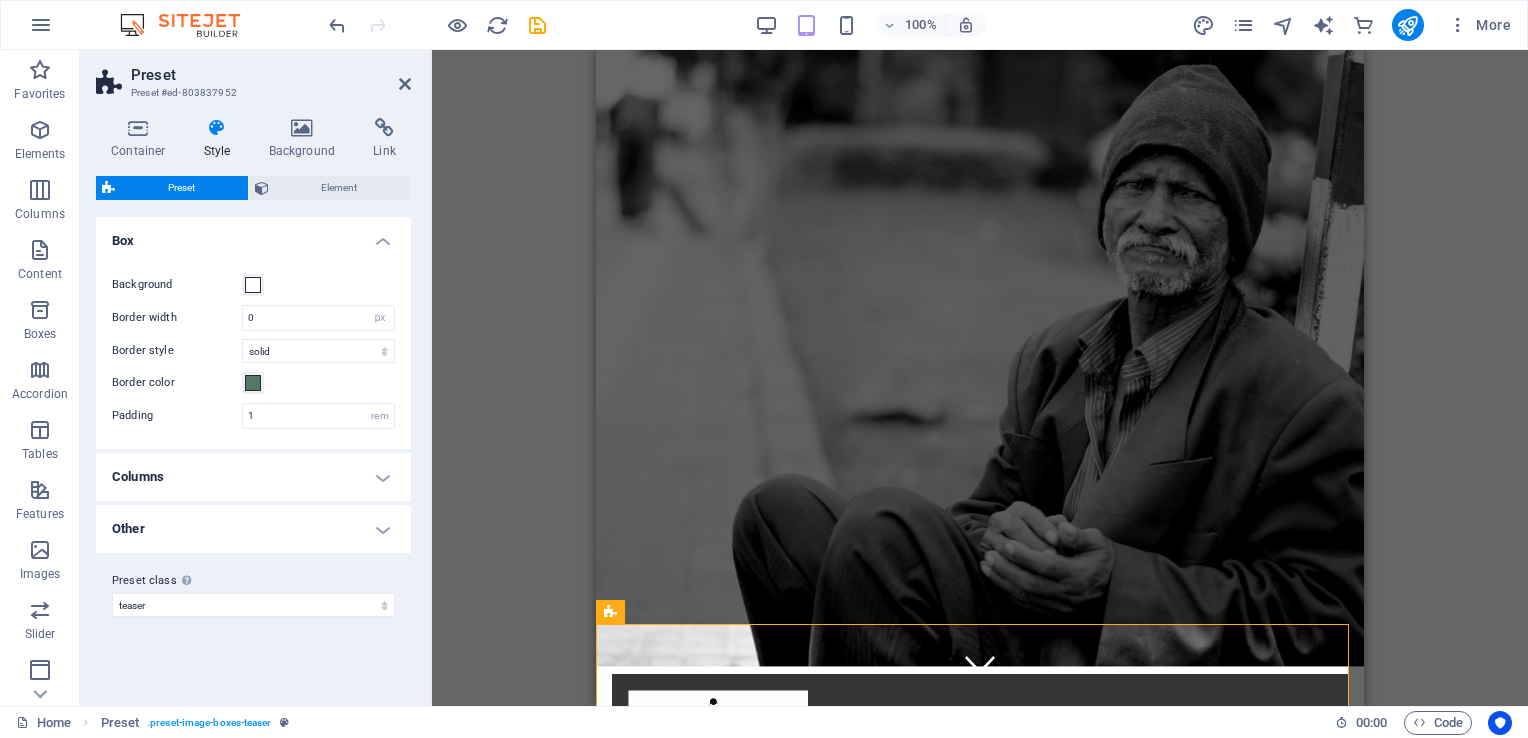 click at bounding box center (437, 25) 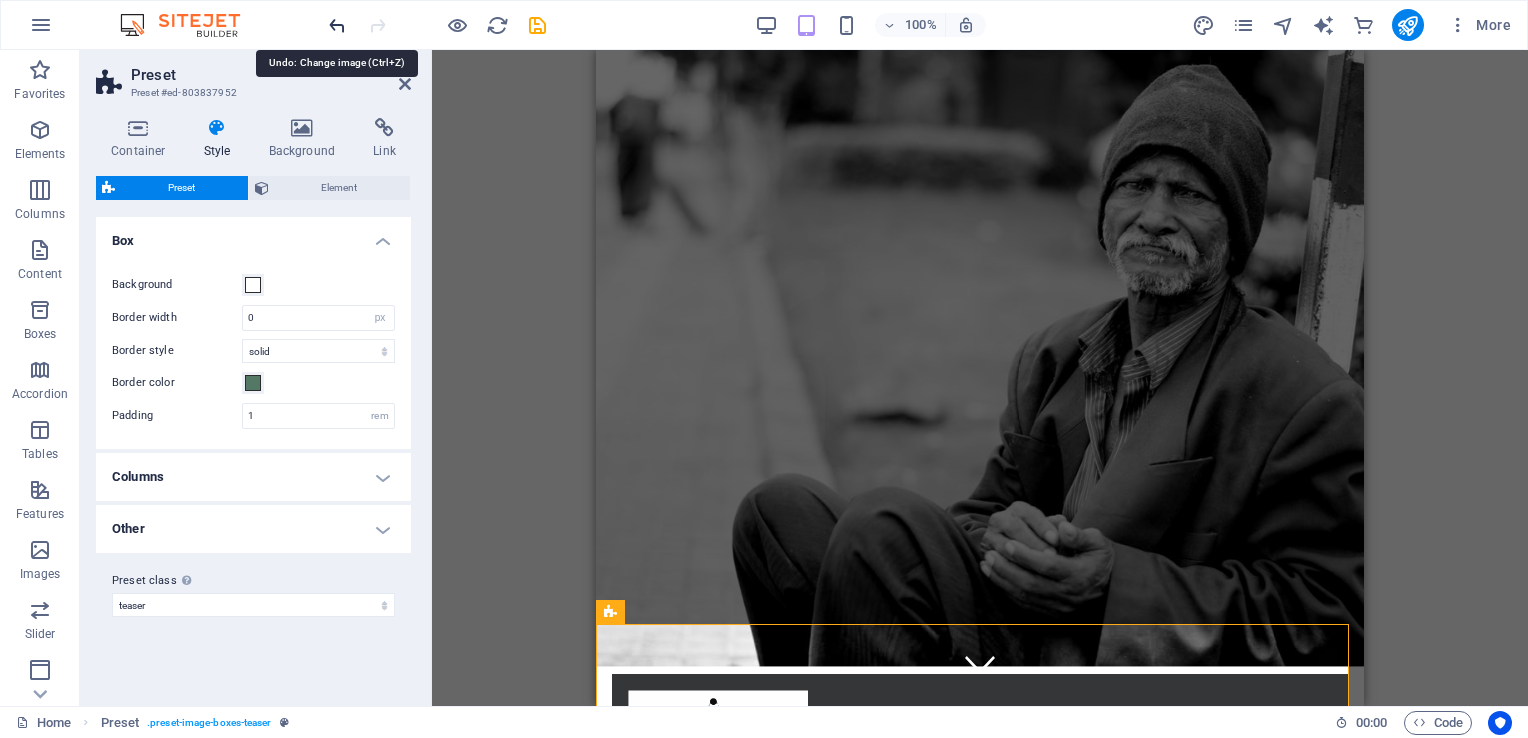 click at bounding box center [337, 25] 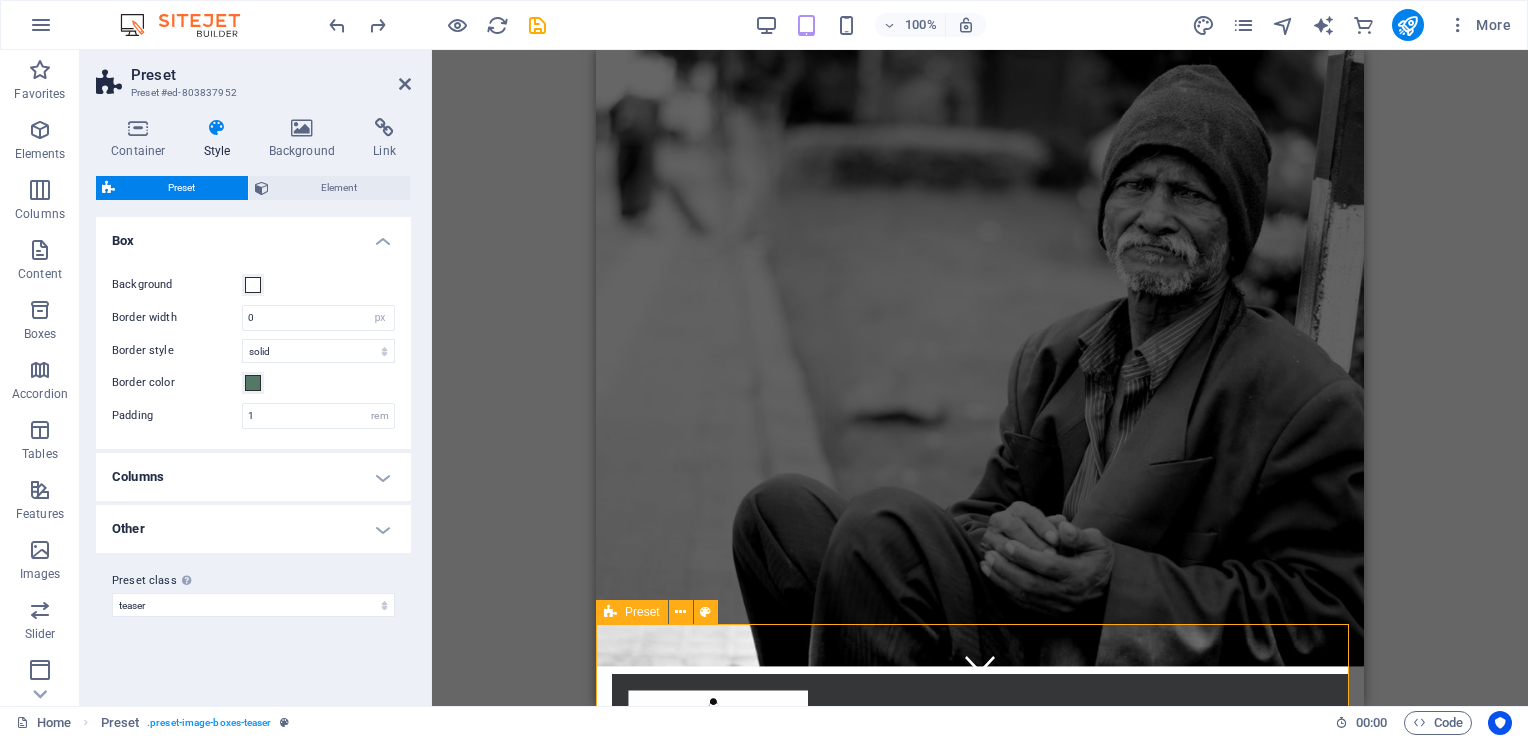 click on "Preset" at bounding box center (642, 612) 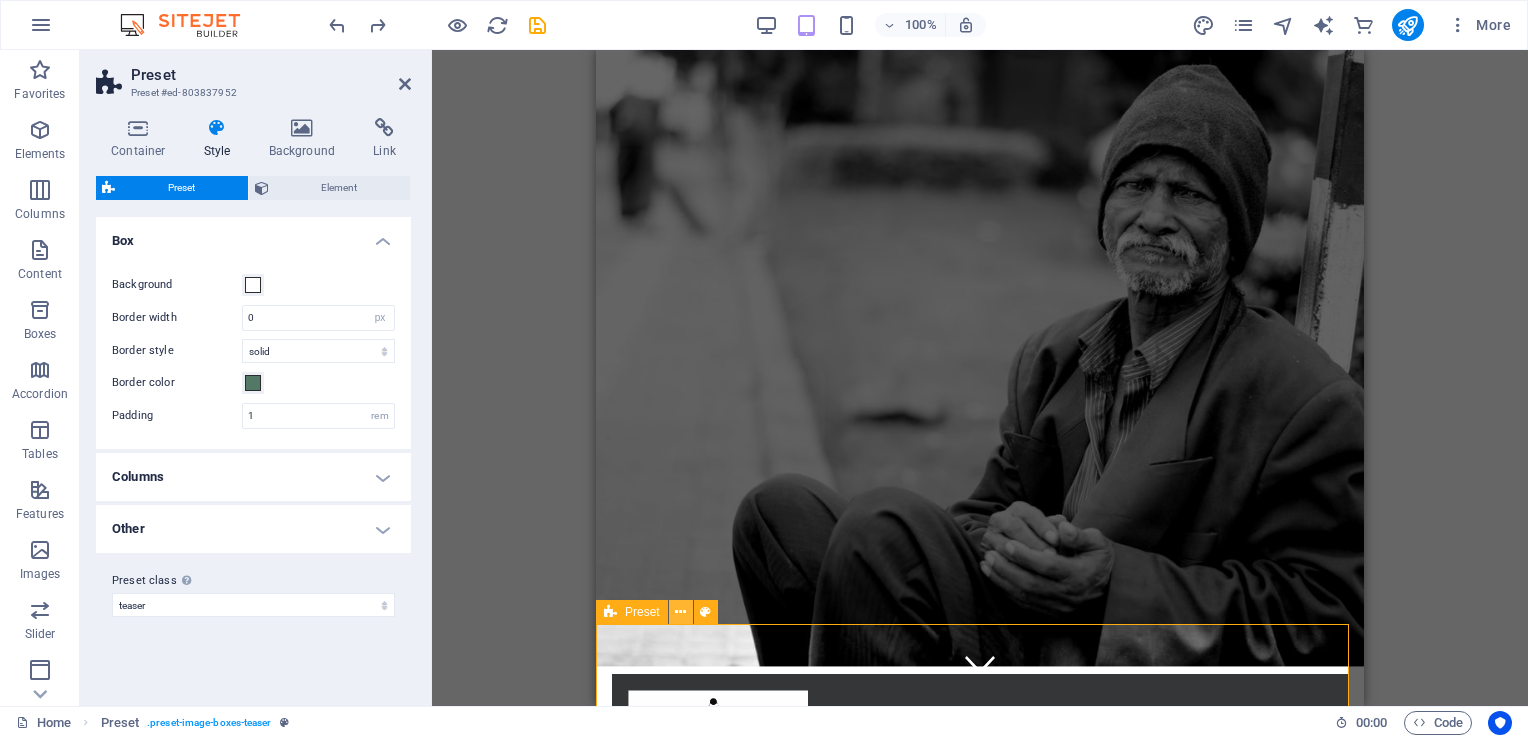 click at bounding box center (680, 612) 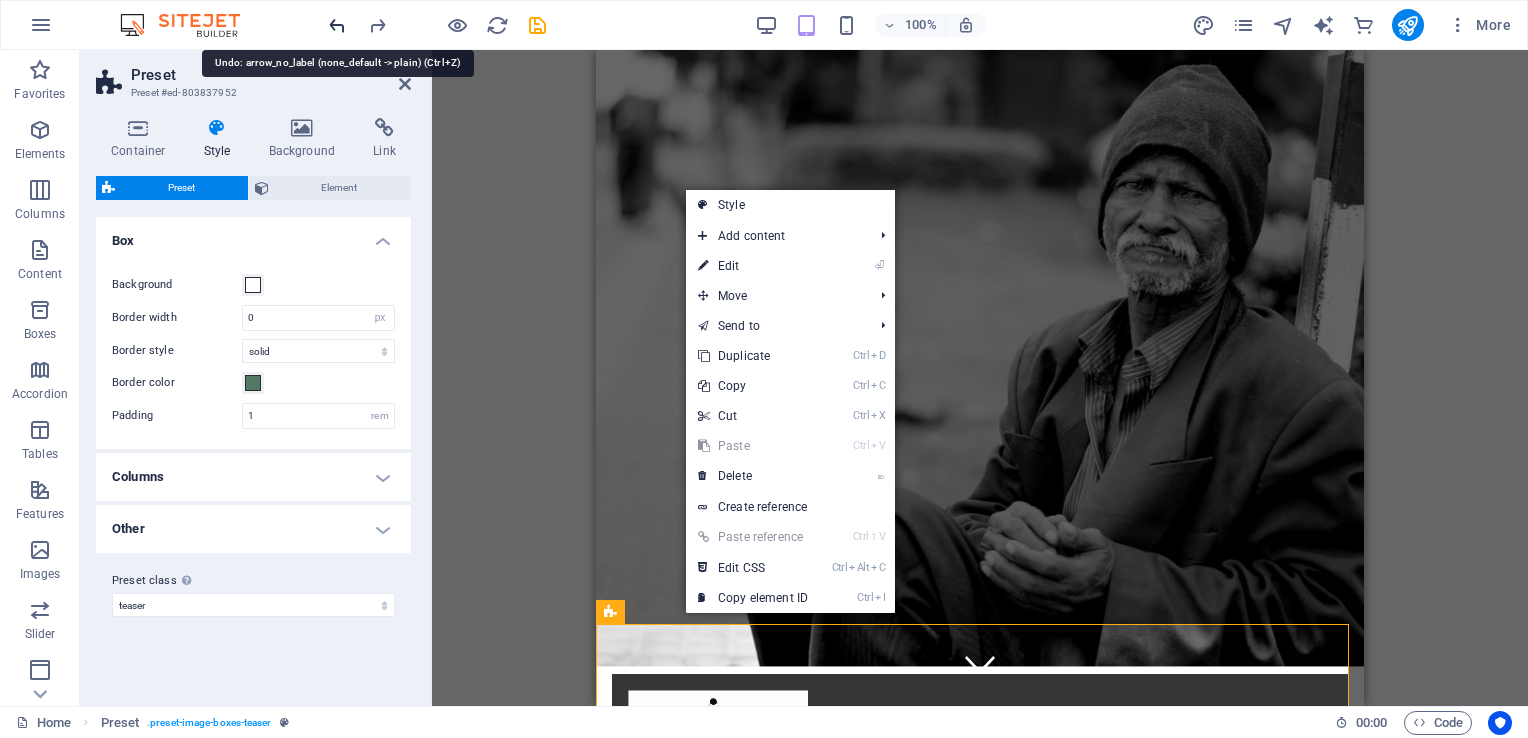 click at bounding box center (337, 25) 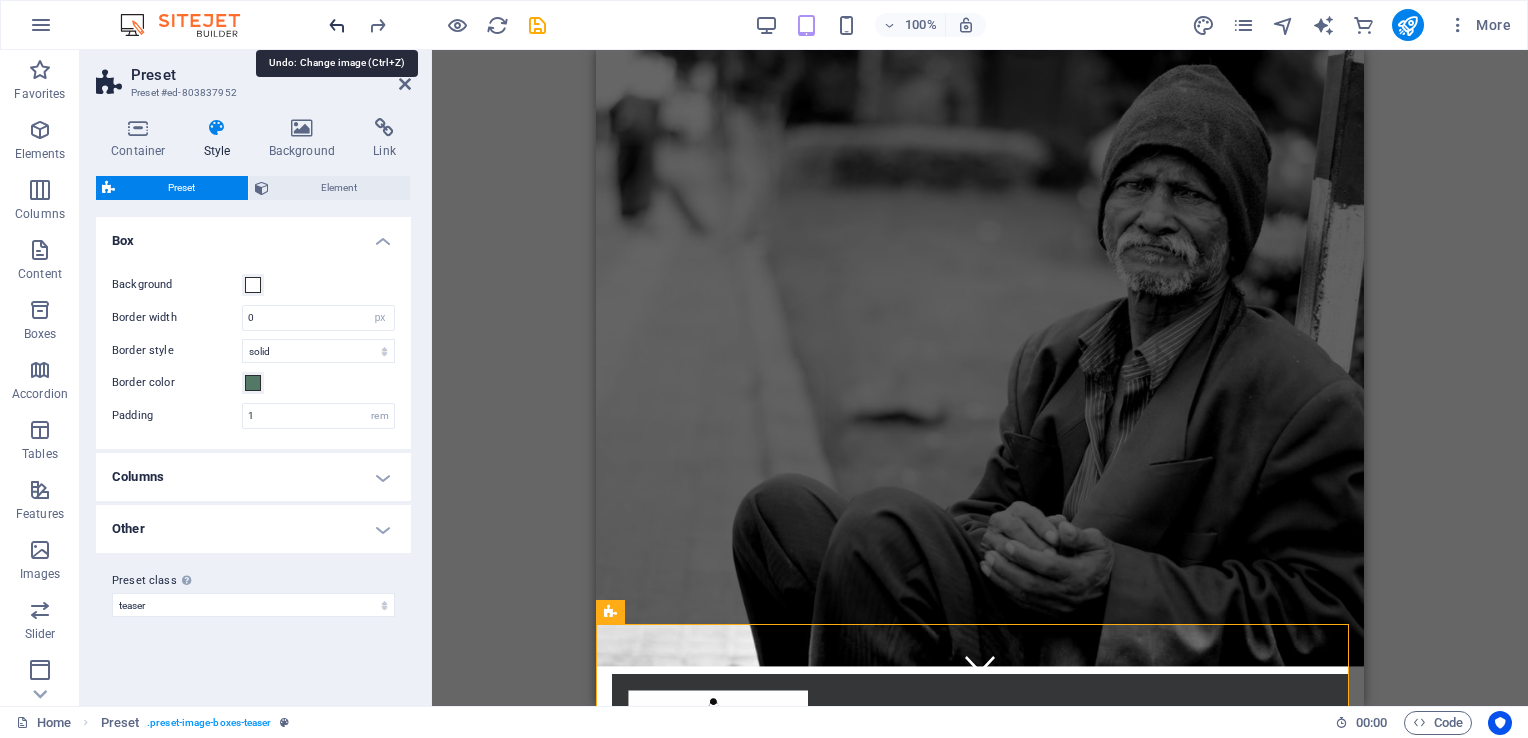 click at bounding box center (337, 25) 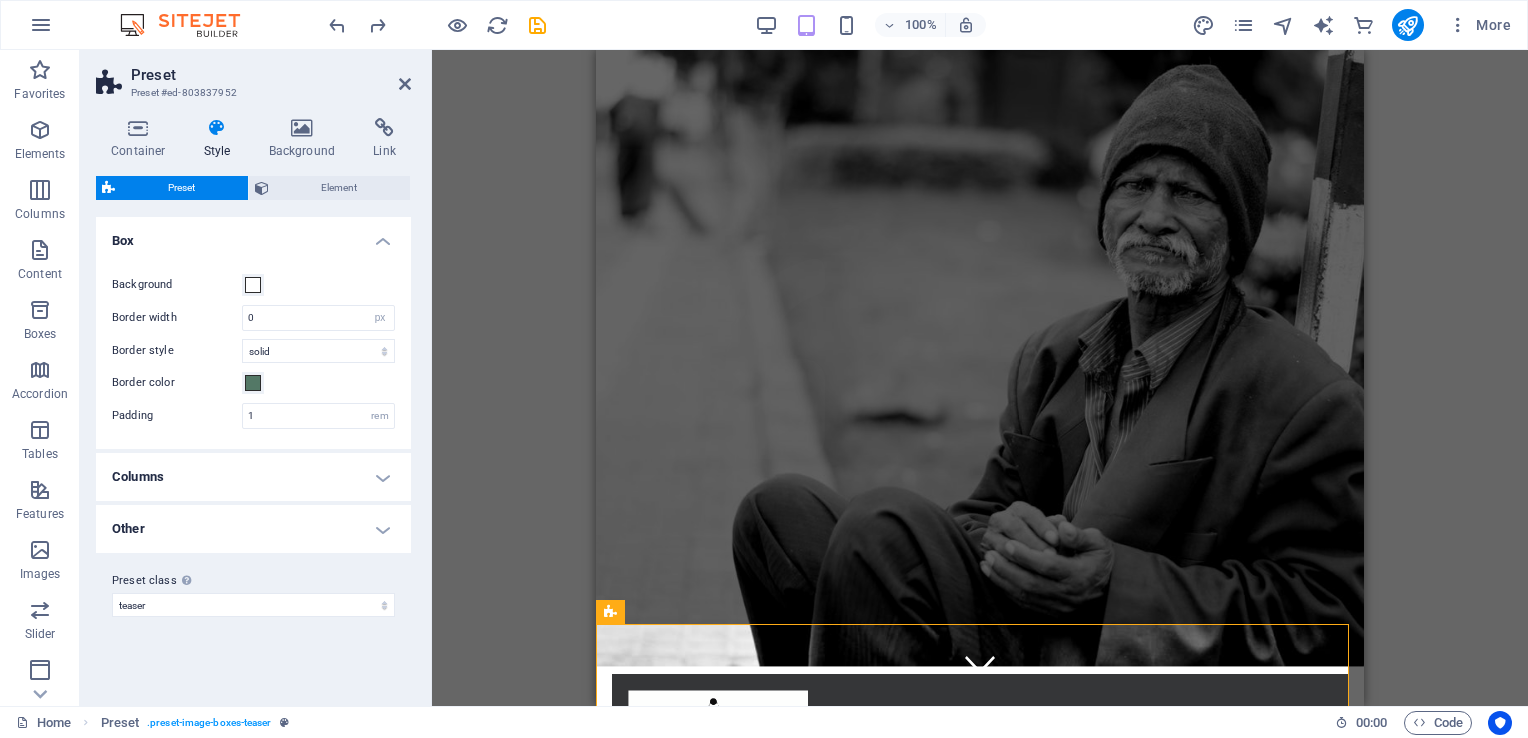 click on "Container Style Background Link Size Height Default px rem % vh vw Min. height None px rem % vh vw Width Default px rem % em vh vw Min. width None px rem % vh vw Content width Default Custom width Width Default px rem % em vh vw Min. width None px rem % vh vw Default padding Custom spacing Default content width and padding can be changed under Design. Edit design Layout (Flexbox) Alignment Determines the flex direction. Default Main axis Determine how elements should behave along the main axis inside this container (justify content). Default Side axis Control the vertical direction of the element inside of the container (align items). Default Wrap Default On Off Fill Controls the distances and direction of elements on the y-axis across several lines (align content). Default Accessibility ARIA helps assistive technologies (like screen readers) to understand the role, state, and behavior of web elements Role The ARIA role defines the purpose of an element.  None Alert Article Banner Comment Fan" at bounding box center [253, 404] 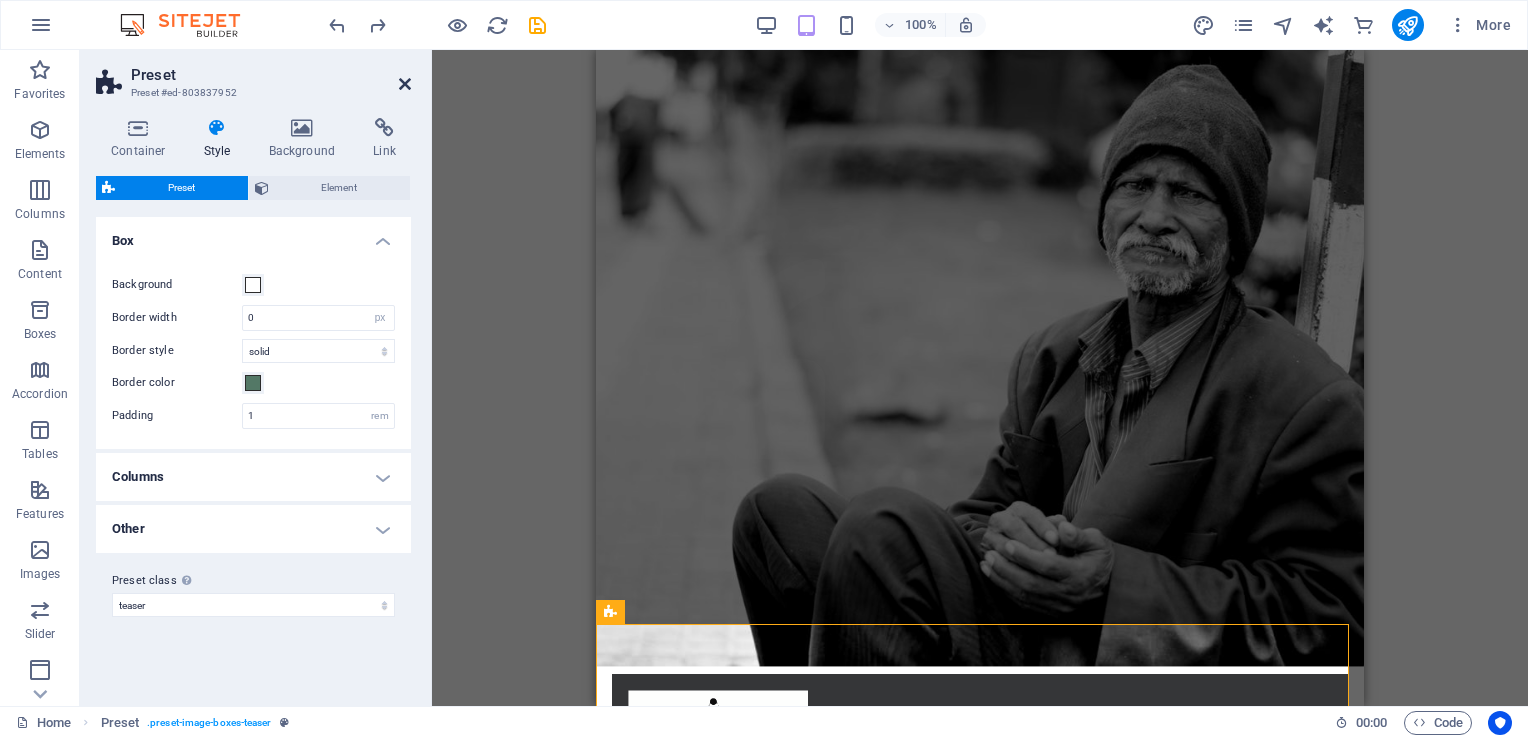 click at bounding box center (405, 84) 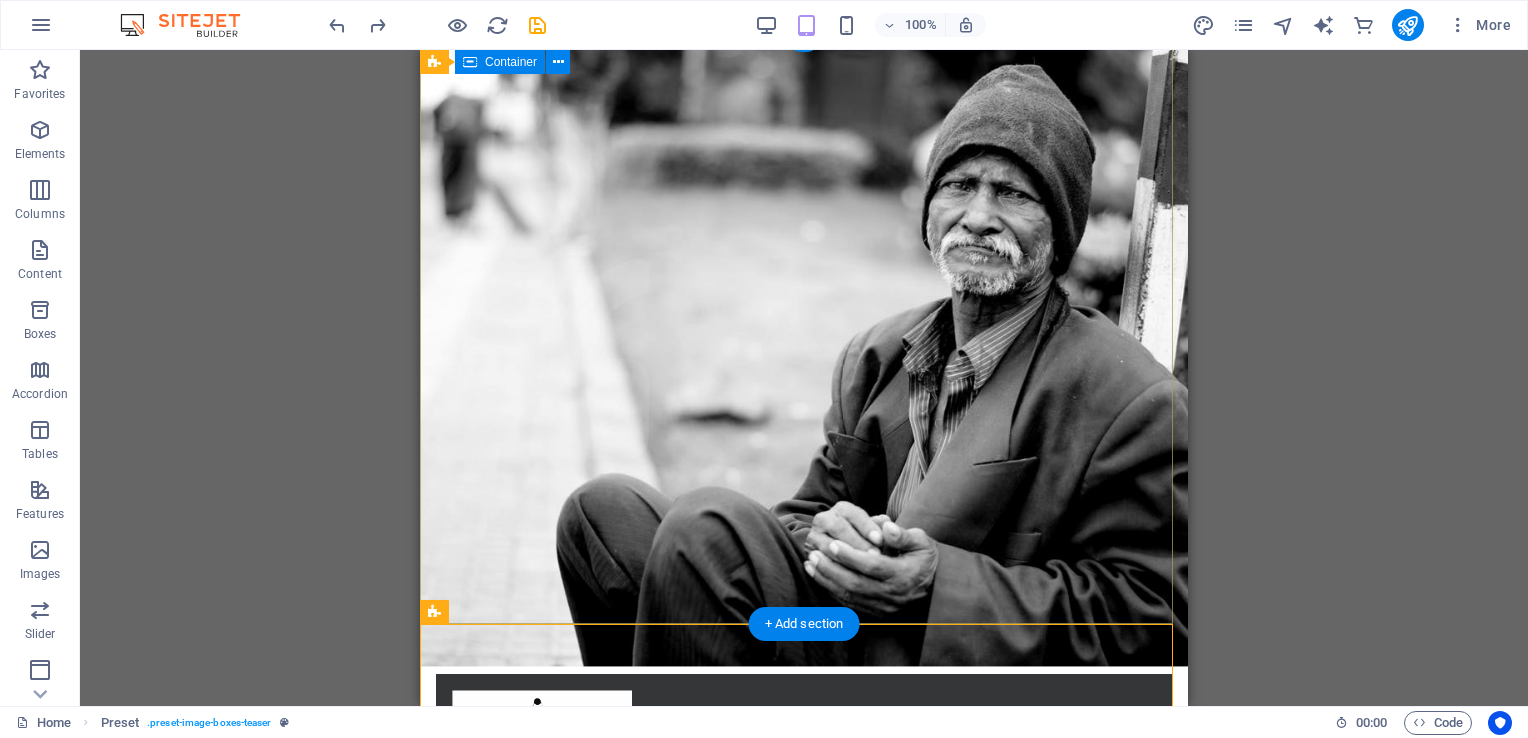 click on "Home About us What we do Projects Volunteers Donate Donate   and Help those in need. Let's build a better world together! Learn more" at bounding box center (804, 944) 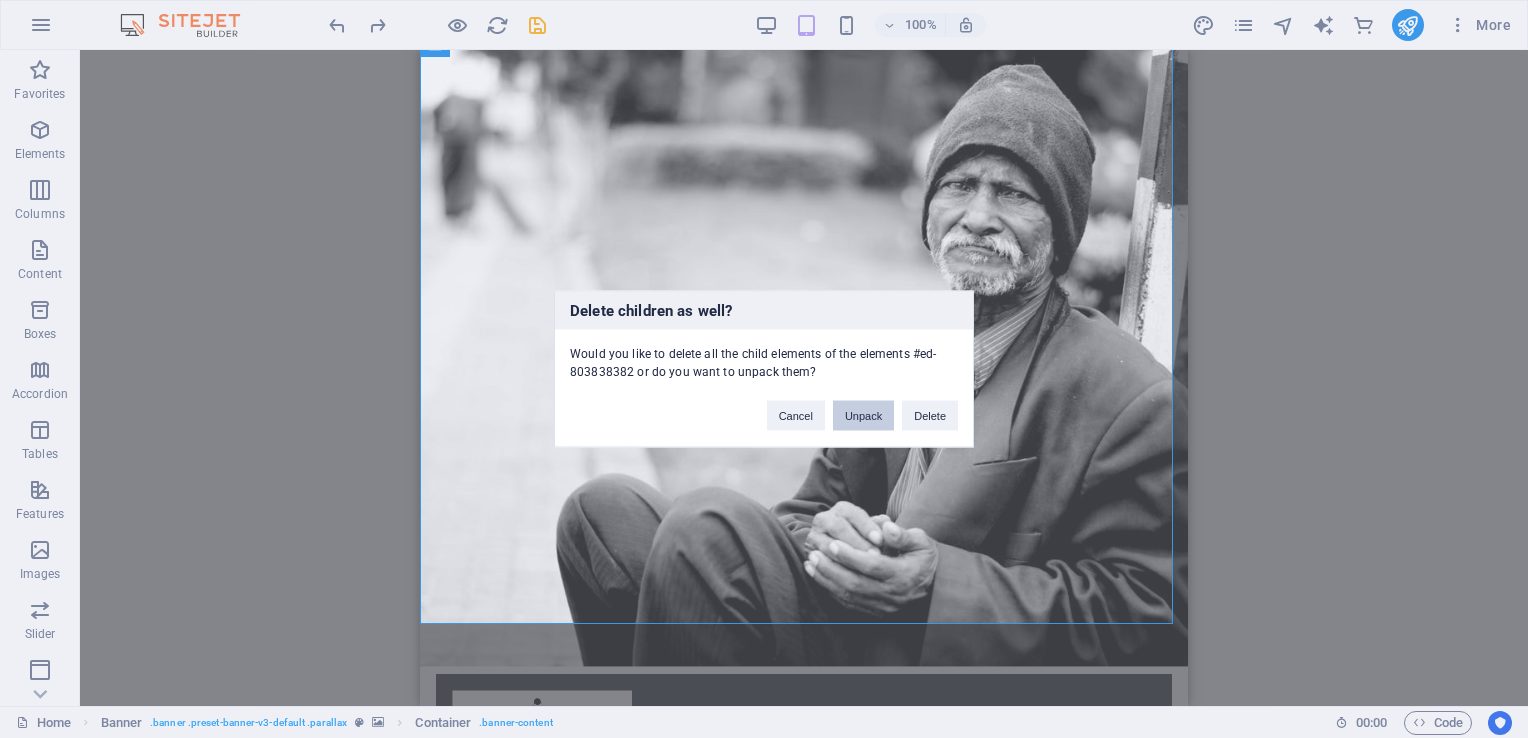 click on "Unpack" at bounding box center [863, 416] 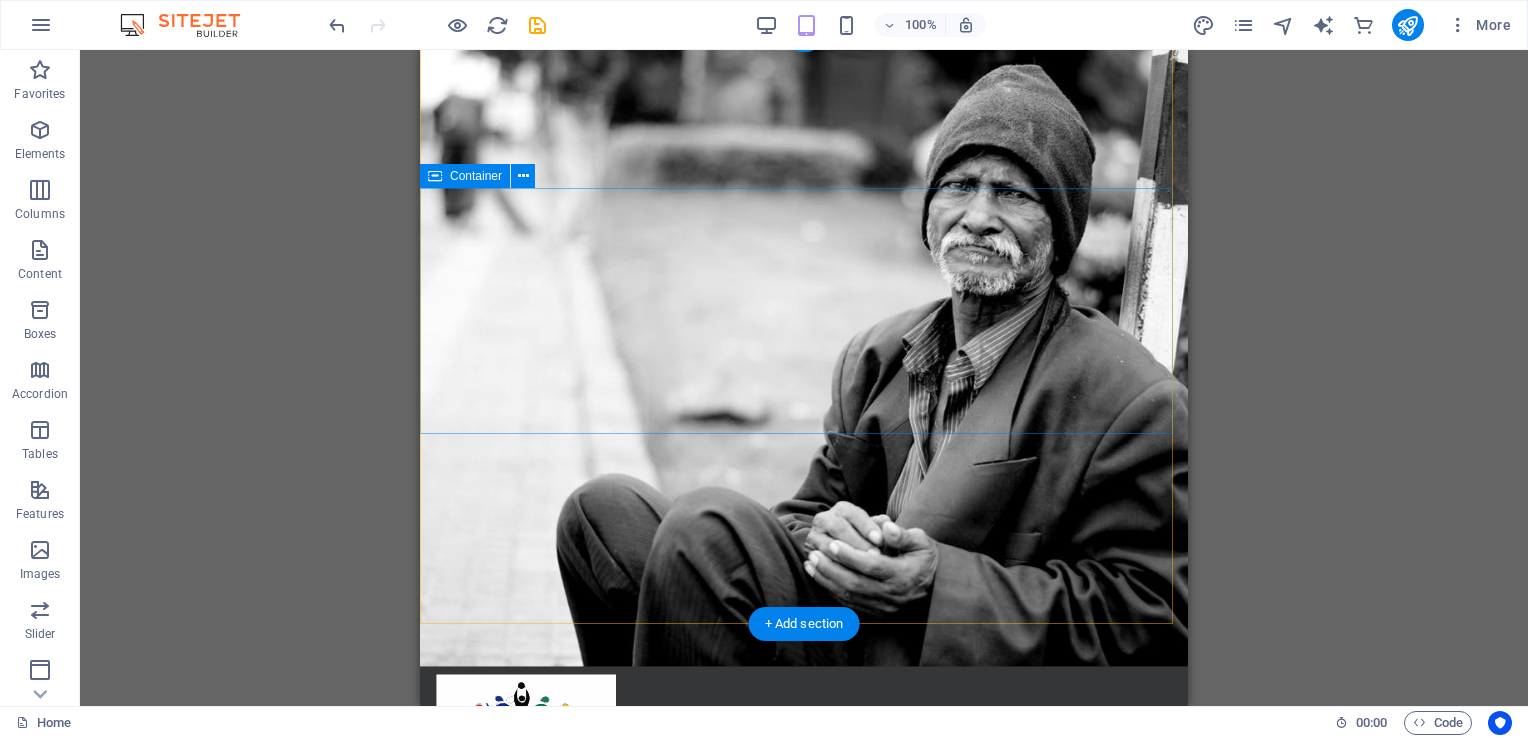 click on "Donate   and Help those in need. Let's build a better world together! Learn more" at bounding box center (804, 986) 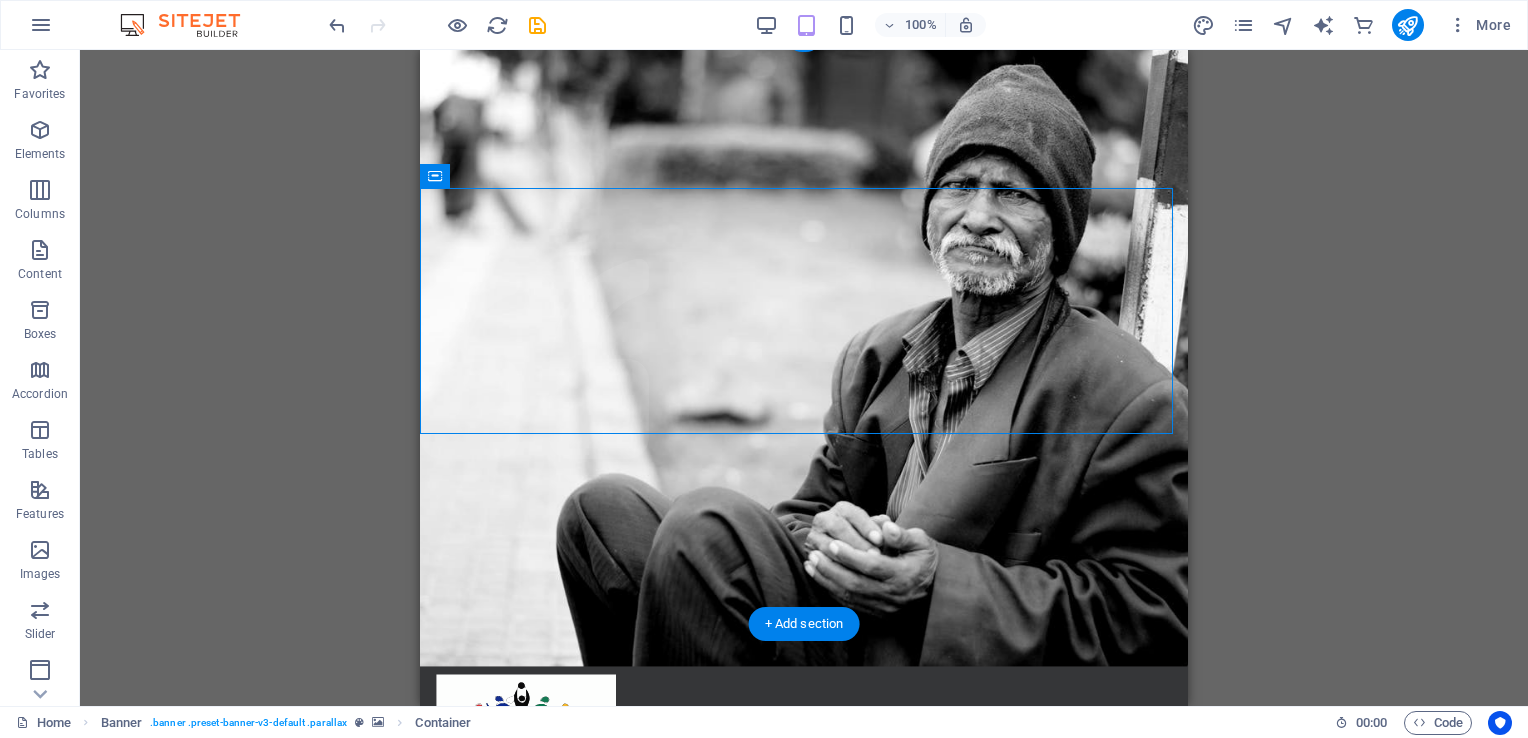 click at bounding box center (804, 354) 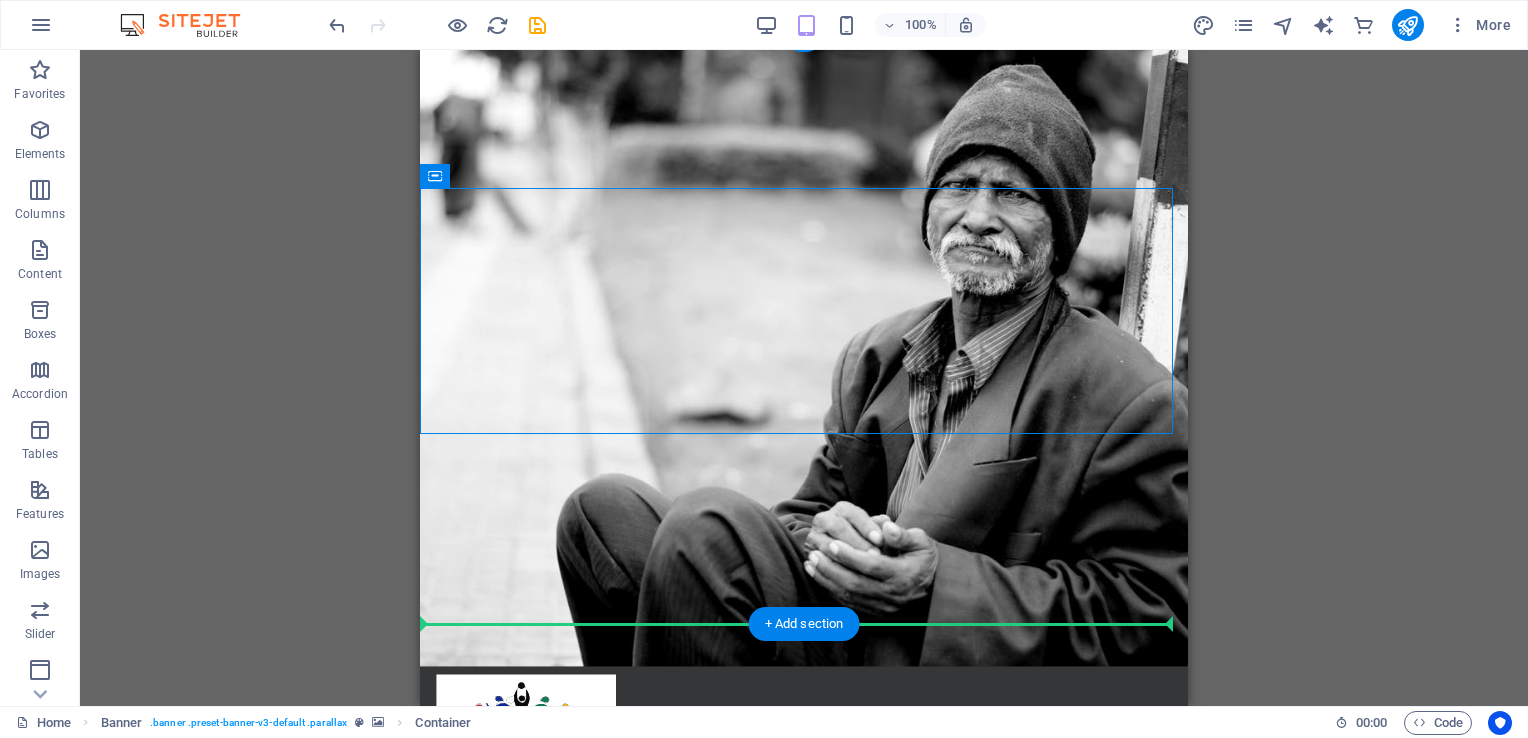 drag, startPoint x: 1108, startPoint y: 266, endPoint x: 1113, endPoint y: 476, distance: 210.05951 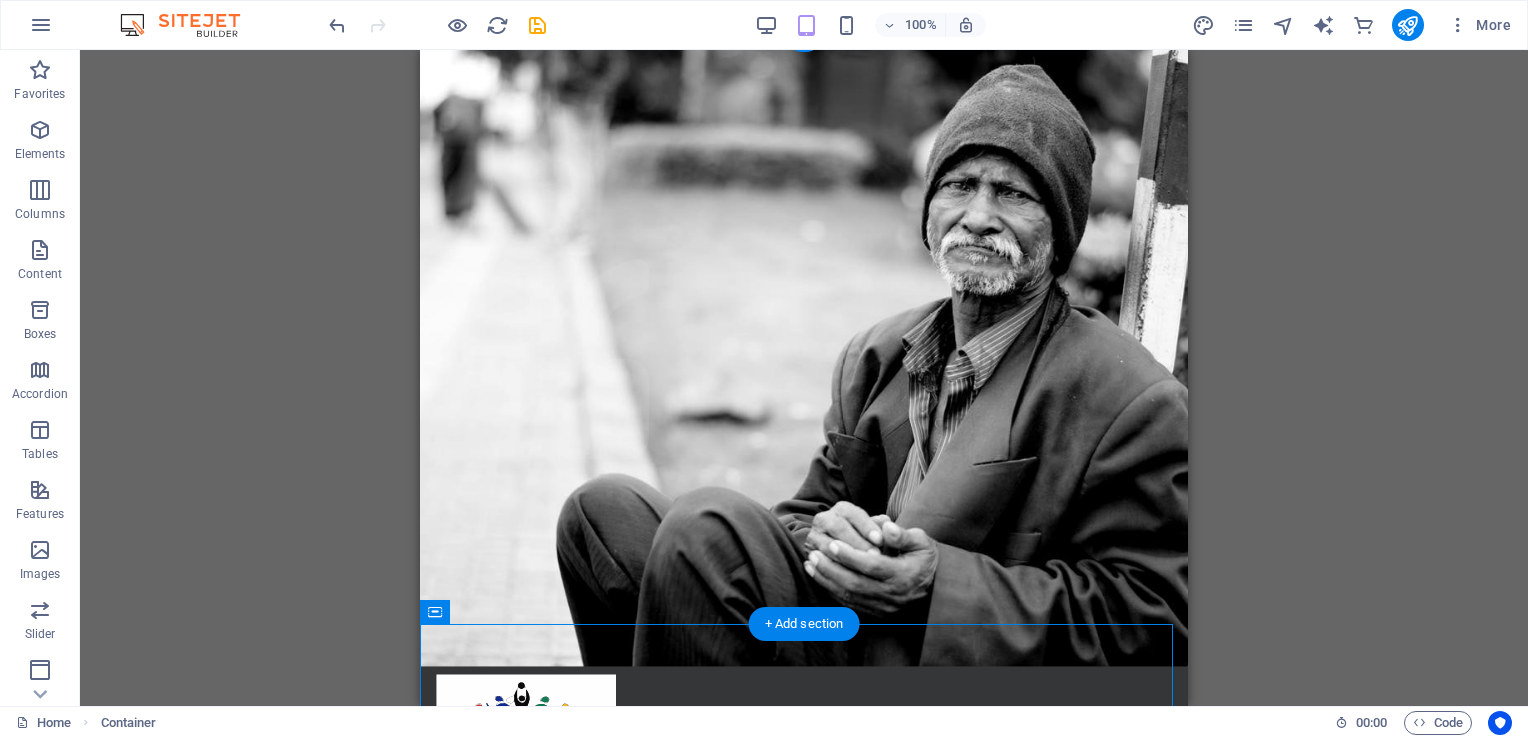 click at bounding box center (804, 354) 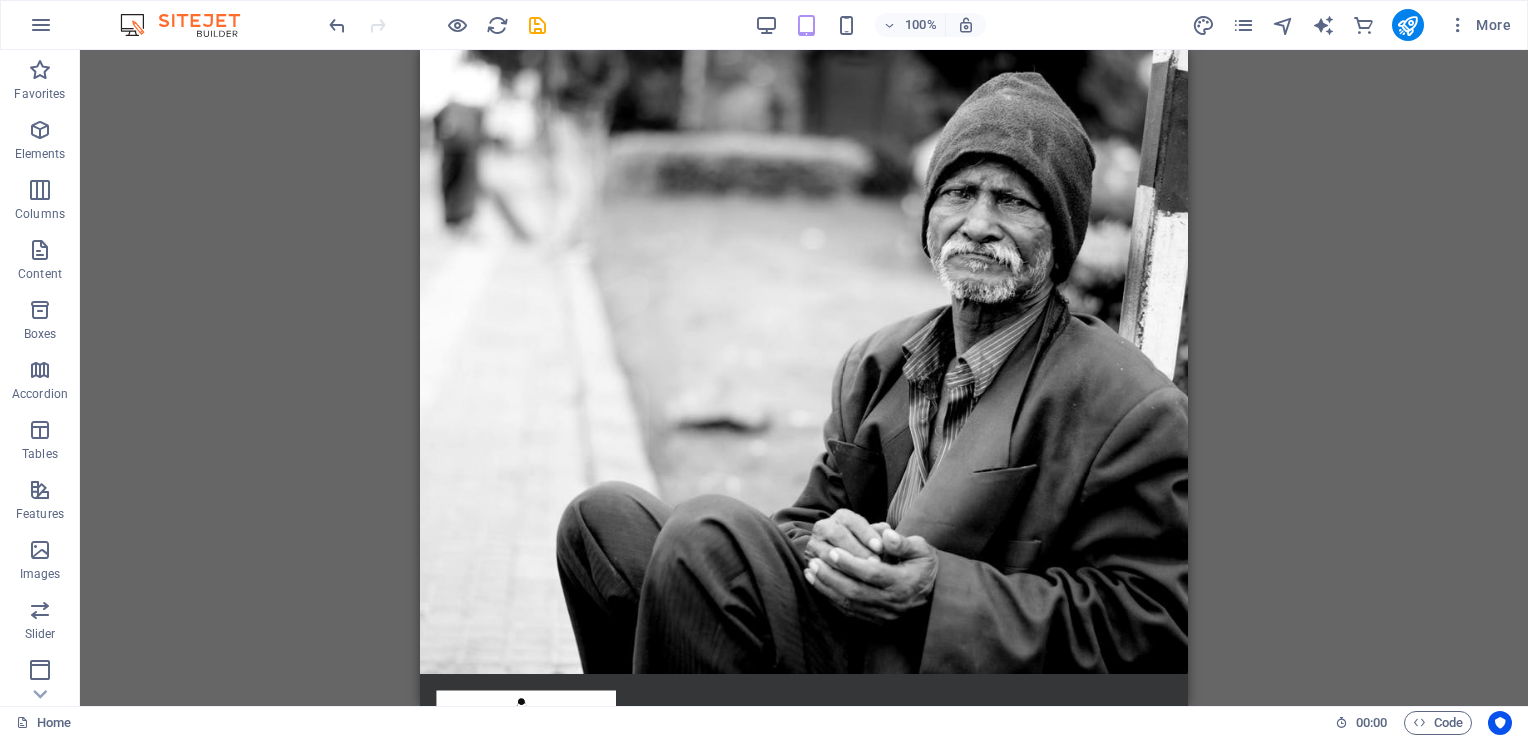 scroll, scrollTop: 165, scrollLeft: 0, axis: vertical 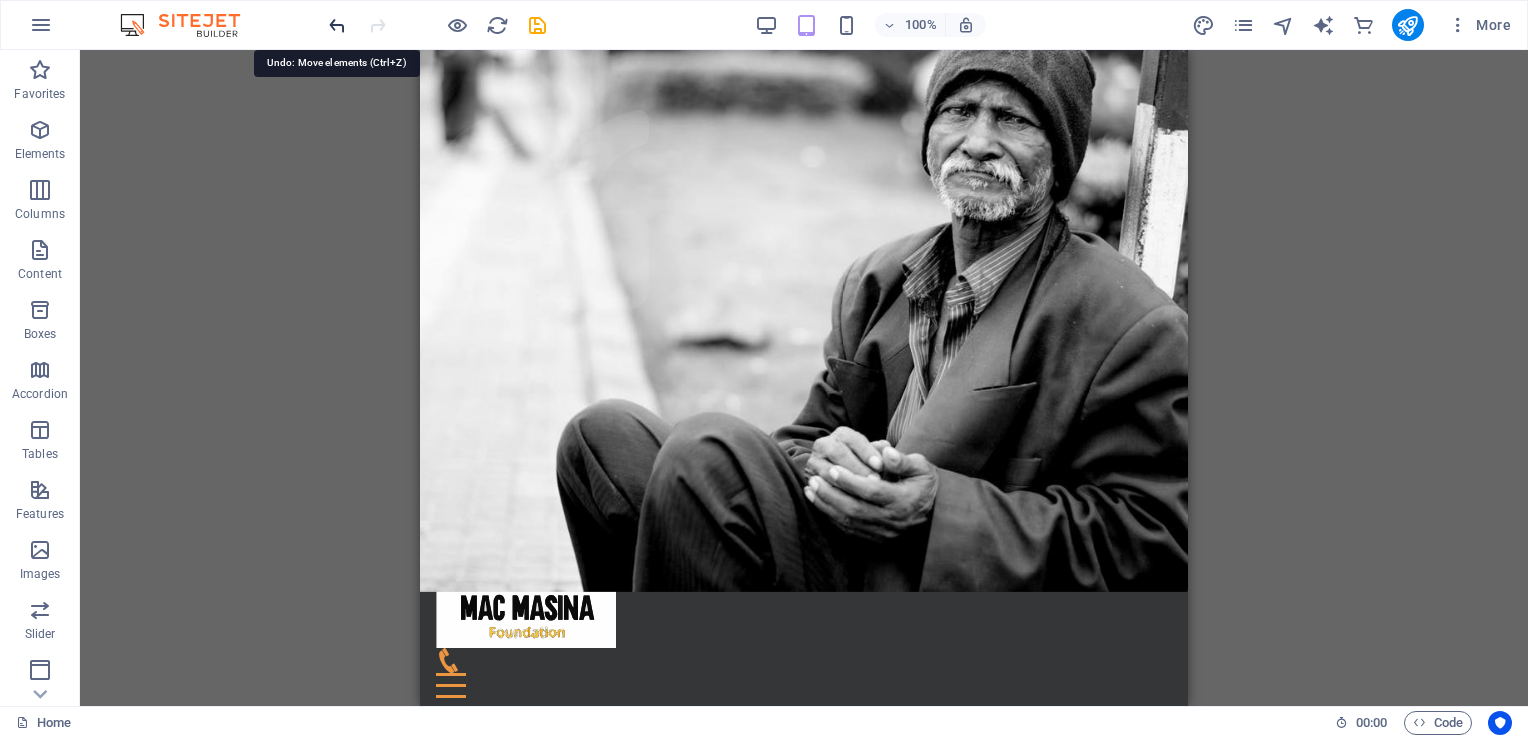 click at bounding box center [337, 25] 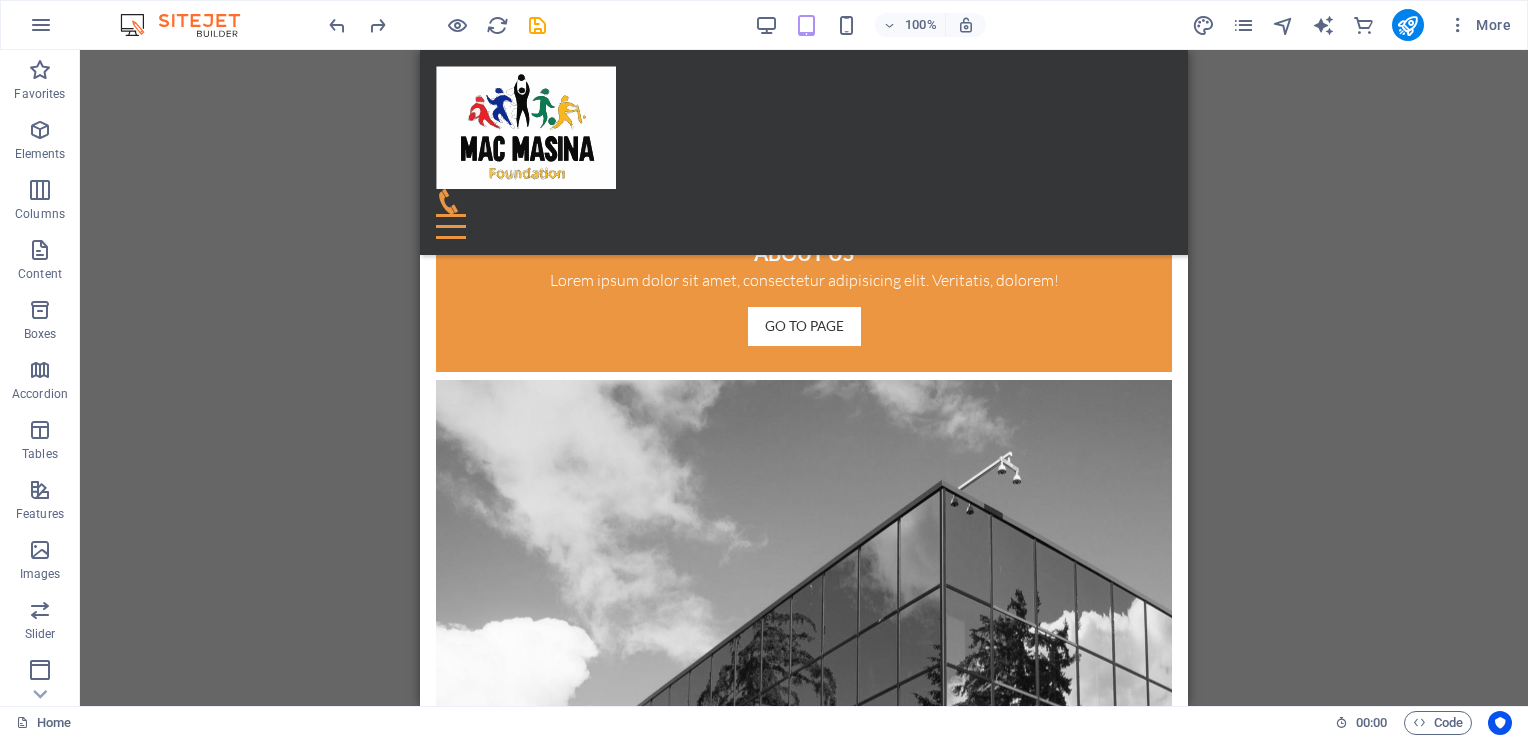scroll, scrollTop: 1814, scrollLeft: 0, axis: vertical 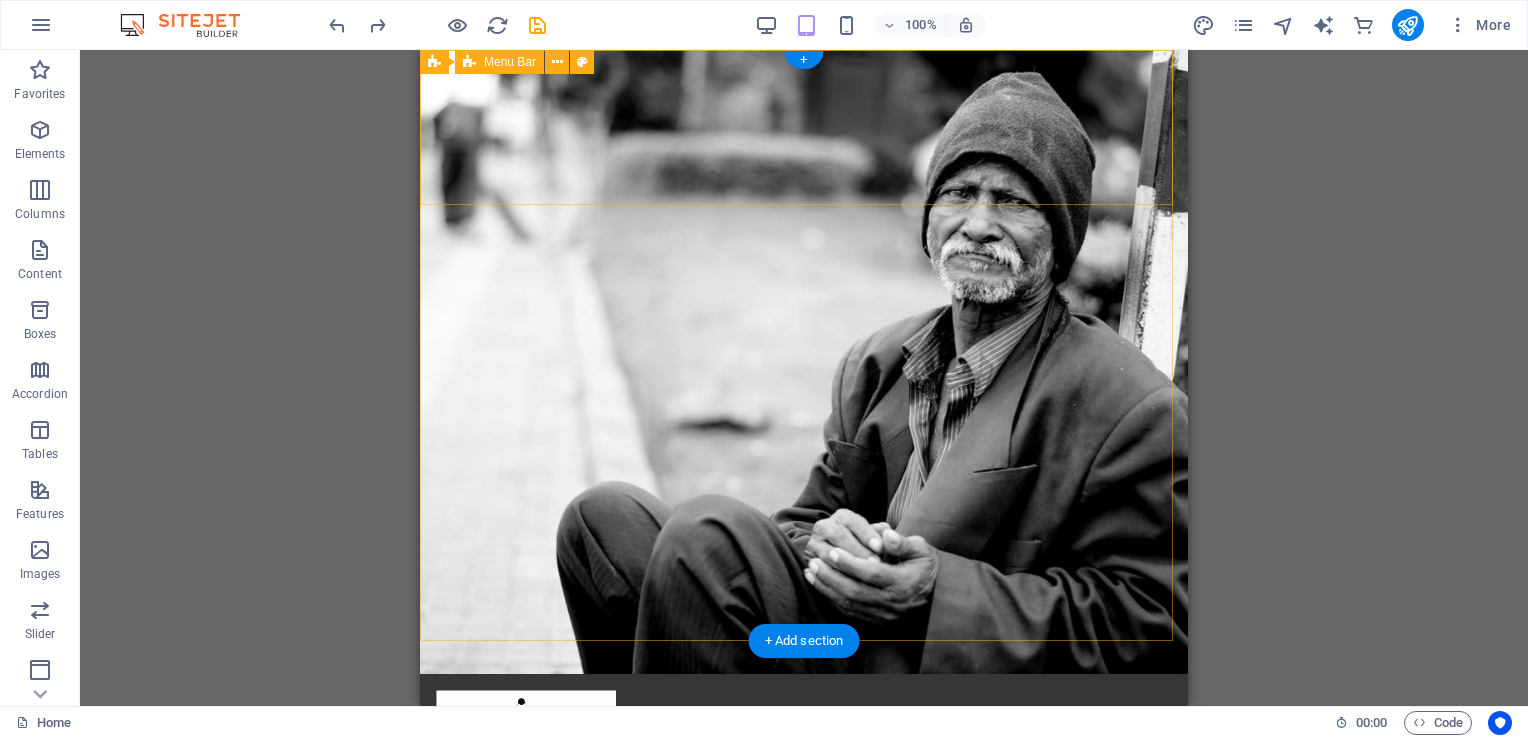 click on "Home About us What we do Projects Volunteers Donate" at bounding box center [804, 776] 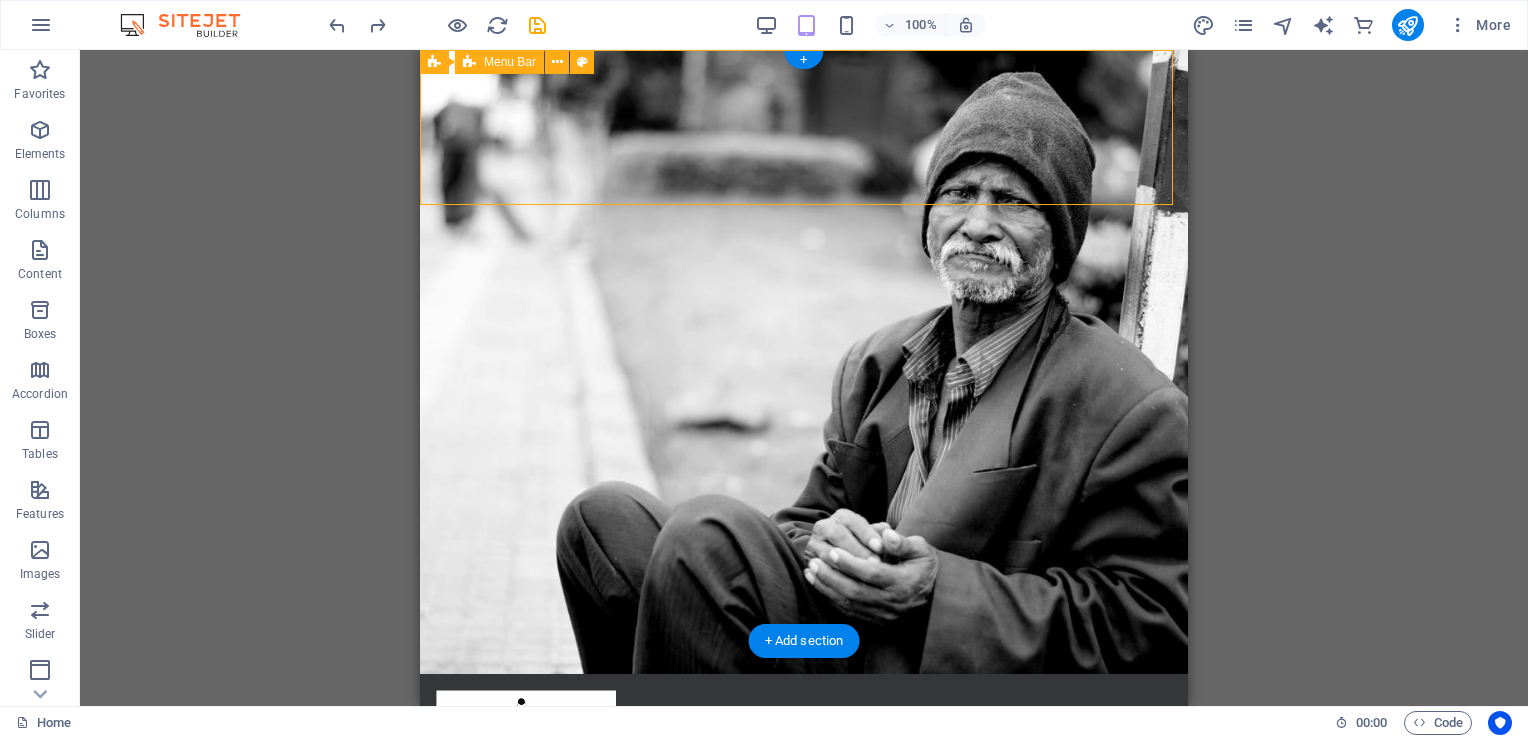click on "Home About us What we do Projects Volunteers Donate" at bounding box center [804, 776] 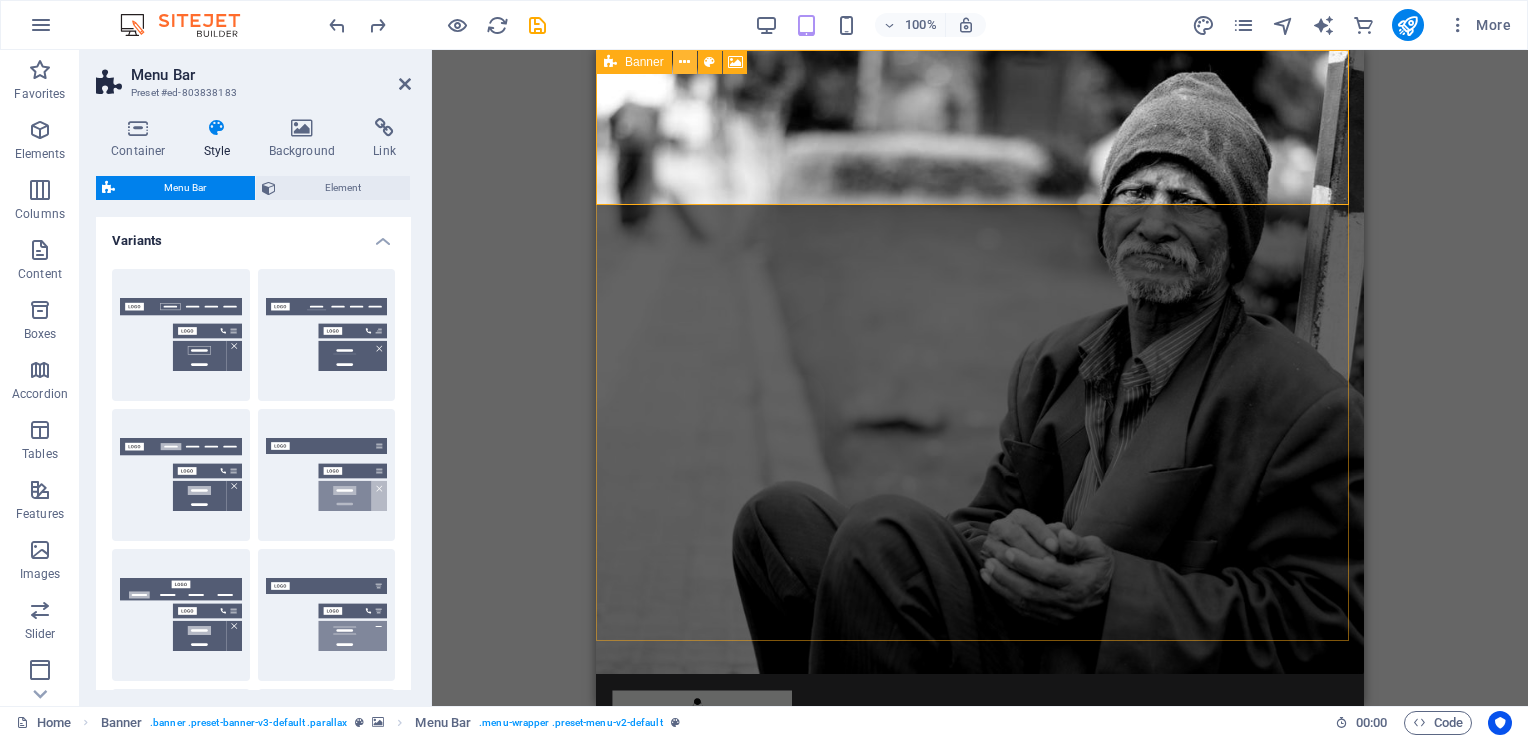 click at bounding box center [684, 62] 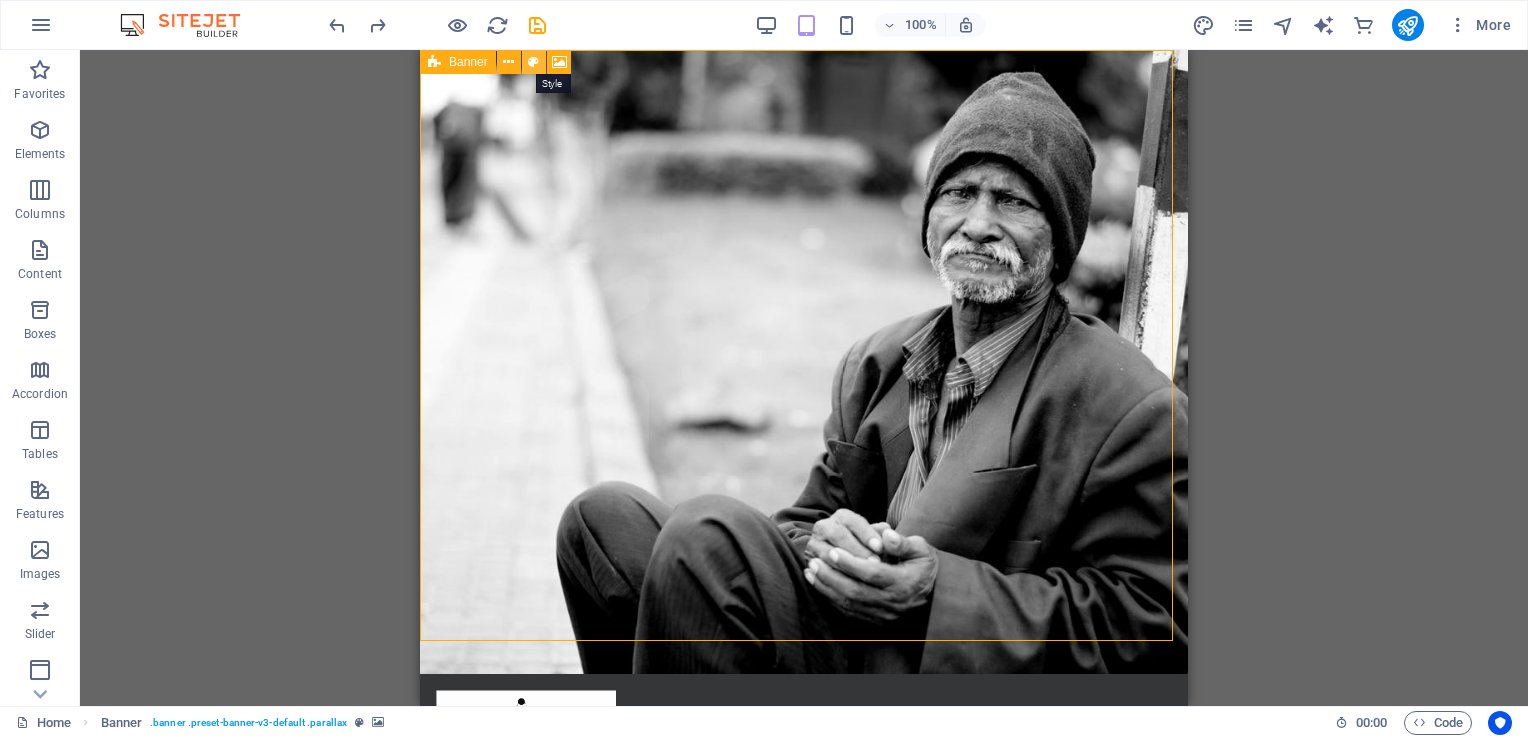 click at bounding box center [533, 62] 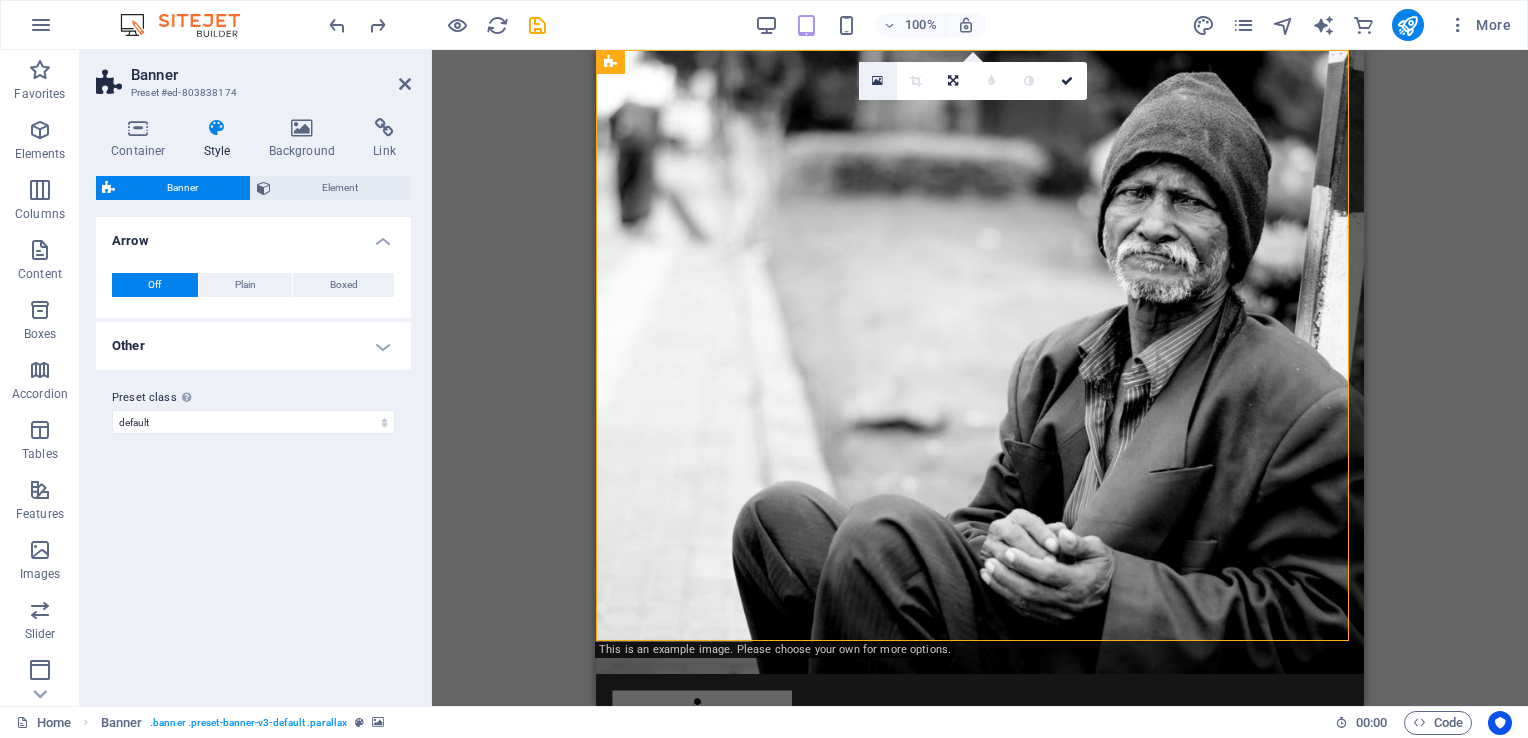 click at bounding box center [877, 81] 